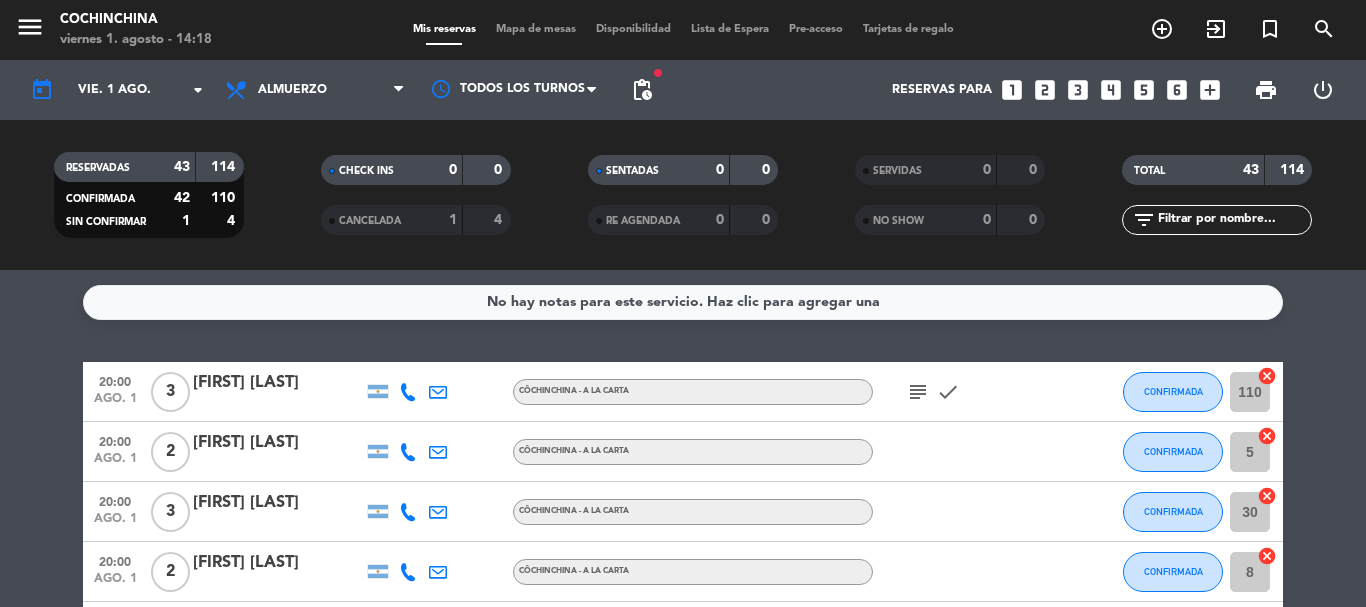 scroll, scrollTop: 0, scrollLeft: 0, axis: both 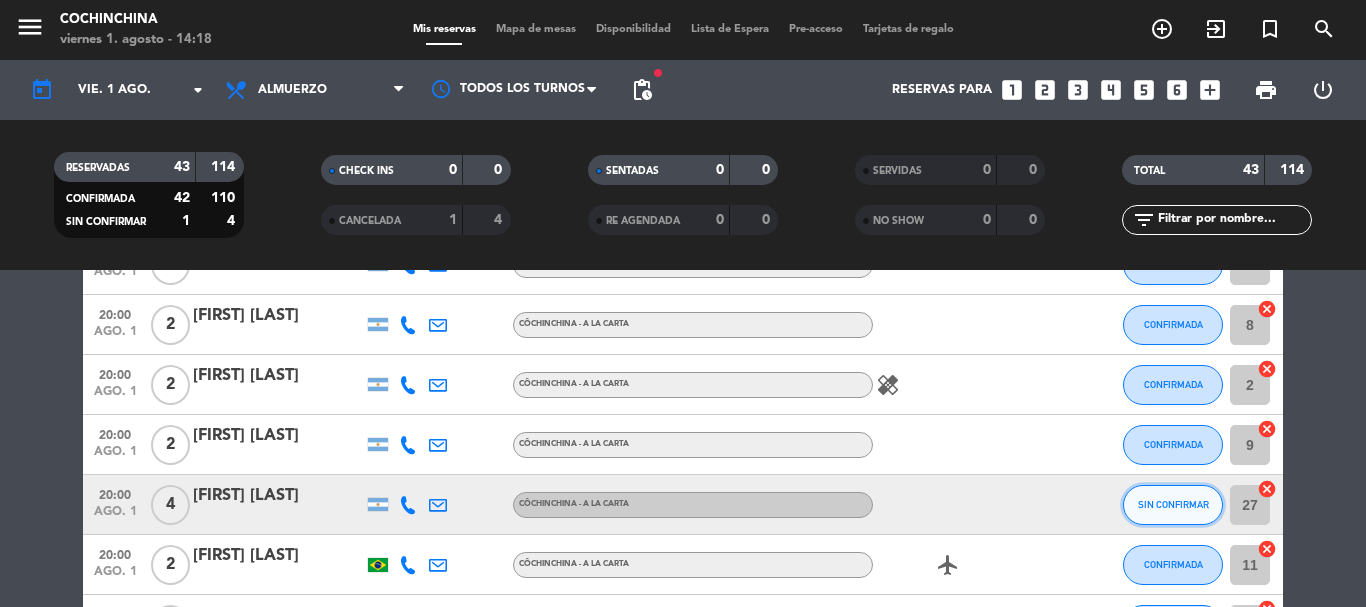 click on "SIN CONFIRMAR" 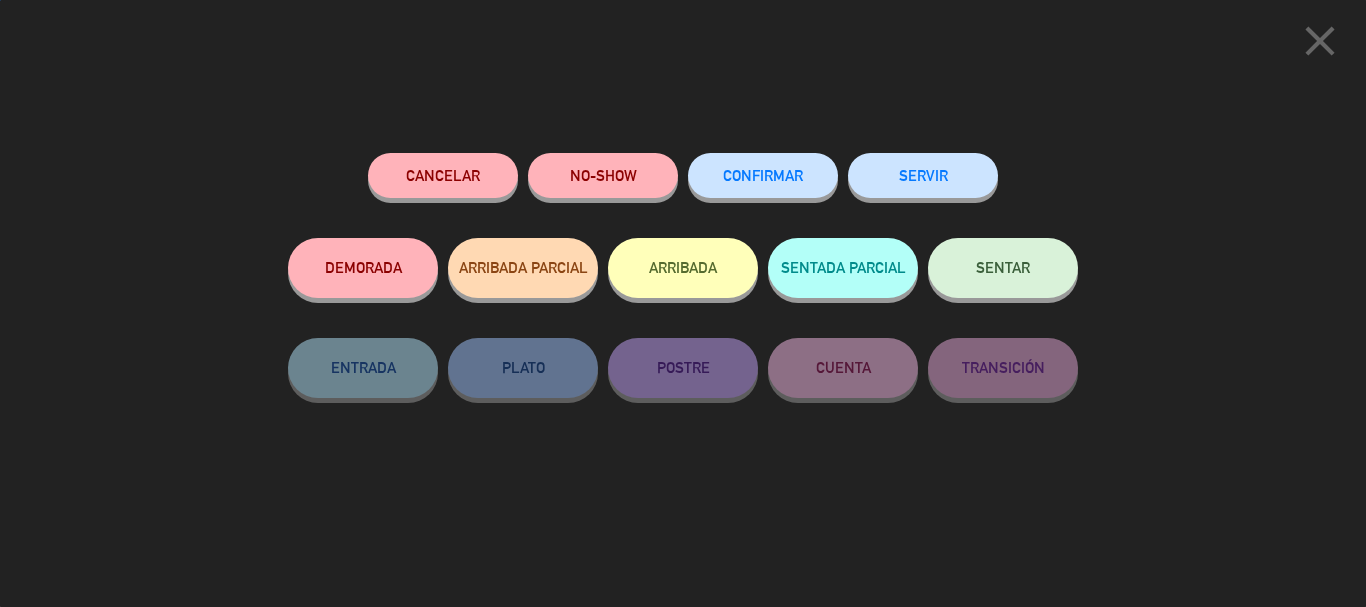 click on "CONFIRMAR" 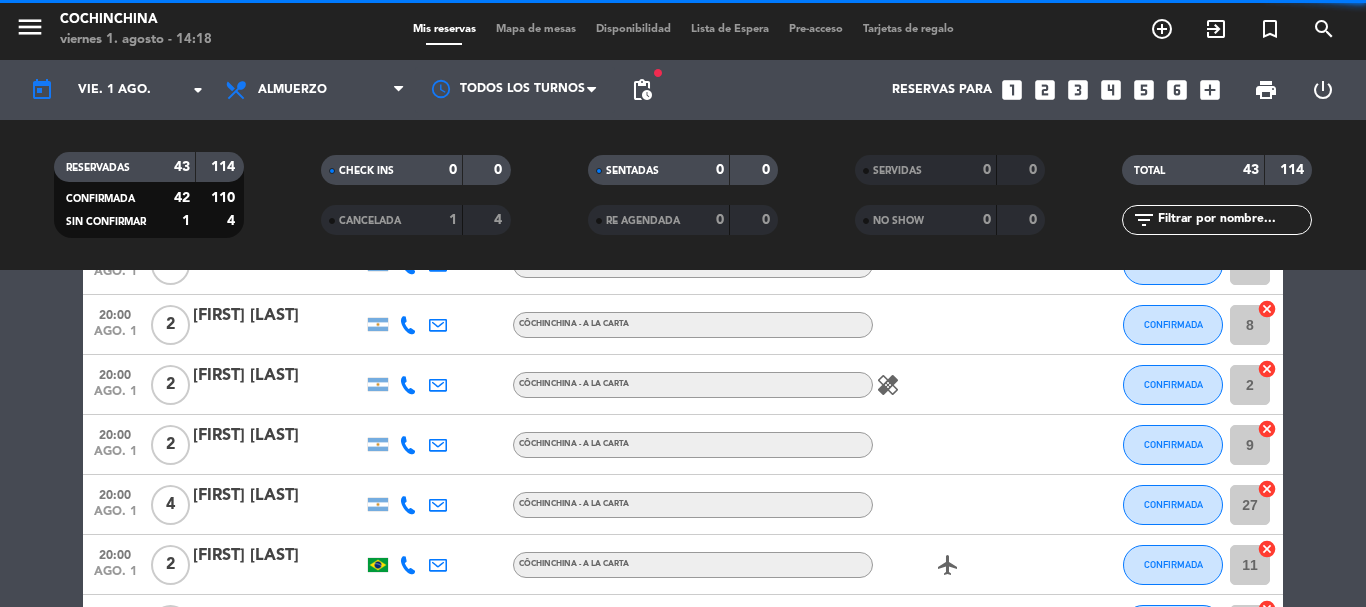 scroll, scrollTop: 0, scrollLeft: 0, axis: both 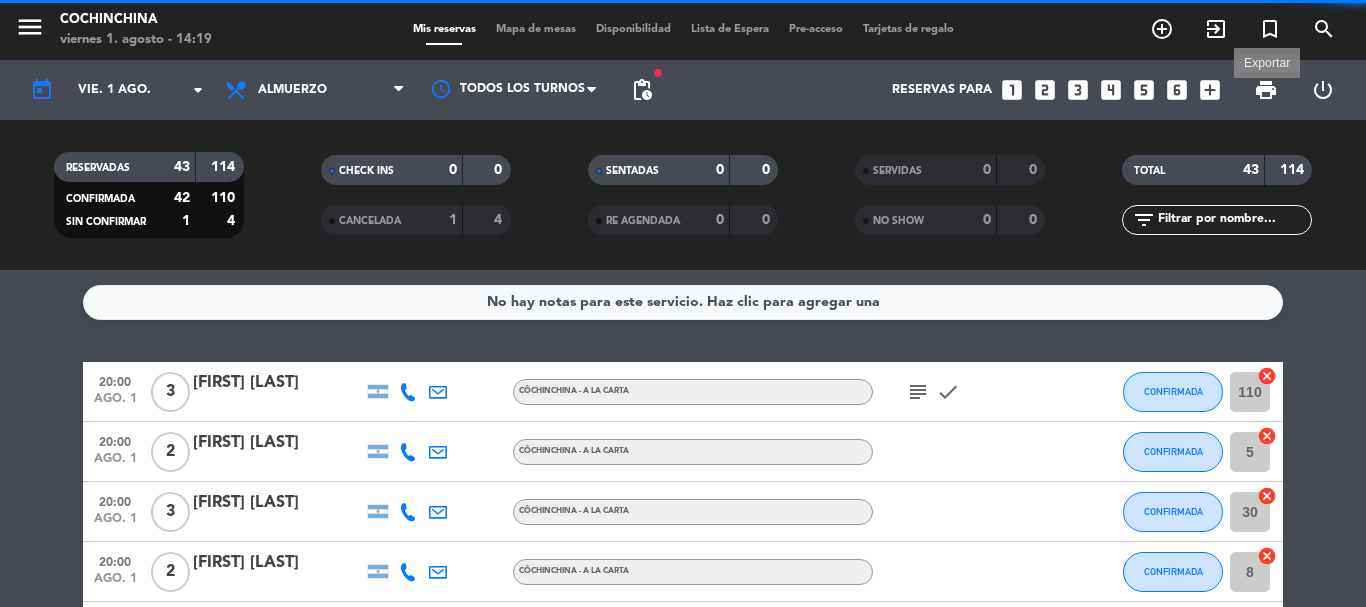 click on "print" at bounding box center (1266, 90) 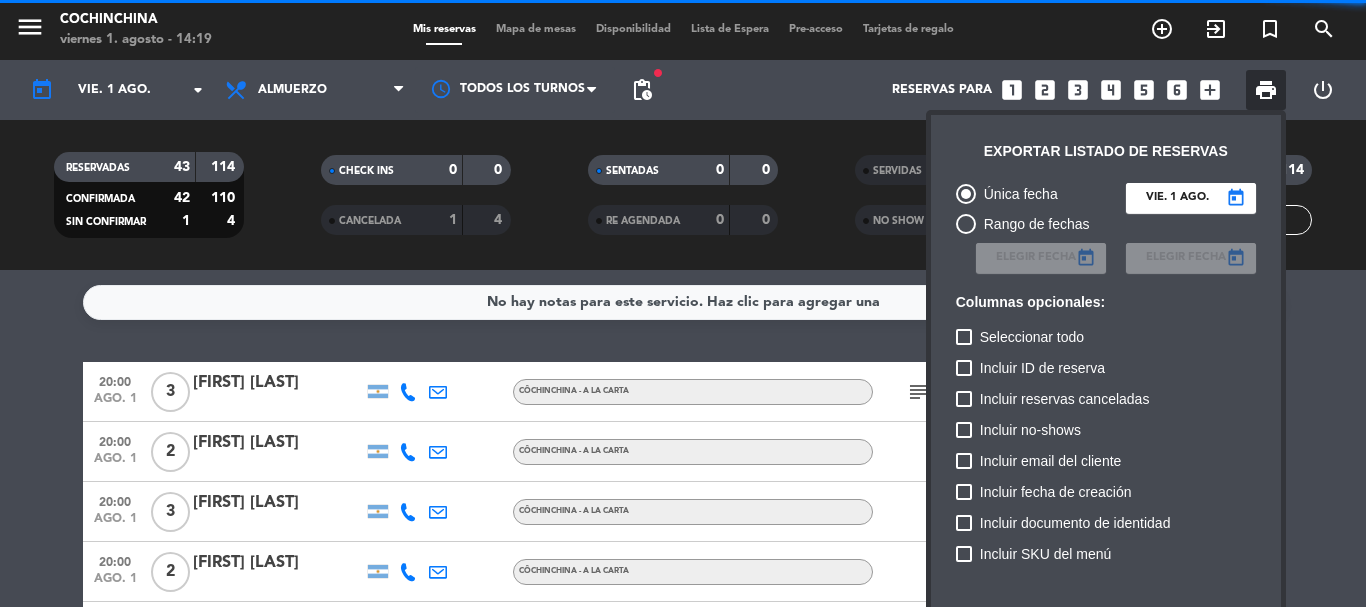 scroll, scrollTop: 122, scrollLeft: 0, axis: vertical 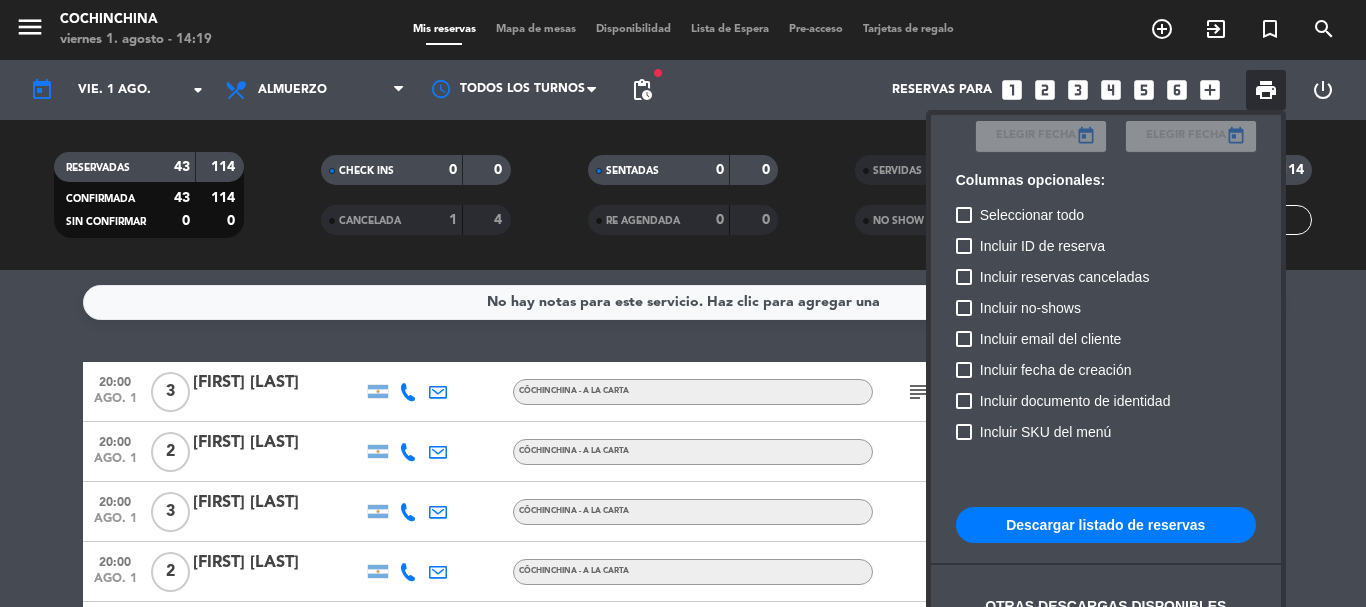 click on "Descargar listado de reservas" at bounding box center [1106, 525] 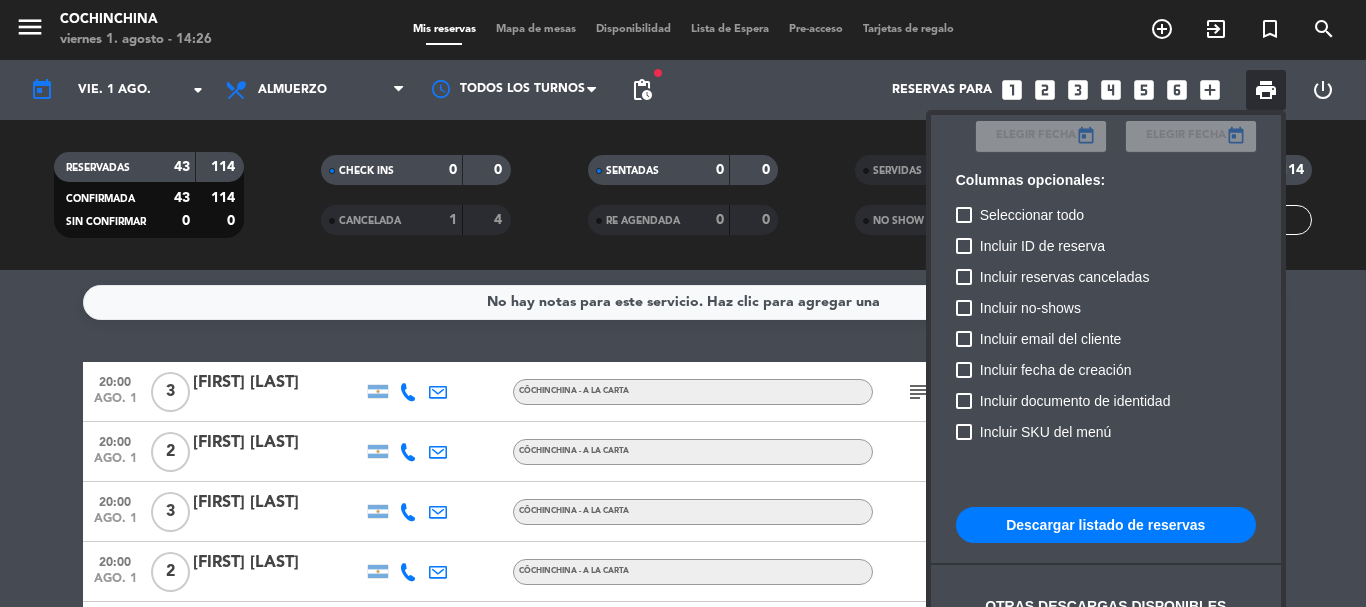 click at bounding box center [683, 303] 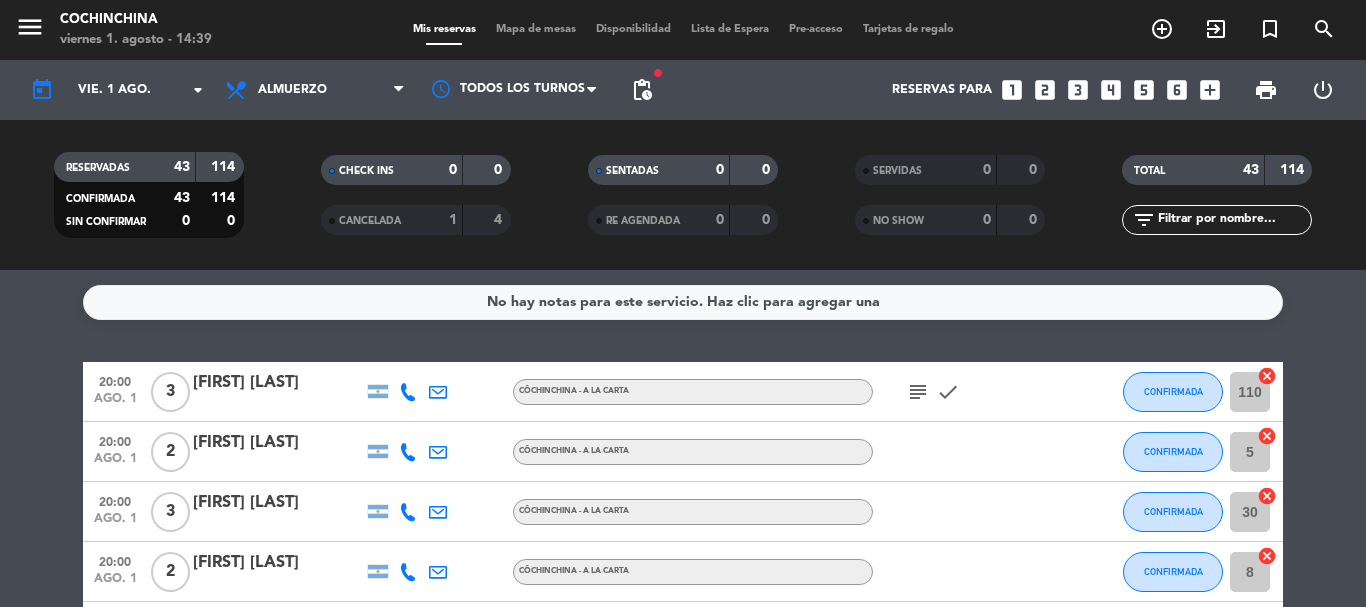 click on "RESERVADAS   43   114   CONFIRMADA   43   114   SIN CONFIRMAR   0   0" 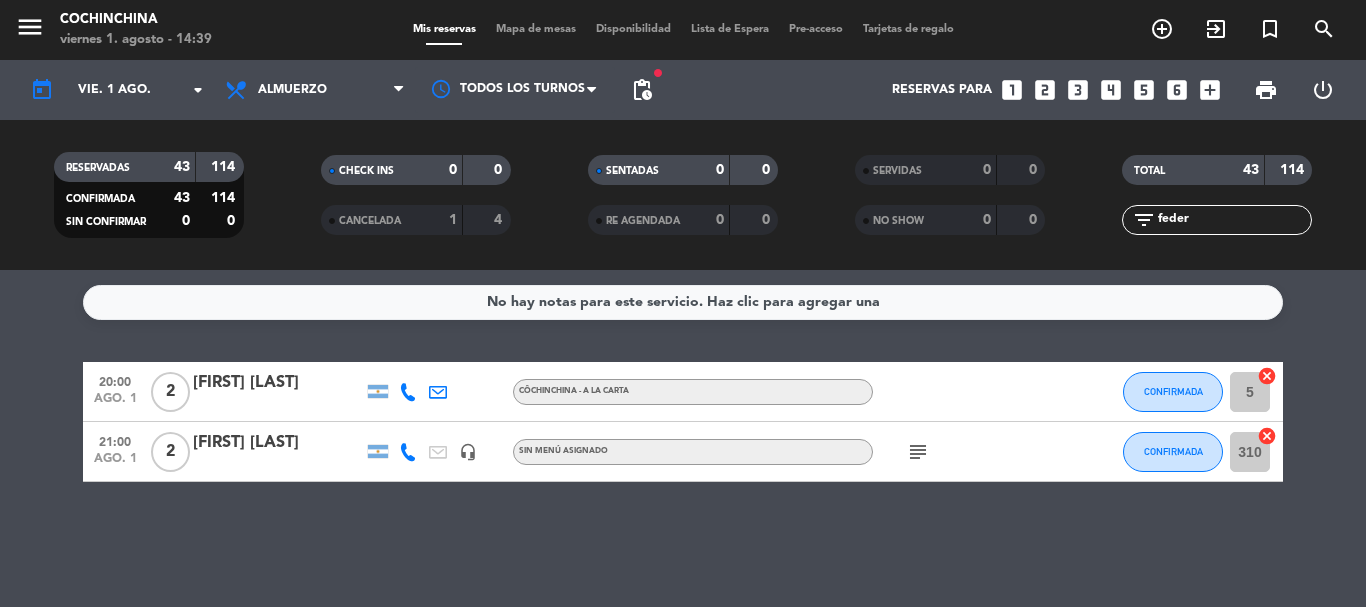 type on "feder" 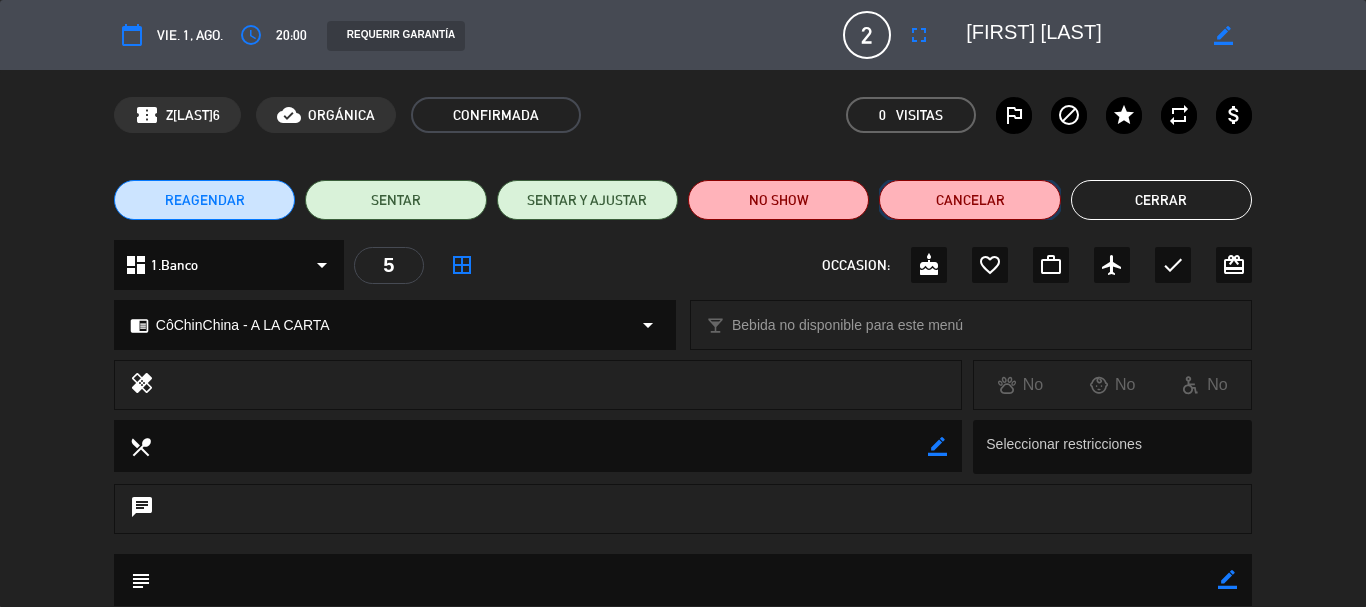 click on "Cancelar" 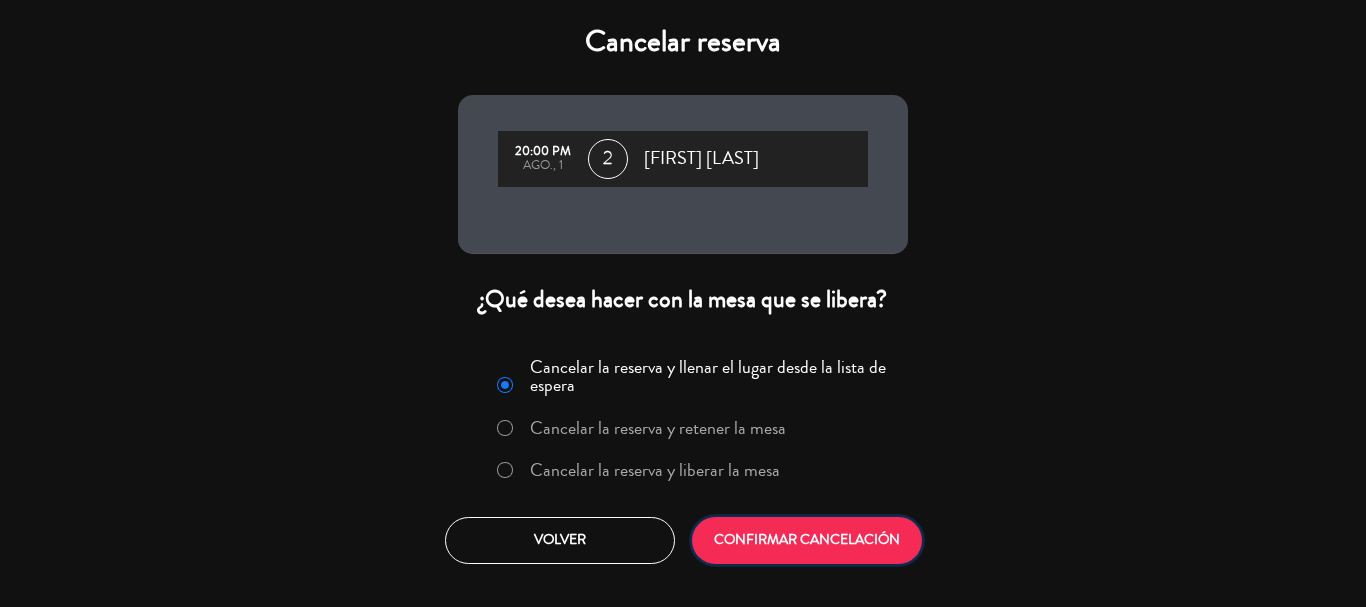 click on "CONFIRMAR CANCELACIÓN" 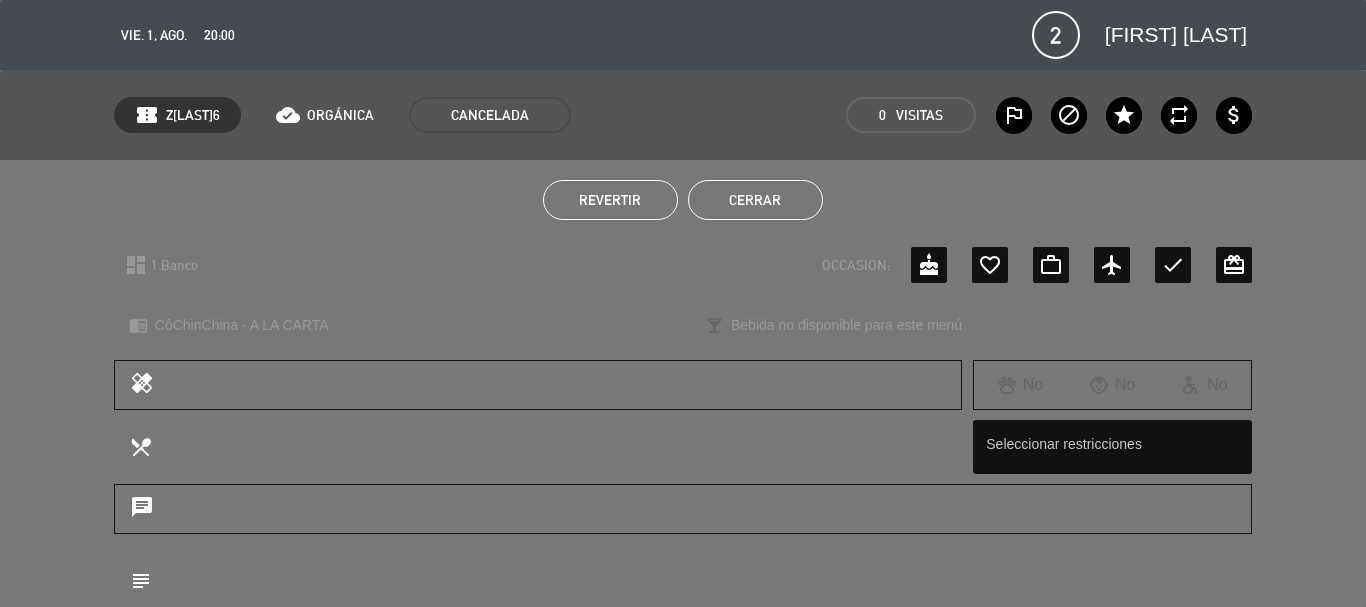 click on "Cerrar" 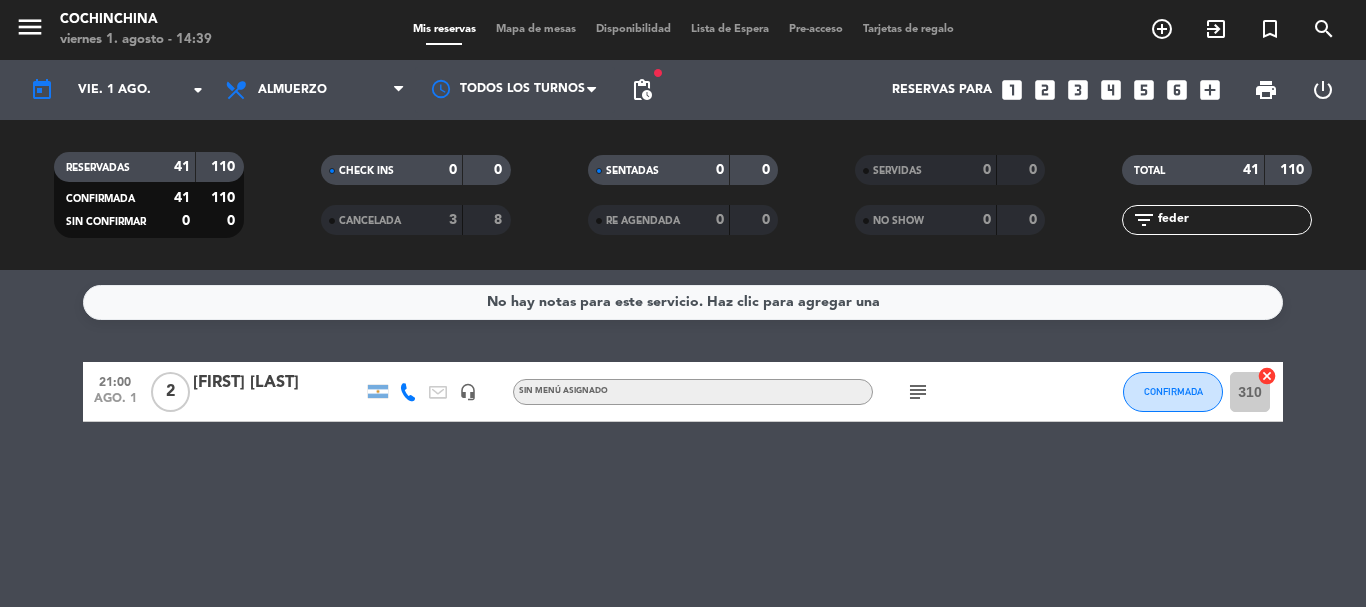 click on "feder" 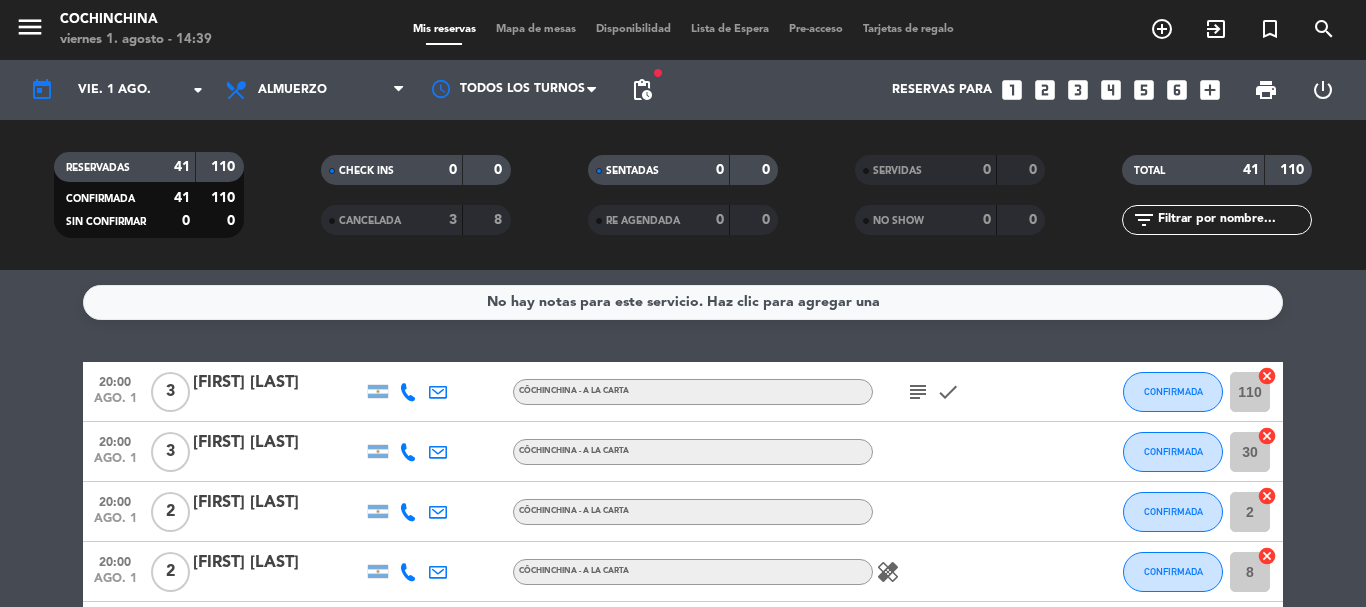 type 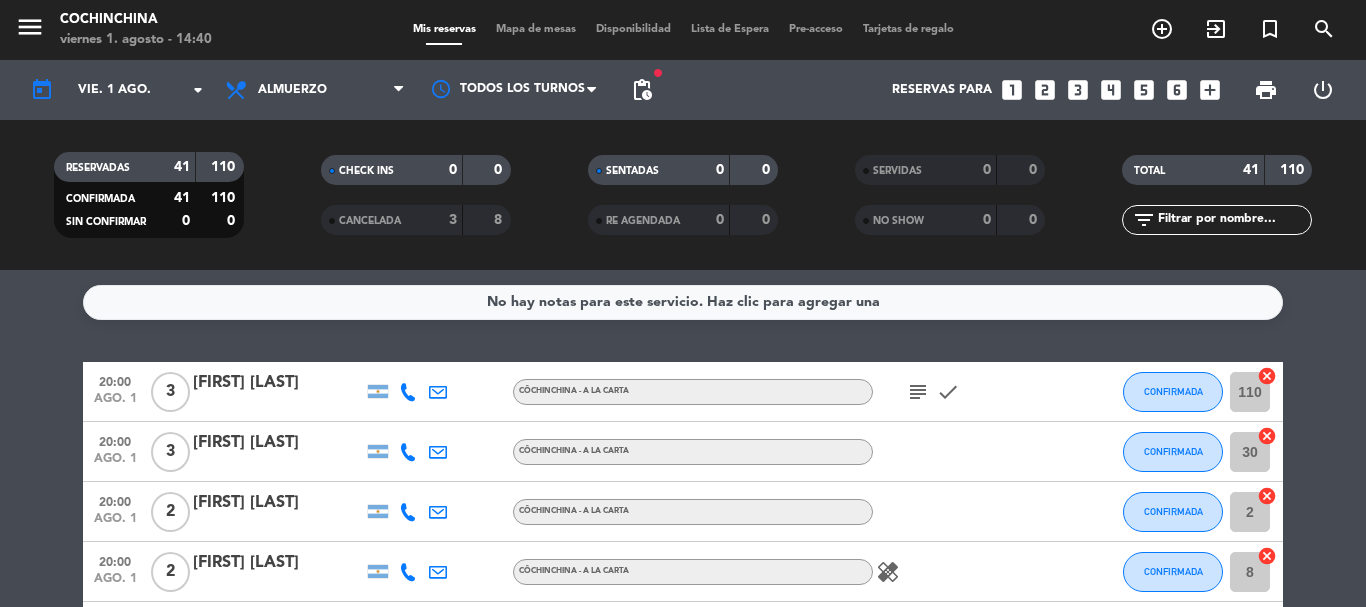 click on "CHECK INS   0   0" 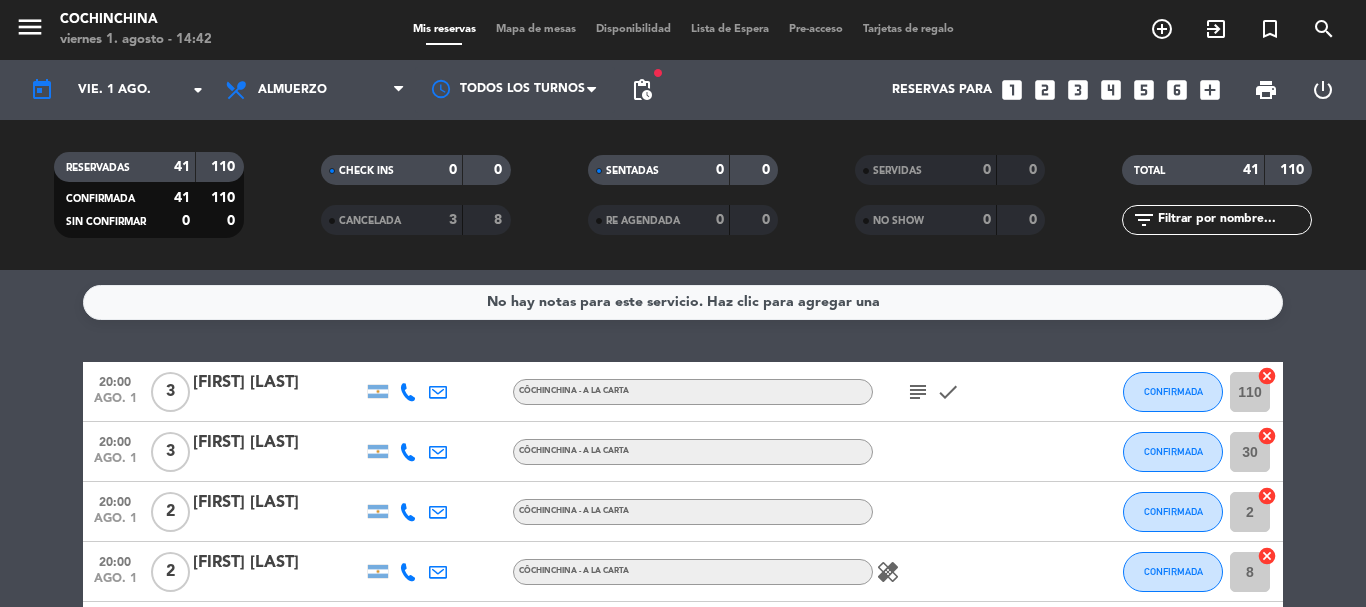 click on "CHECK INS   0   0" 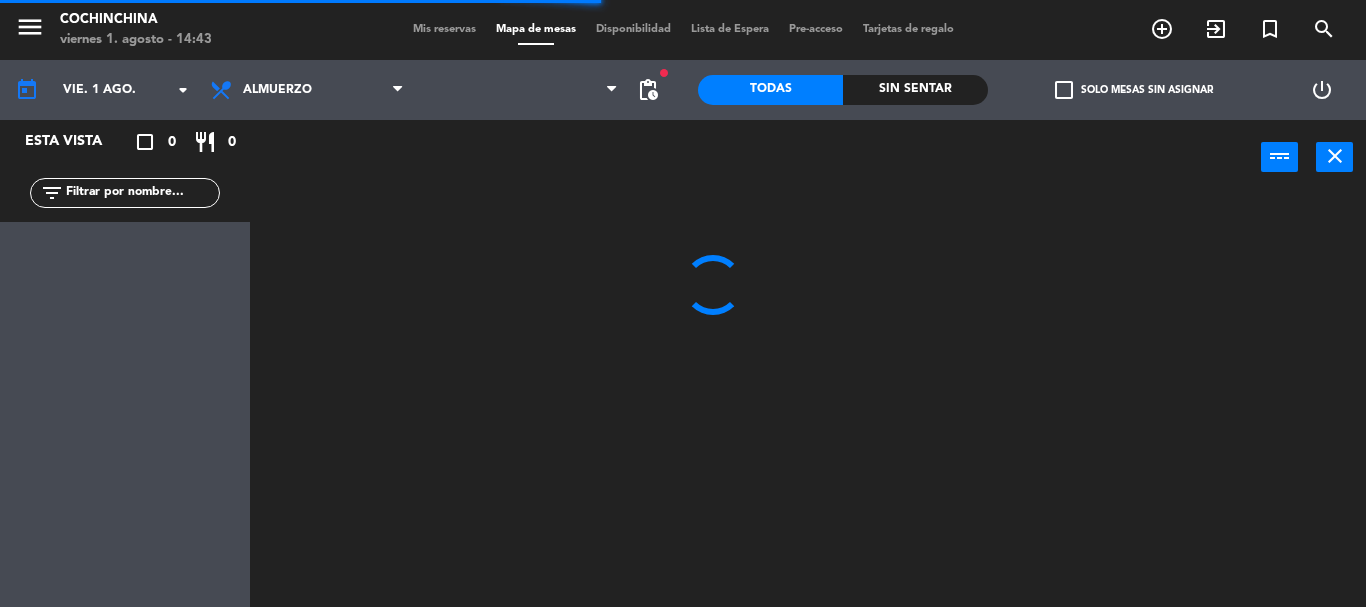 click 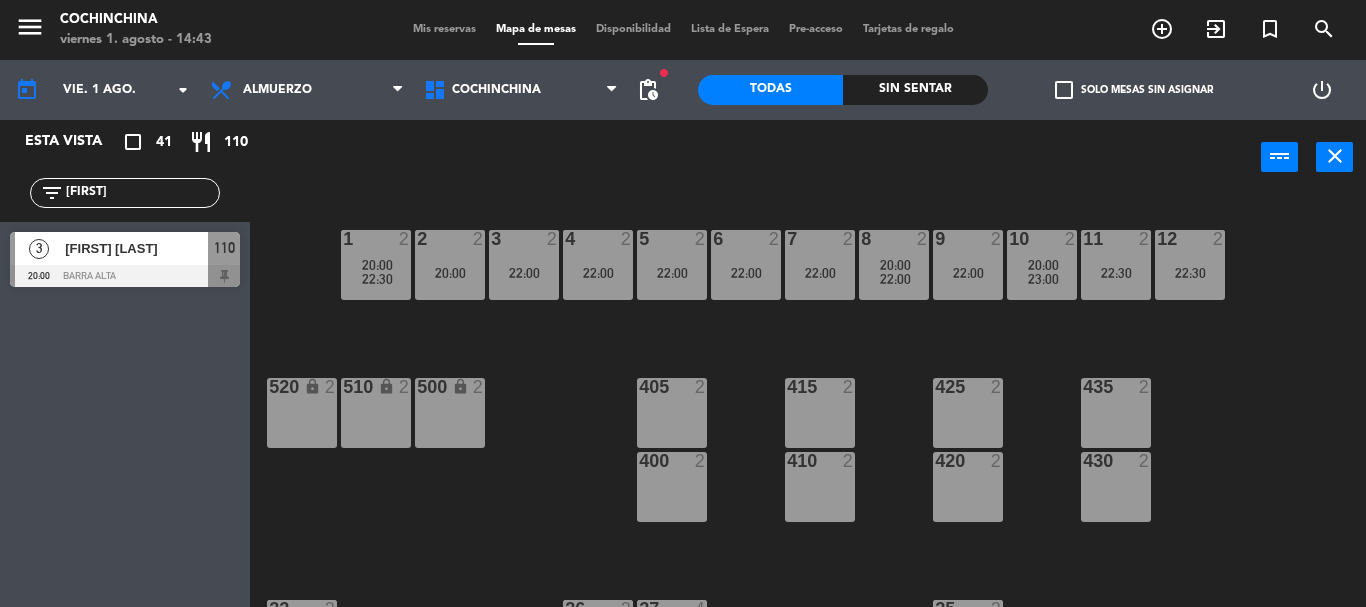 type on "[FIRST]" 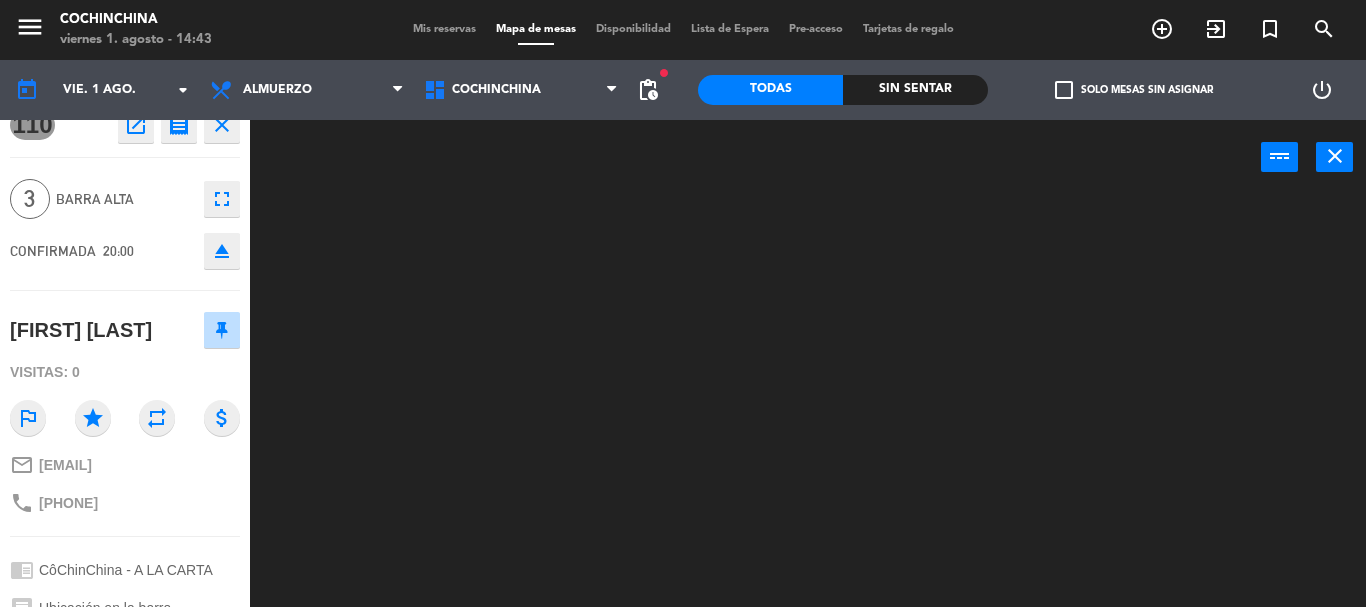 scroll, scrollTop: 0, scrollLeft: 0, axis: both 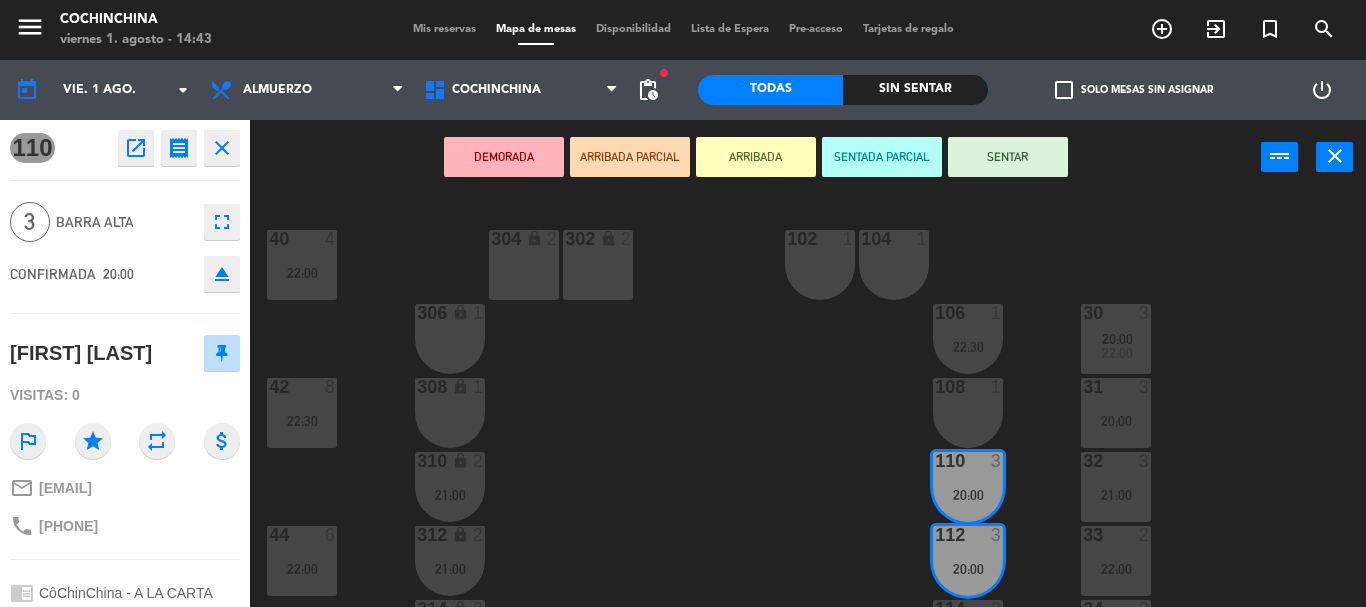click on "40  4   22:00  304 lock  2  102  1  302 lock  2  104  1  306 lock  1  30  3   20:00      22:00     106  1   22:30  42  8   22:30  308 lock  1  31  3   20:00  108  1  310 lock  2   21:00  32  3   21:00  110  3   20:00  44  6   22:00  312 lock  2   21:00  33  2   22:00  112  3   20:00  34  3   23:00  314 lock  2   22:00  114  2   21:00  46  4   22:30  316 lock  2   22:00  35  3   22:00  116  2   21:00  318 lock  1  118  1  48  8   22:00  320 lock  1  120  1  322  1  122  1  324  1  124  1  202 lock  1  212 lock  1  204 lock  1  206 lock  1  208 lock  1  210 lock  1" 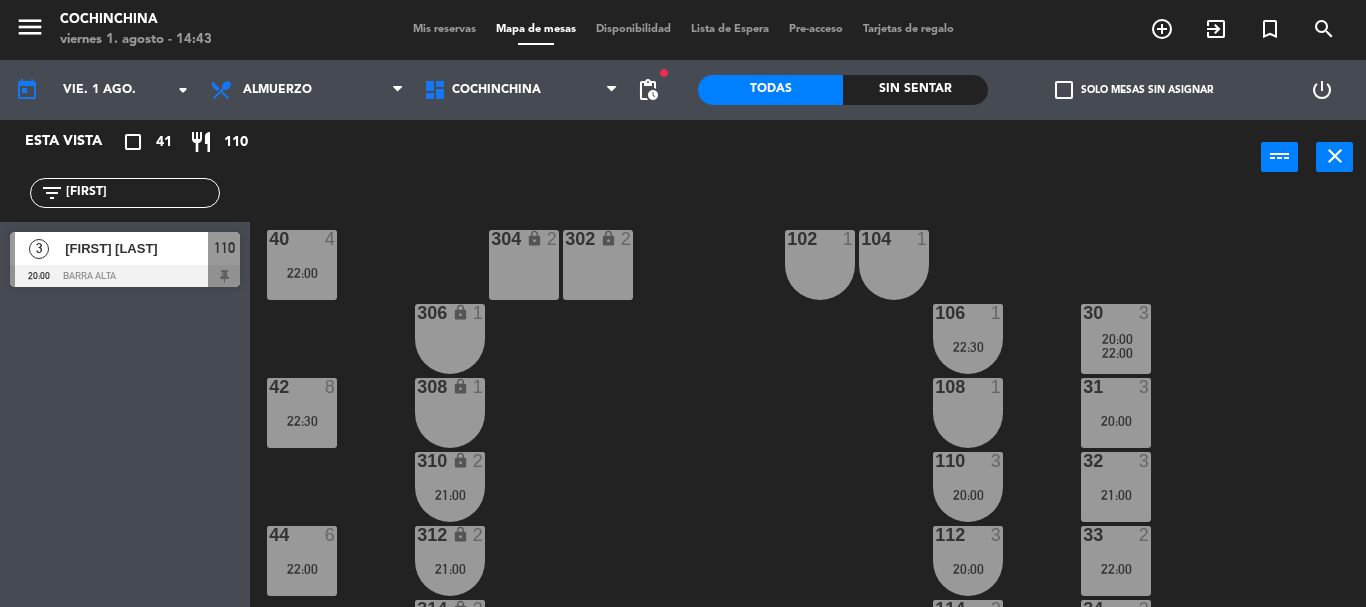 click at bounding box center (125, 276) 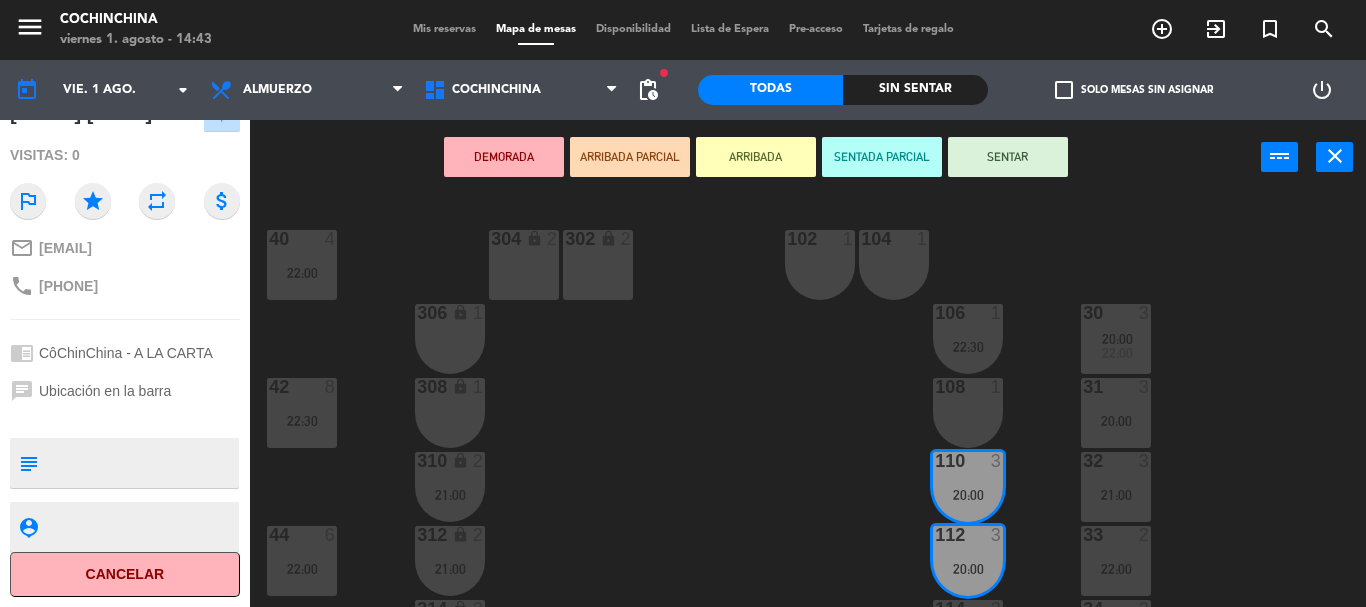 scroll, scrollTop: 269, scrollLeft: 0, axis: vertical 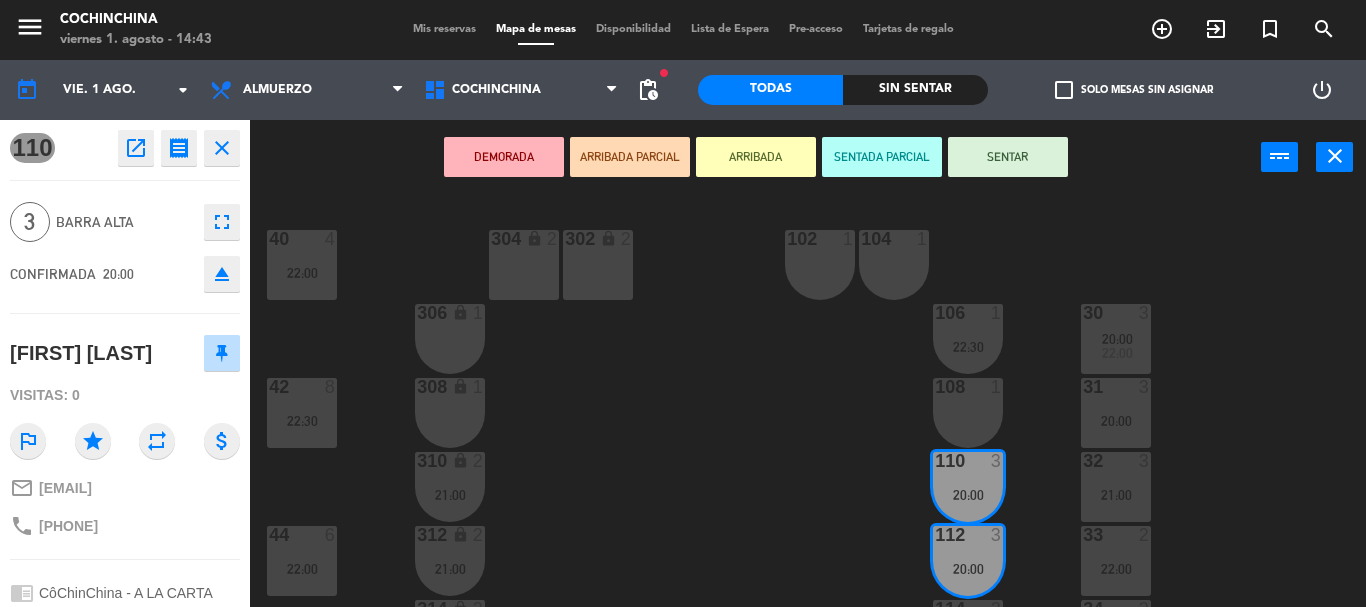 type on "Un lugar lindo con amor porfa 🙌🏼❤️" 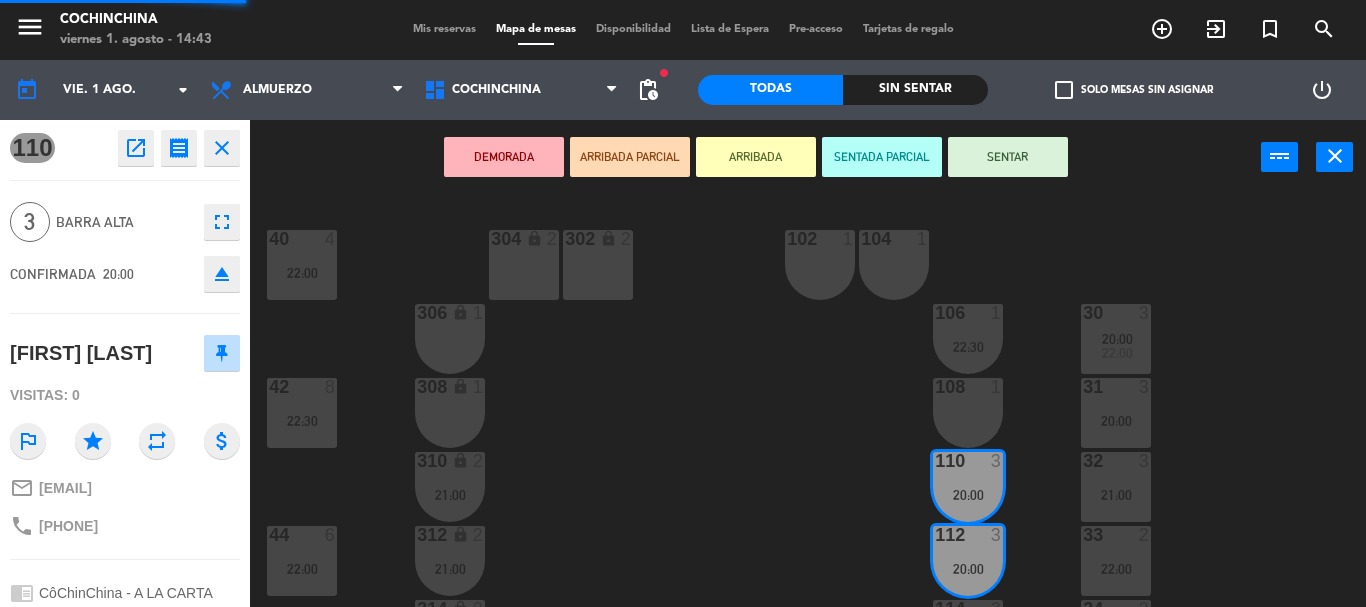 click on "CONFIRMADA   20:00  eject" 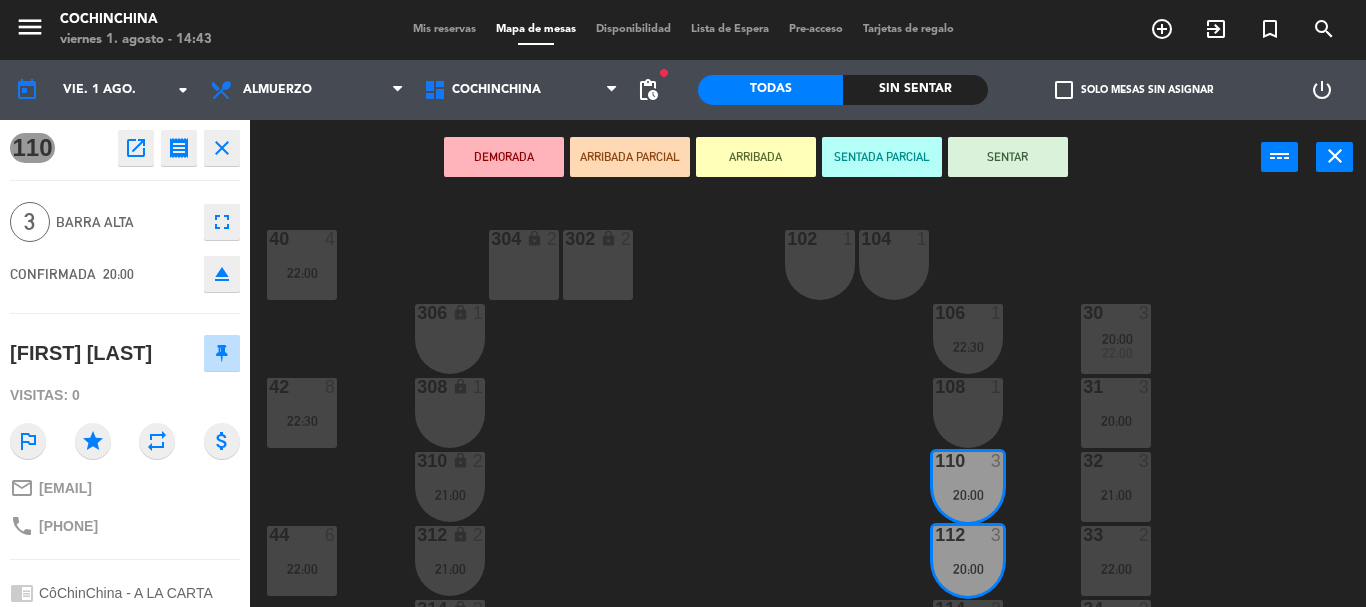 click on "close" 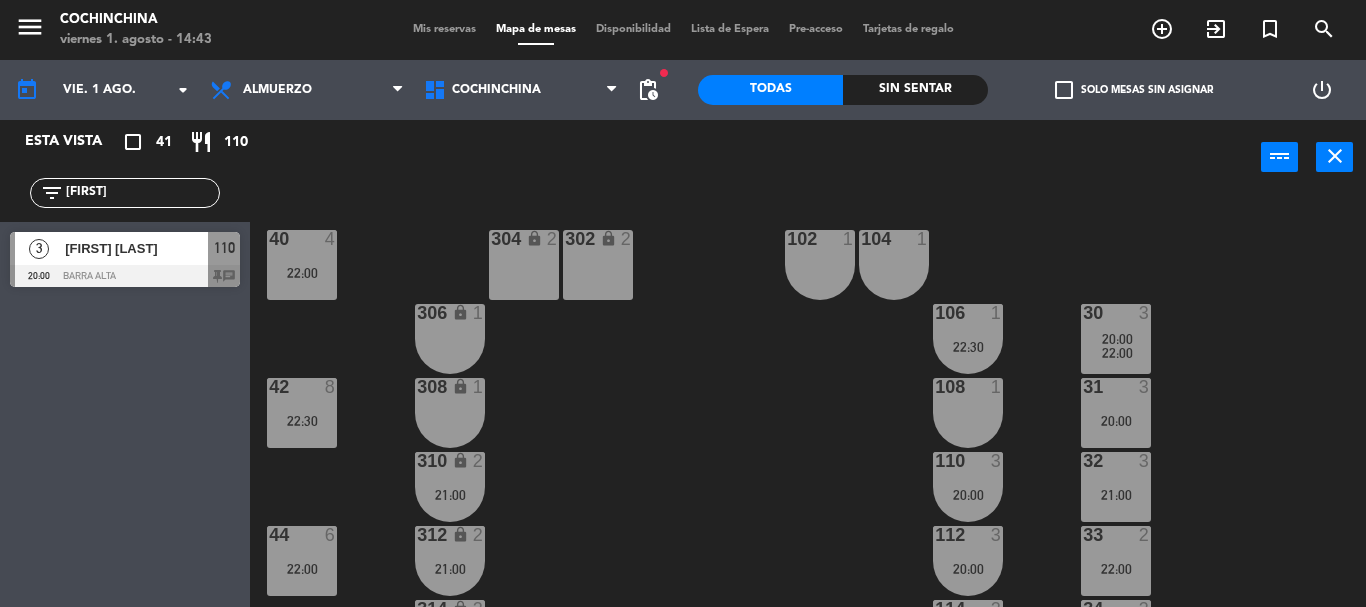 click on "[FIRST]" 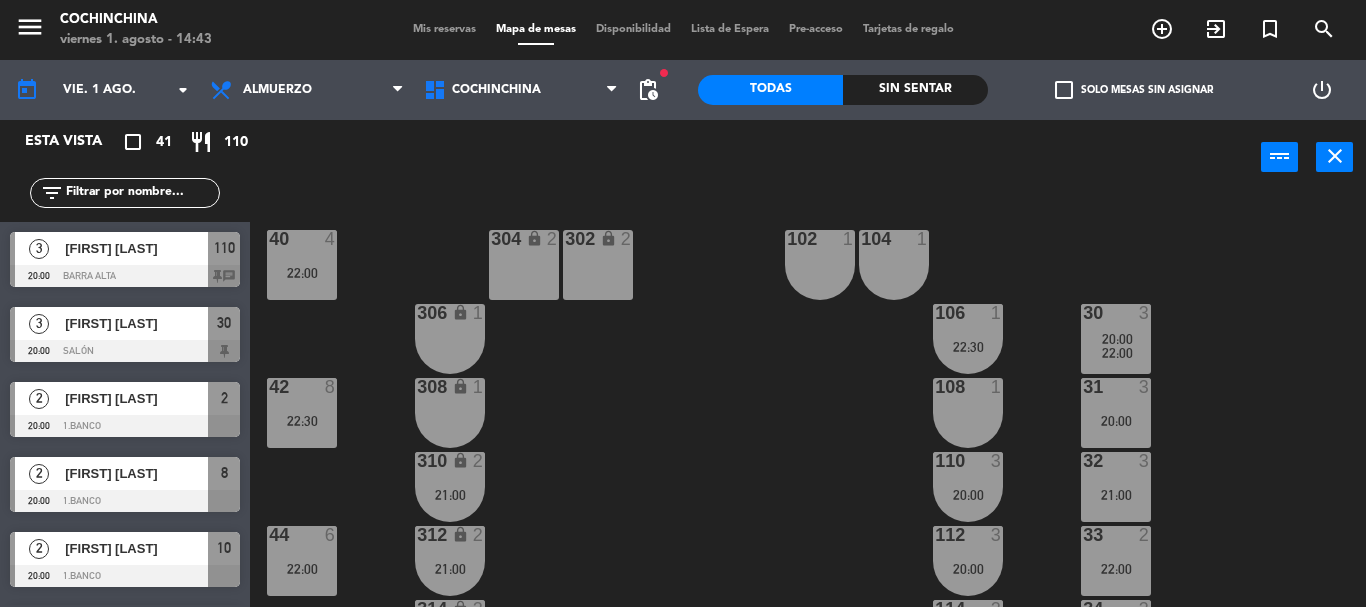 click on "40  4   22:00  304 lock  2  102  1  302 lock  2  104  1  306 lock  1  30  3   20:00      22:00     106  1   22:30  42  8   22:30  308 lock  1  31  3   20:00  108  1  310 lock  2   21:00  32  3   21:00  110  3   20:00  44  6   22:00  312 lock  2   21:00  33  2   22:00  112  3   20:00  34  3   23:00  314 lock  2   22:00  114  2   21:00  46  4   22:30  316 lock  2   22:00  35  3   22:00  116  2   21:00  318 lock  1  118  1  48  8   22:00  320 lock  1  120  1  322  1  122  1  324  1  124  1  202 lock  1  212 lock  1  204 lock  1  206 lock  1  208 lock  1  210 lock  1" 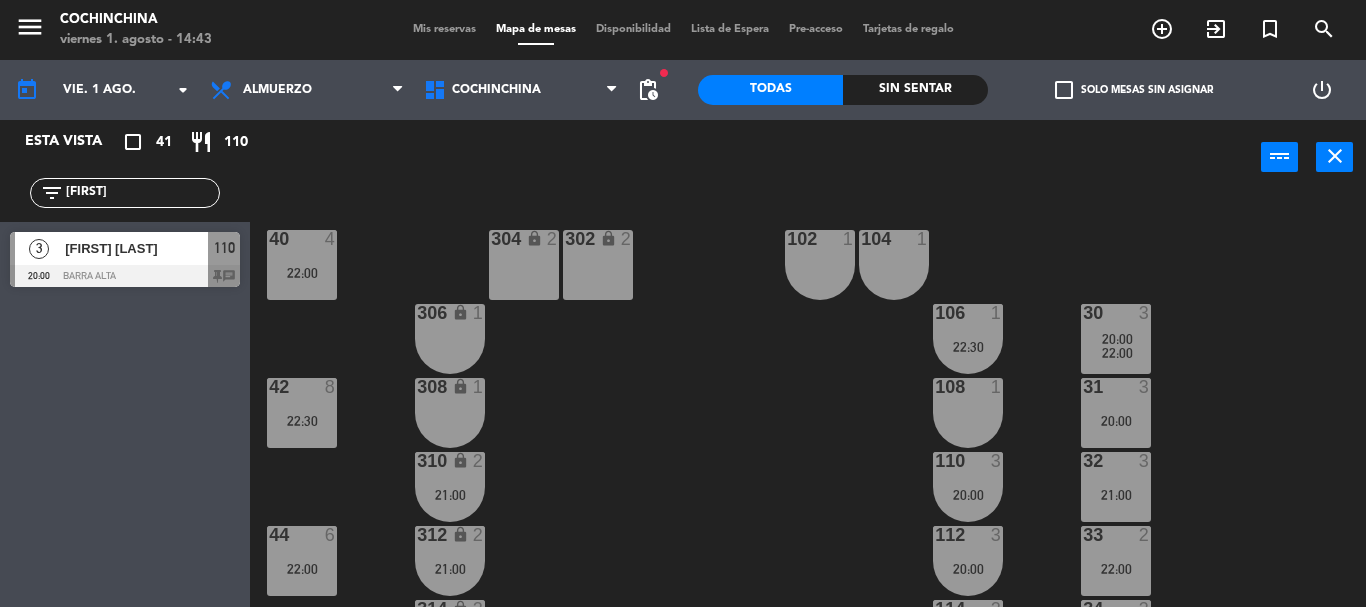 type on "[FIRST]" 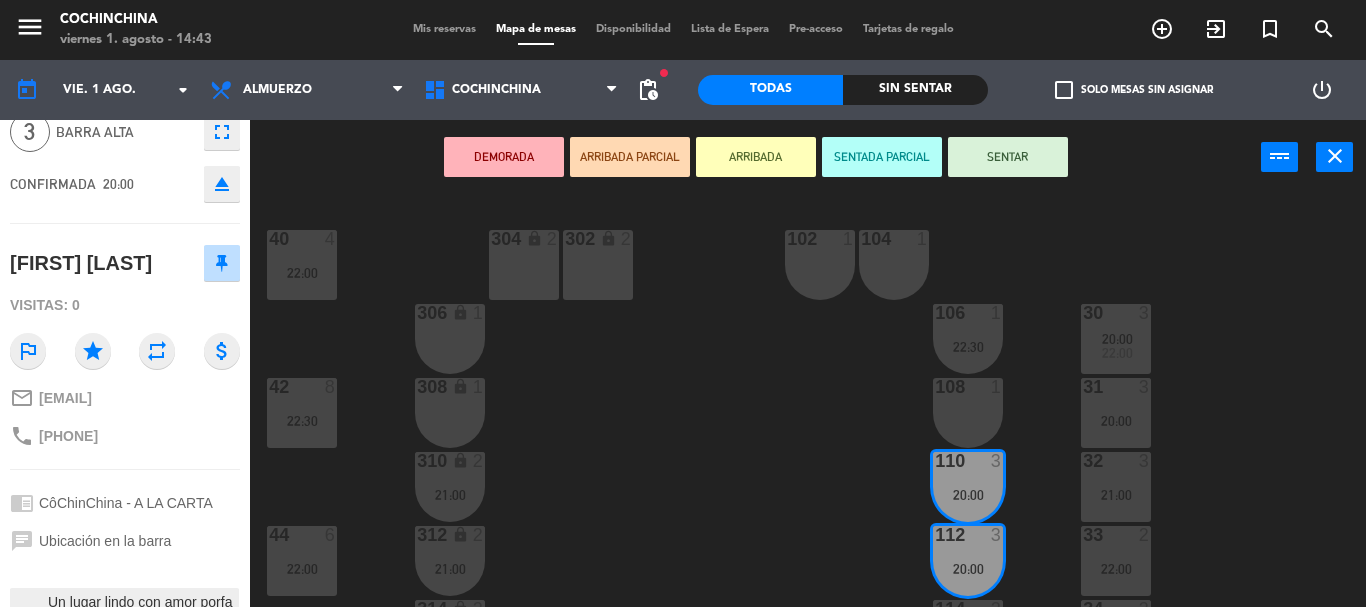 scroll, scrollTop: 0, scrollLeft: 0, axis: both 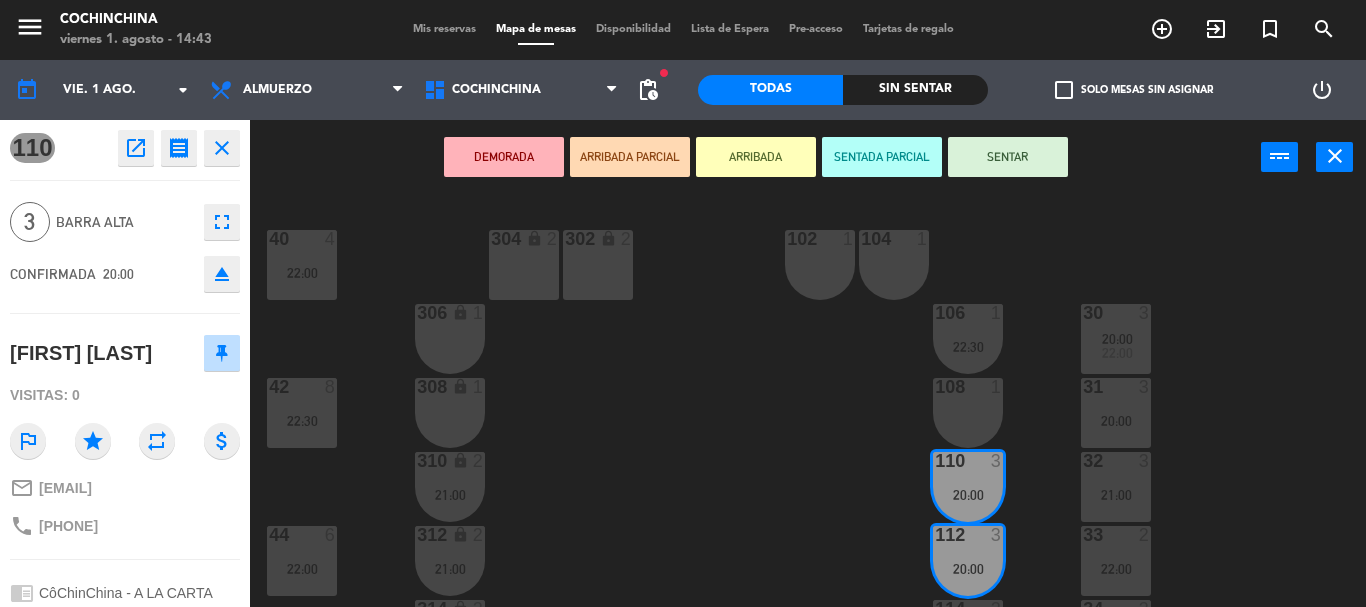 click on "110  open_in_new receipt  8:00 PM  vie., 1 ago.  3   personas   thankyou [FIRST] [LAST] Mesa 110+112        EXPERIENCE  CôChinChina - A LA CARTA DRESERVATION NOTES  Ubicación en la barra  INTERNAL NOTES FOR THIS VISIT  Un lugar lindo con amor porfa 🙌🏼❤️  close" 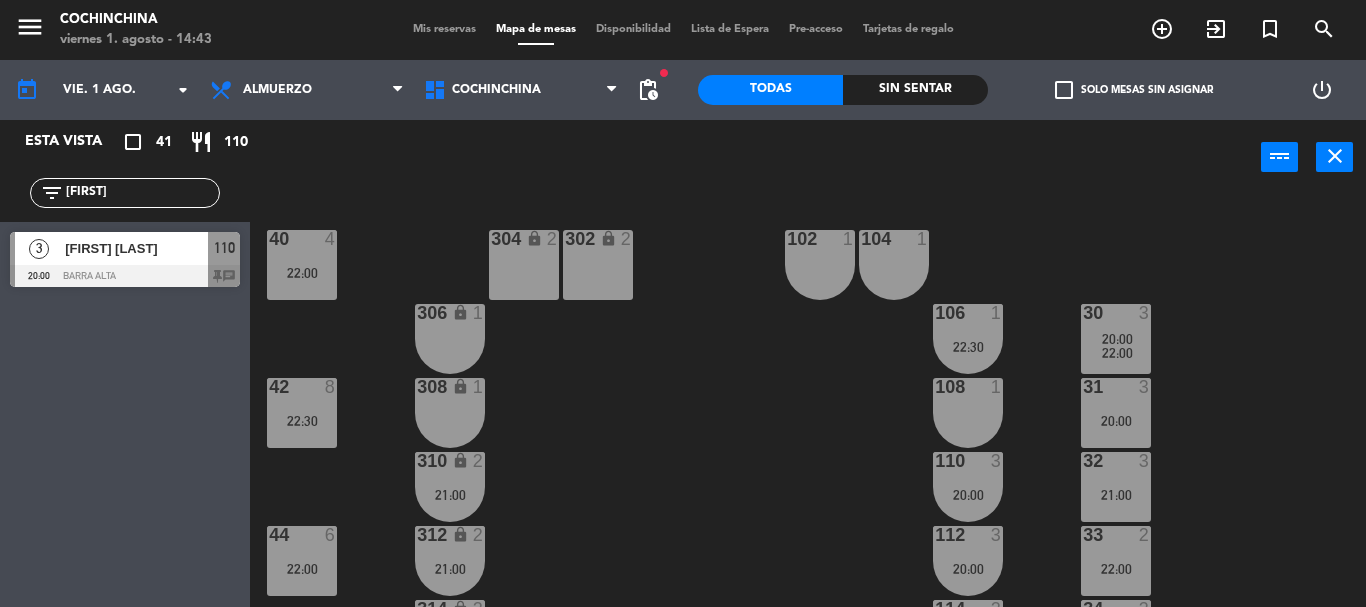 click on "[FIRST]" 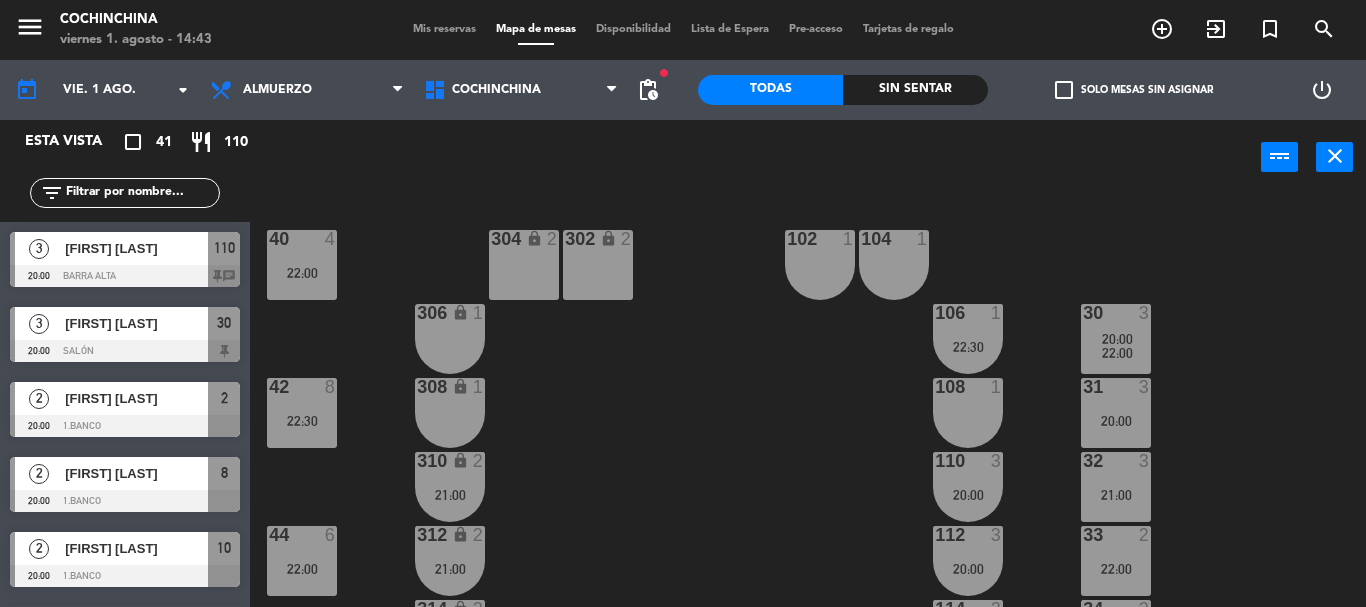 type 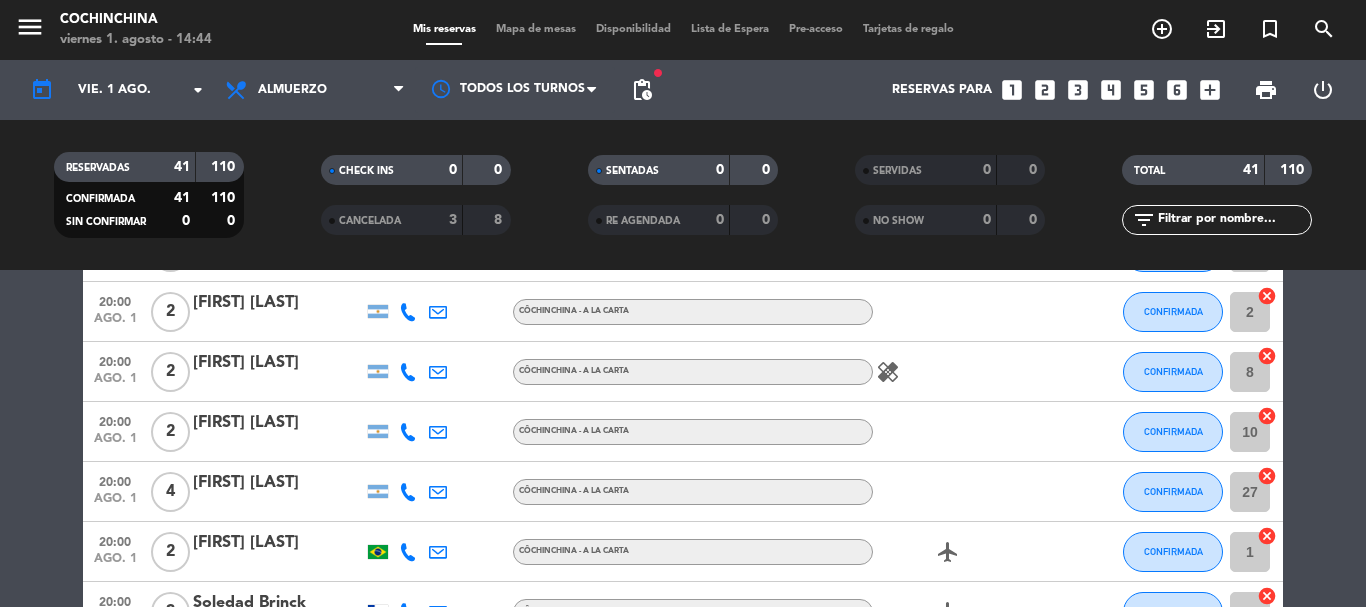 scroll, scrollTop: 0, scrollLeft: 0, axis: both 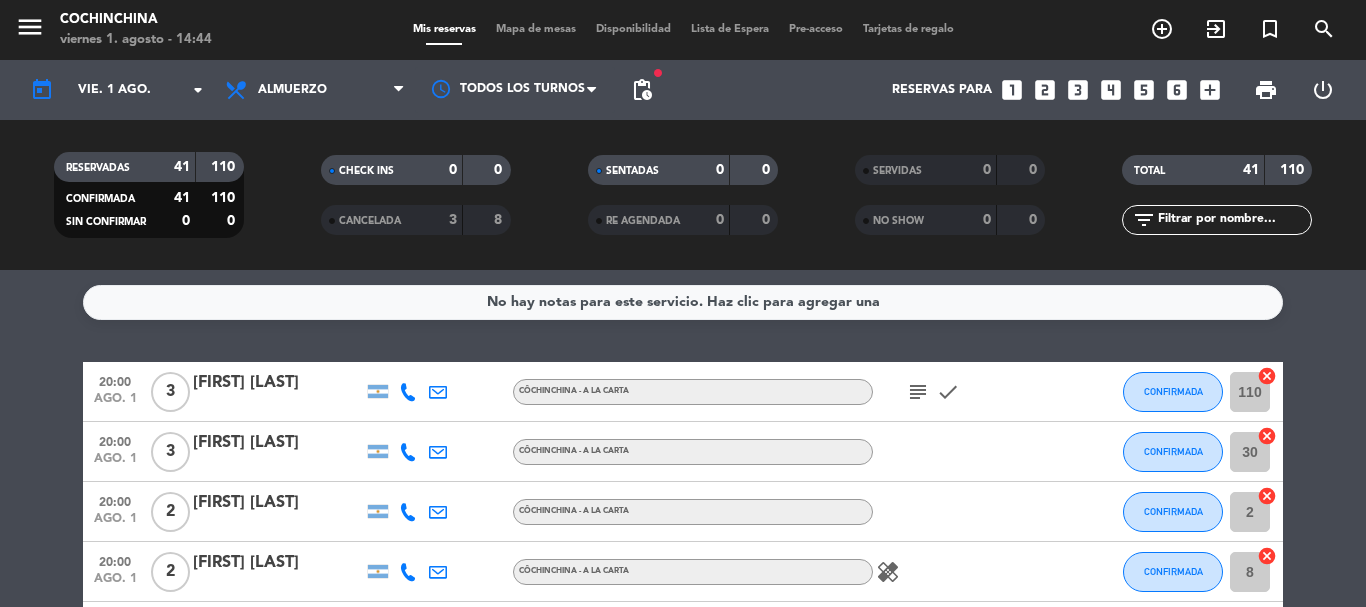 click on "subject" 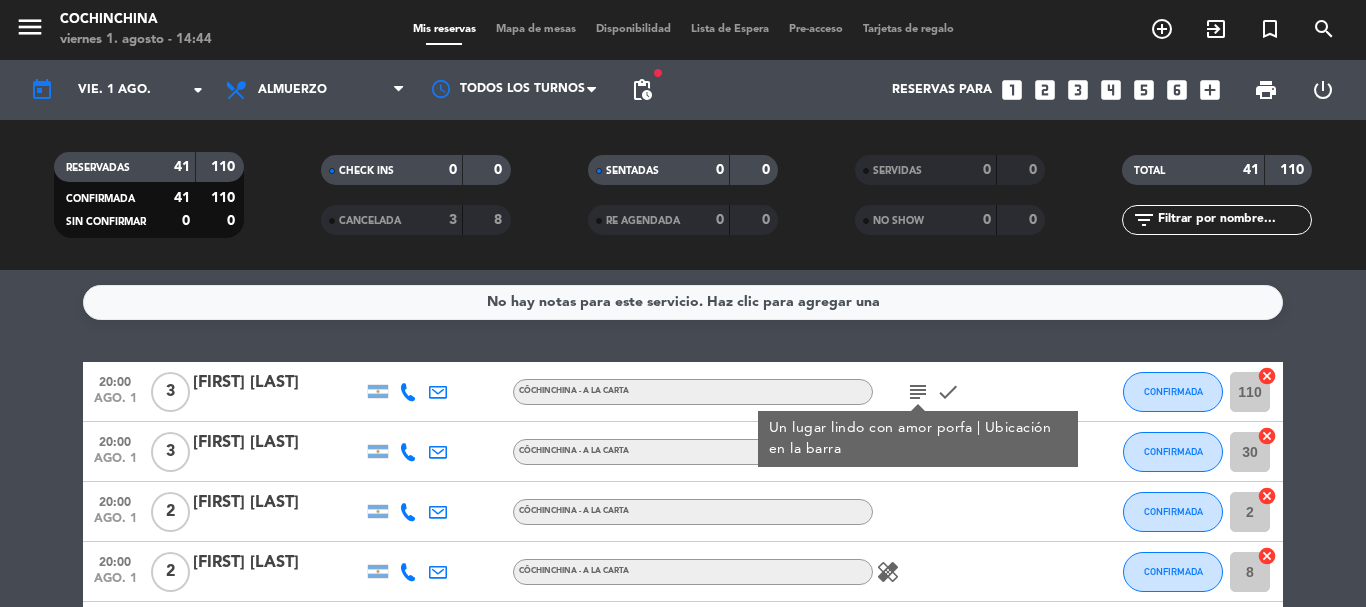 click on "No hay notas para este servicio. Haz clic para agregar una   20:00   ago. 1   3   [FIRST] [LAST]   CôChinChina - A LA CARTA  subject  Un lugar lindo con amor porfa  | Ubicación en la barra  check  CONFIRMADA 110  cancel   20:00   ago. 1   3   [FIRST] [LAST]   CôChinChina - A LA CARTA CONFIRMADA 30  cancel   20:00   ago. 1   2   [FIRST] [LAST]   CôChinChina - A LA CARTA CONFIRMADA 2  cancel   20:00   ago. 1   2   [FIRST] [LAST]   CôChinChina - A LA CARTA  healing  CONFIRMADA 8  cancel   20:00   ago. 1   2   [FIRST] [LAST]   CôChinChina - A LA CARTA CONFIRMADA 10  cancel   20:00   ago. 1   4   [FIRST] [LAST]   CôChinChina - A LA CARTA CONFIRMADA 27  cancel   20:00   ago. 1   2   [FIRST] [LAST]   CôChinChina - A LA CARTA  airplanemode_active  CONFIRMADA 31  cancel   21:00   ago. 1   3   [FIRST] [LAST]   CôChinChina - A LA CARTA  airplanemode_active  CONFIRMADA 32  cancel   21:00   ago. 1" 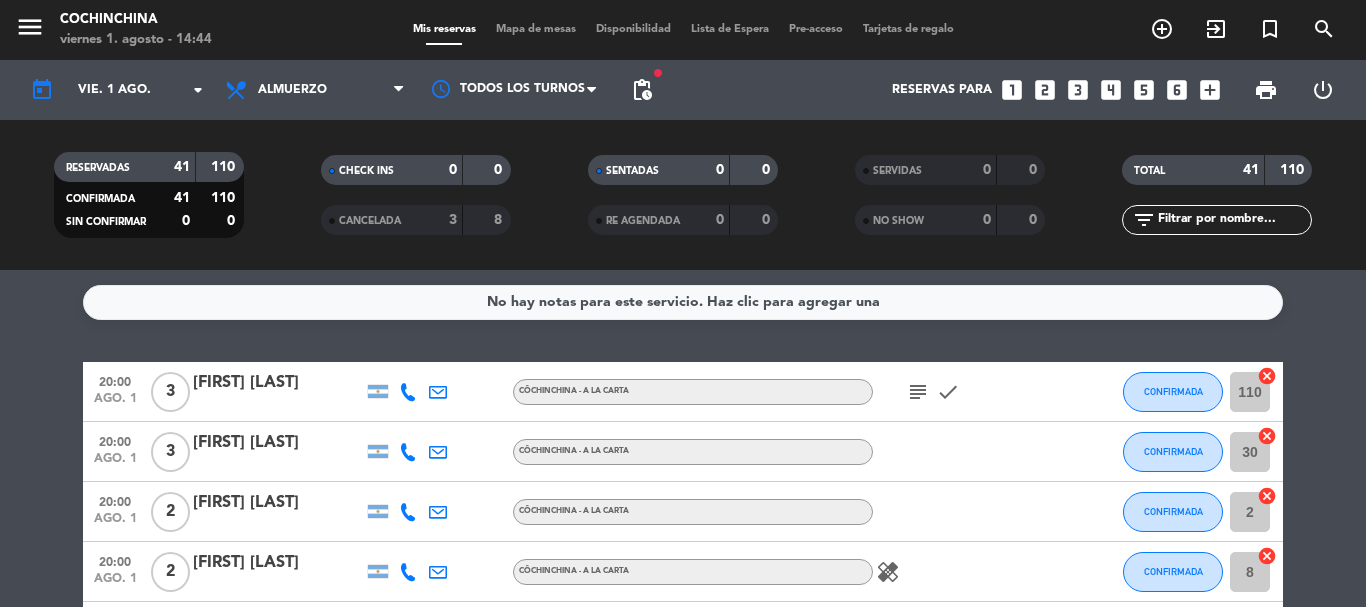 click on "No hay notas para este servicio. Haz clic para agregar una   20:00   ago. 1   3   [FIRST] [LAST]   CôChinChina - A LA CARTA  subject   check  CONFIRMADA 110  cancel   20:00   ago. 1   3   [FIRST] [LAST]   CôChinChina - A LA CARTA CONFIRMADA 30  cancel   20:00   ago. 1   2   [FIRST] [LAST]   CôChinChina - A LA CARTA CONFIRMADA 2  cancel   20:00   ago. 1   2   [FIRST] [LAST]   CôChinChina - A LA CARTA  healing  CONFIRMADA 8  cancel   20:00   ago. 1   2   [FIRST] [LAST]   CôChinChina - A LA CARTA CONFIRMADA 10  cancel   20:00   ago. 1   4   [FIRST] [LAST]   CôChinChina - A LA CARTA CONFIRMADA 27  cancel   20:00   ago. 1   2   [FIRST] [LAST]   CôChinChina - A LA CARTA  airplanemode_active  CONFIRMADA 1  cancel   20:00   ago. 1   3   [FIRST] [LAST]   CôChinChina - A LA CARTA  airplanemode_active  CONFIRMADA 31  cancel   21:00   ago. 1   3   [FIRST] [LAST]  headset_mic  Sin menú asignado CONFIRMADA 32  cancel   21:00   ago. 1   2   [FIRST] [LAST]  headset_mic  Sin menú asignado" 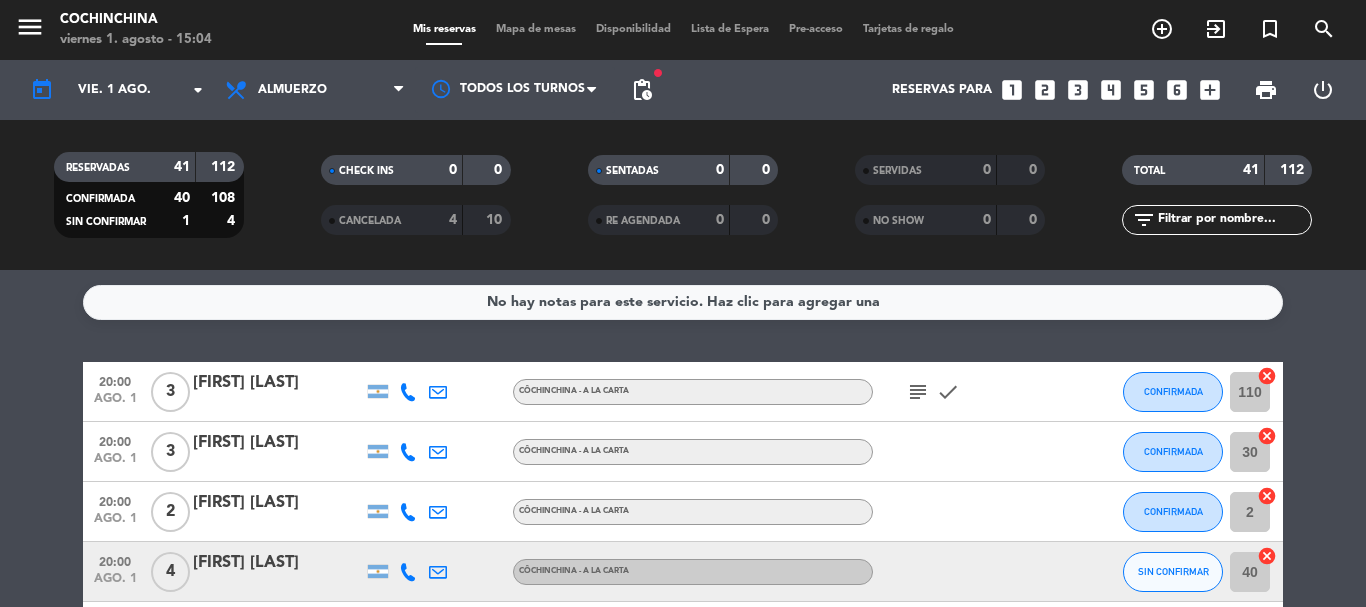 click 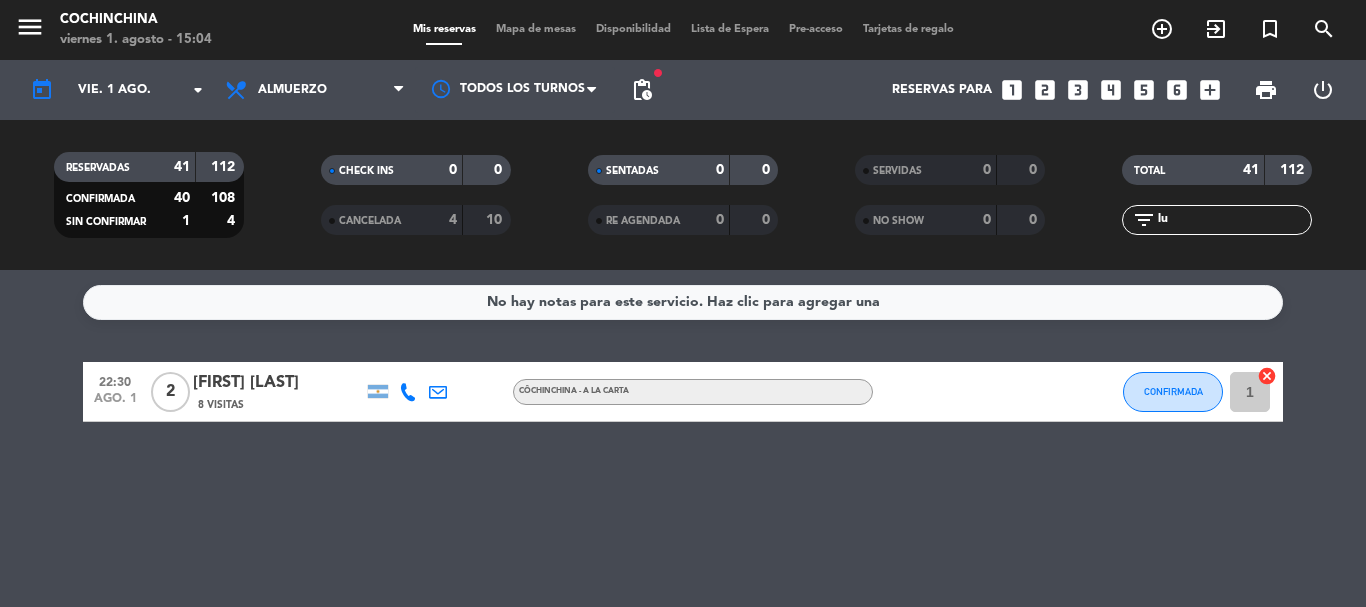 type on "l" 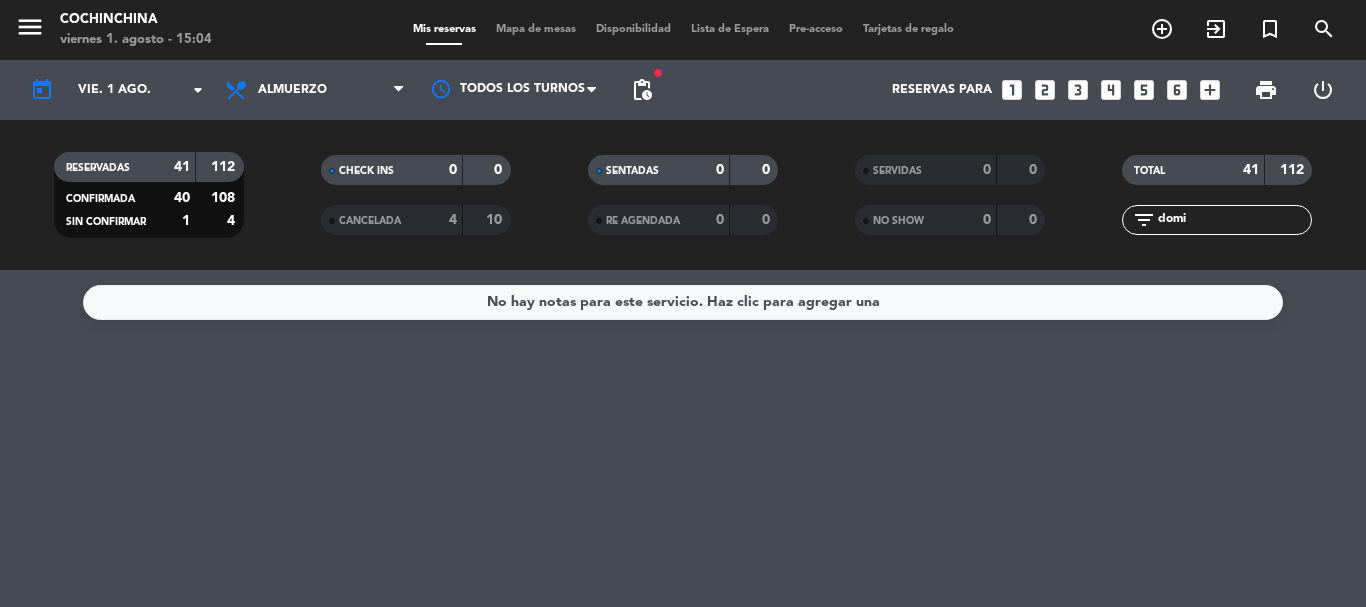 type on "[FIRST]" 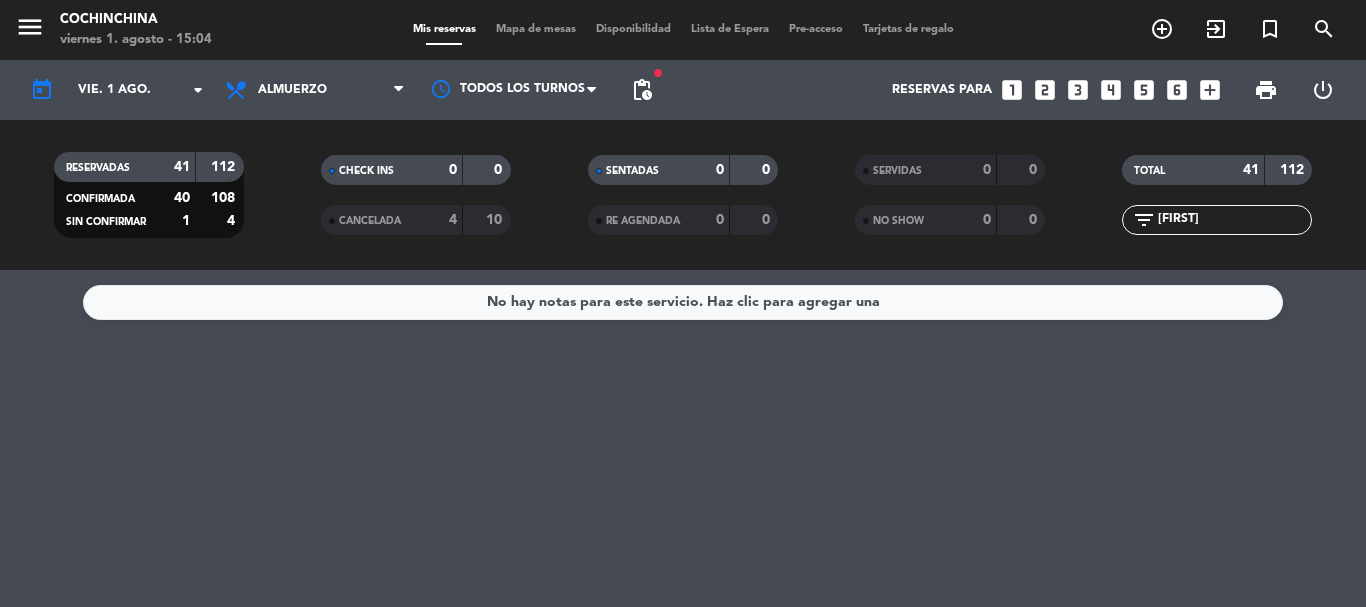 click on "[FIRST]" 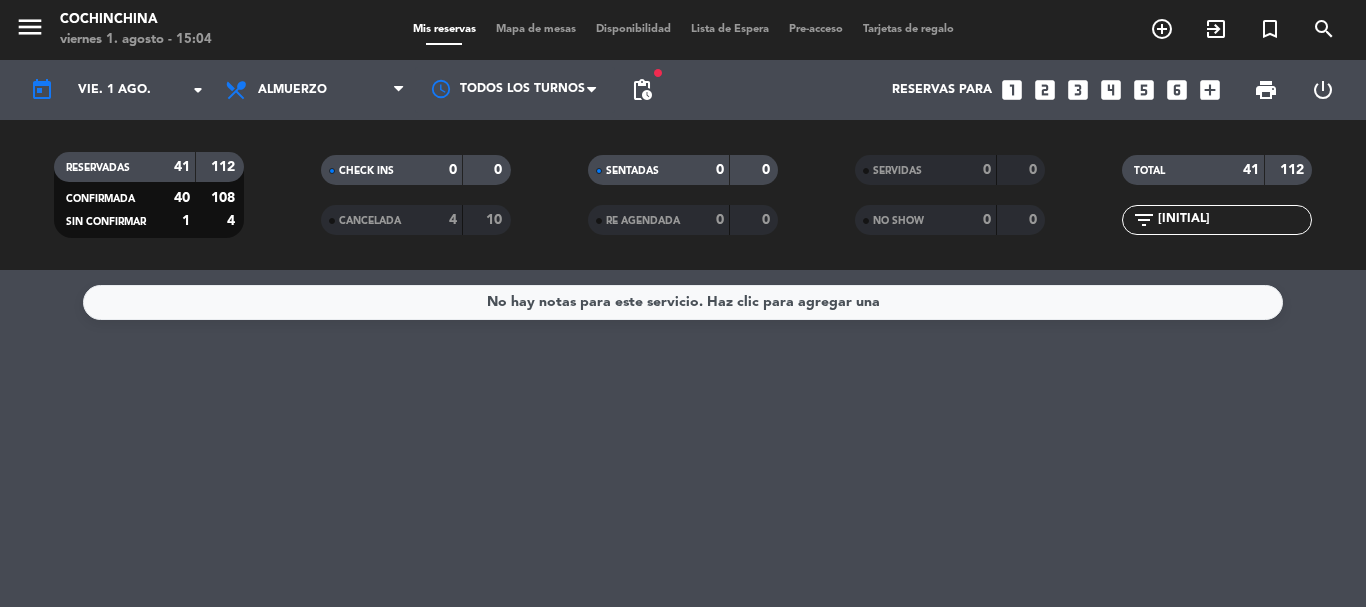 type on "ñ" 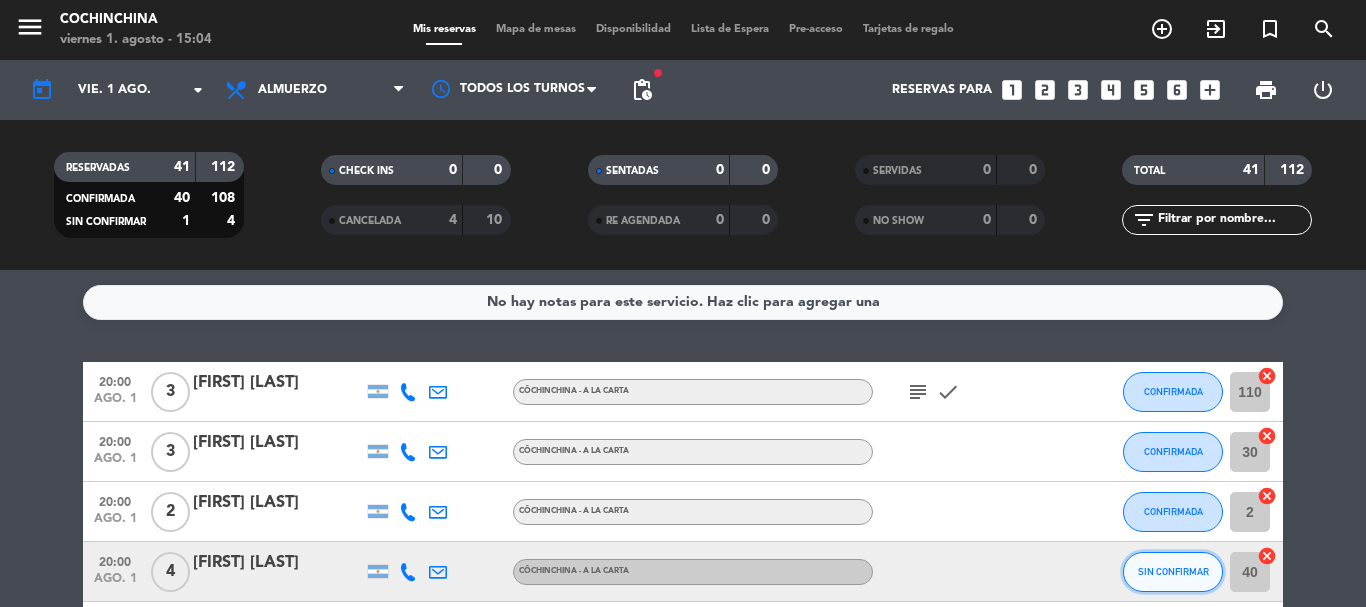 click on "SIN CONFIRMAR" 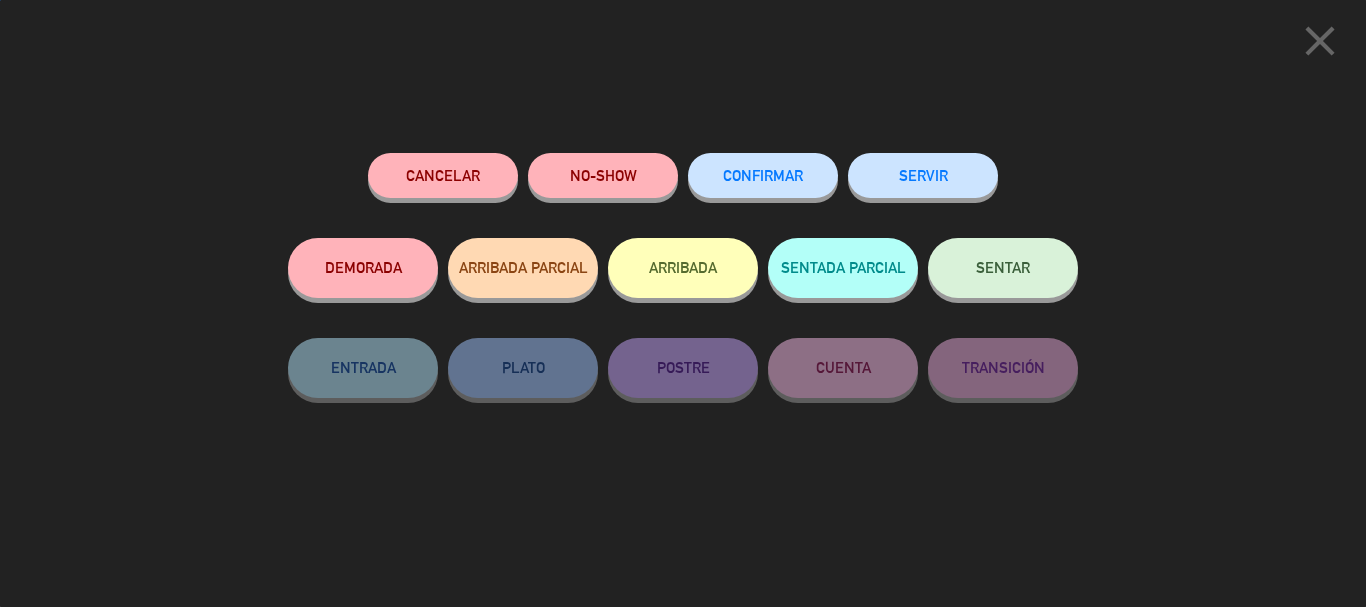 click on "CONFIRMAR" 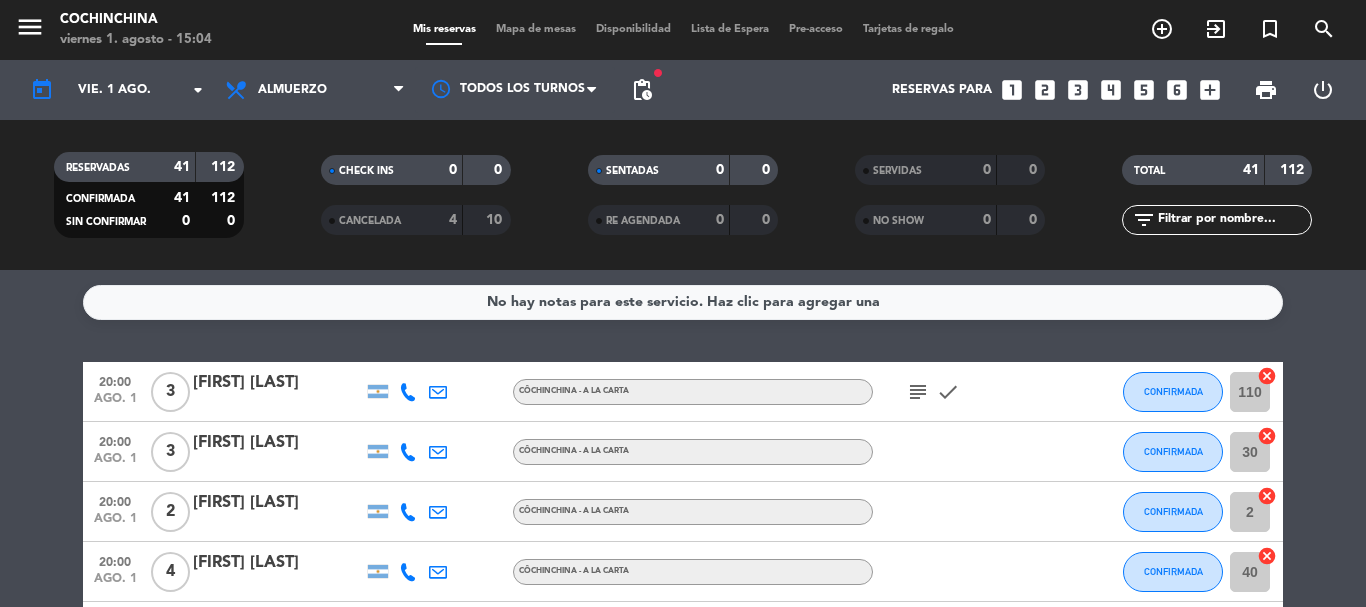 click on "CHECK INS   0   0" 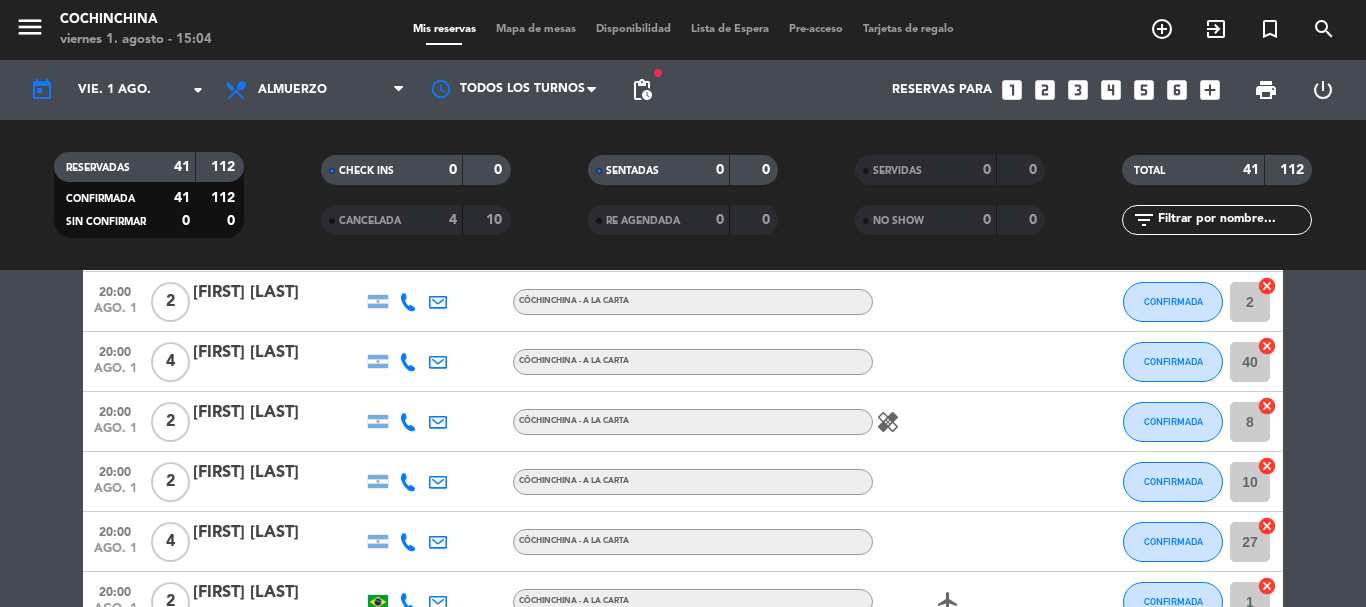 scroll, scrollTop: 0, scrollLeft: 0, axis: both 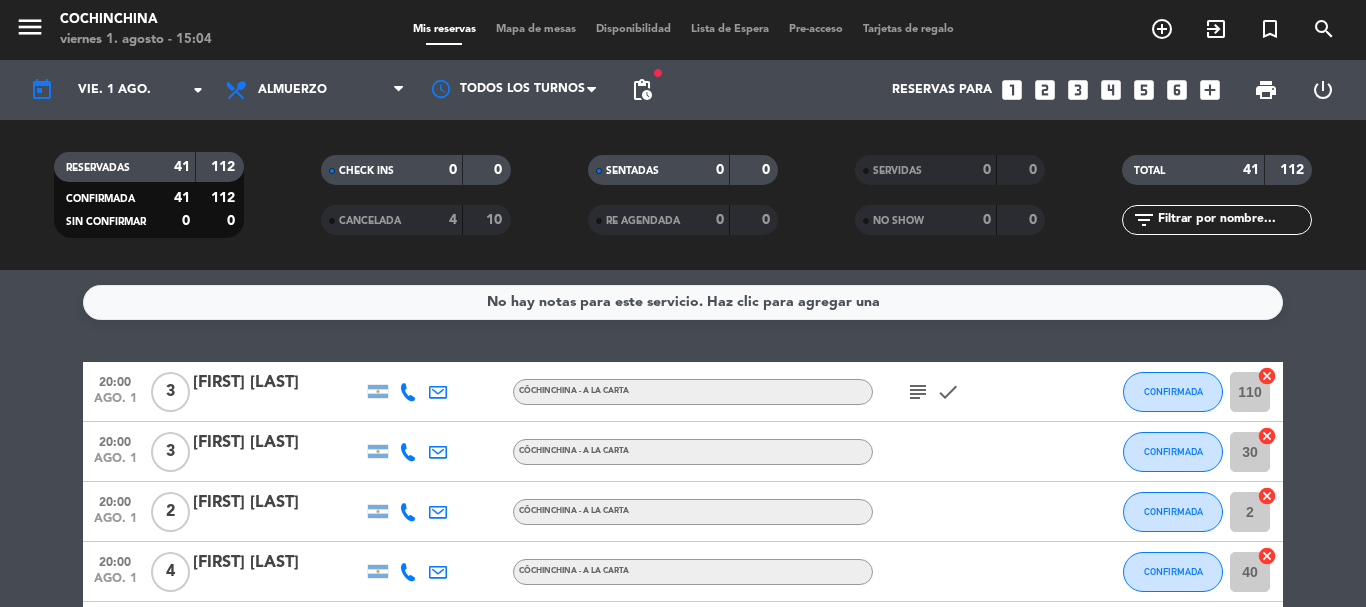 click on "RESERVADAS   41   112   CONFIRMADA   41   112   SIN CONFIRMAR   0   0" 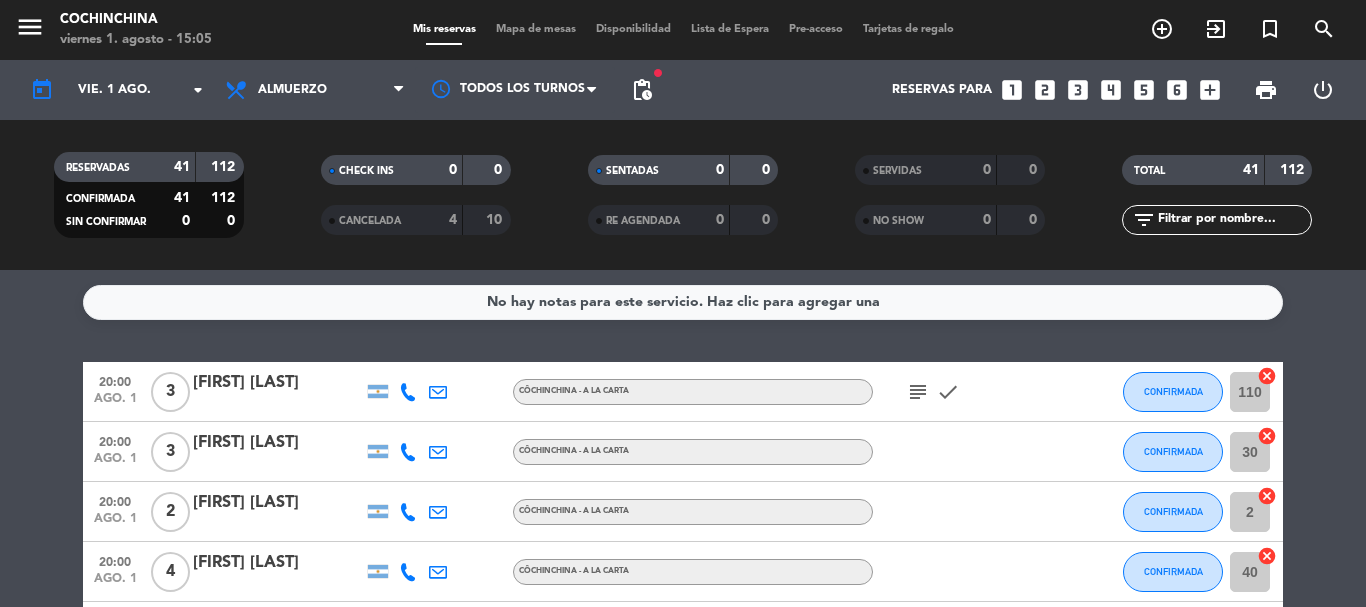 click on "RESERVADAS   41   112   CONFIRMADA   41   112   SIN CONFIRMAR   0   0" 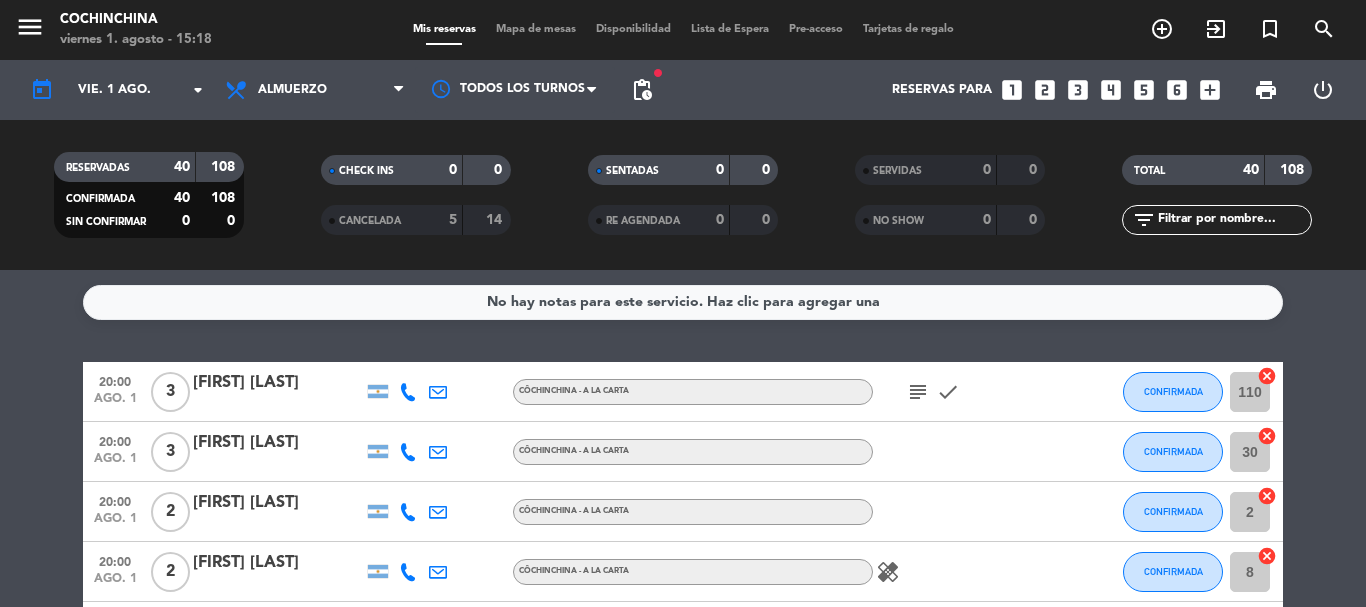 click on "RESERVADAS   40   108   CONFIRMADA   40   108   SIN CONFIRMAR   0   0" 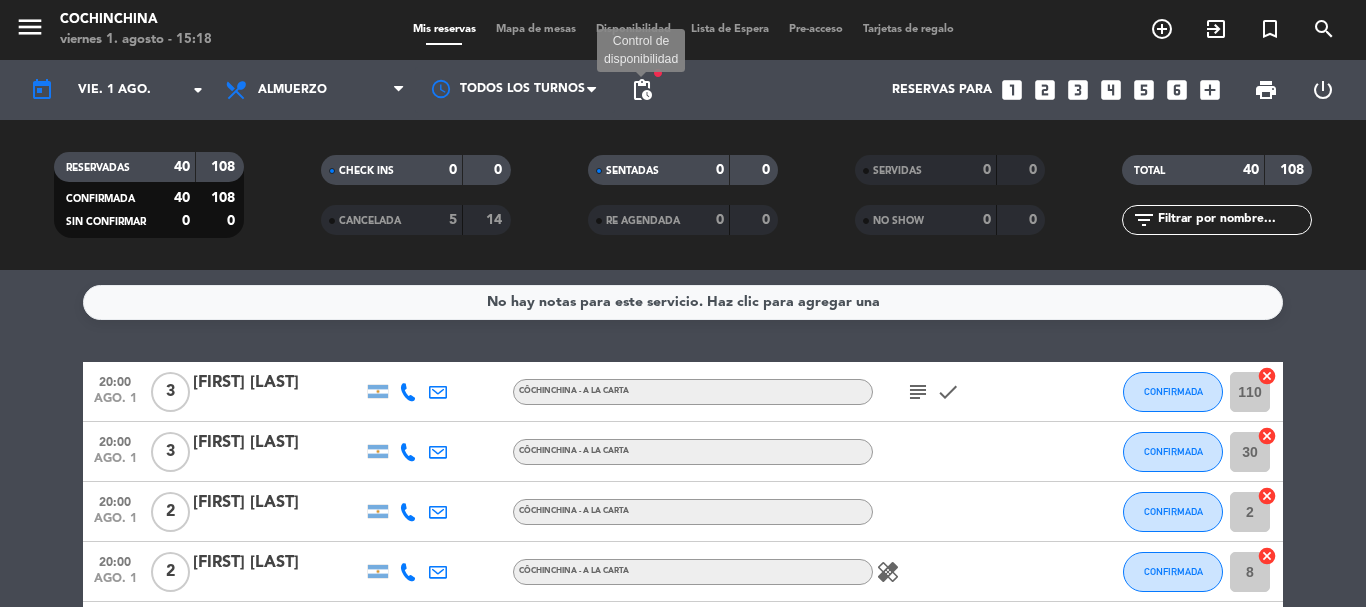 click on "pending_actions" 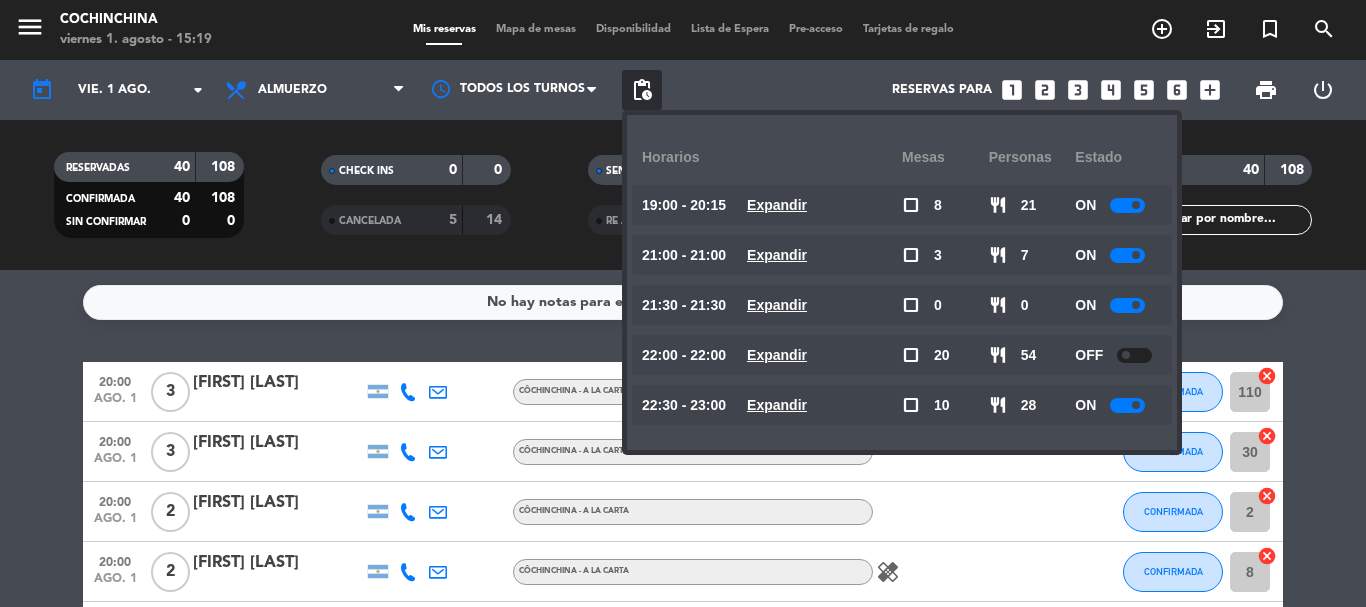 click on "CANCELADA   5   14" 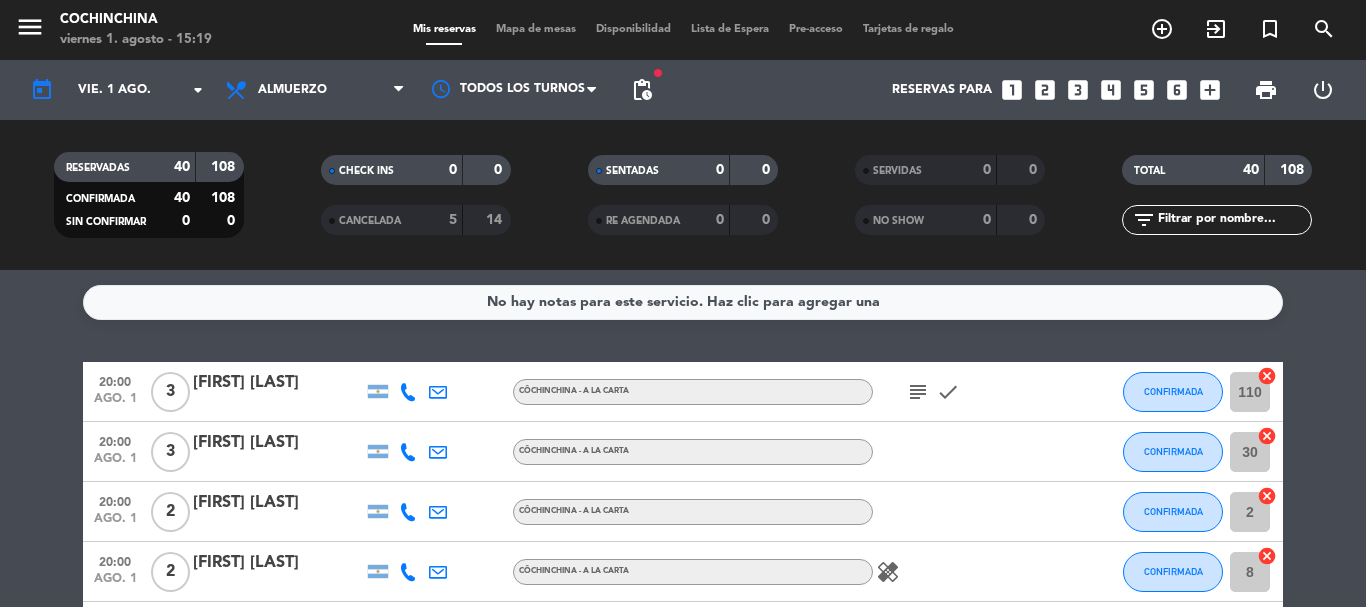 click on "CHECK INS   0   0" 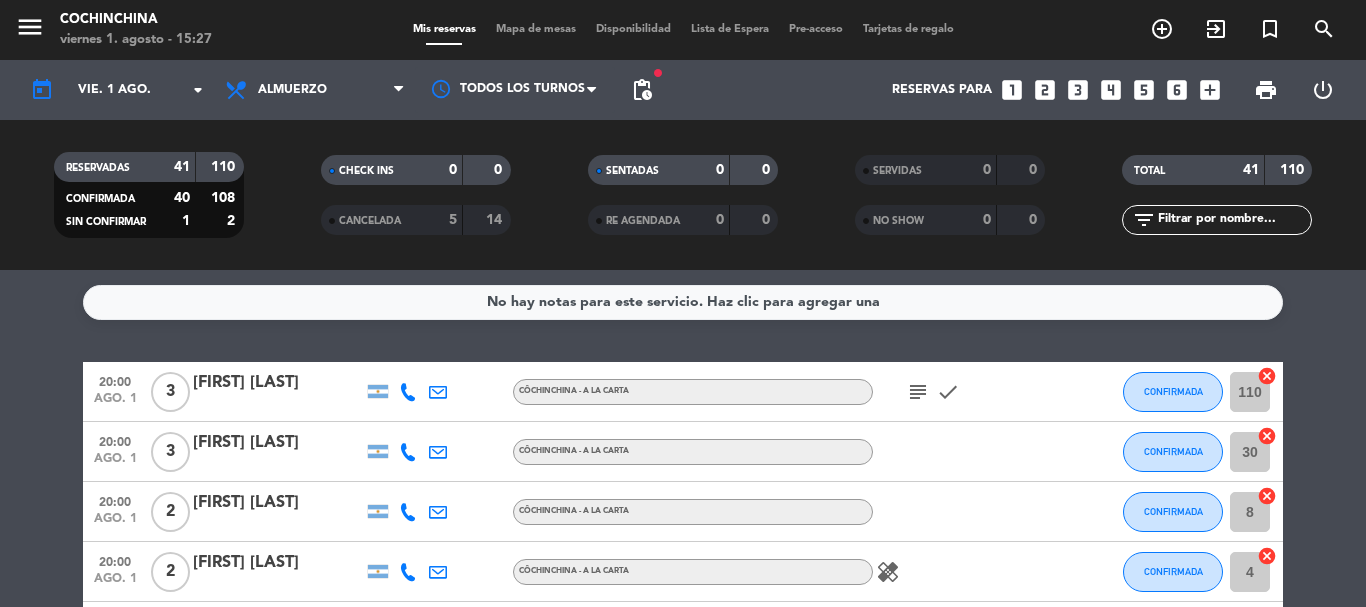 click on "RESERVADAS   41   110   CONFIRMADA   40   108   SIN CONFIRMAR   1   2" 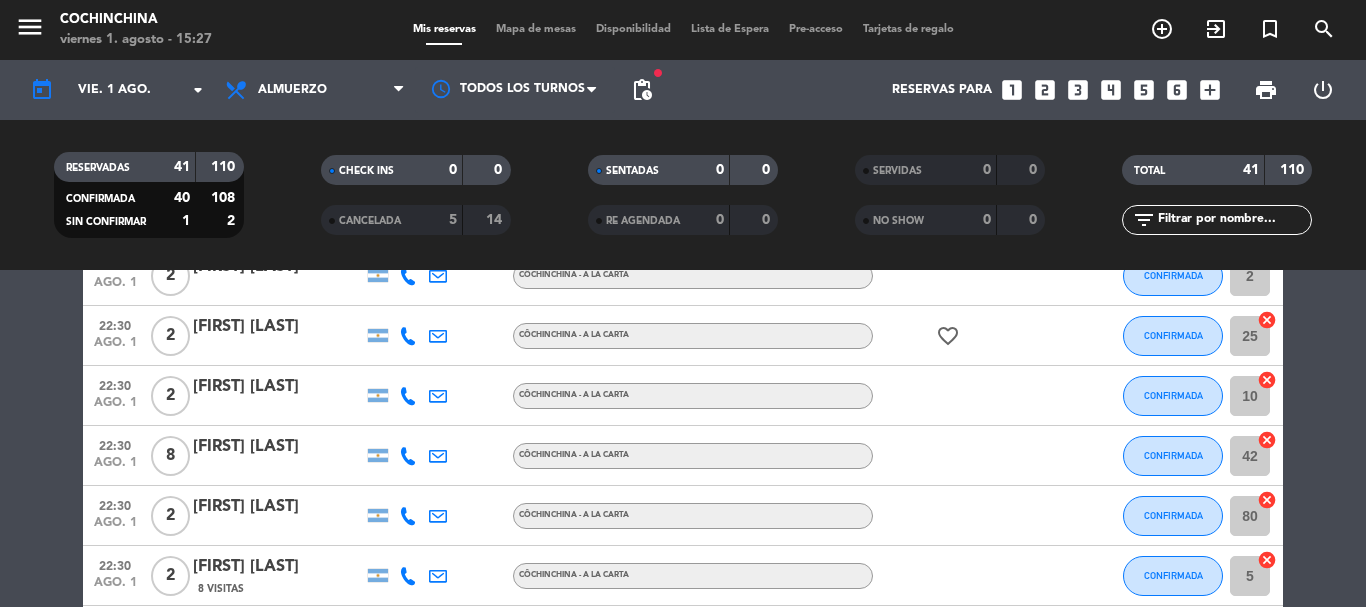 scroll, scrollTop: 2400, scrollLeft: 0, axis: vertical 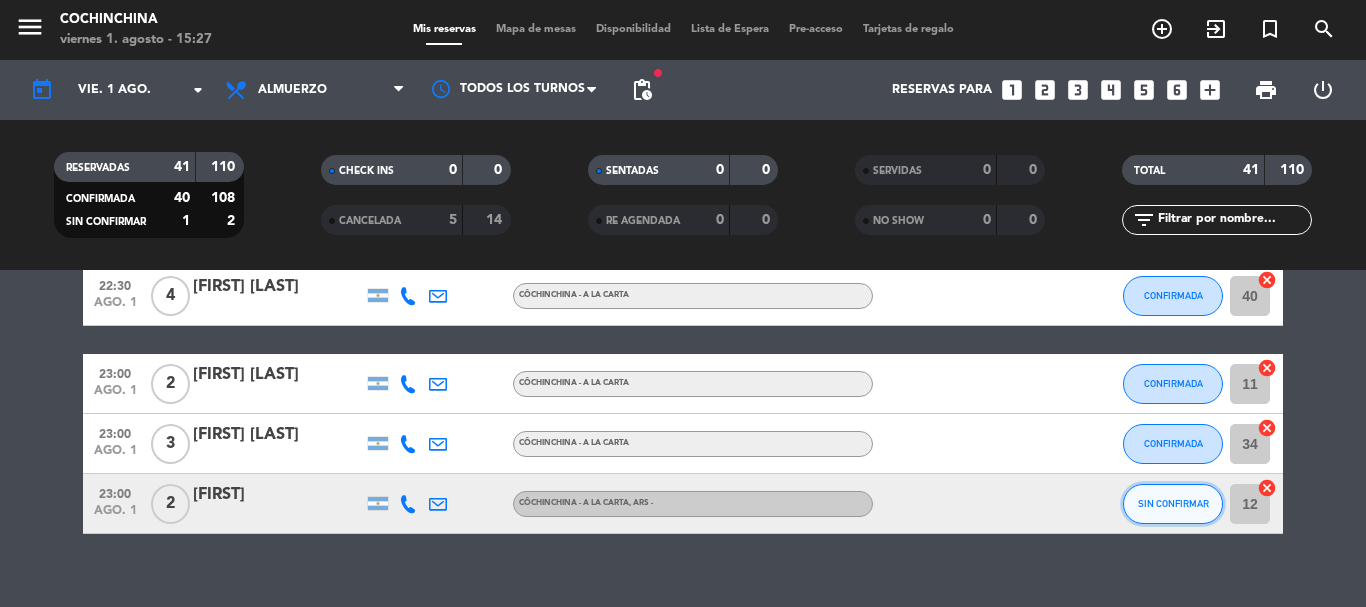 click on "SIN CONFIRMAR" 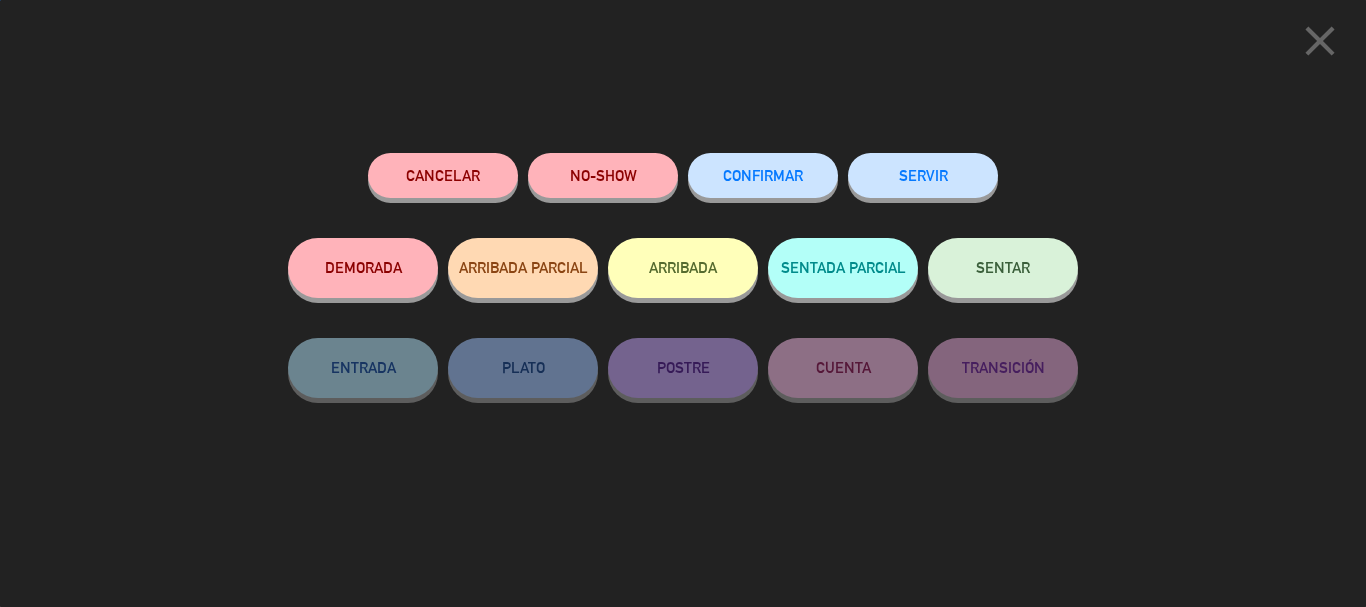 click on "CONFIRMAR" 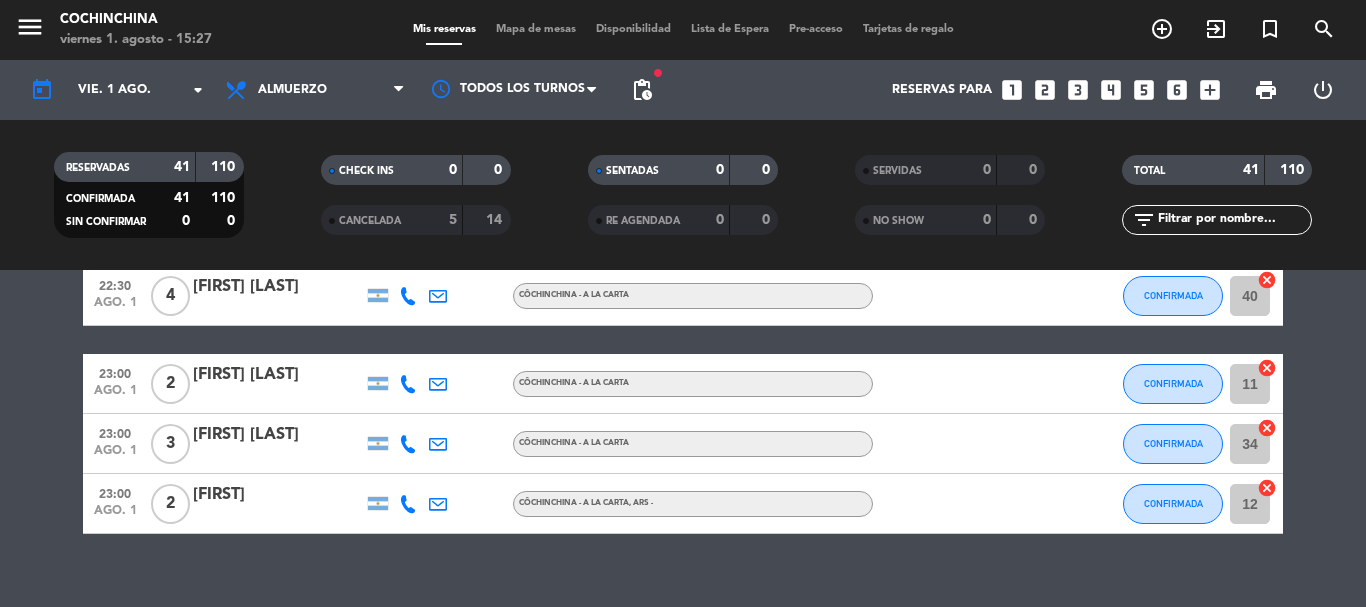 drag, startPoint x: 252, startPoint y: 185, endPoint x: 814, endPoint y: 217, distance: 562.9103 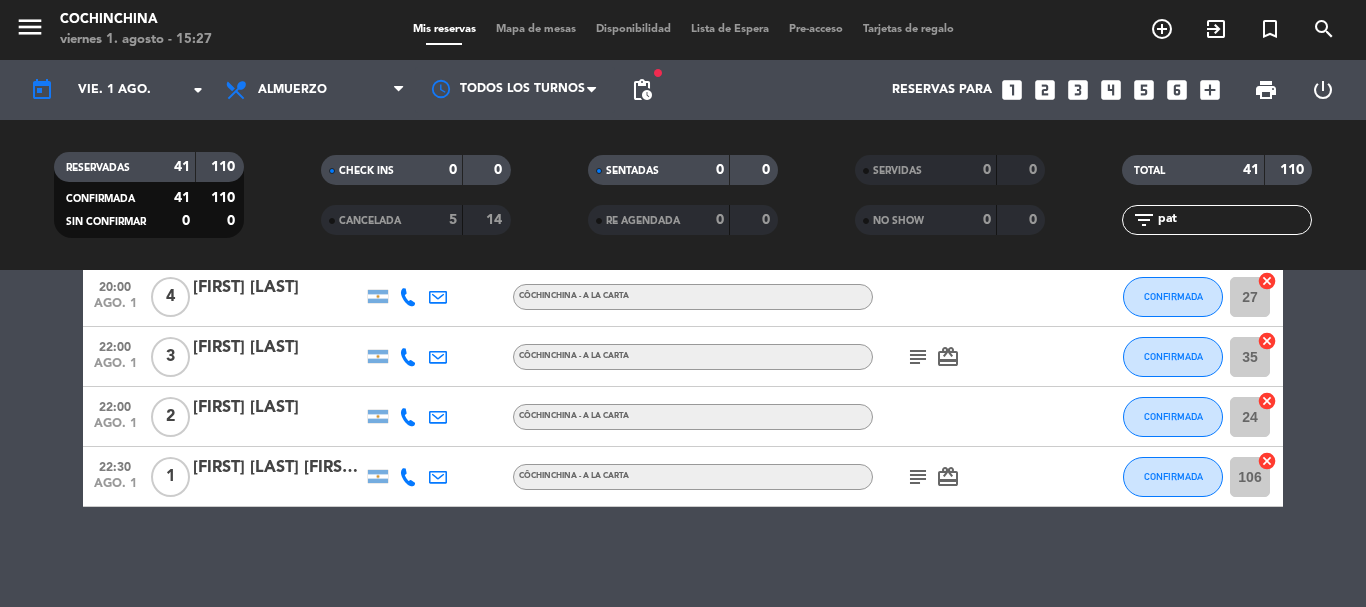 scroll, scrollTop: 0, scrollLeft: 0, axis: both 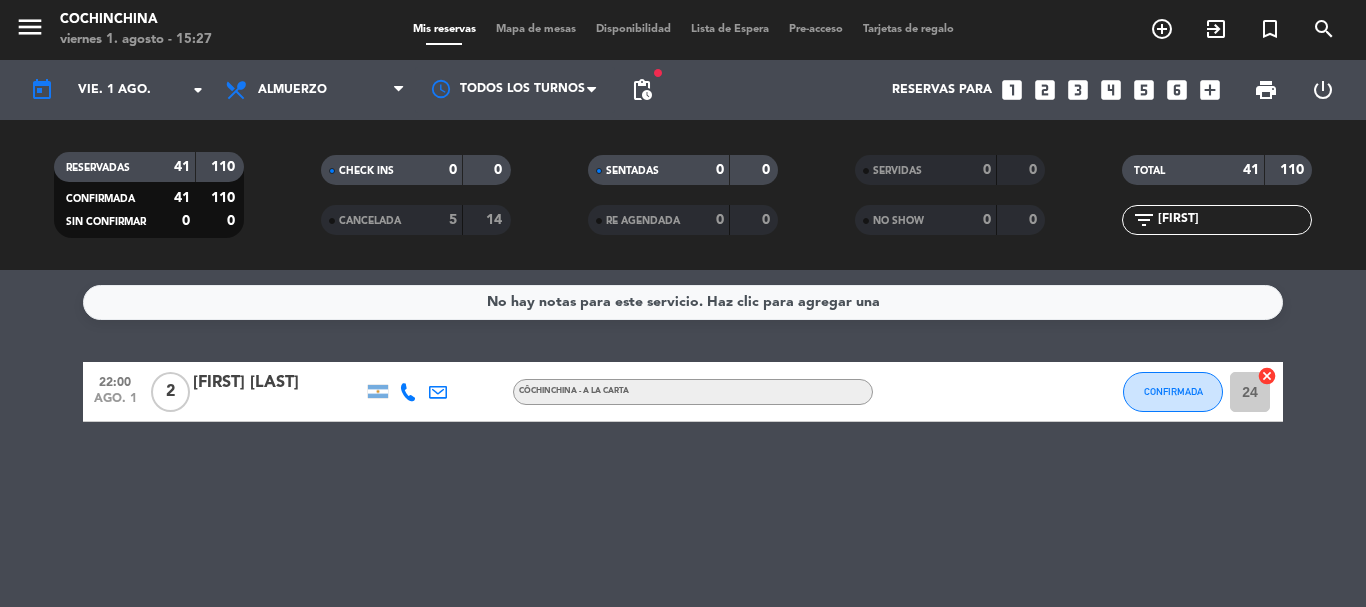 type on "[FIRST]" 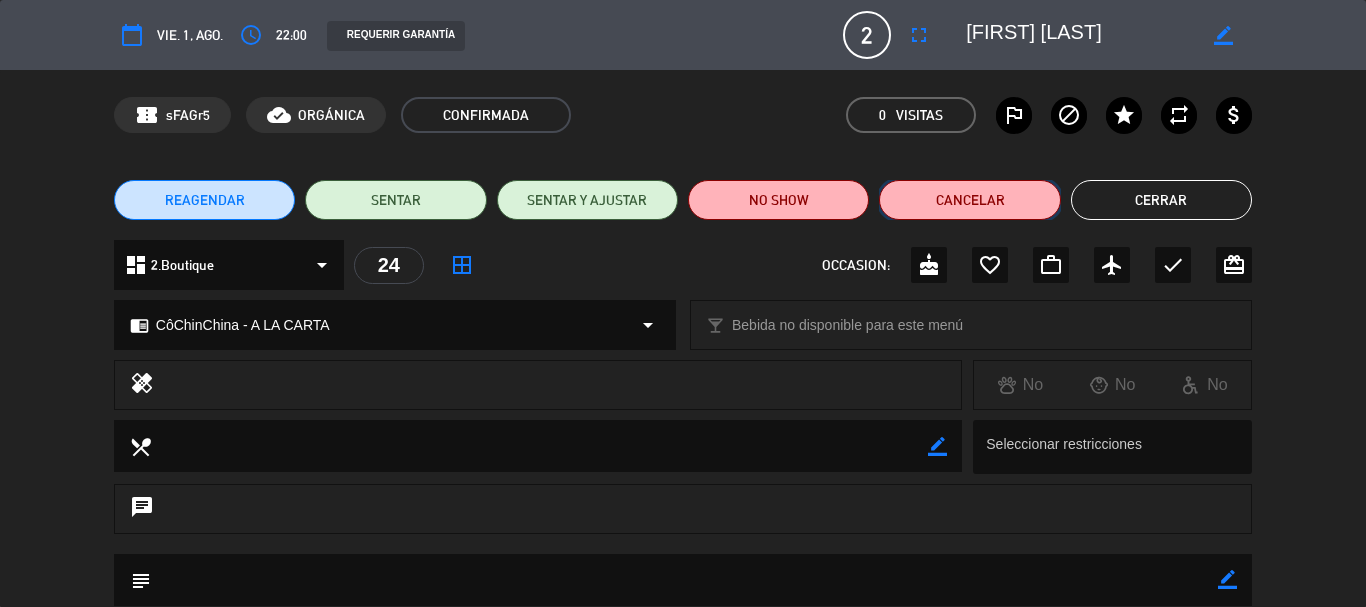 click on "Cancelar" 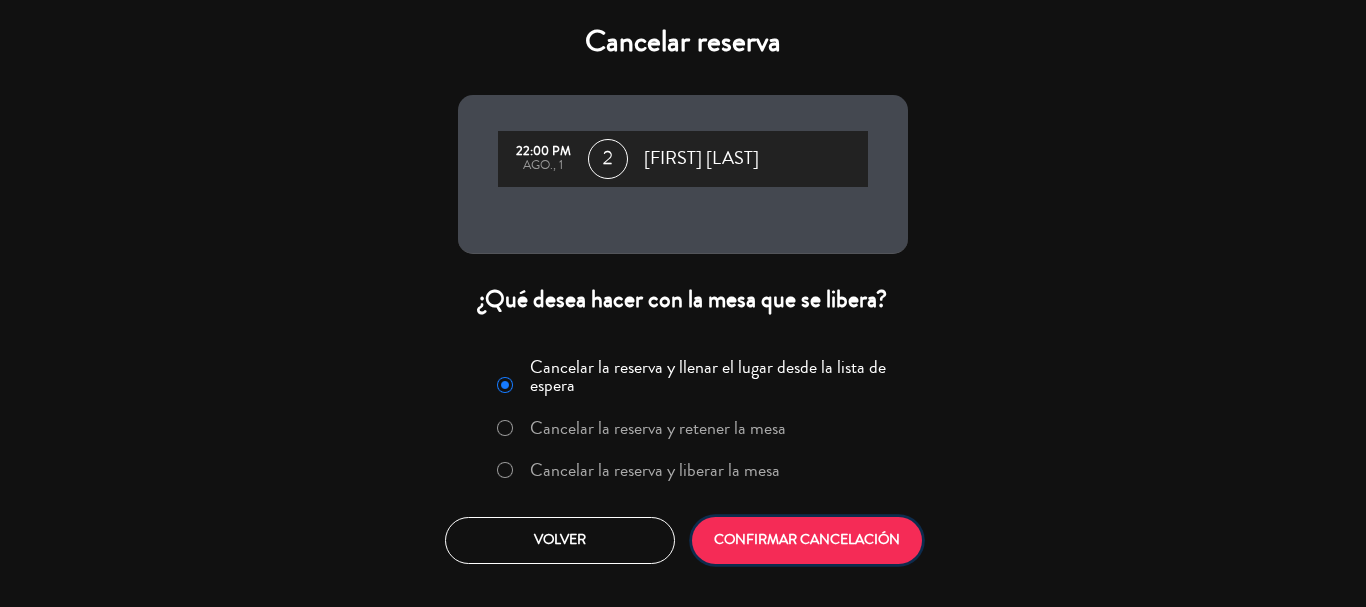 click on "CONFIRMAR CANCELACIÓN" 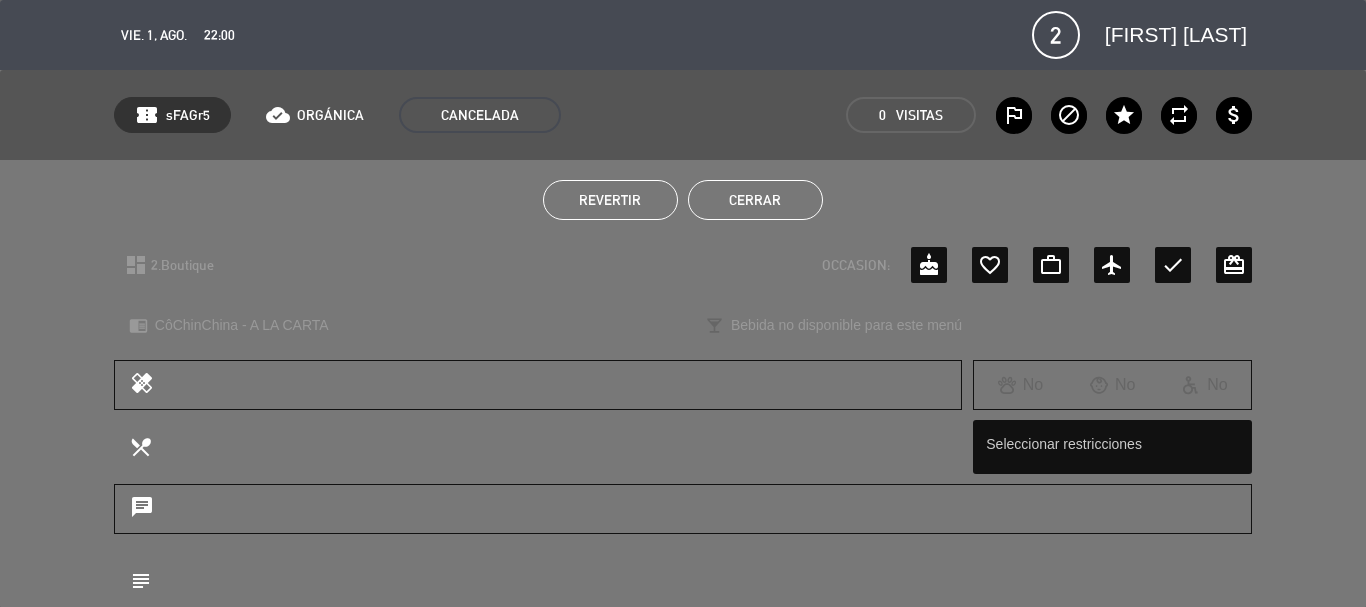 click on "Cerrar" 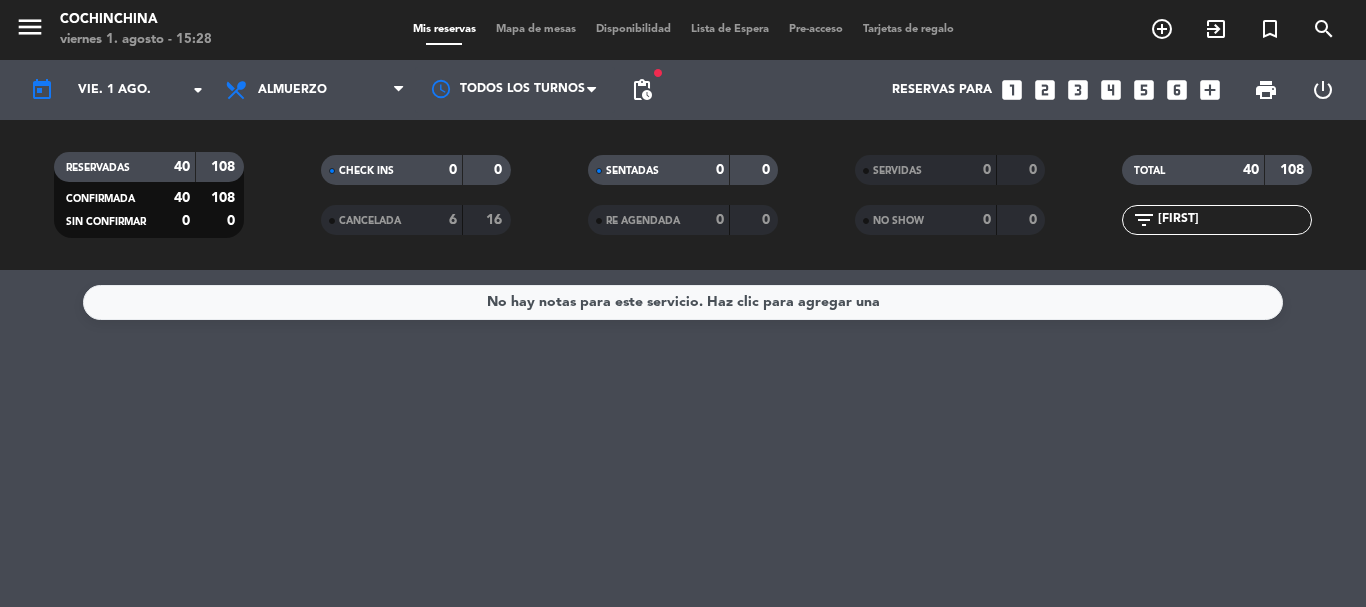 click on "[FIRST]" 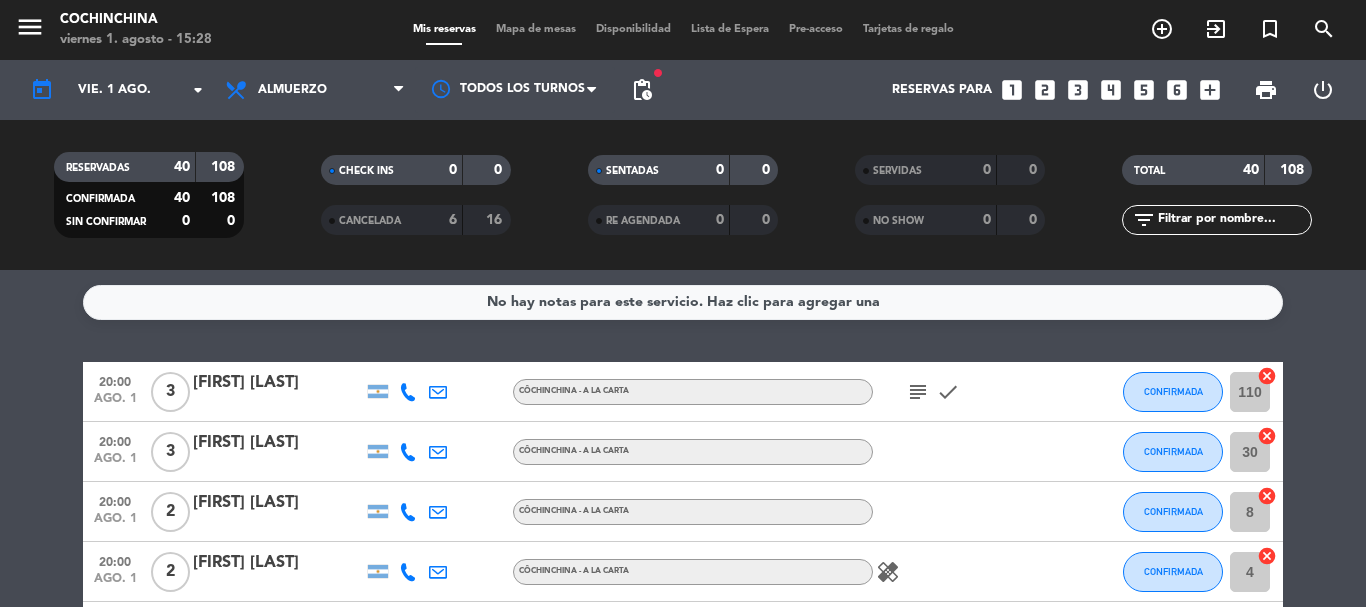 click on "RESERVADAS   40   108   CONFIRMADA   40   108   SIN CONFIRMAR   0   0" 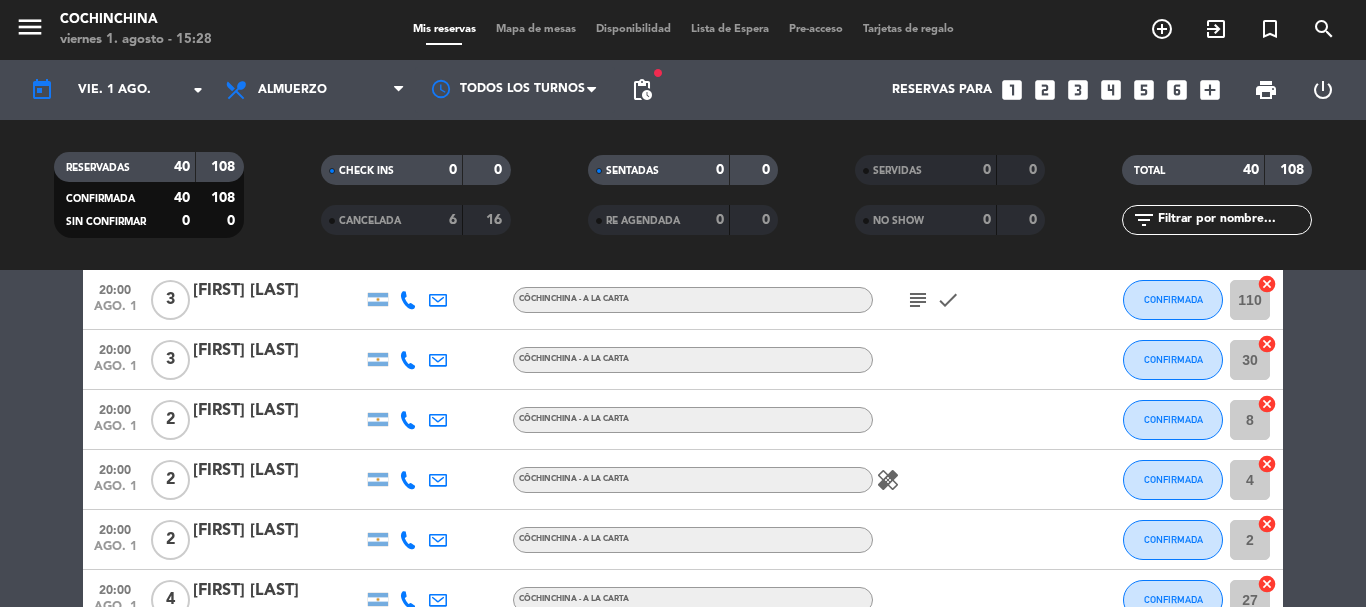 scroll, scrollTop: 0, scrollLeft: 0, axis: both 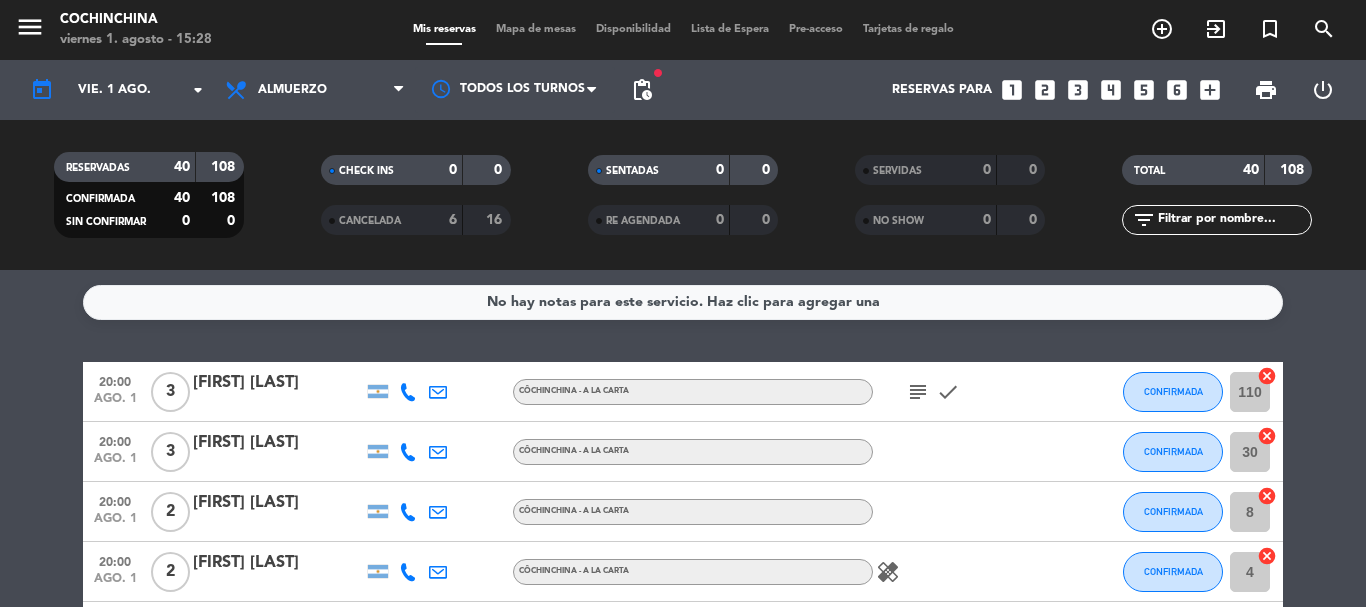 click on "RESERVADAS   40   108   CONFIRMADA   40   108   SIN CONFIRMAR   0   0" 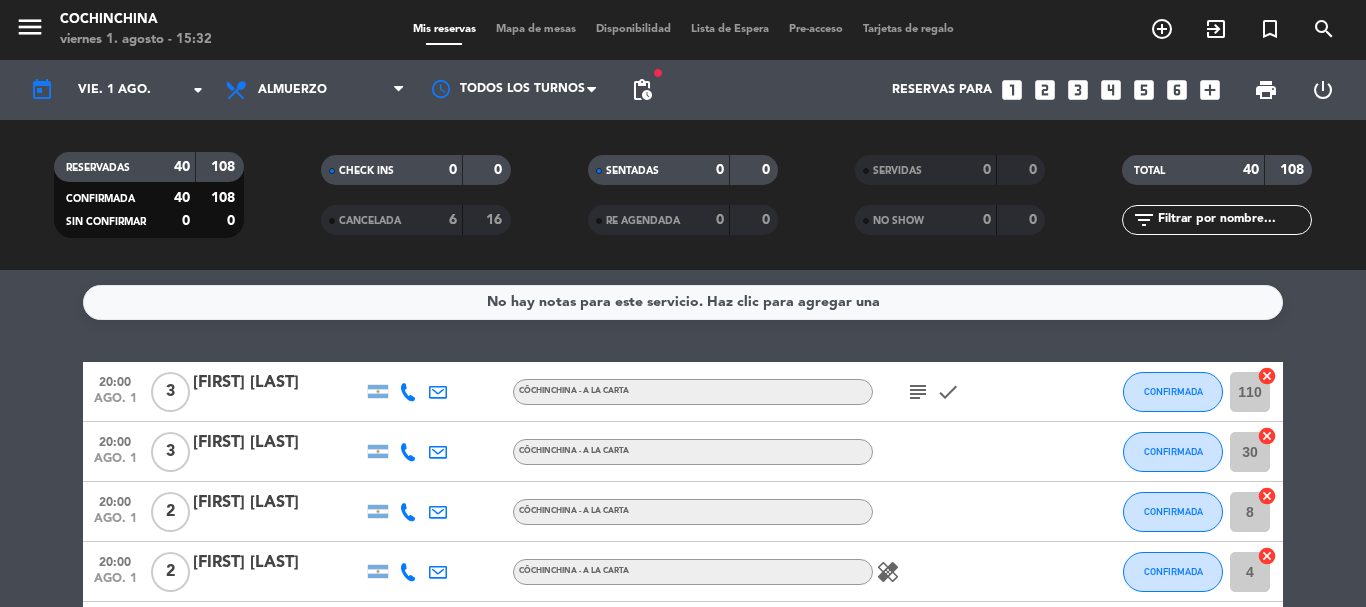 click 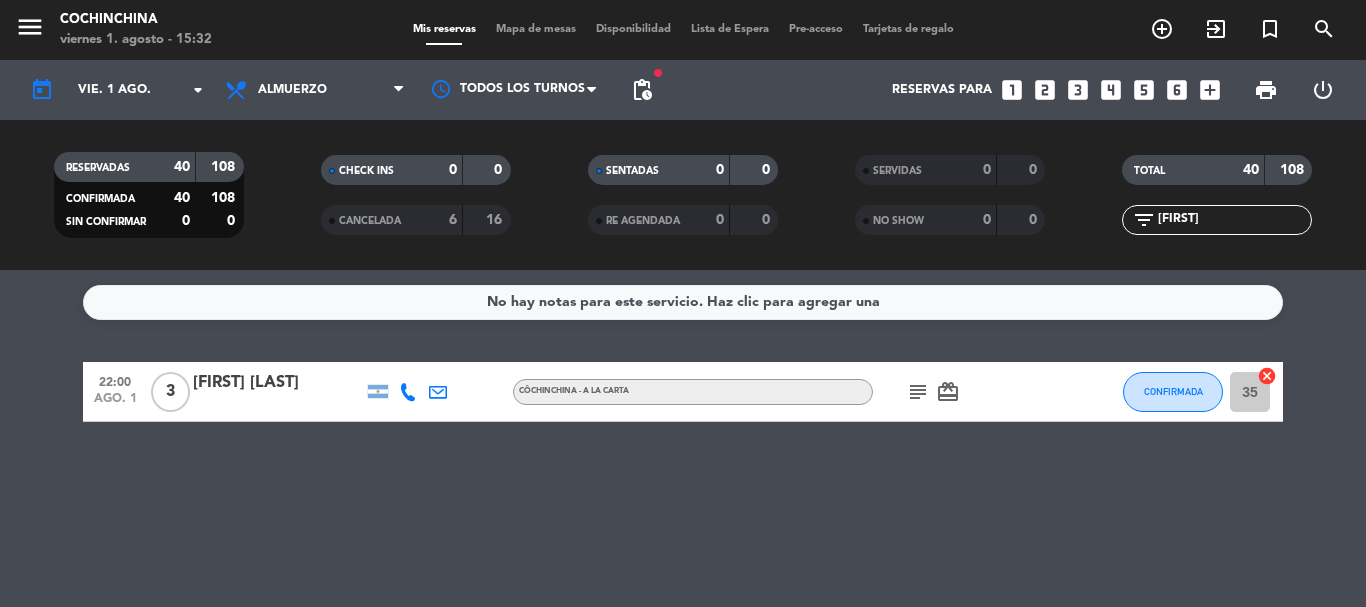 type on "[FIRST]" 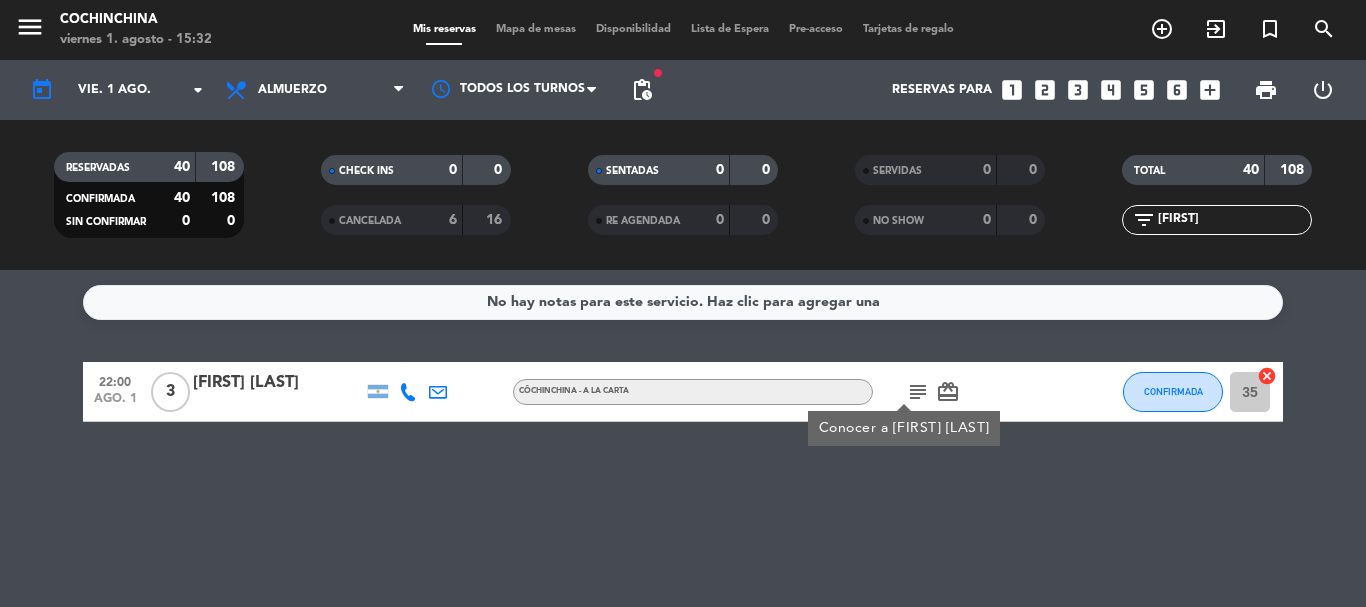 click on "No hay notas para este servicio. Haz clic para agregar una   22:00   ago. 1   3   [FIRST] [LAST]   CôChinChina - A LA CARTA  subject  Conocer a Ines de Los Santos  card_giftcard  CONFIRMADA 35  cancel" 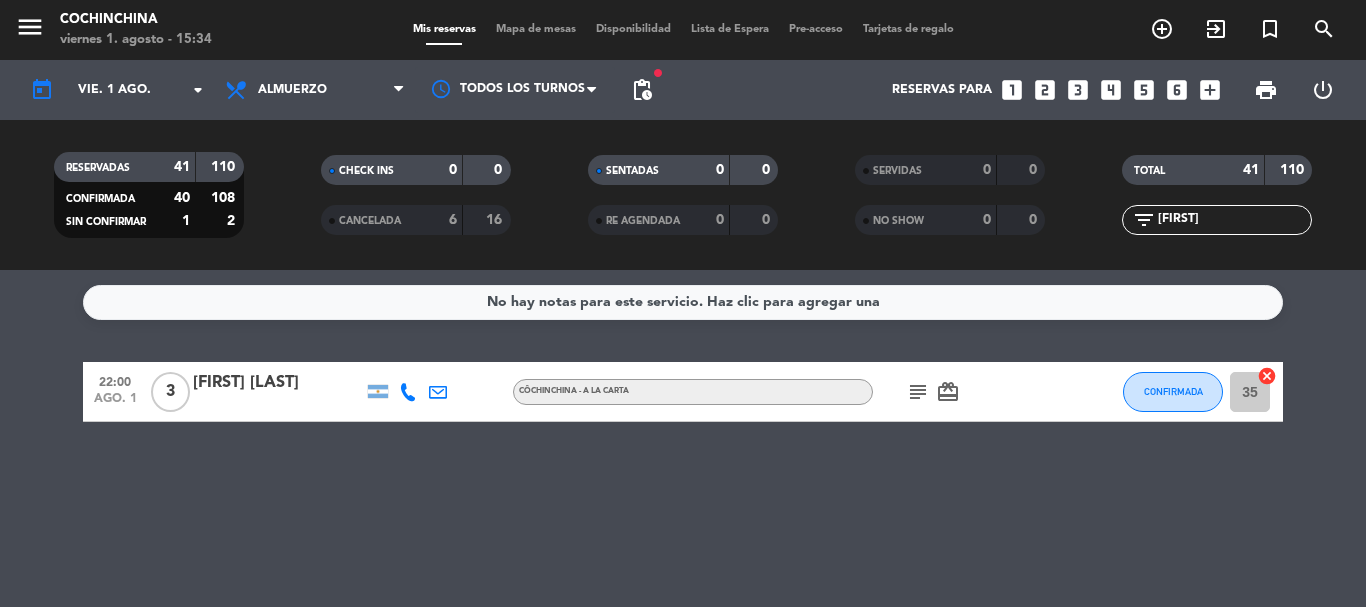 click on "subject" 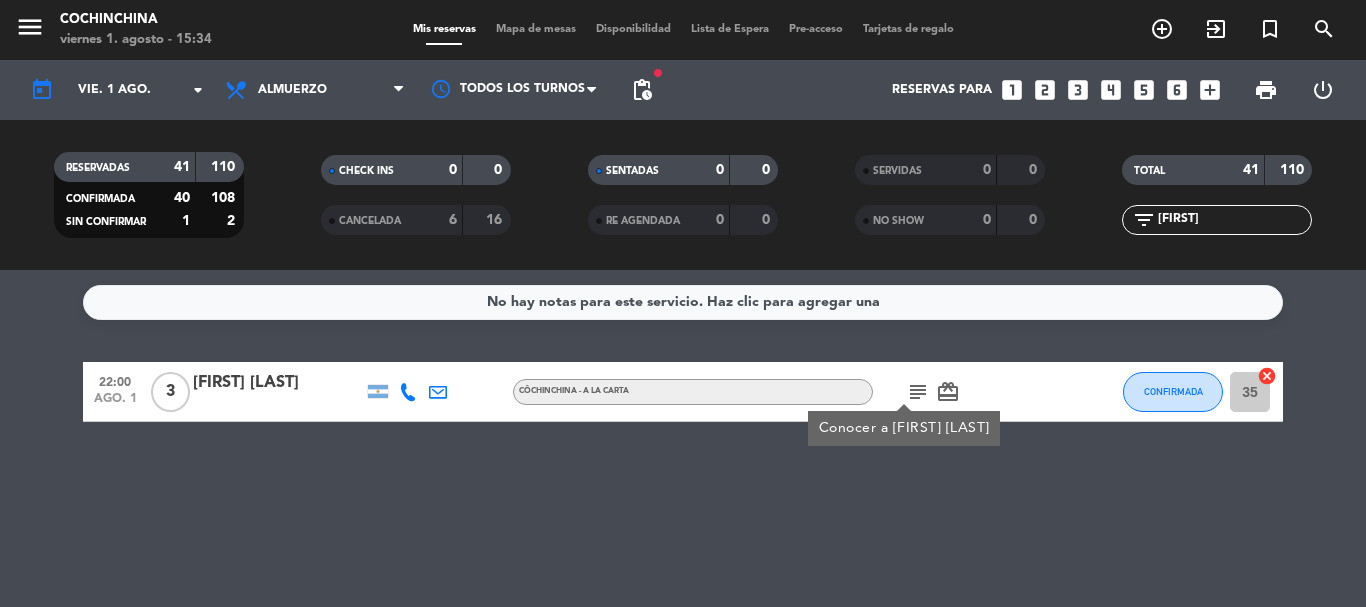 click on "No hay notas para este servicio. Haz clic para agregar una   22:00   ago. 1   3   [FIRST] [LAST]   CôChinChina - A LA CARTA  subject  Conocer a Ines de Los Santos  card_giftcard  CONFIRMADA 35  cancel" 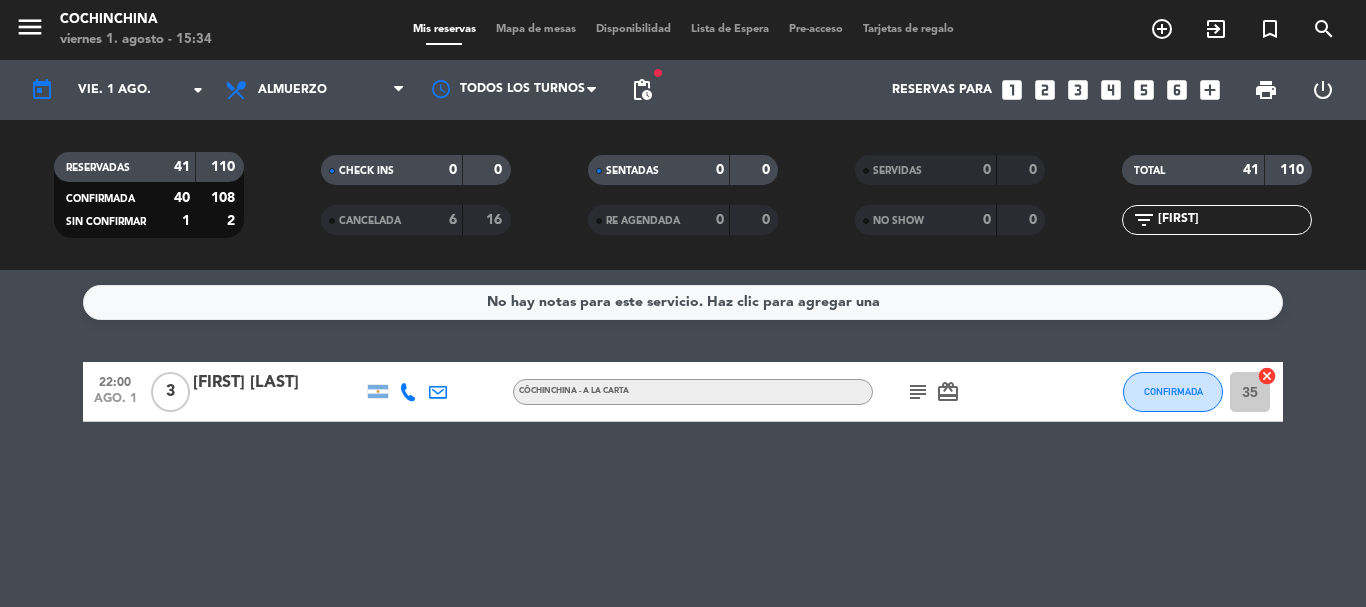 click on "[FIRST] [LAST]" 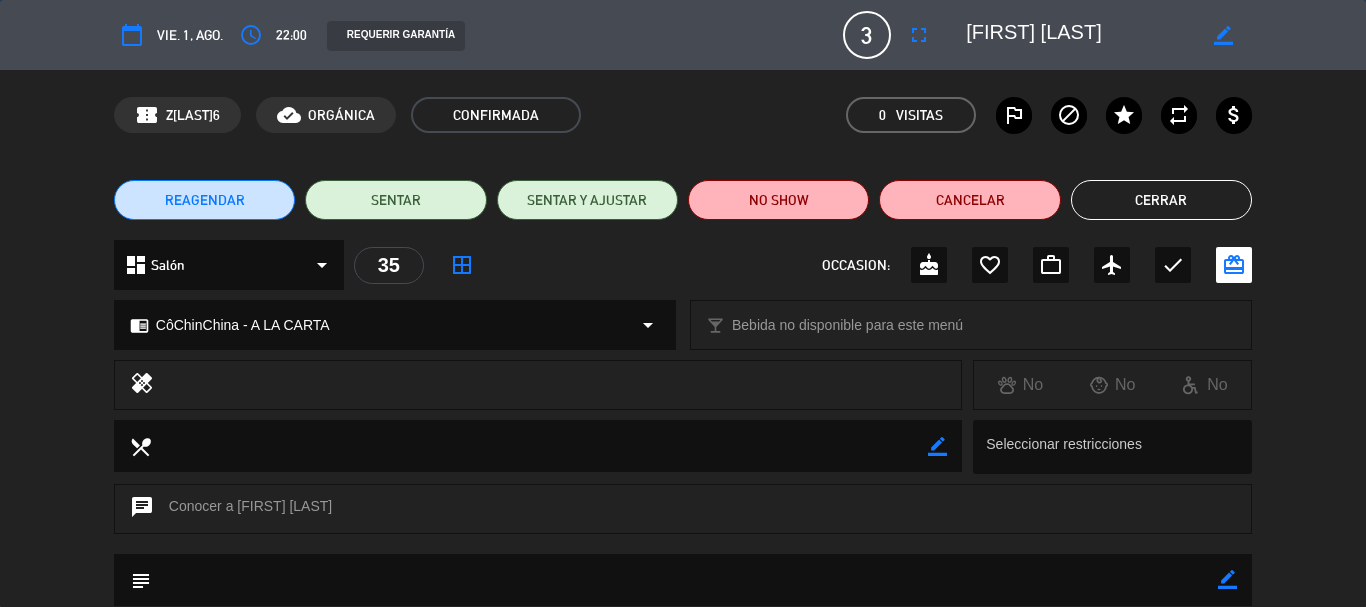 click on "Cerrar" 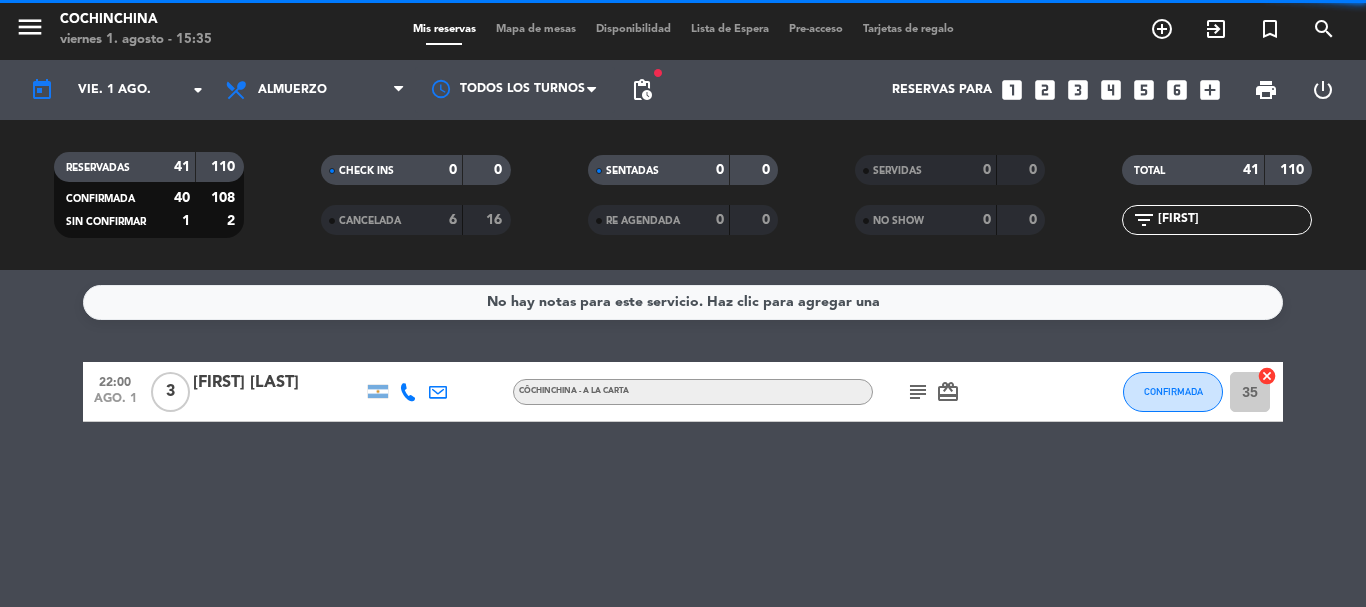 click on "Mapa de mesas" at bounding box center (536, 29) 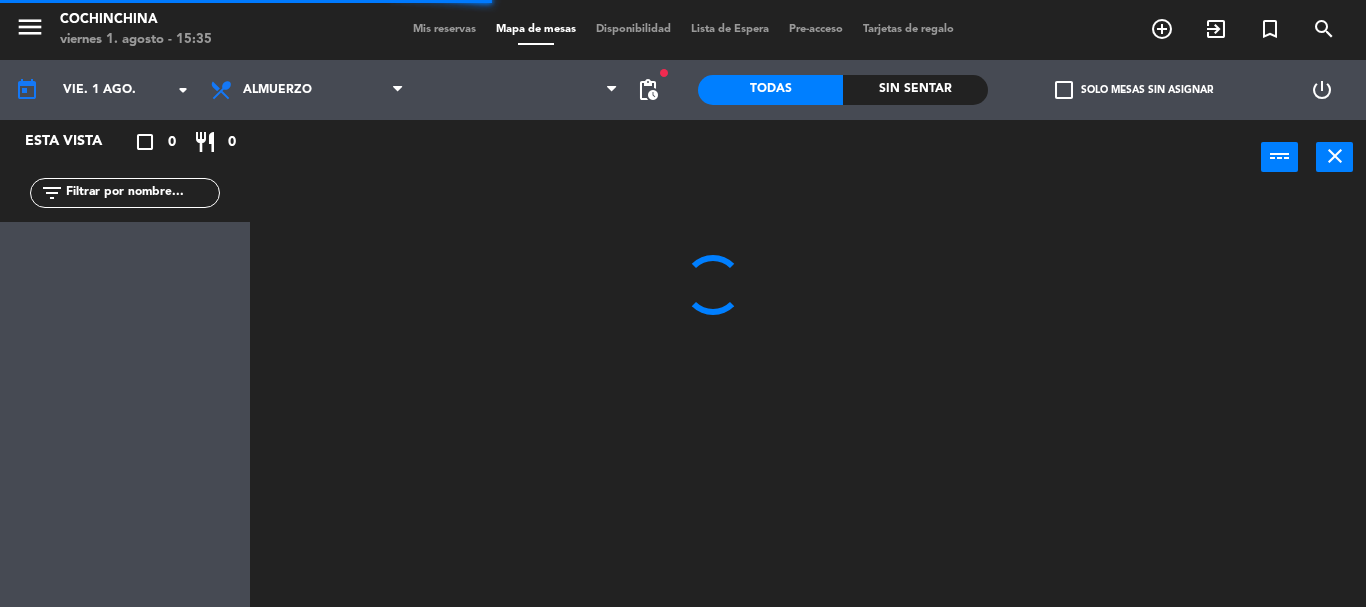 click 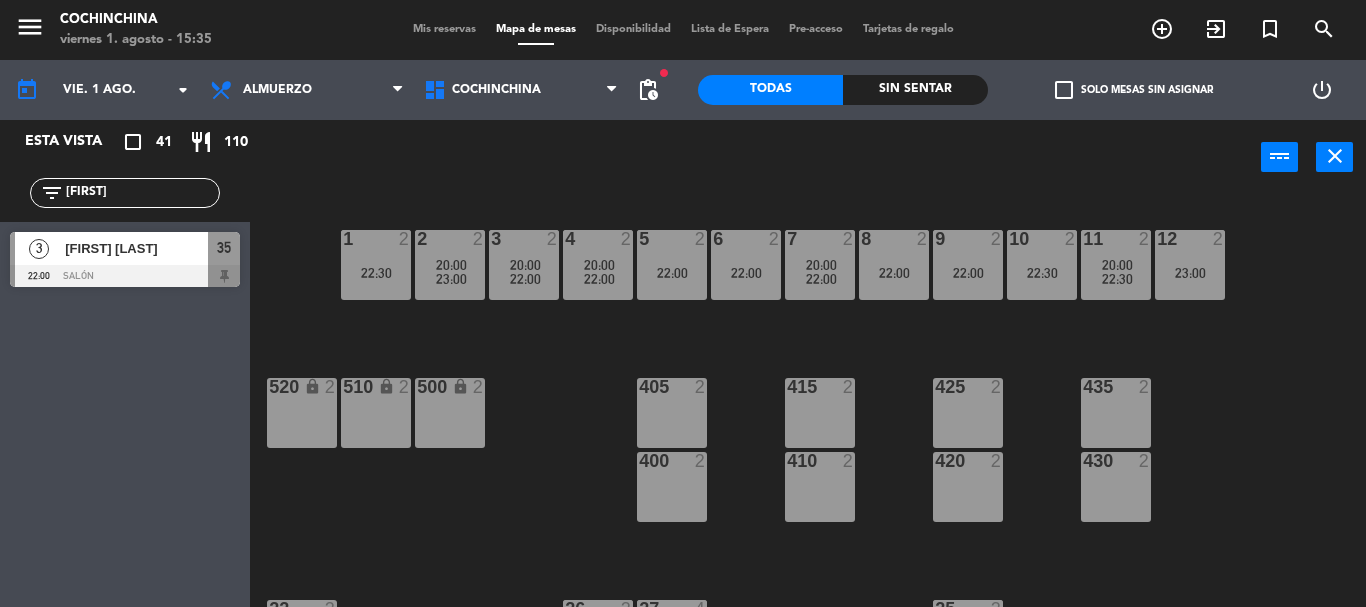 type on "[FIRST]" 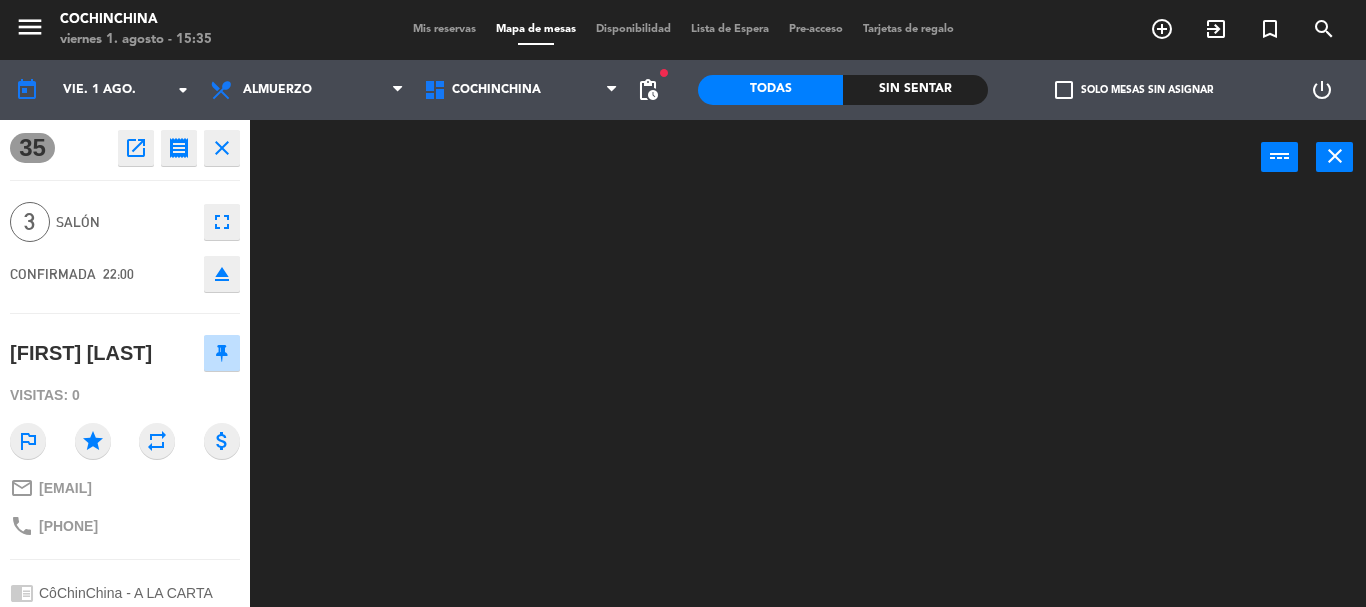 scroll, scrollTop: 195, scrollLeft: 0, axis: vertical 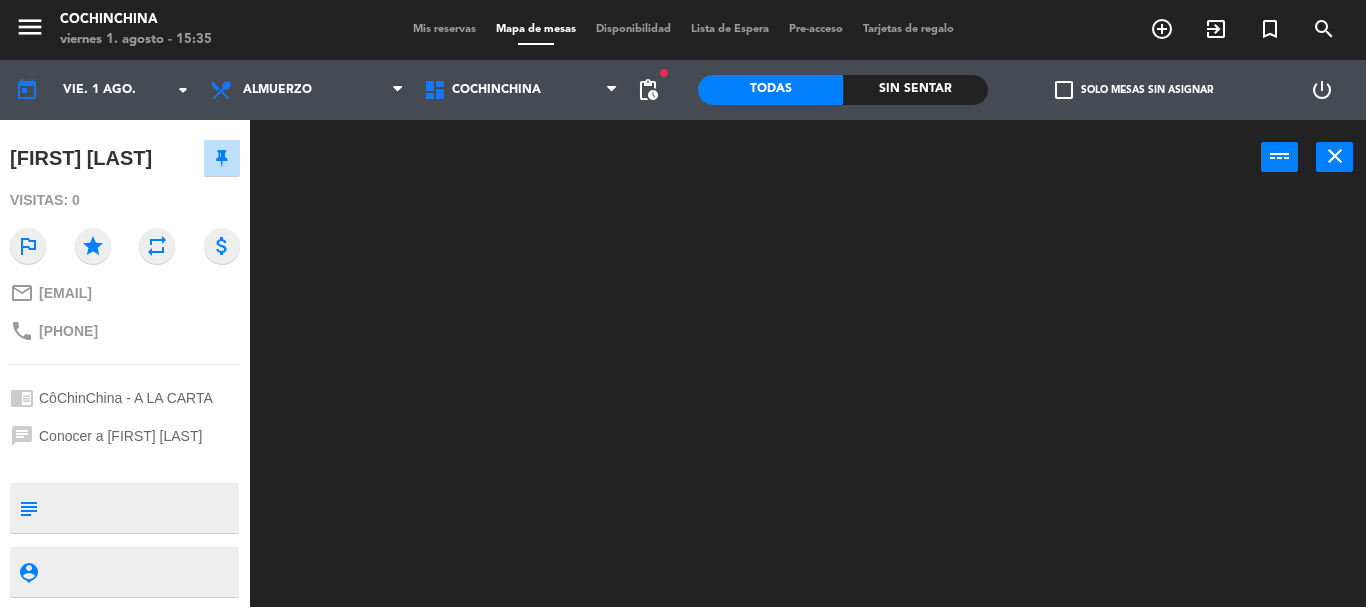 click at bounding box center [141, 508] 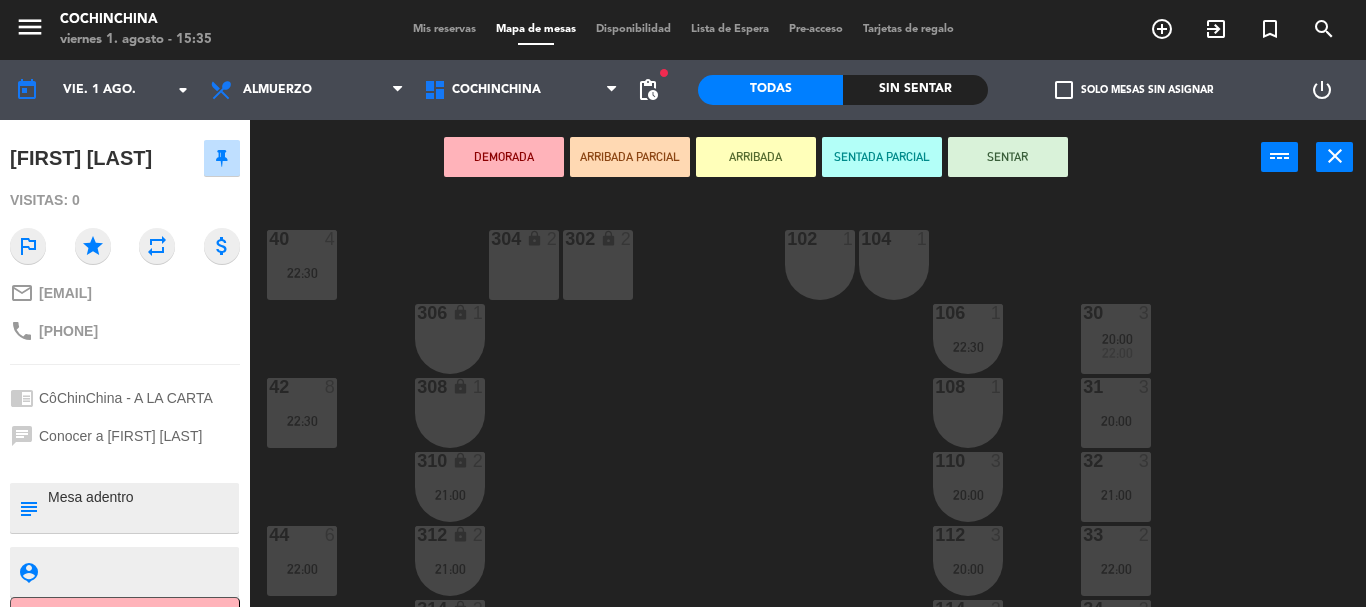 paste on "dos adultos y un niño" 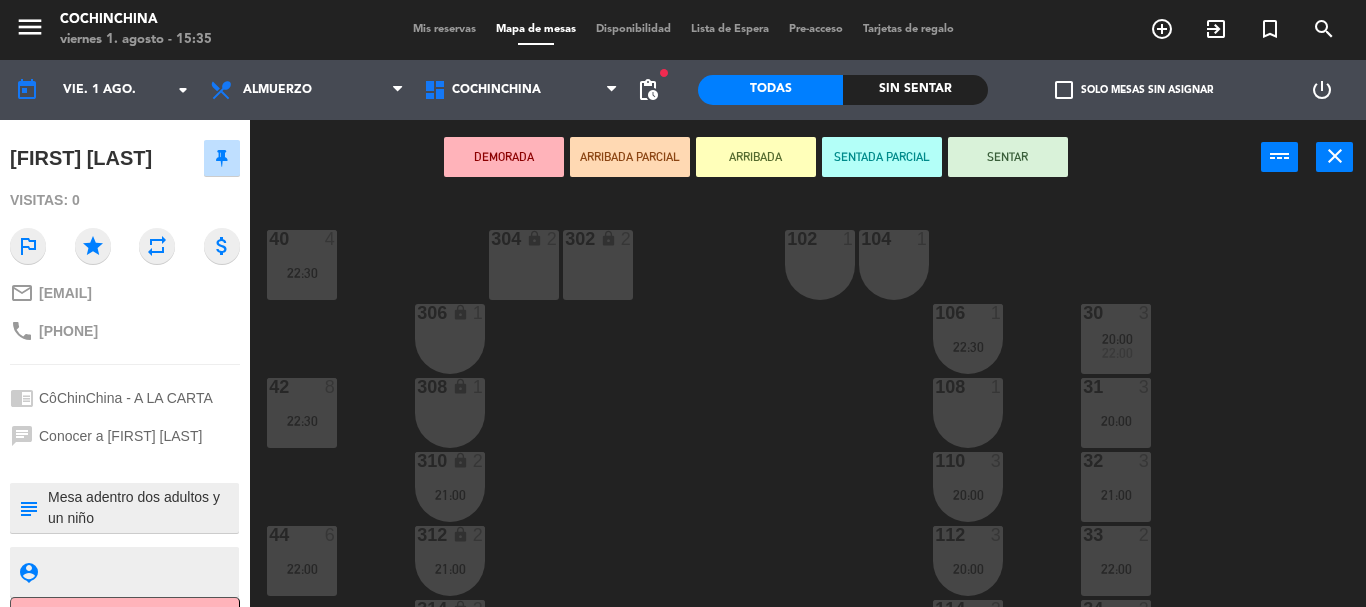 click at bounding box center (141, 508) 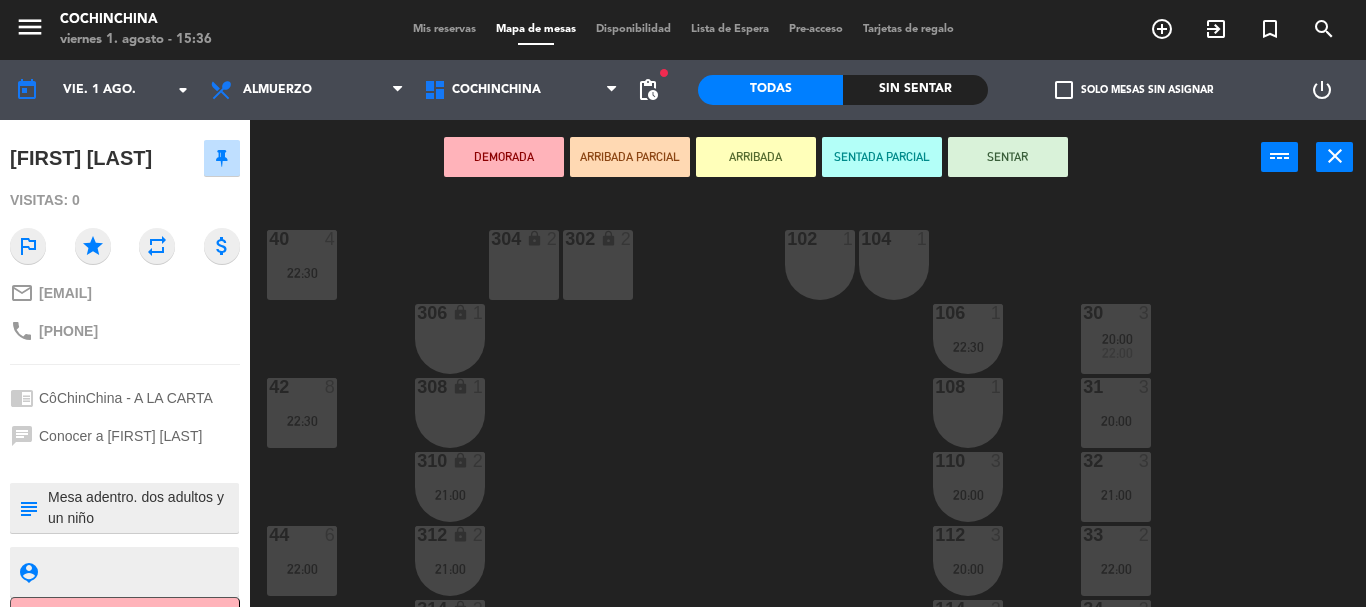 click at bounding box center (141, 508) 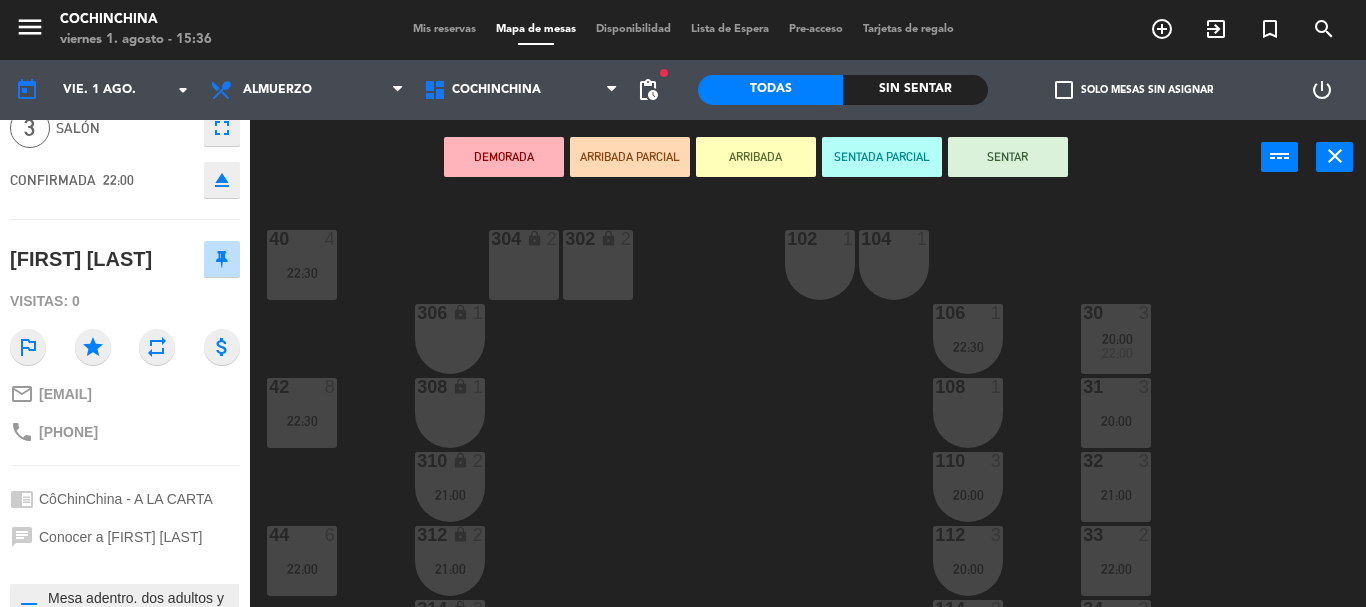 scroll, scrollTop: 0, scrollLeft: 0, axis: both 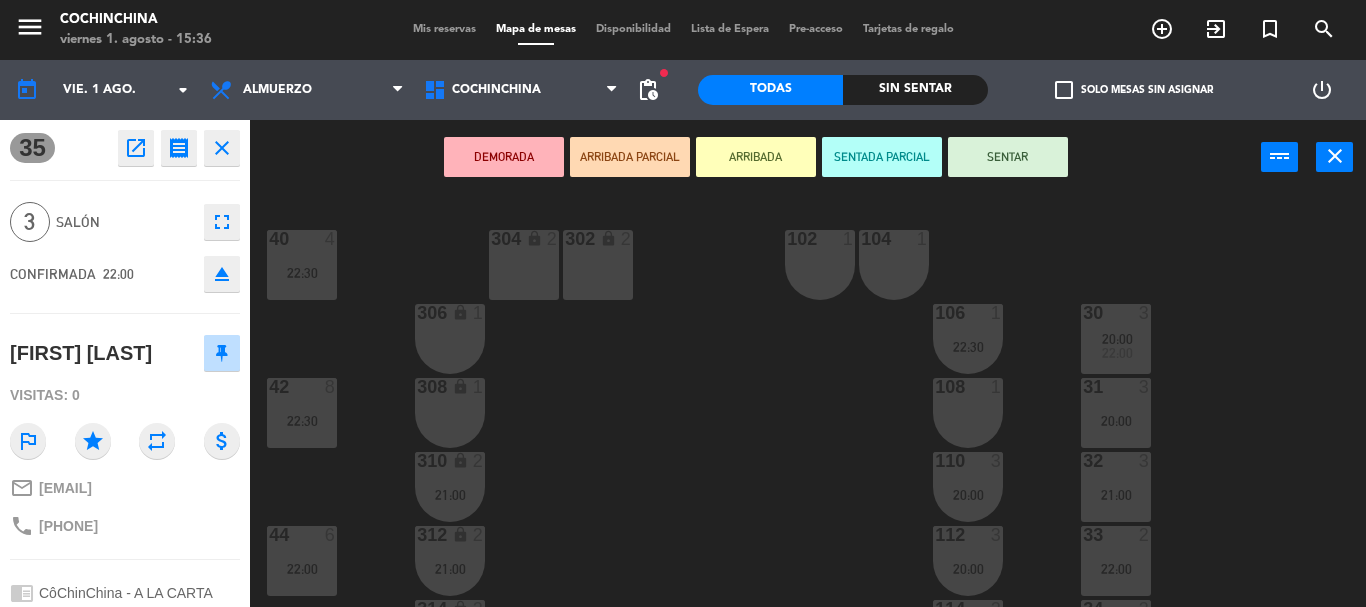 type on "Mesa adentro. dos adultos y un niño." 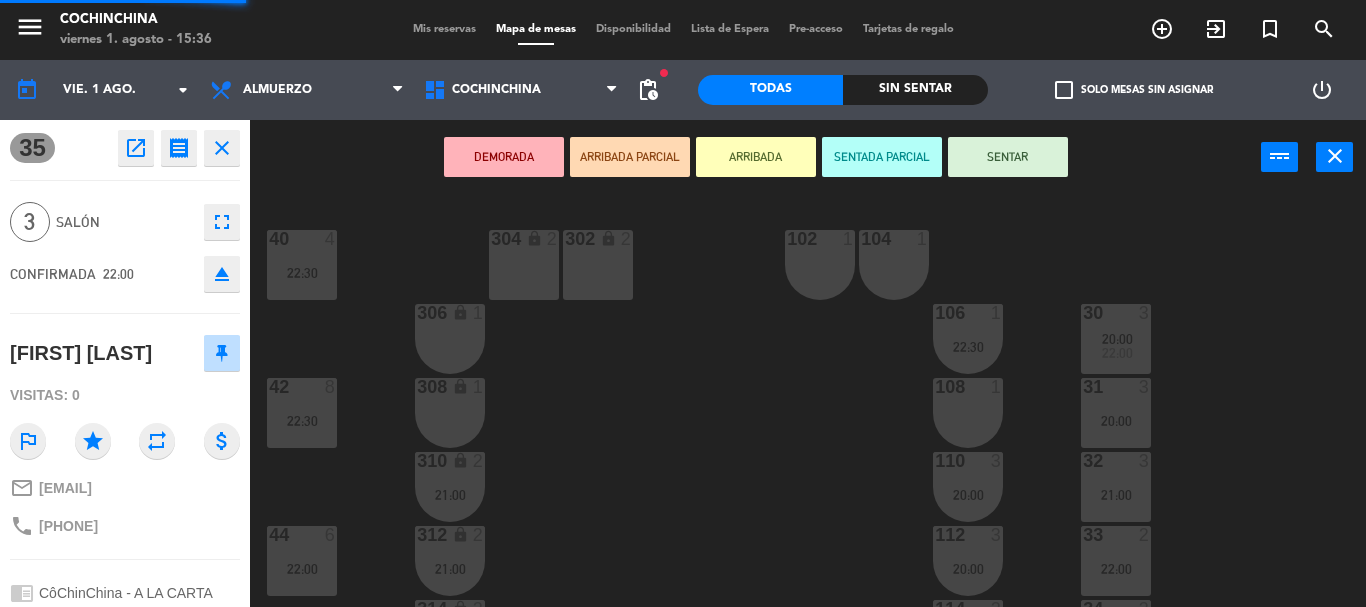 click on "Salón" 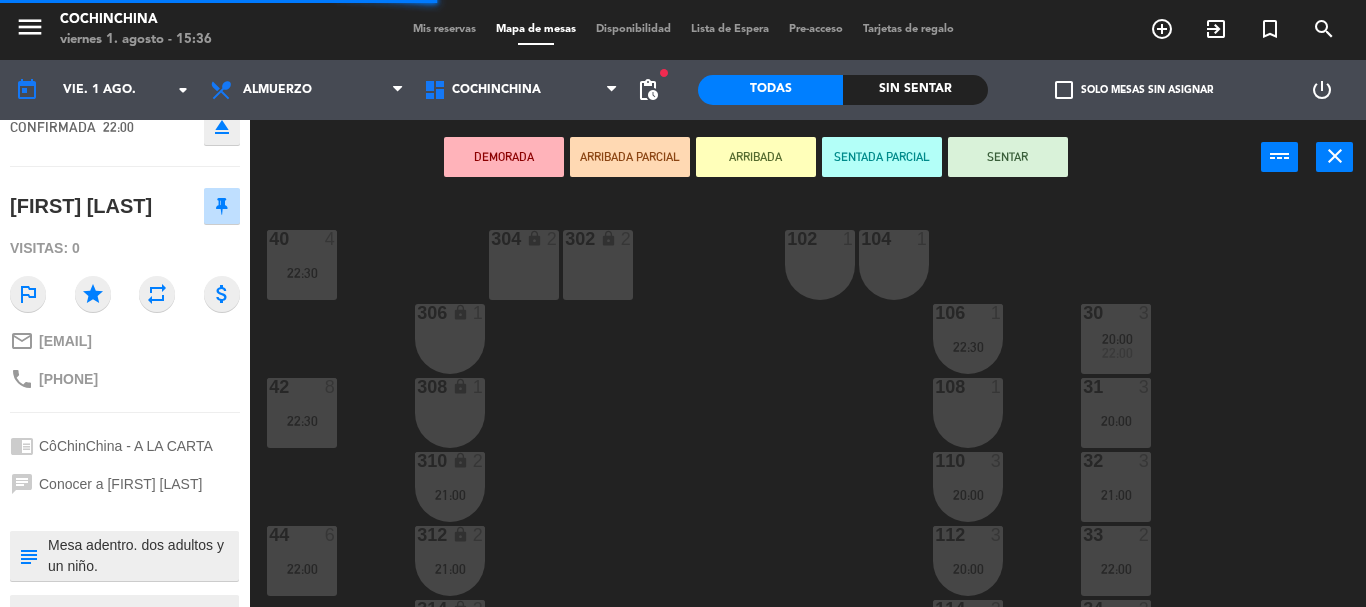 scroll, scrollTop: 240, scrollLeft: 0, axis: vertical 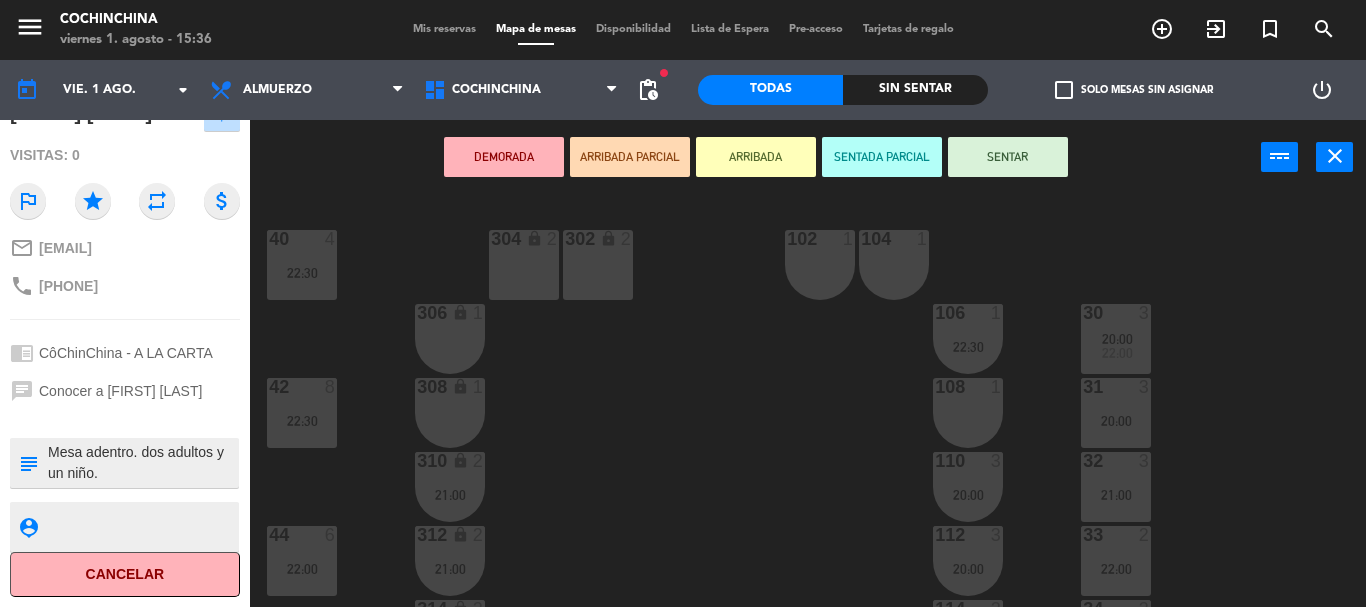 click at bounding box center [141, 463] 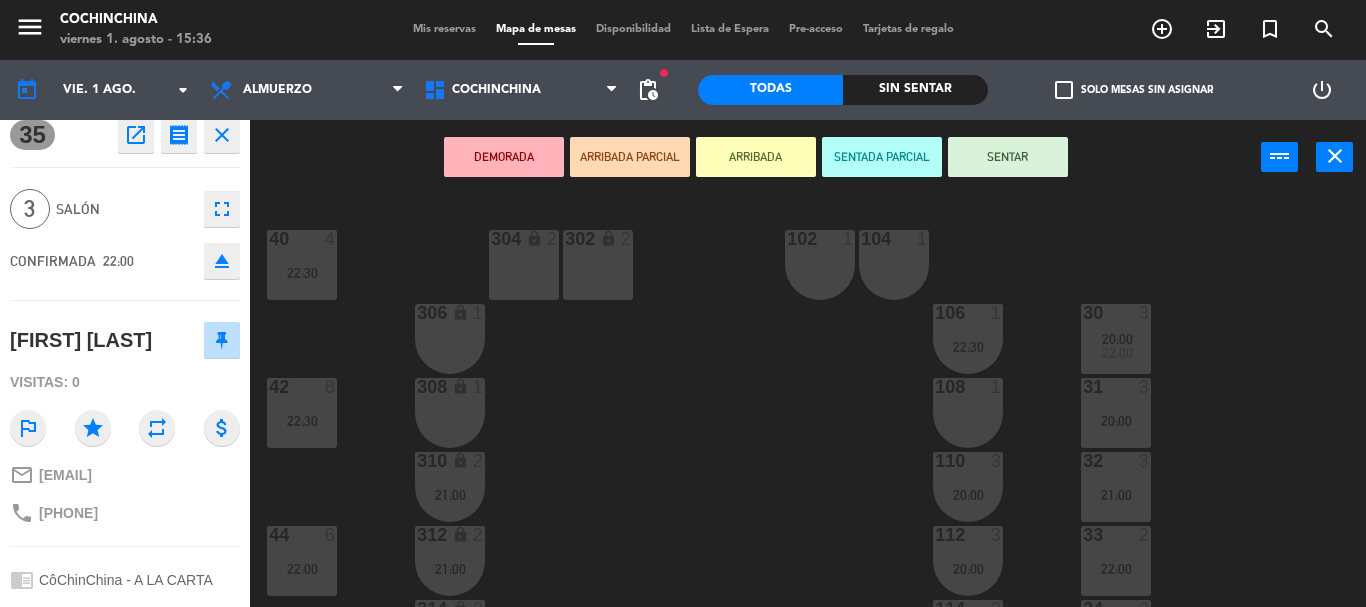 scroll, scrollTop: 0, scrollLeft: 0, axis: both 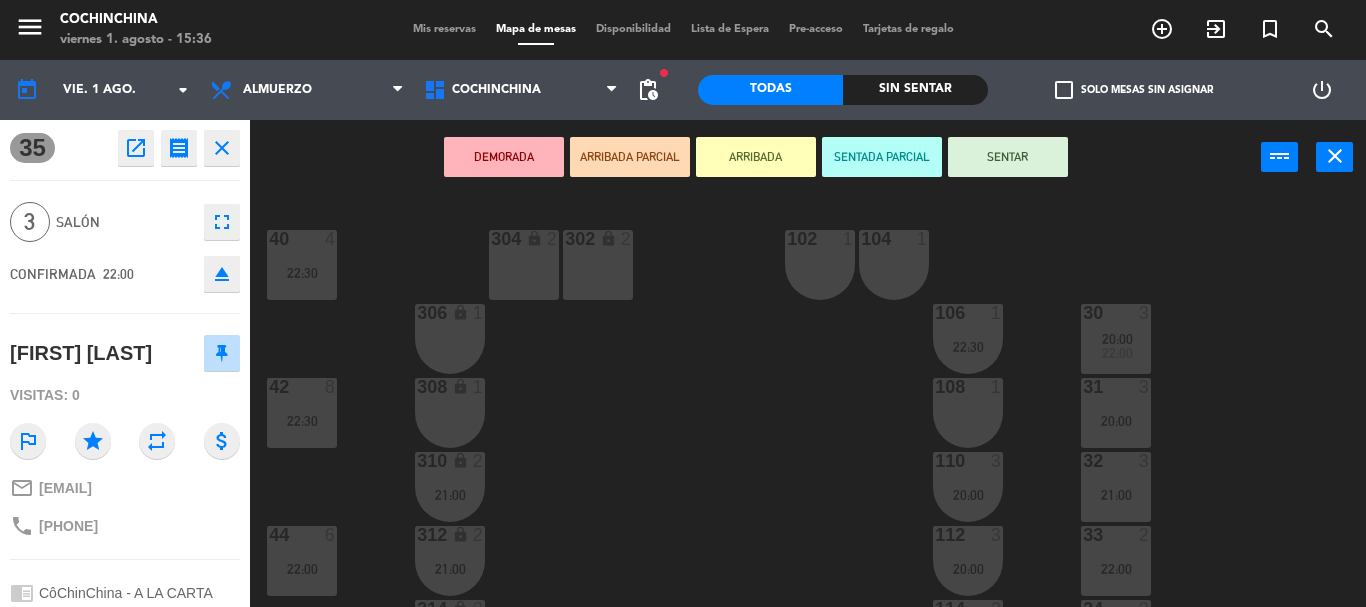 click on "Salón" 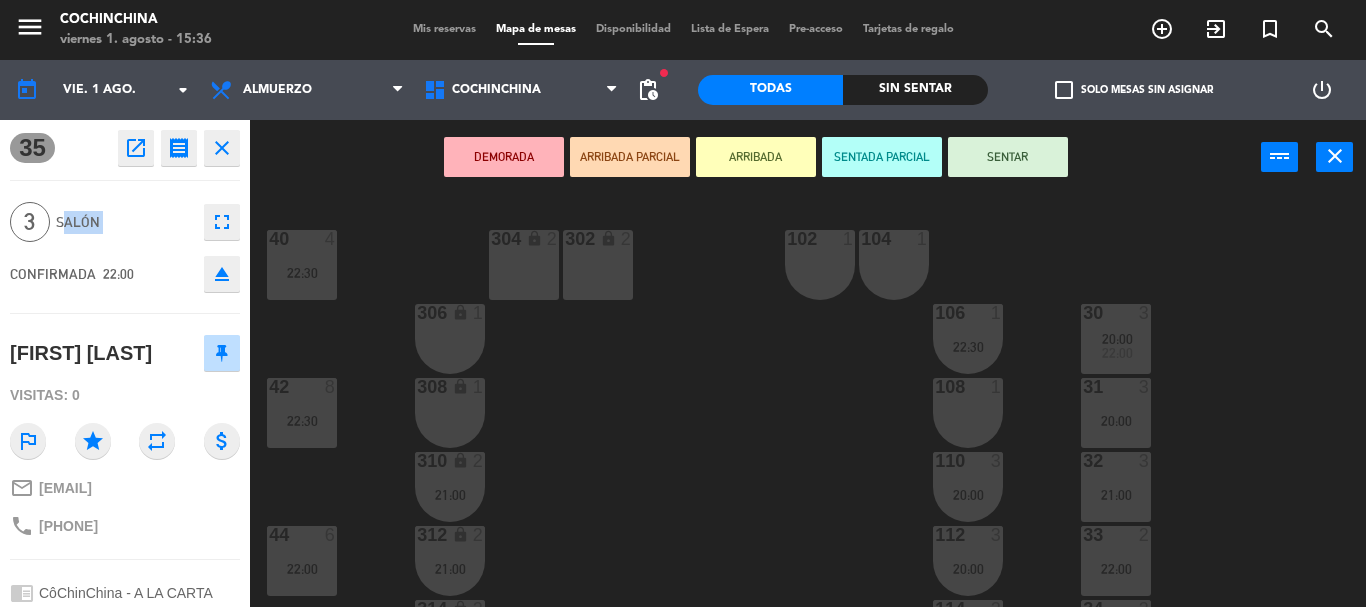 click on "Salón" 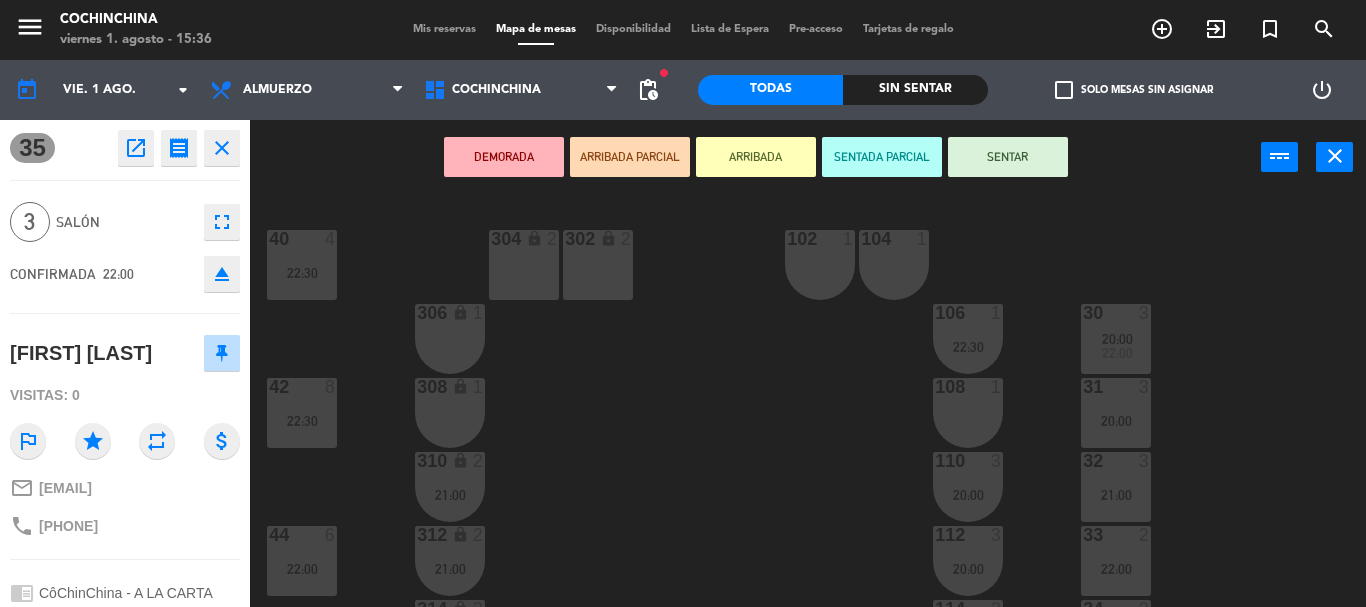 click on "Salón" 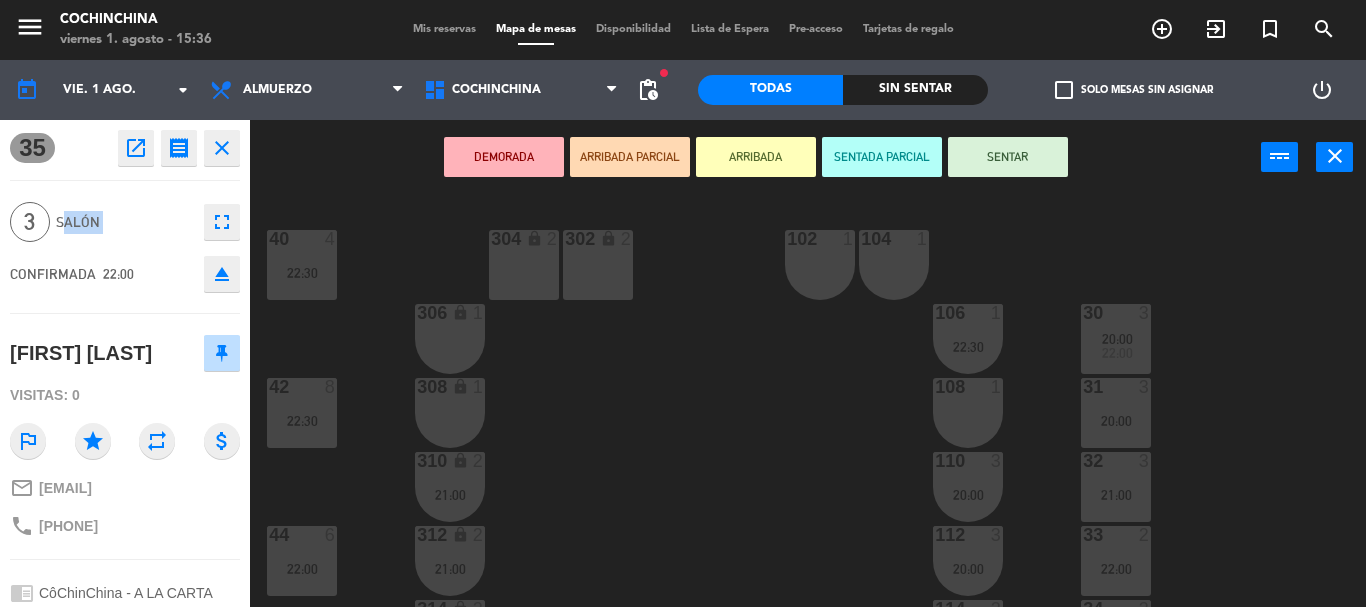 click on "Salón" 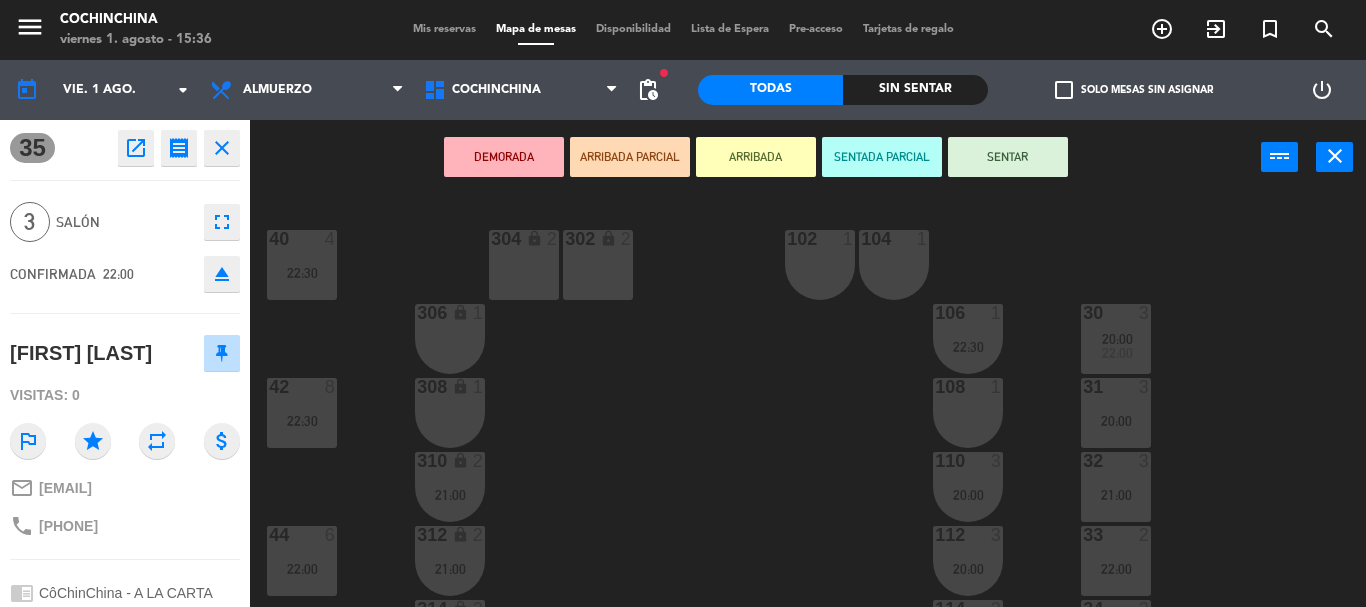 click on "Salón" 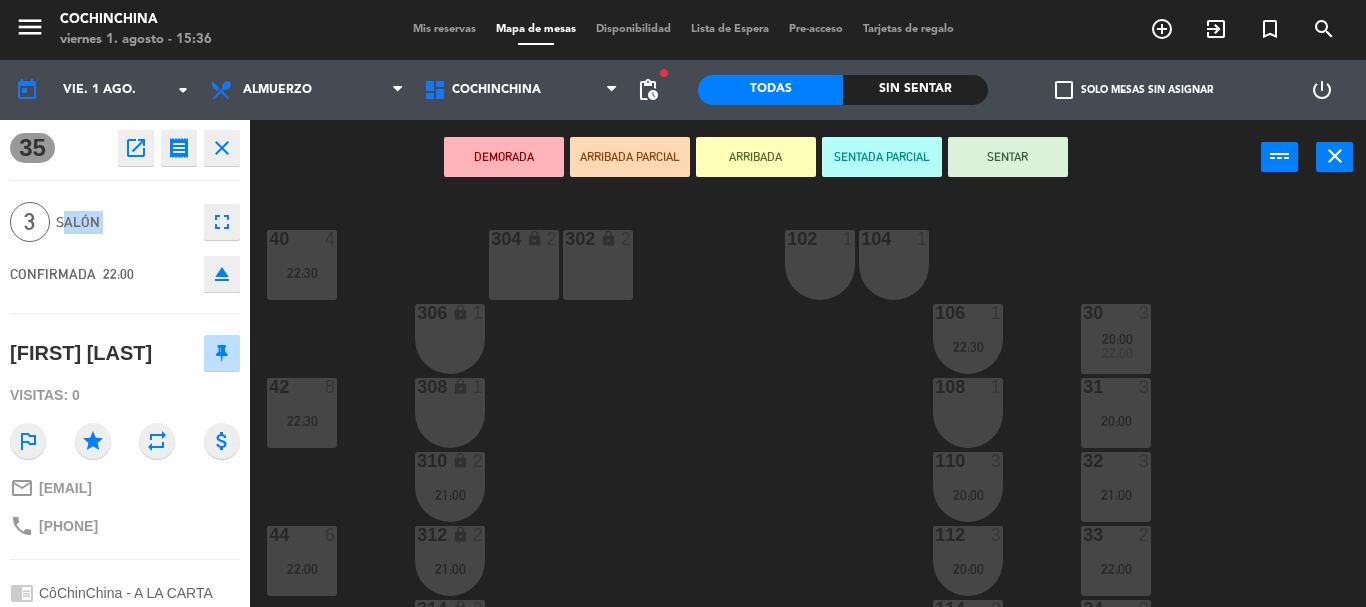 click on "Salón" 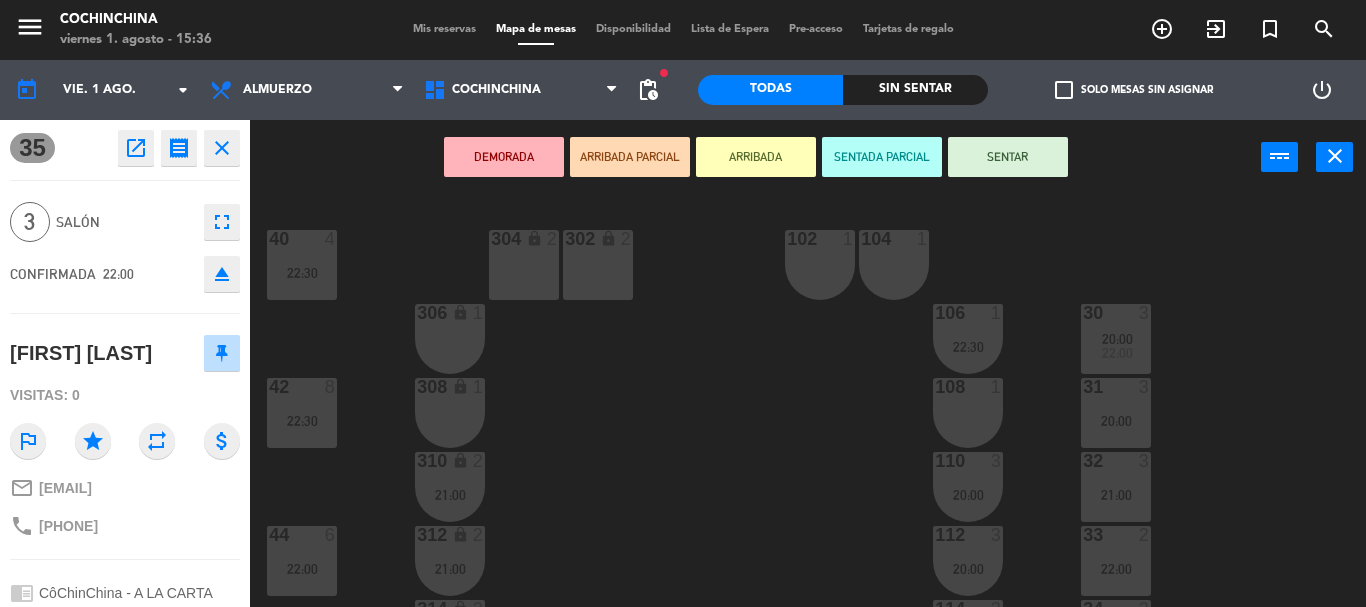 click on "Salón" 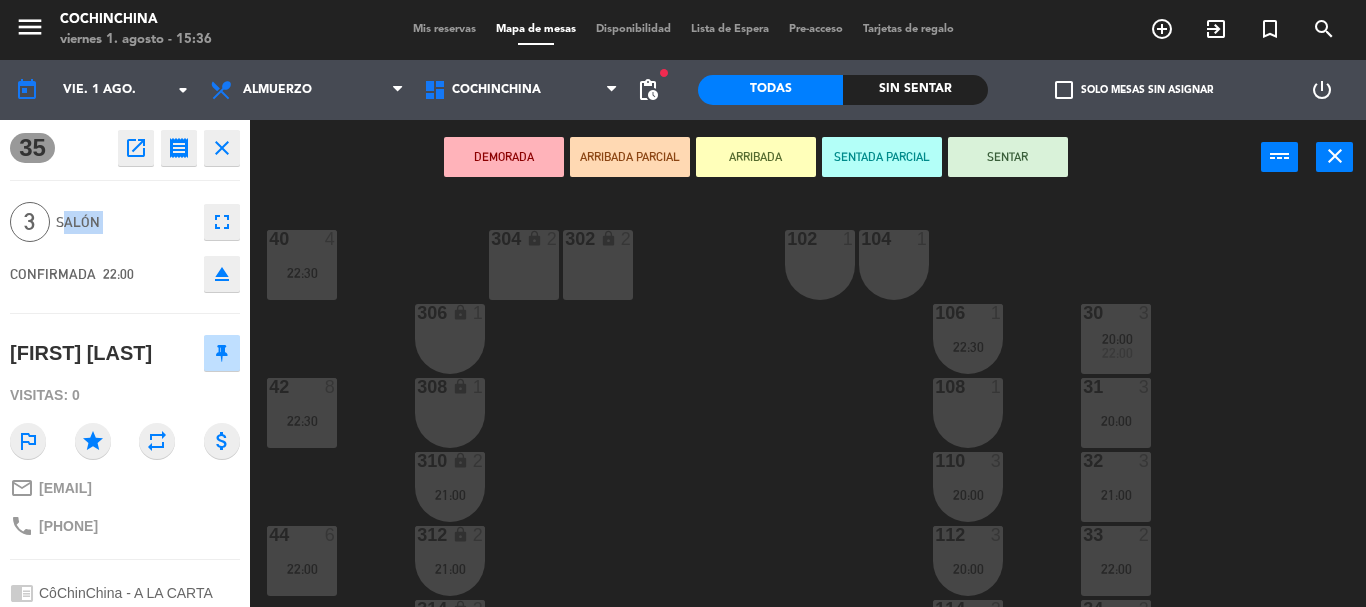 click on "Salón" 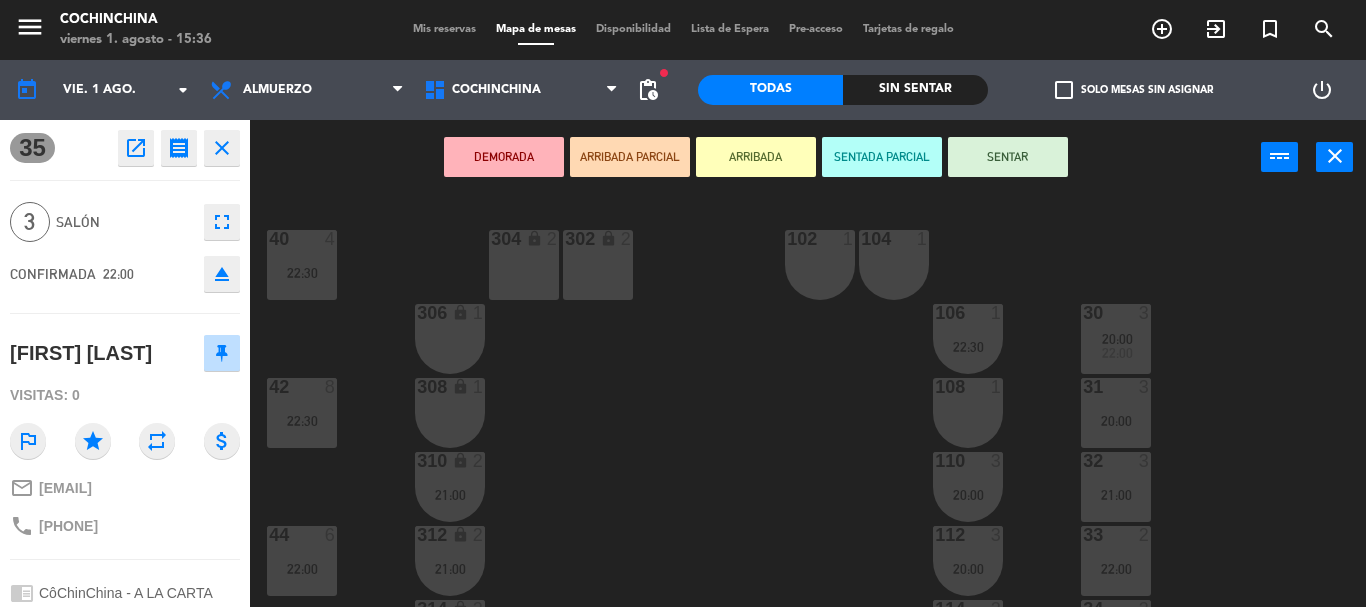 click on "35  open_in_new receipt  10:00 PM  vie., 1 [DATE]  3   personas   gift [FIRST] [LAST] Mesa 35        EXPERIENCE  CôChinChina - A LA CARTA DRESERVATION NOTES  Conocer a [FIRST] [LAST]  close" 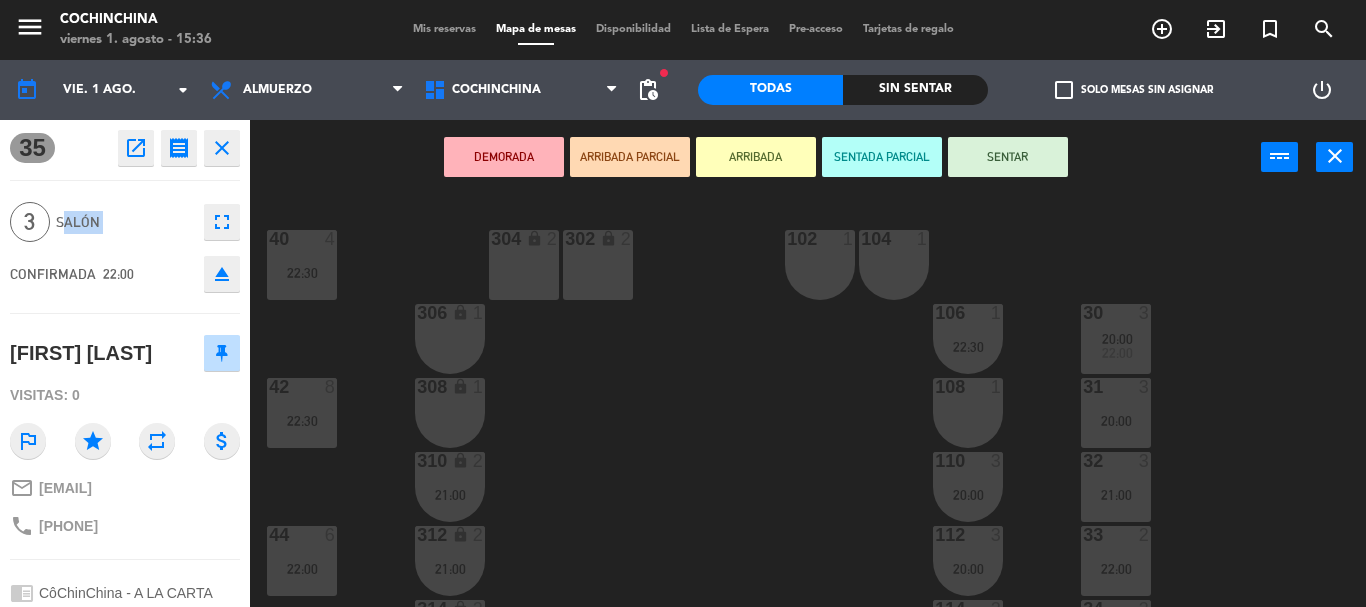 click on "Salón" 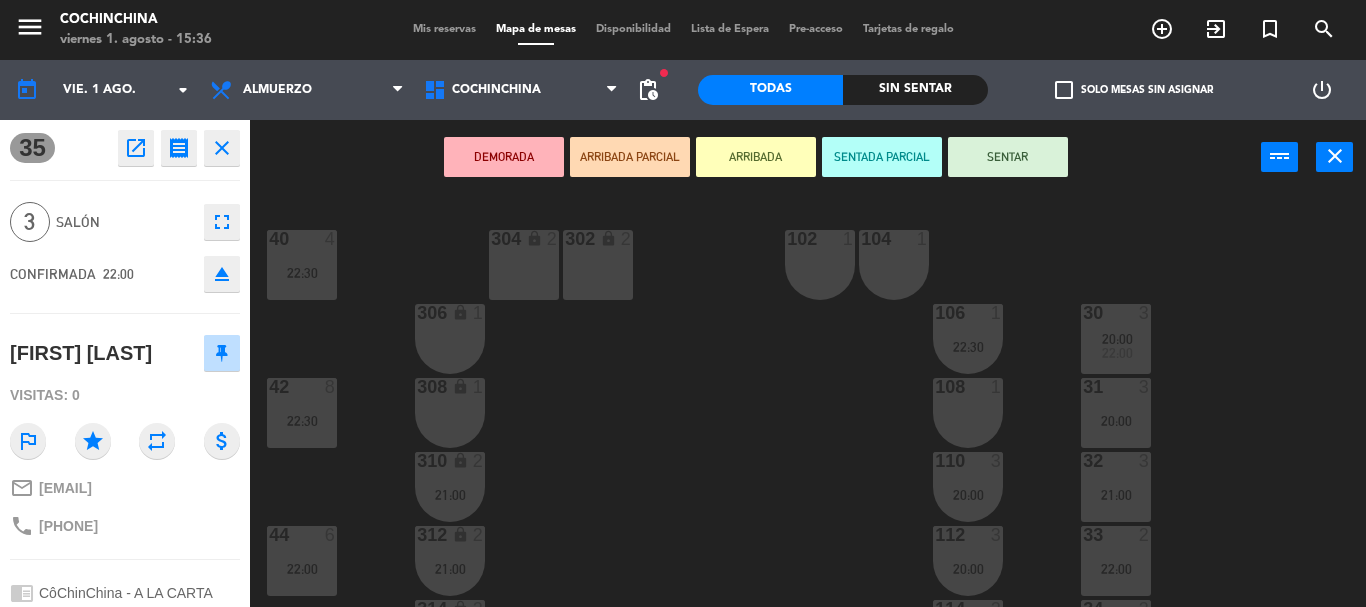 click on "35  open_in_new receipt  10:00 PM  vie., 1 [DATE]  3   personas   gift [FIRST] [LAST] Mesa 35        EXPERIENCE  CôChinChina - A LA CARTA DRESERVATION NOTES  Conocer a [FIRST] [LAST]  close 3  Salón  fullscreen  CONFIRMADA   22:00  eject  [FIRST] [LAST]  Visitas: 0 outlined_flag star repeat attach_money mail_outline [EMAIL] phone [PHONE] chrome_reader_mode CôChinChina - A LA CARTA chat Conocer a [FIRST] [LAST] subject                              person_pin                              Cancelar" 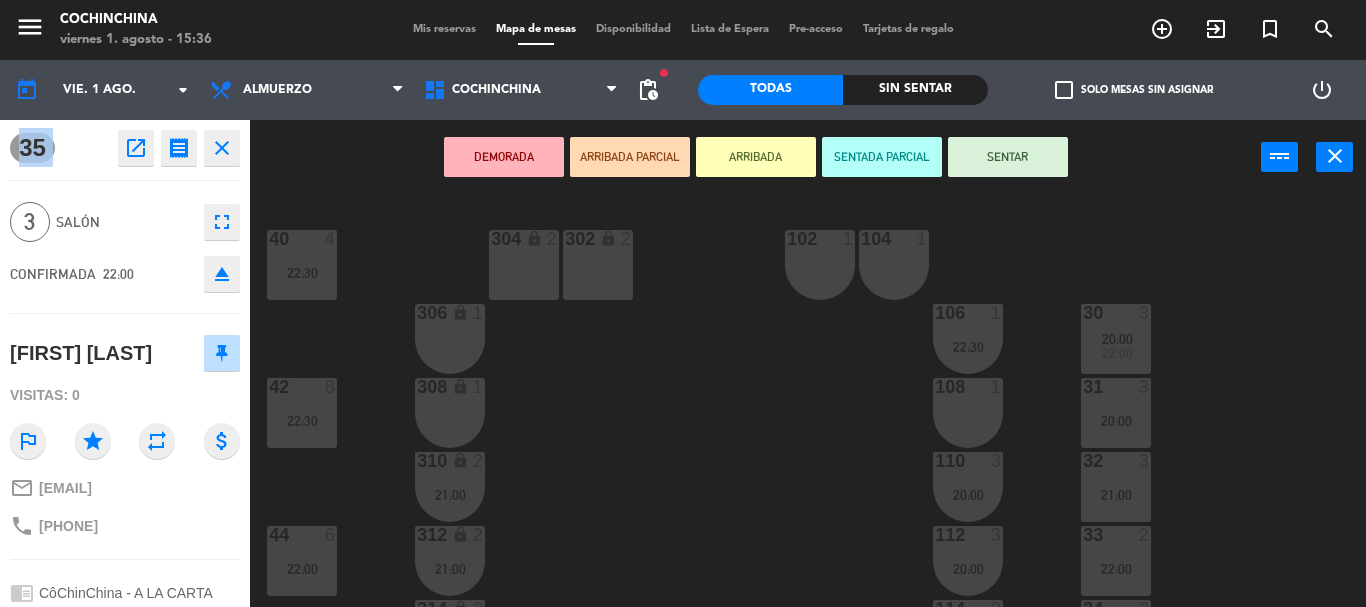 click on "35  open_in_new receipt  10:00 PM  vie., 1 [DATE]  3   personas   gift [FIRST] [LAST] Mesa 35        EXPERIENCE  CôChinChina - A LA CARTA DRESERVATION NOTES  Conocer a [FIRST] [LAST]  close 3  Salón  fullscreen  CONFIRMADA   22:00  eject  [FIRST] [LAST]  Visitas: 0 outlined_flag star repeat attach_money mail_outline [EMAIL] phone [PHONE] chrome_reader_mode CôChinChina - A LA CARTA chat Conocer a [FIRST] [LAST] subject                              person_pin                              Cancelar" 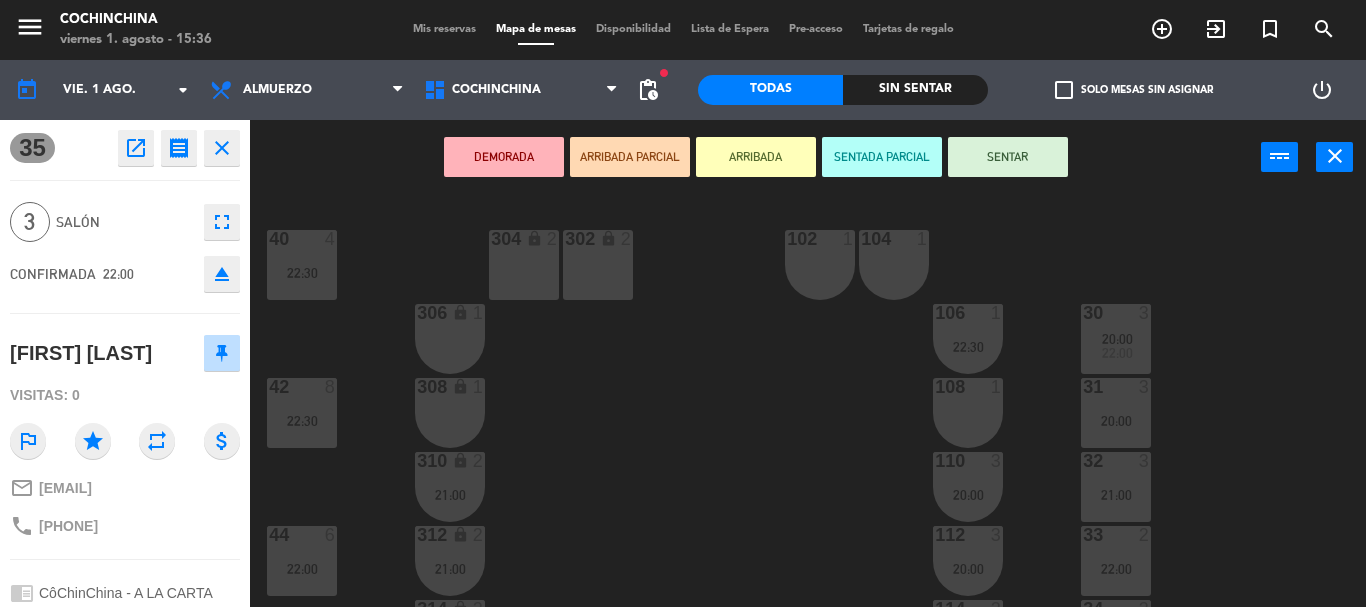 click on "3  Salón  fullscreen" 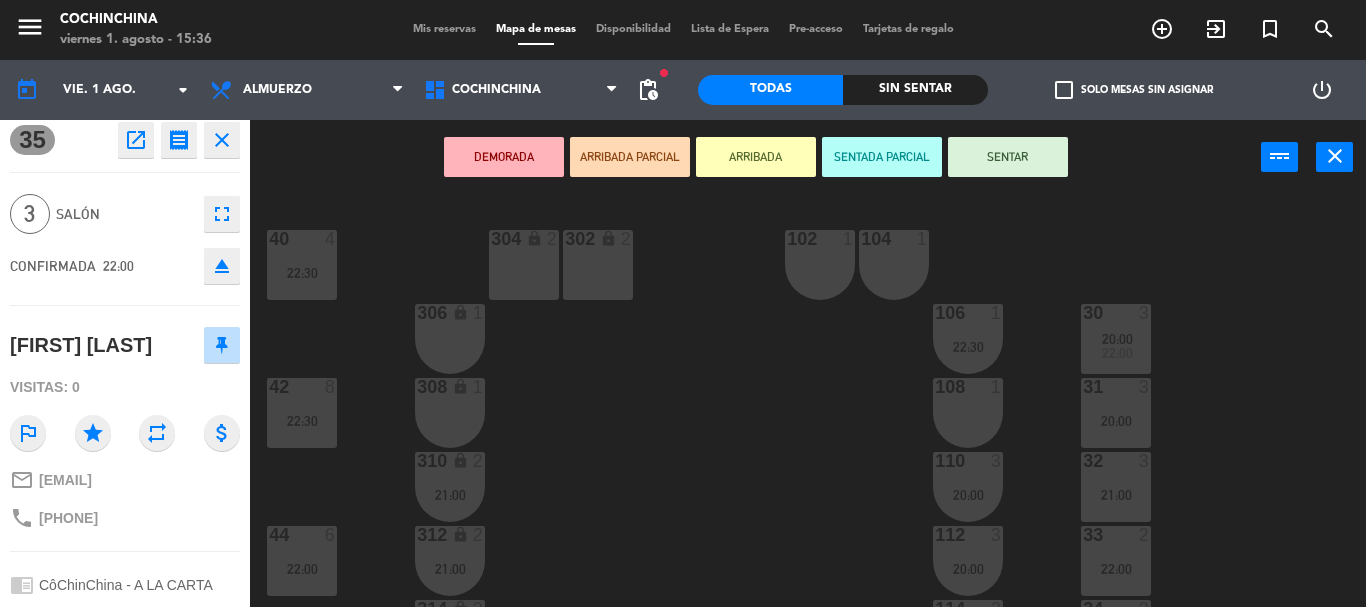 scroll, scrollTop: 0, scrollLeft: 0, axis: both 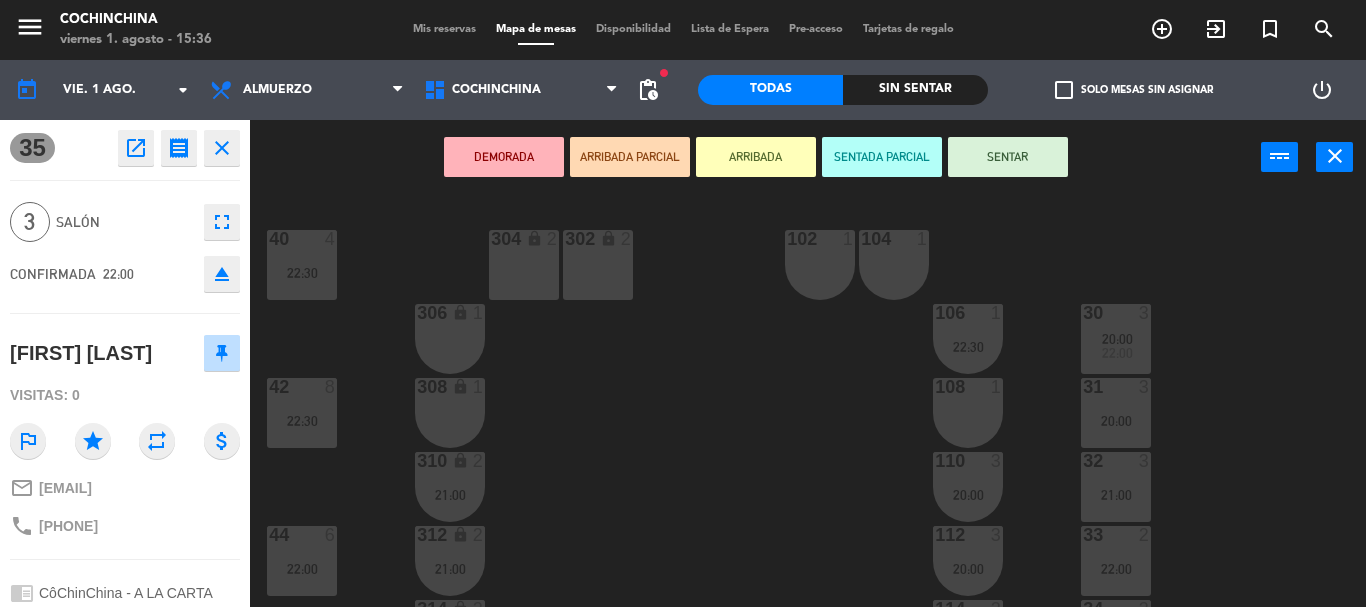 click on "Salón" 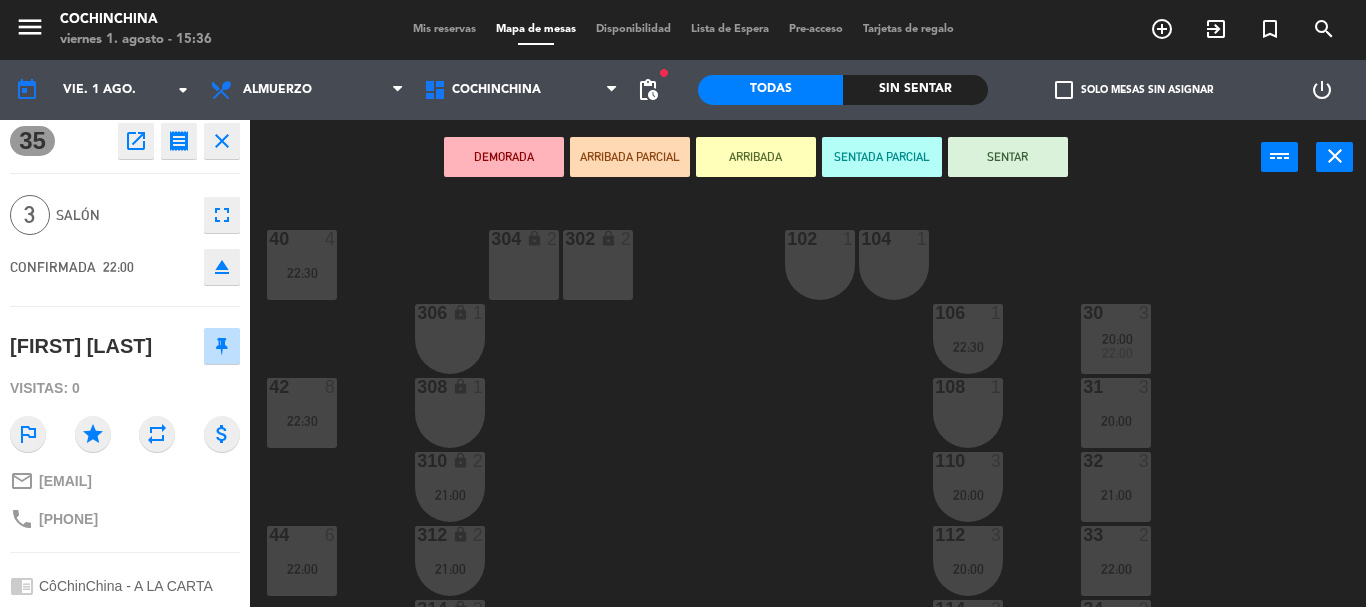 scroll, scrollTop: 0, scrollLeft: 0, axis: both 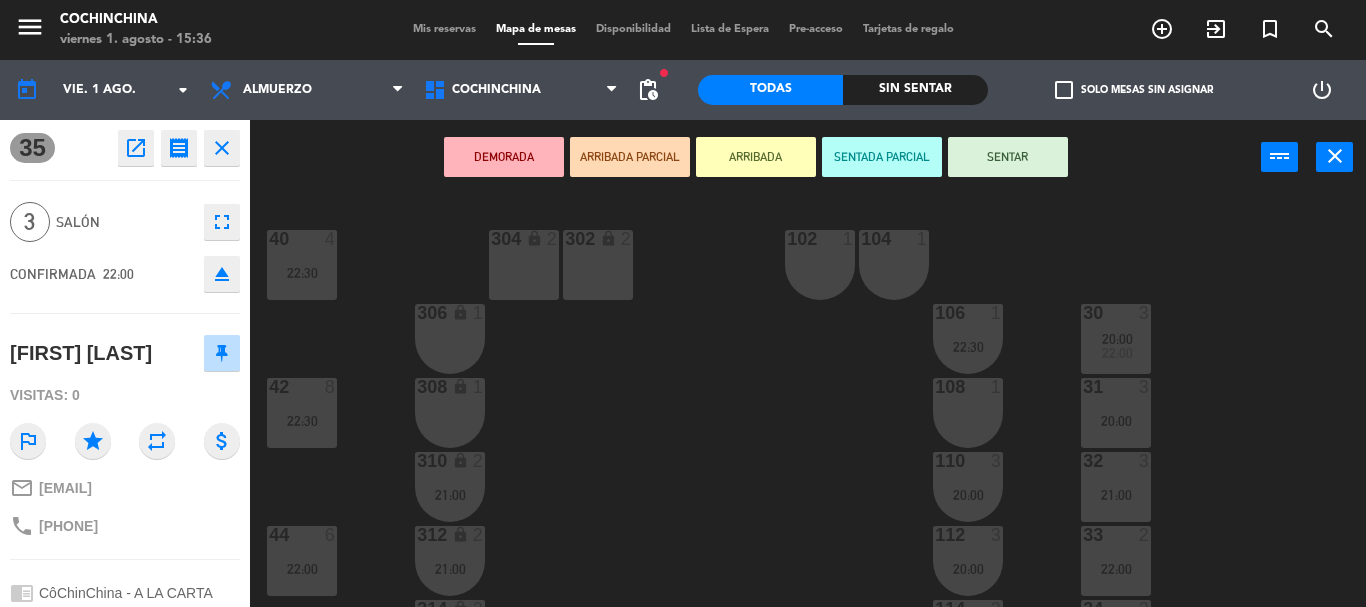 click on "35  open_in_new receipt  10:00 PM  vie., 1 [DATE]  3   personas   gift [FIRST] [LAST] Mesa 35        EXPERIENCE  CôChinChina - A LA CARTA DRESERVATION NOTES  Conocer a [FIRST] [LAST]  close" 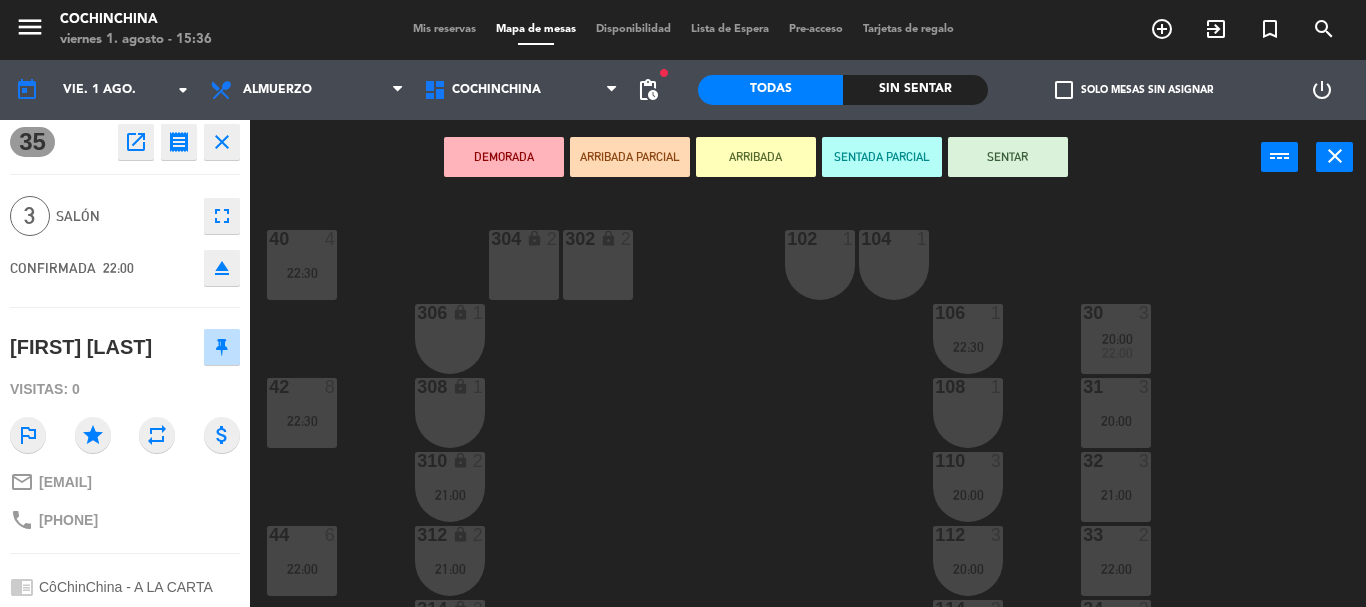 scroll, scrollTop: 0, scrollLeft: 0, axis: both 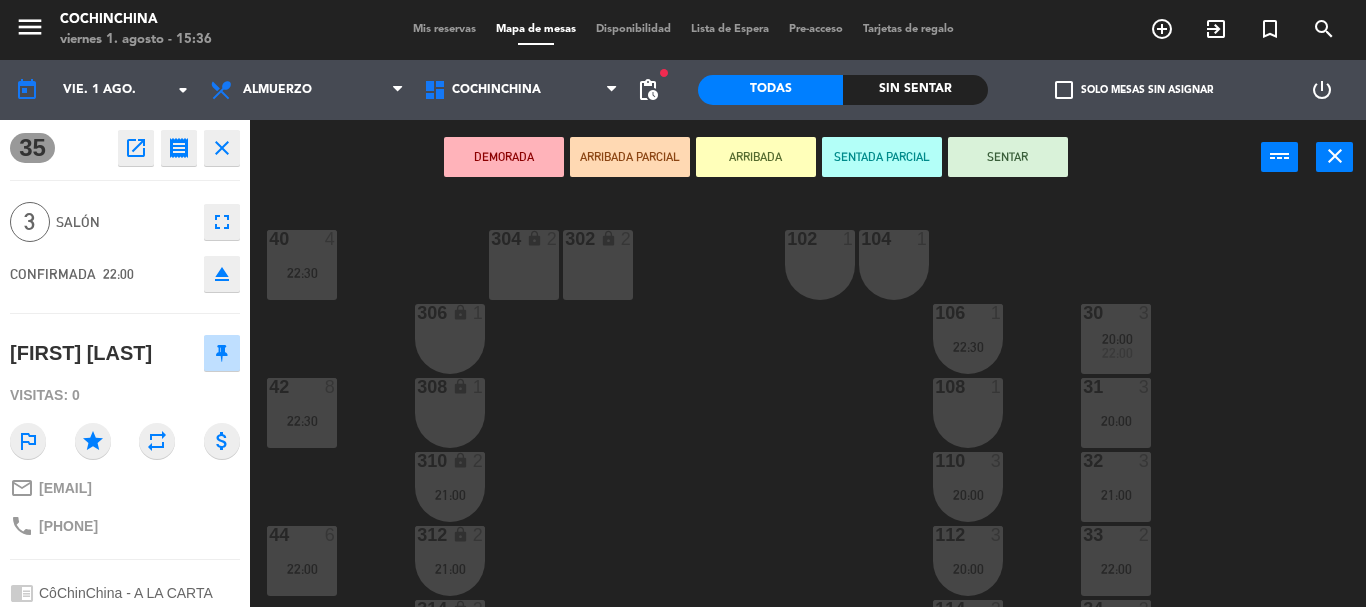 click on "Salón" 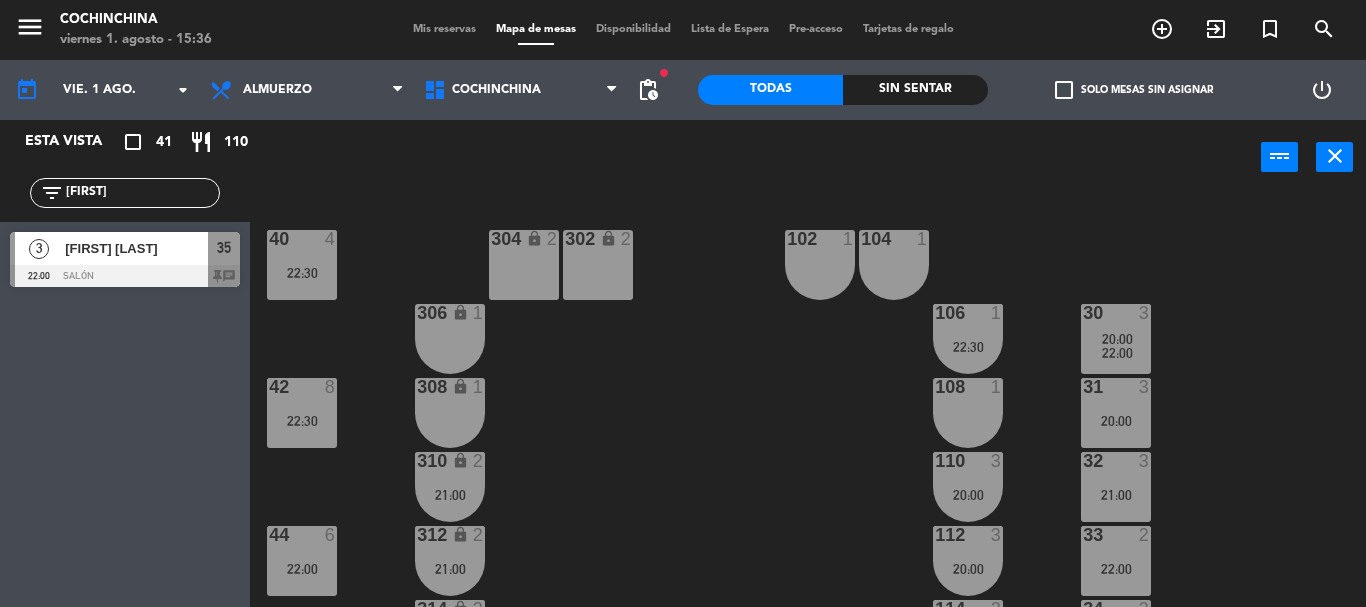 click on "[FIRST]" 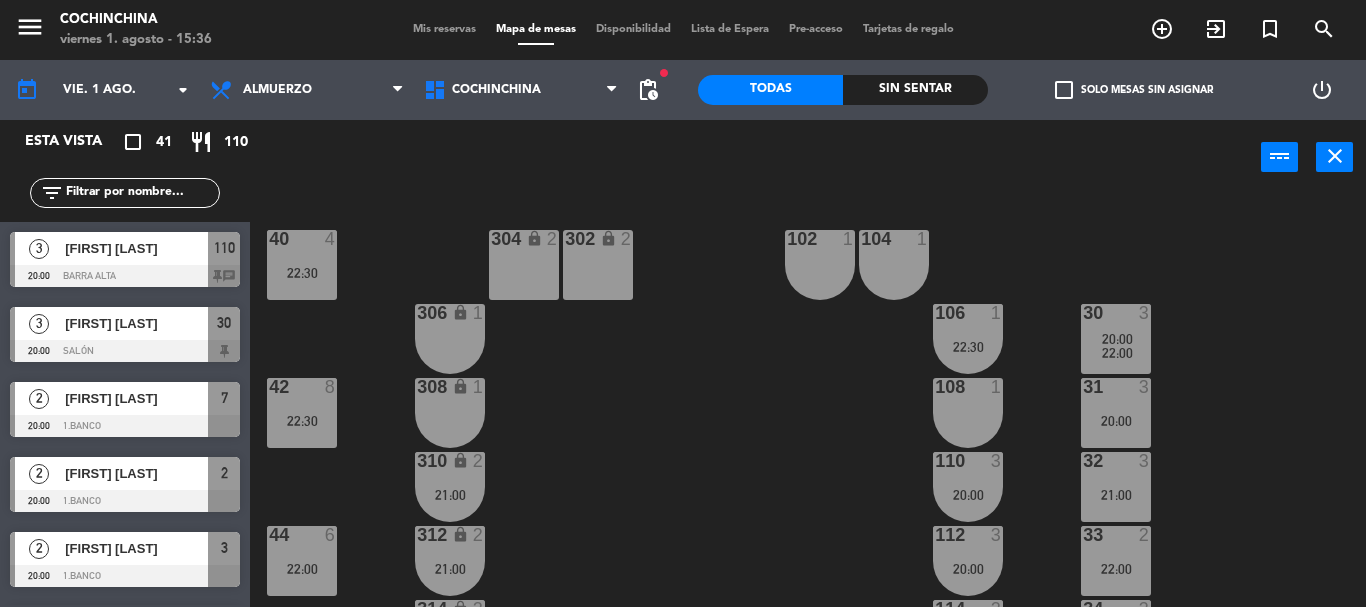 type 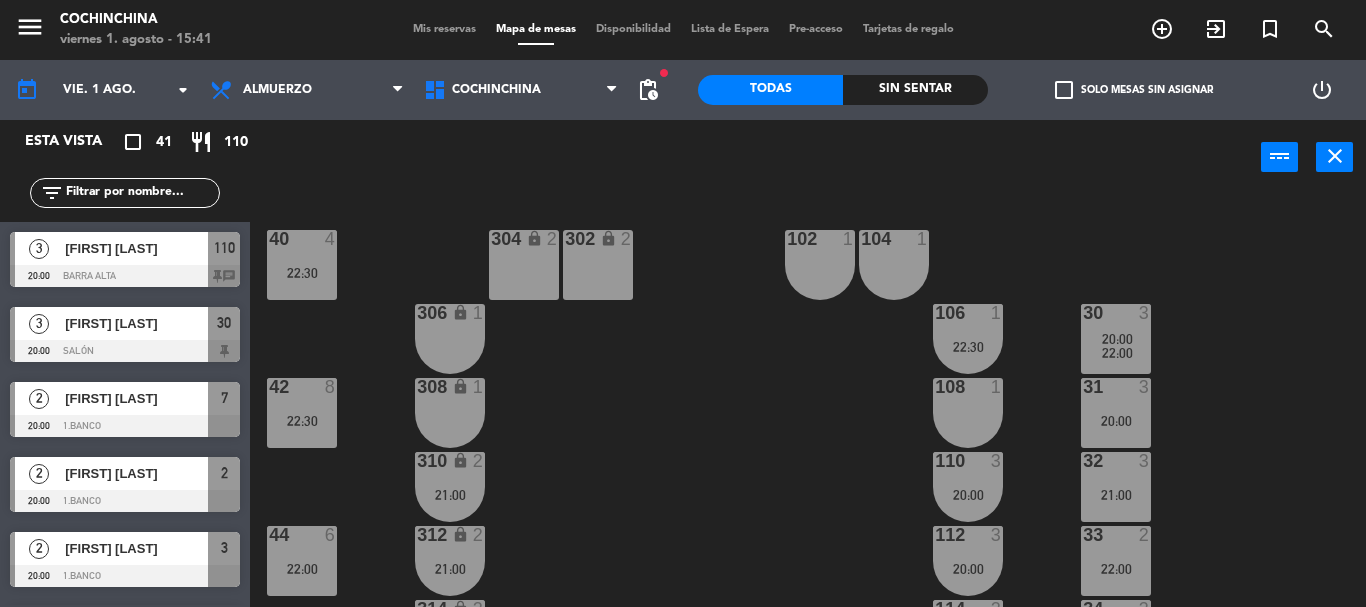 click on "40  4   22:30  304 lock  2  102  1  302 lock  2  104  1  306 lock  1  30  3   20:00      22:00     106  1   22:30  42  8   22:30  308 lock  1  31  3   20:00  108  1  310 lock  2   21:00  32  3   21:00  110  3   20:00  44  6   22:00  312 lock  2   21:00  33  2   22:00  112  3   20:00  34  3   23:00  314 lock  2   22:00  114  2   21:00  46  4   22:00  316 lock  2   22:00  35  3   22:00  116  2   21:00  318 lock  1  118  1  48  8   22:00  320 lock  1  120  1  322  1  122  1  324  1  124  1  202 lock  1  212 lock  1  204 lock  1  206 lock  1  208 lock  1  210 lock  1" 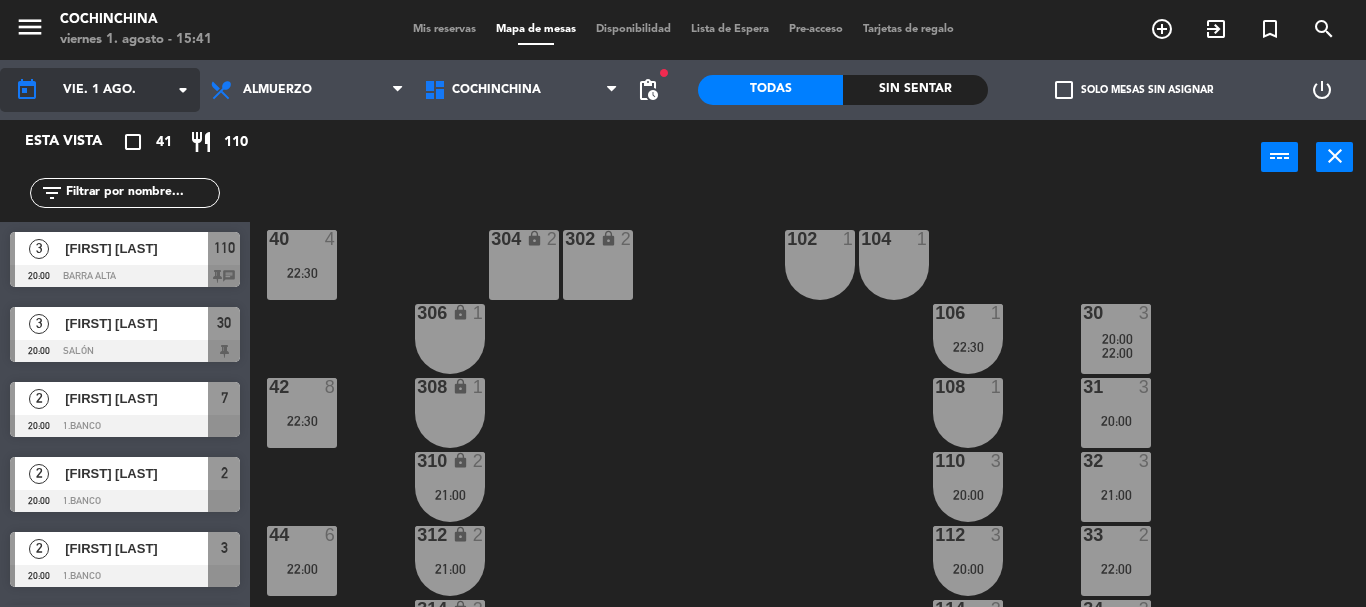 click on "vie. 1 ago." 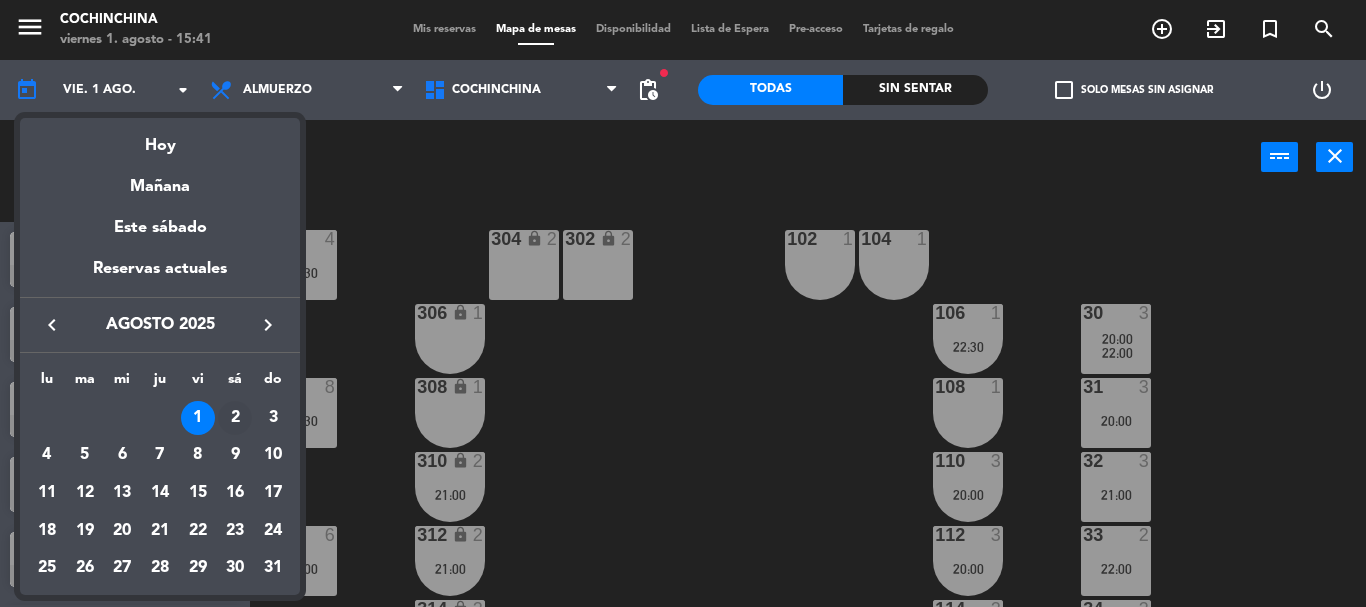 click on "2" at bounding box center (235, 418) 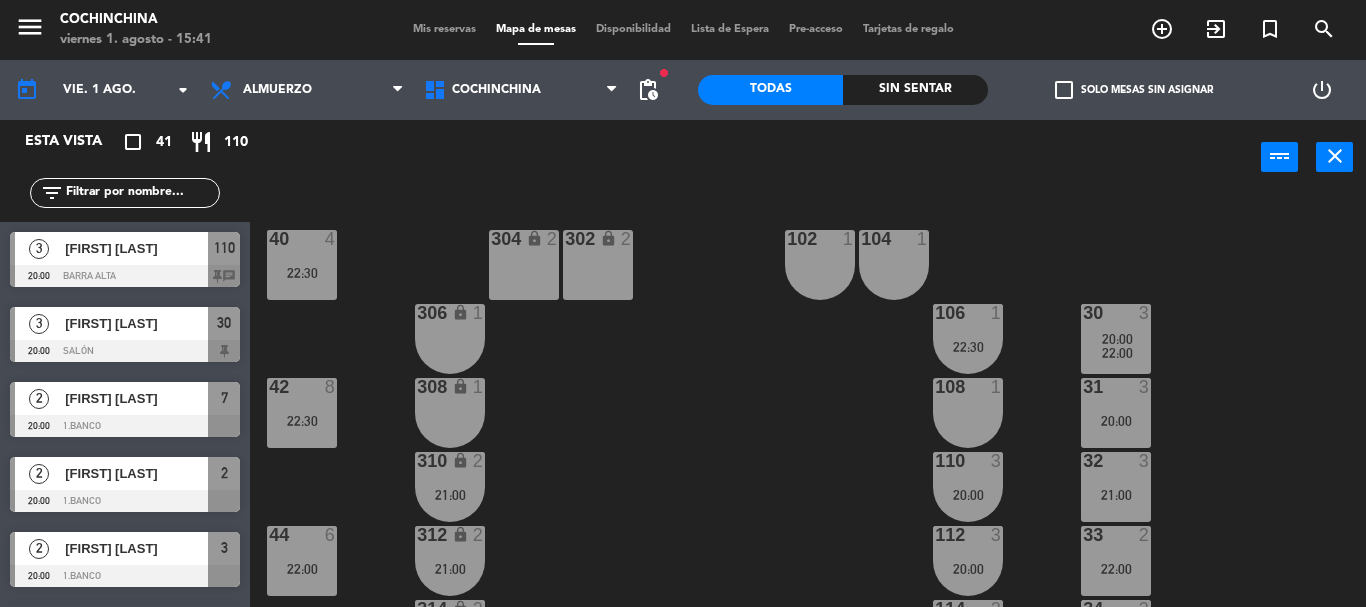 type on "sáb. 2 ago." 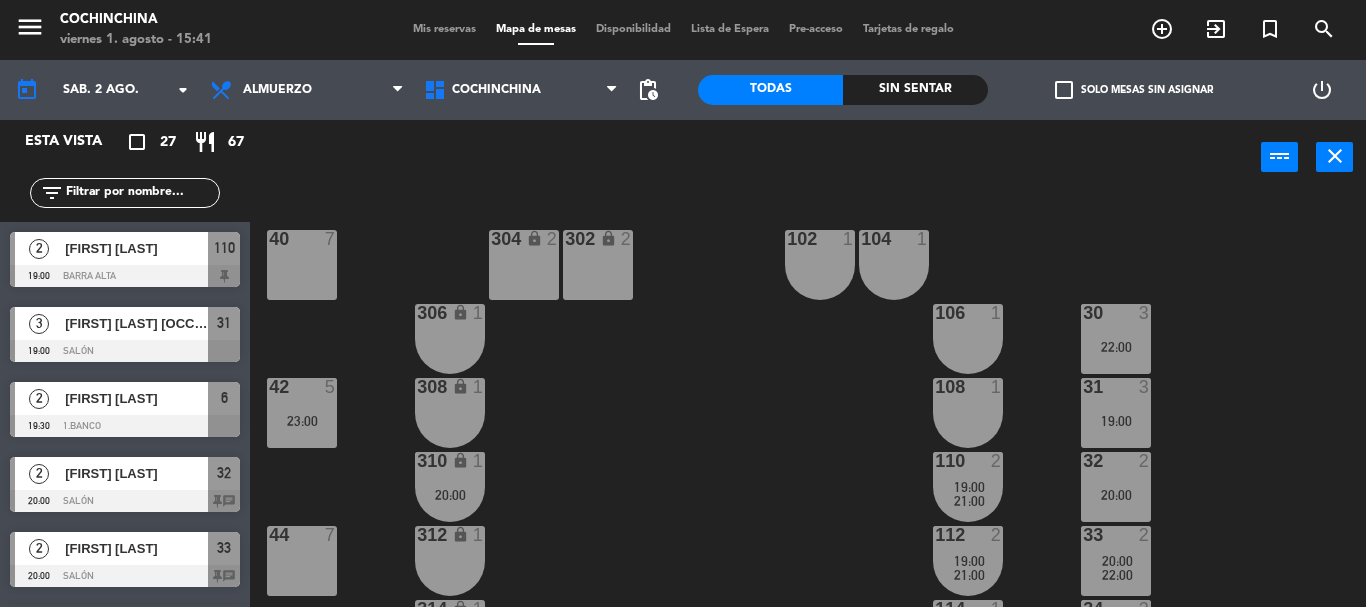 click on "40  7  304 lock  2  102  1  302 lock  2  104  1  306 lock  1  30  3   22:00  106  1  42  5   23:00  308 lock  1  31  3   19:00  108  1  310 lock  1   20:00  32  2   20:00  110  2   19:00      21:00     44  7  312 lock  1  33  2   20:00      22:00     112  2   19:00      21:00     34  3   22:00  314 lock  1  114  1  46  7  316 lock  1  35  3   22:00  116  1  318 lock  2   23:00  118  1  48  5   22:30  320 lock  2   23:00  120  1  322  1  122  1  324  1  124  1  202 lock  1  212 lock  1  204 lock  1  206 lock  1  208 lock  1  210 lock  1" 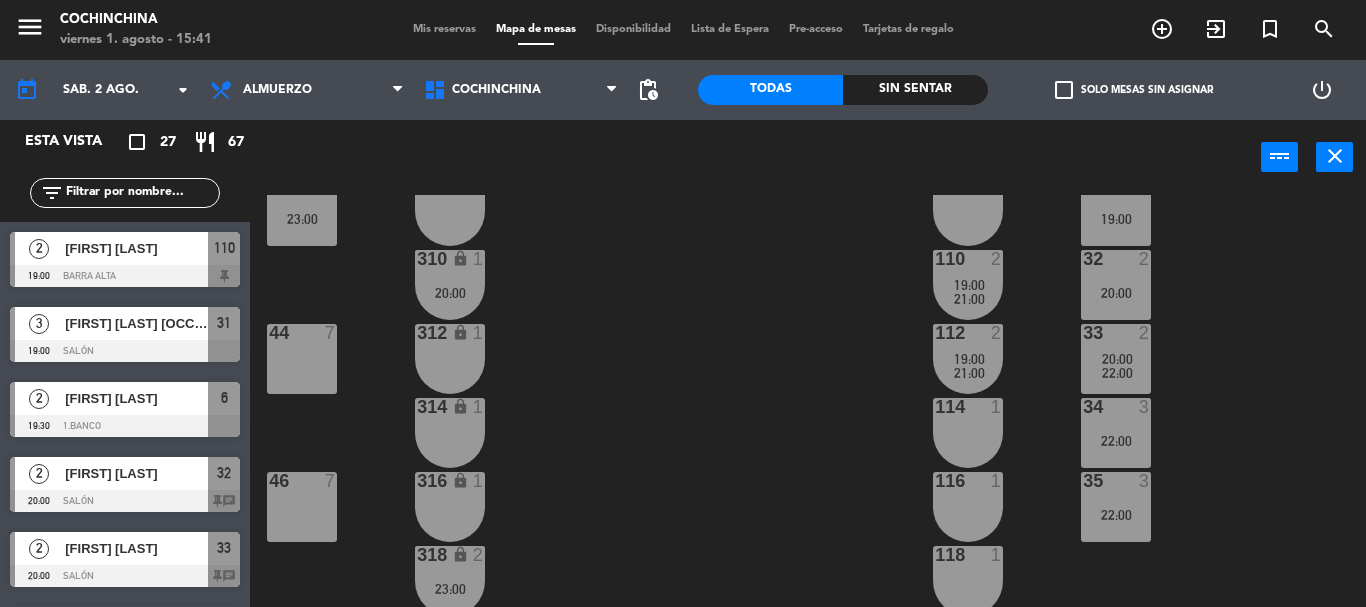 scroll, scrollTop: 200, scrollLeft: 0, axis: vertical 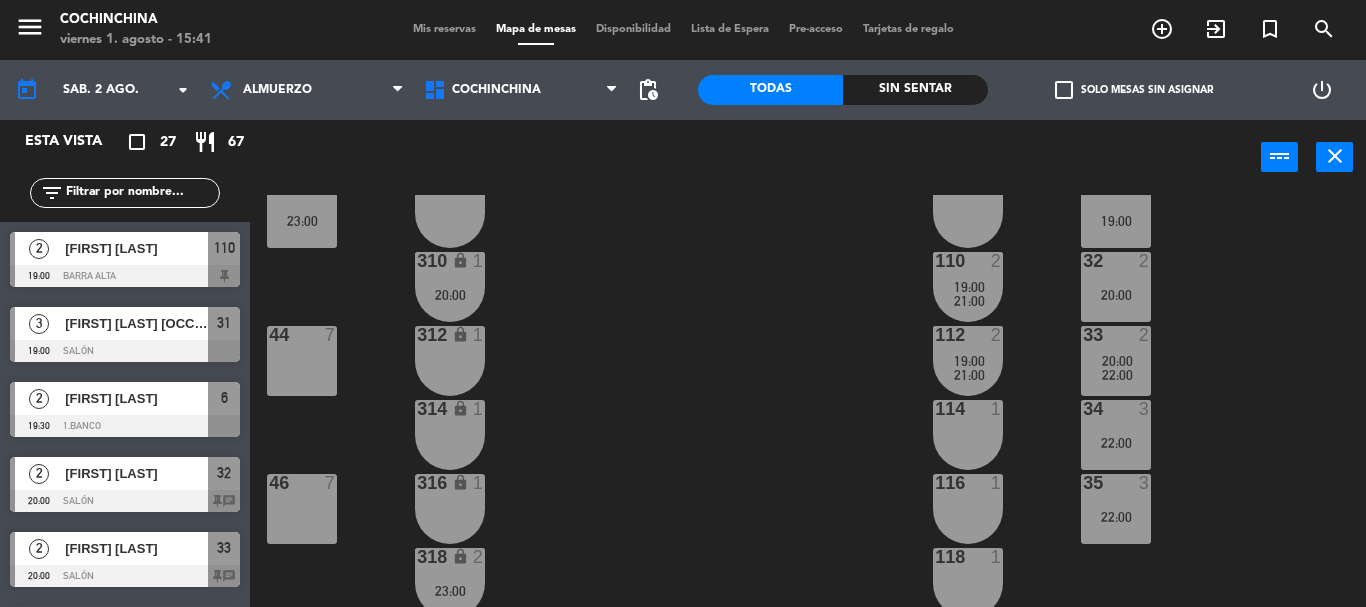 click at bounding box center (967, 409) 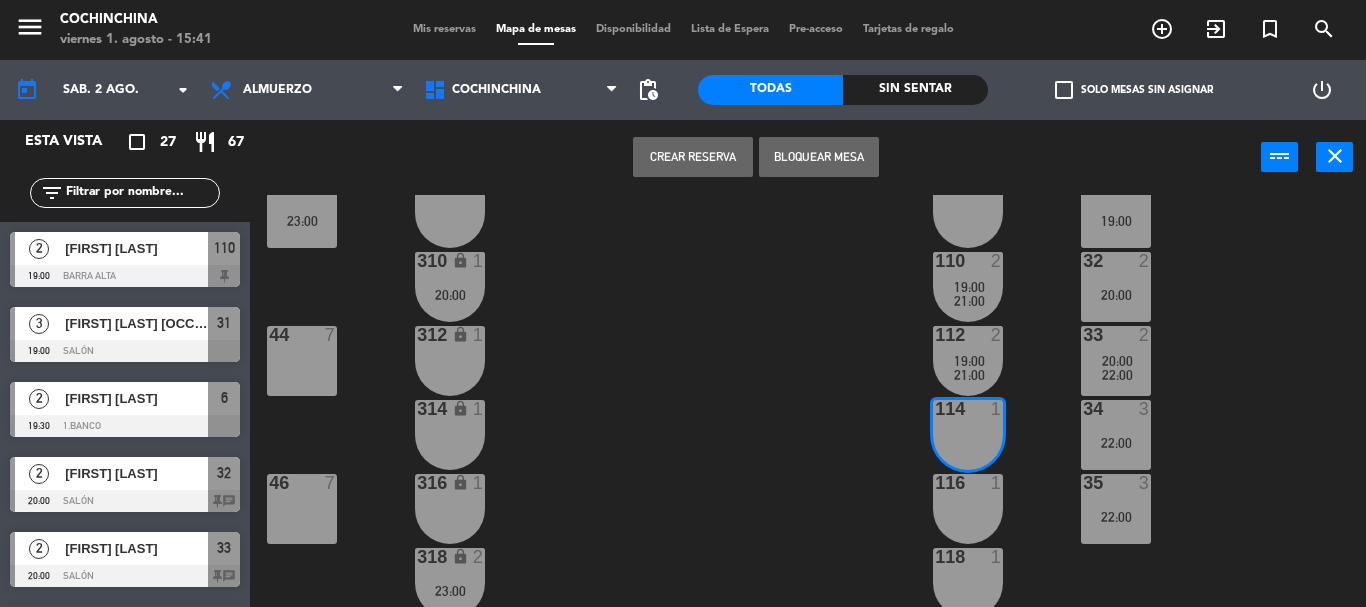 click on "40  7  304 lock  2  102  1  302 lock  2  104  1  306 lock  1  30  3   22:00  106  1  42  5   23:00  308 lock  1  31  3   19:00  108  1  310 lock  1   20:00  32  2   20:00  110  2   19:00      21:00     44  7  312 lock  1  33  2   20:00      22:00     112  2   19:00      21:00     34  3   22:00  314 lock  1  114  1  46  7  316 lock  1  35  3   22:00  116  1  318 lock  2   23:00  118  1  48  5   22:30  320 lock  2   23:00  120  1  322  1  122  1  324  1  124  1  202 lock  1  212 lock  1  204 lock  1  206 lock  1  208 lock  1  210 lock  1" 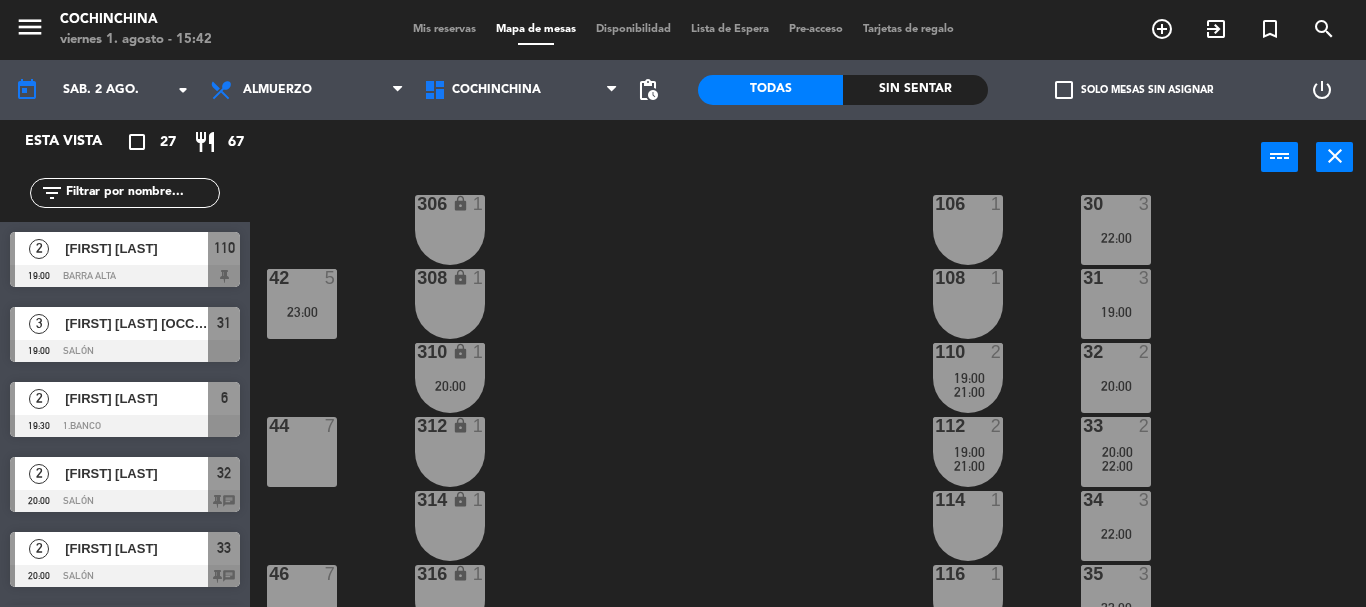 scroll, scrollTop: 100, scrollLeft: 0, axis: vertical 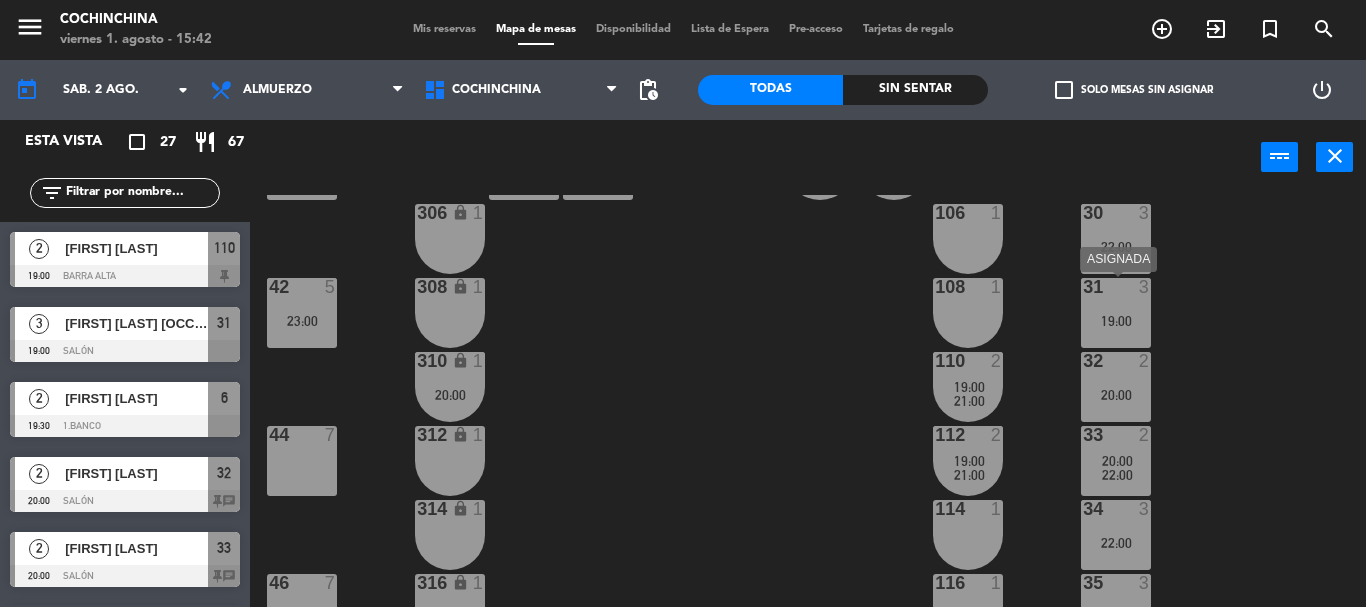click on "19:00" at bounding box center (1116, 321) 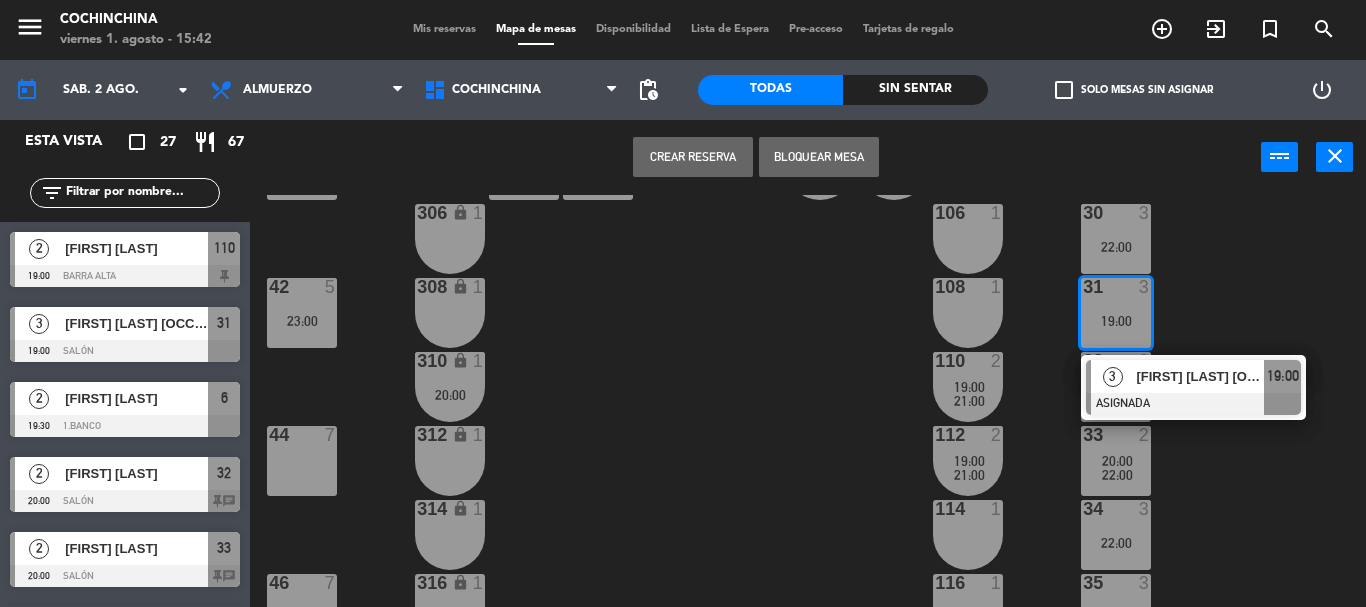 click on "Crear Reserva" at bounding box center [693, 157] 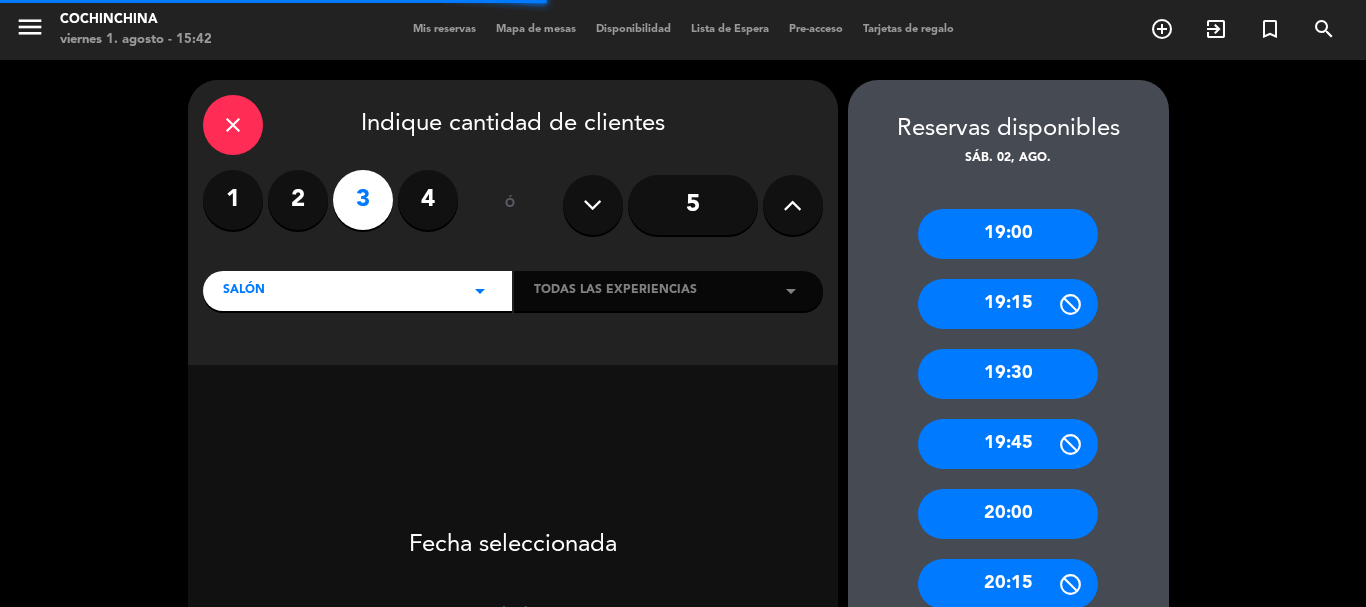 click on "2" at bounding box center (298, 200) 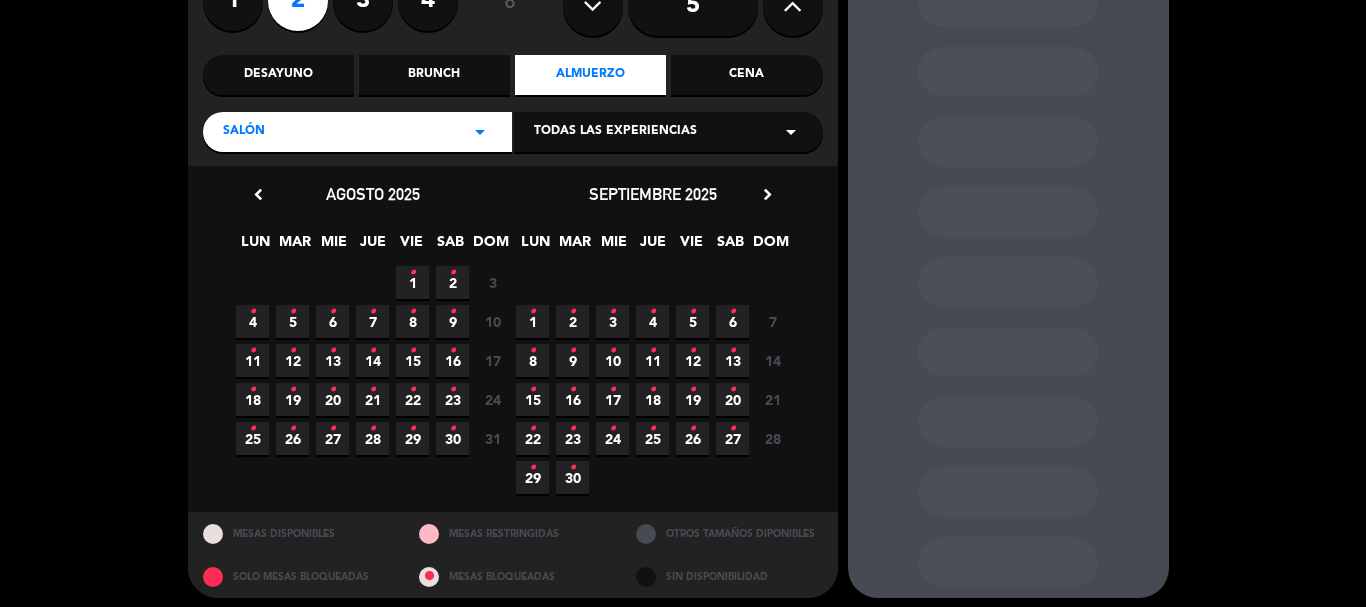 scroll, scrollTop: 199, scrollLeft: 0, axis: vertical 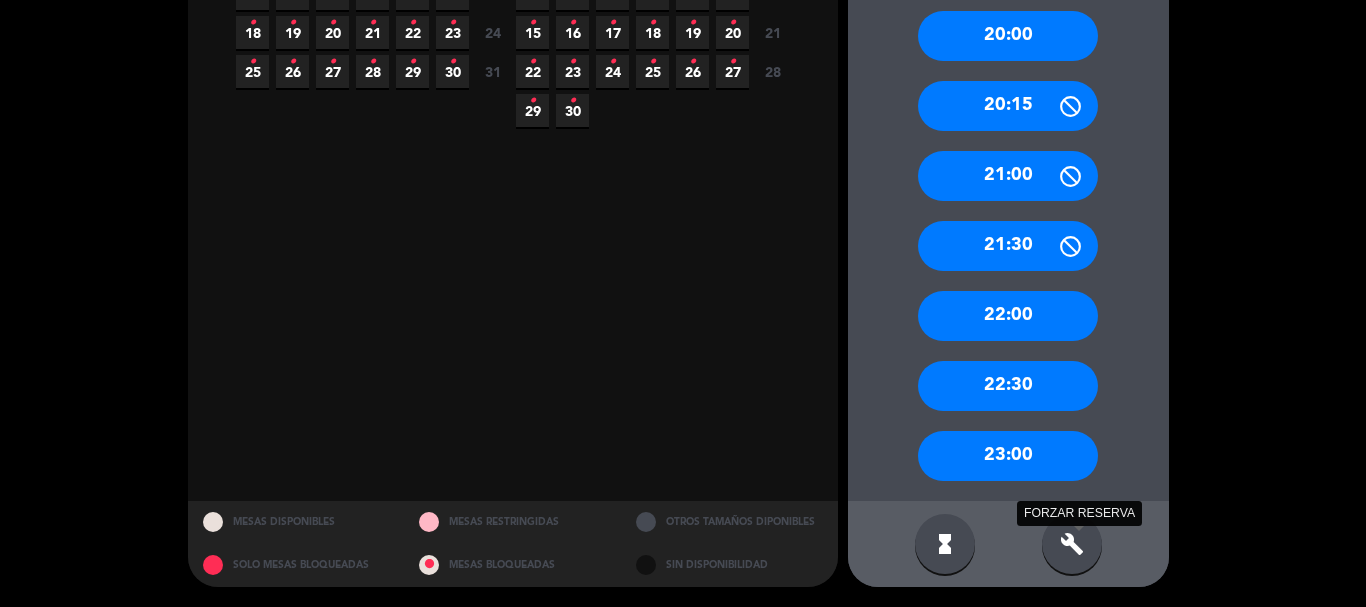 click on "build" at bounding box center [1072, 544] 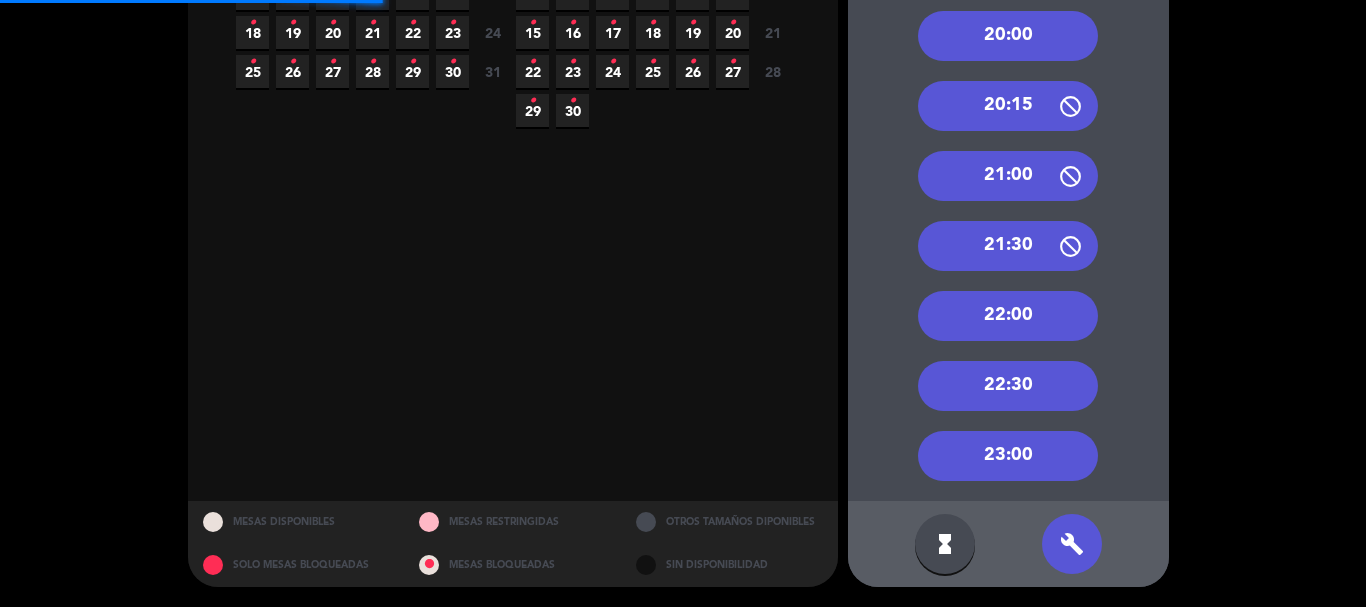 scroll, scrollTop: 466, scrollLeft: 0, axis: vertical 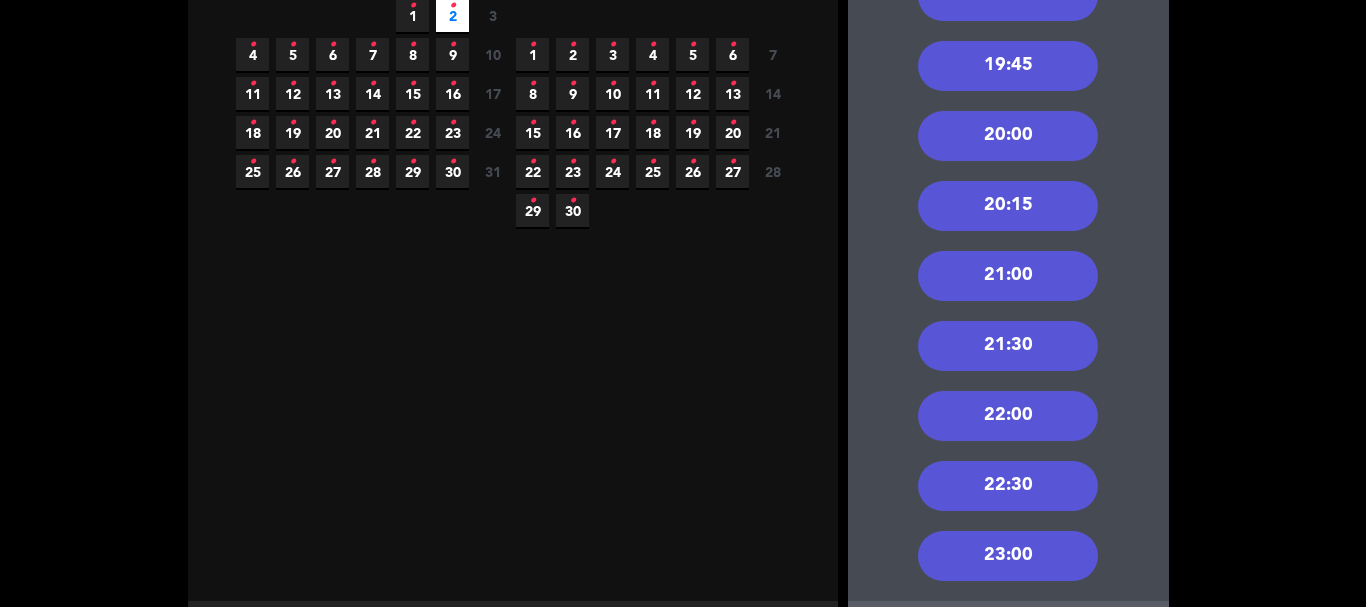 click on "21:00" at bounding box center (1008, 276) 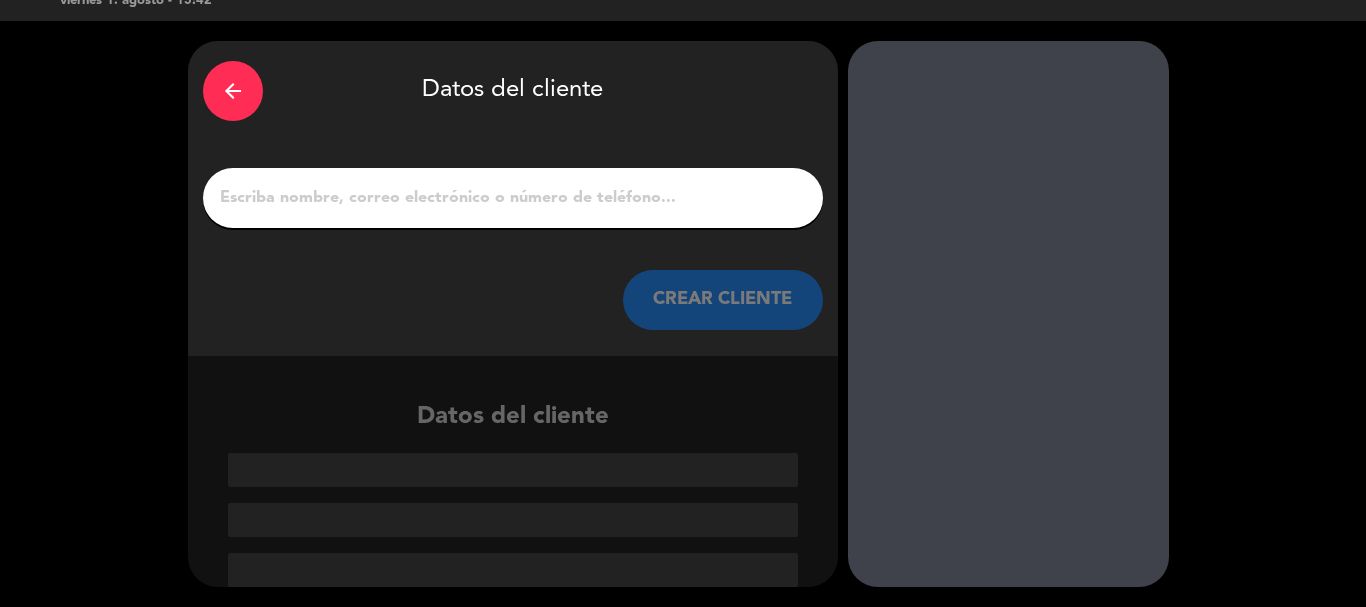 click on "1" at bounding box center [513, 198] 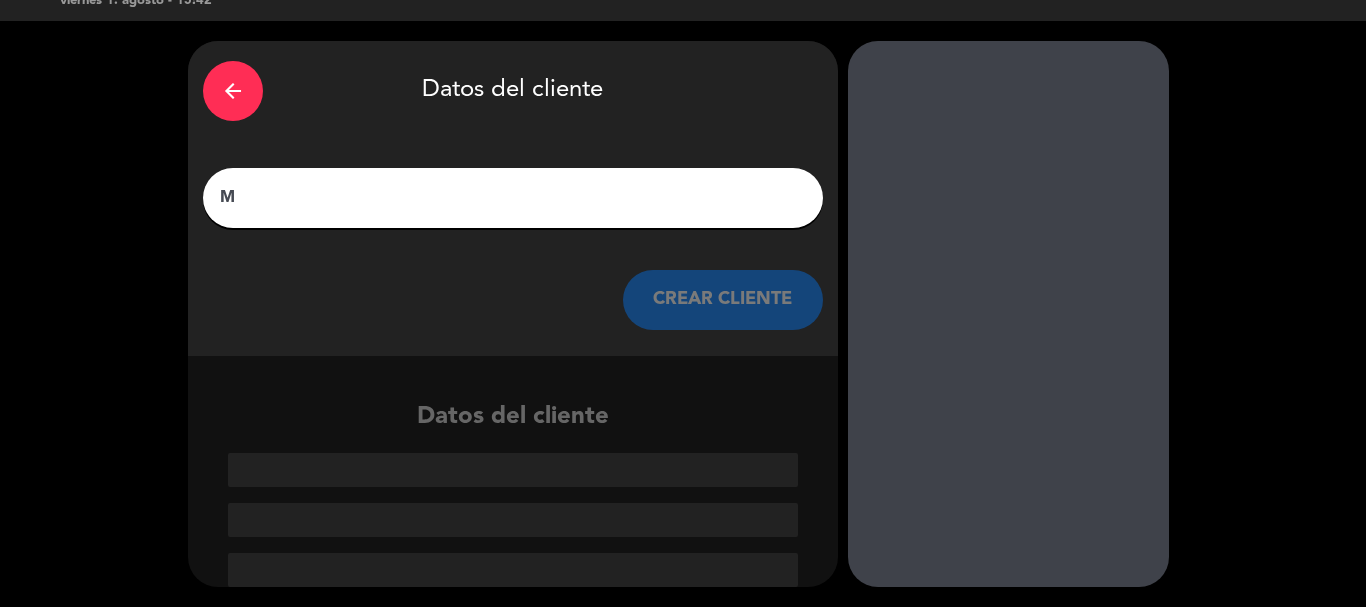 scroll, scrollTop: 0, scrollLeft: 0, axis: both 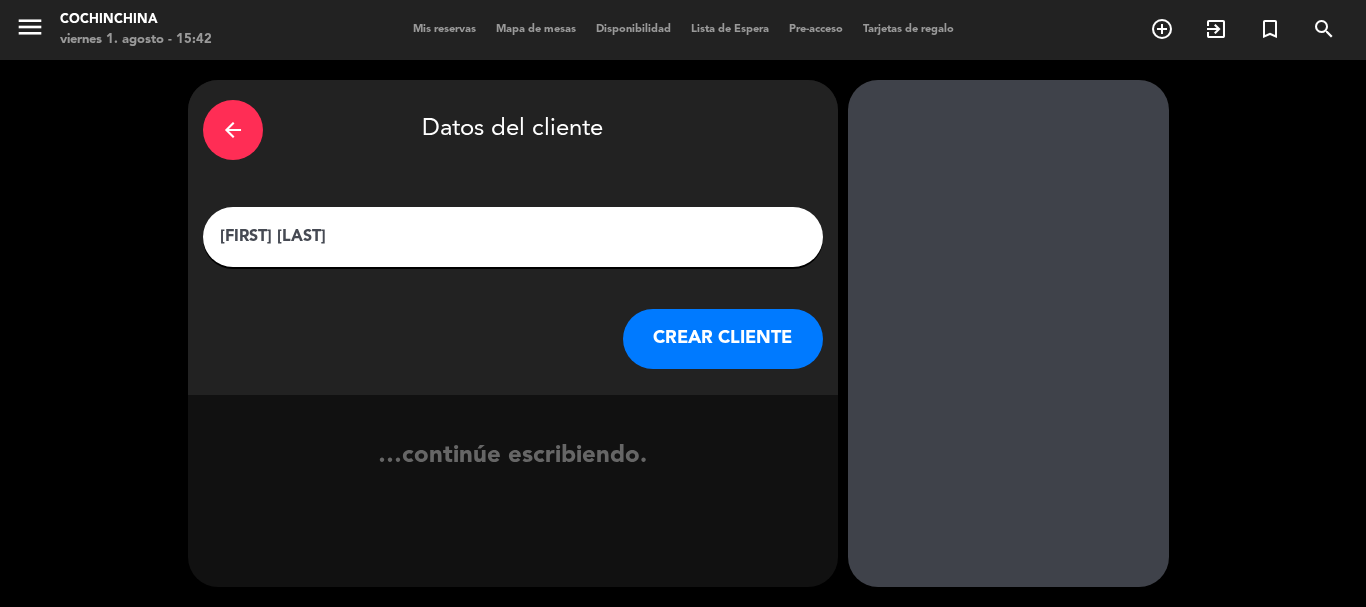type on "[FIRST] [LAST]" 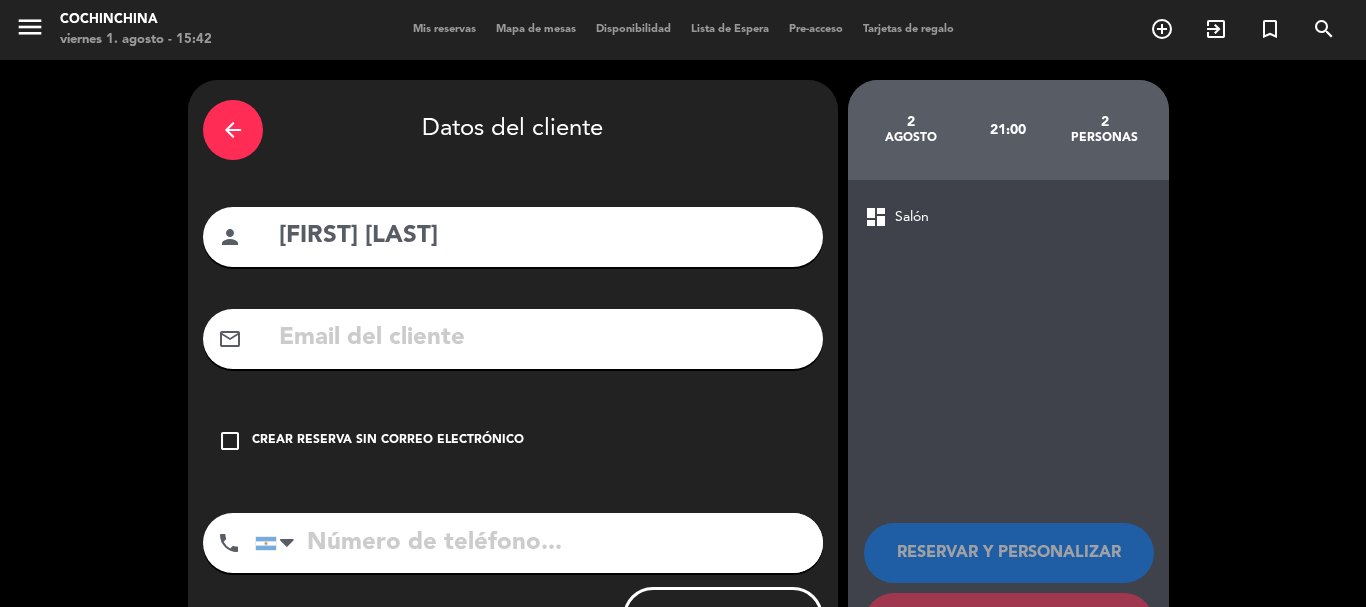 click at bounding box center (542, 338) 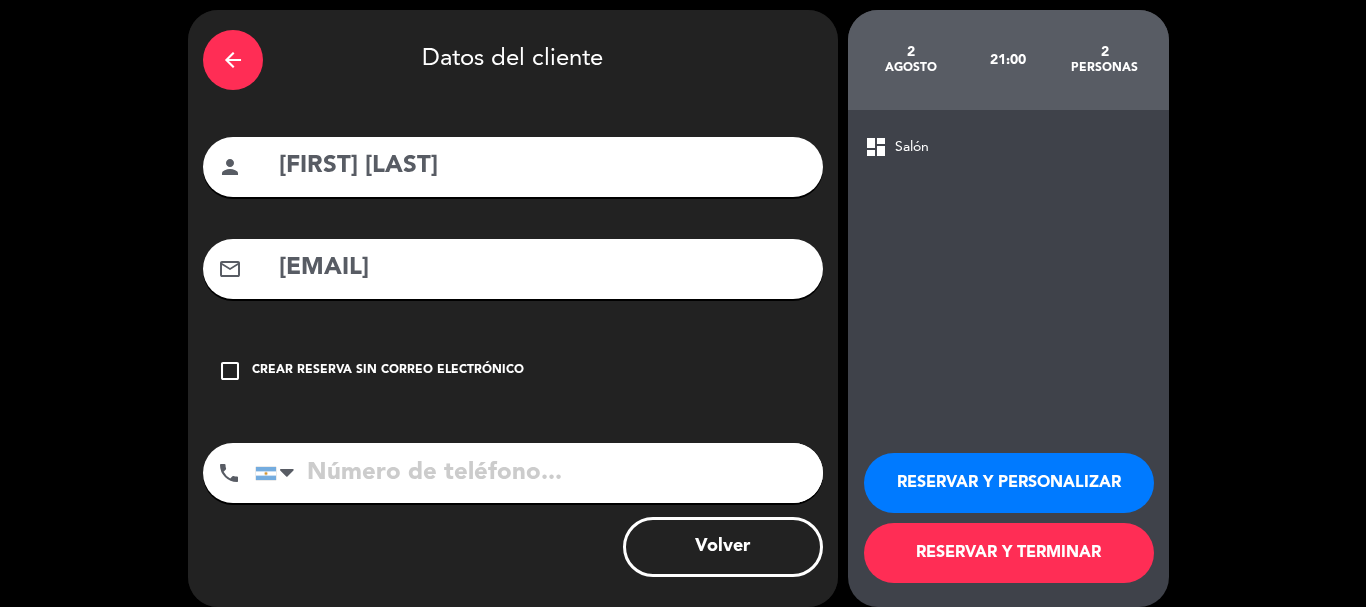 scroll, scrollTop: 90, scrollLeft: 0, axis: vertical 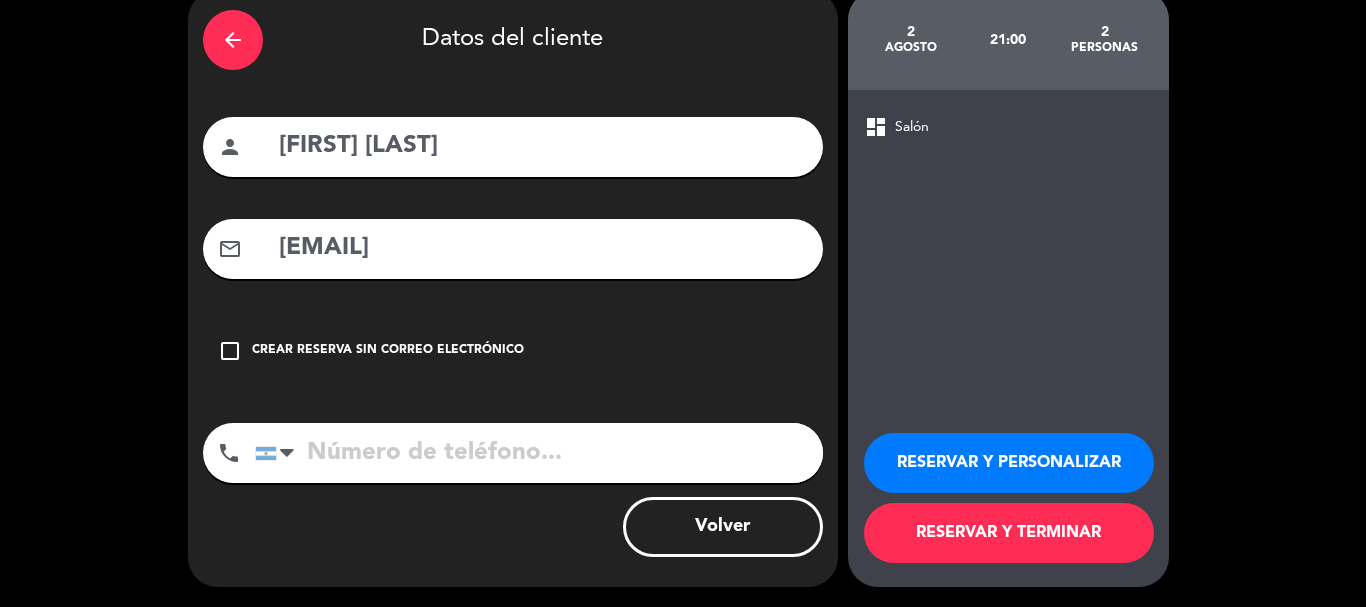 type on "[EMAIL]" 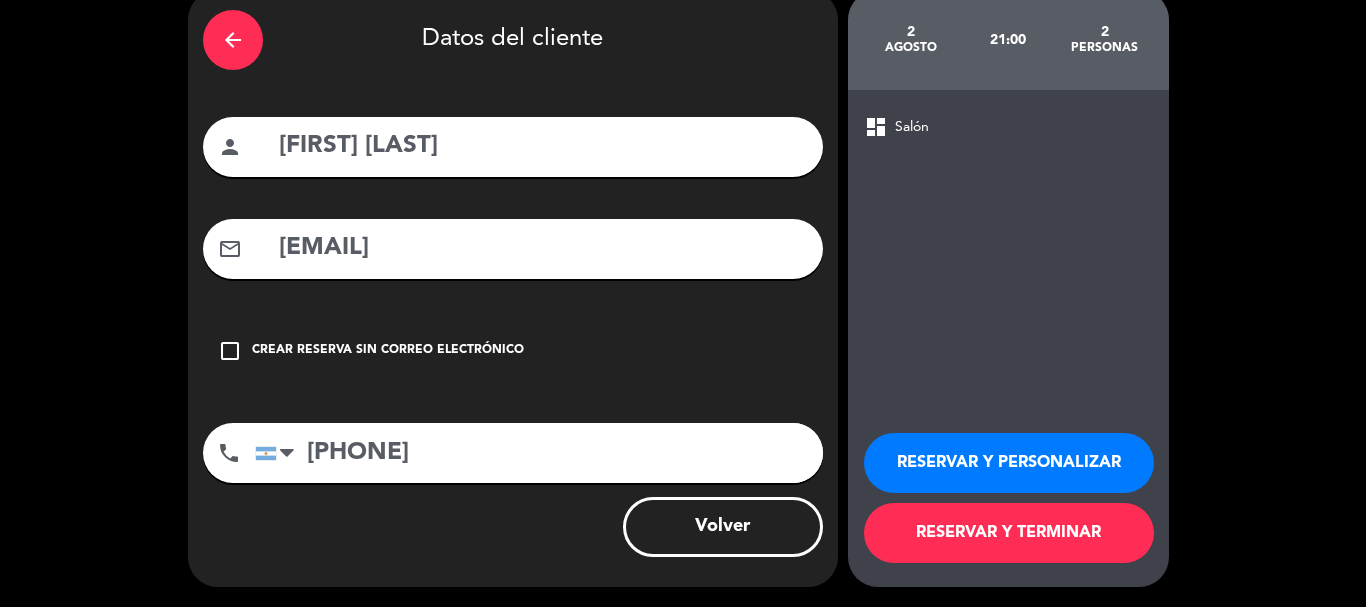 type on "[PHONE]" 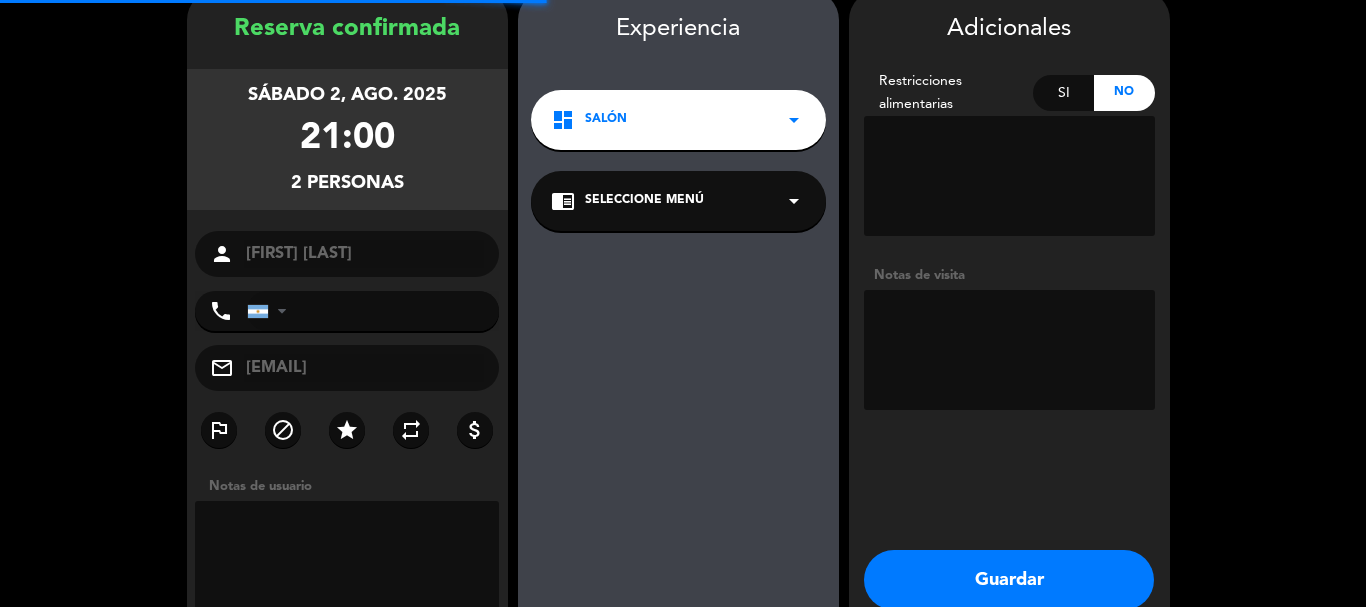 type on "[PHONE]" 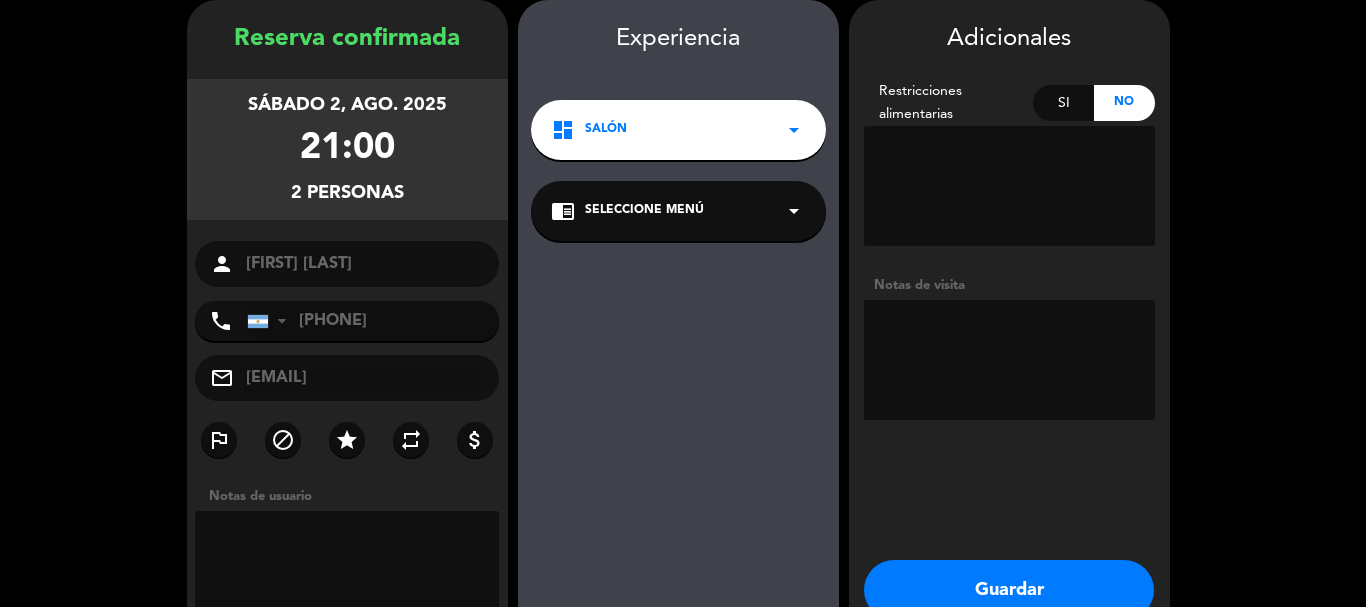 scroll, scrollTop: 193, scrollLeft: 0, axis: vertical 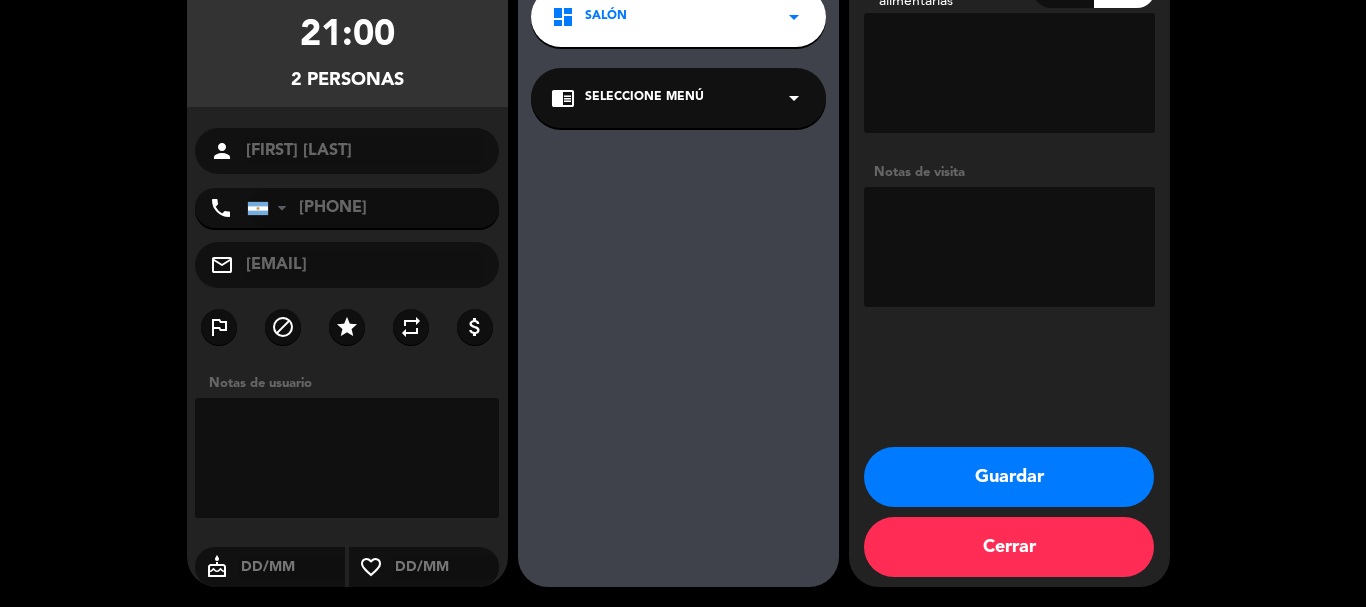 click on "Guardar" at bounding box center (1009, 477) 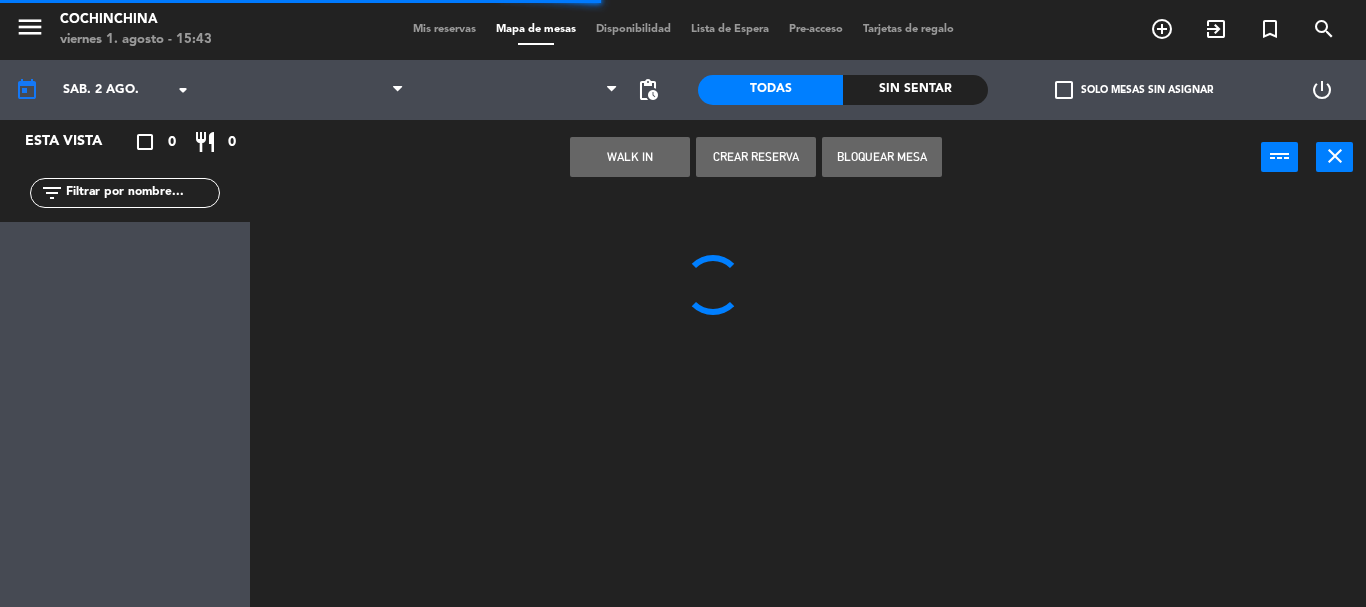 scroll, scrollTop: 0, scrollLeft: 0, axis: both 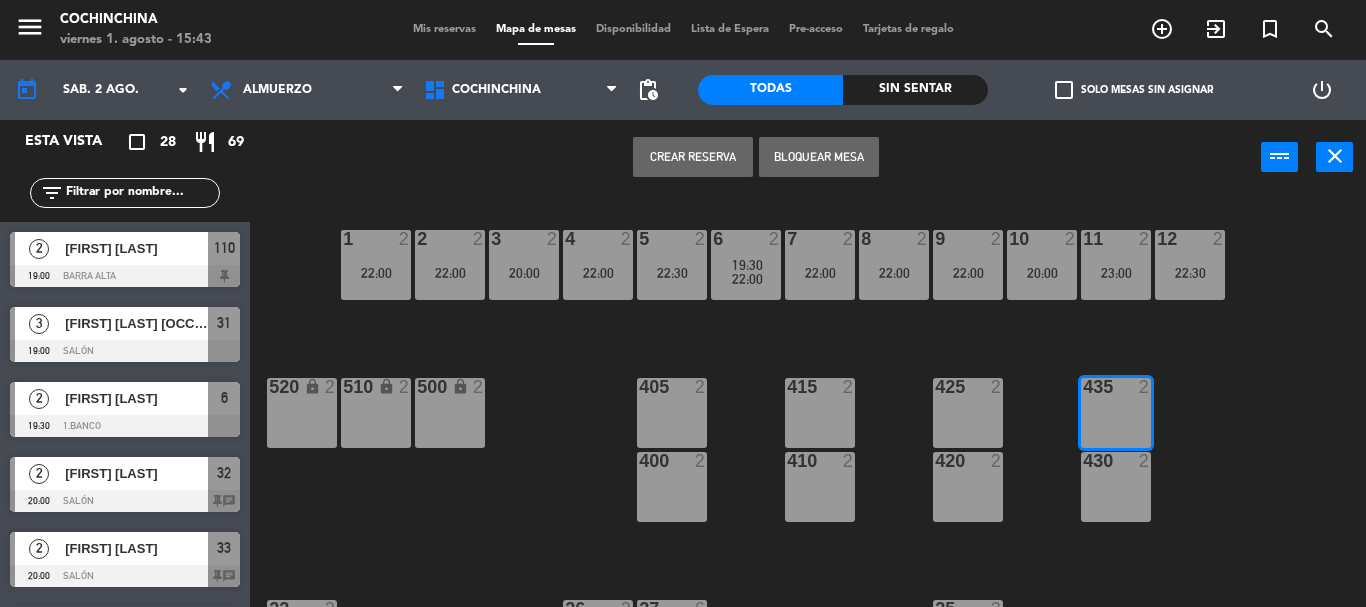 click on "Crear Reserva   Bloquear Mesa  power_input close" at bounding box center [755, 158] 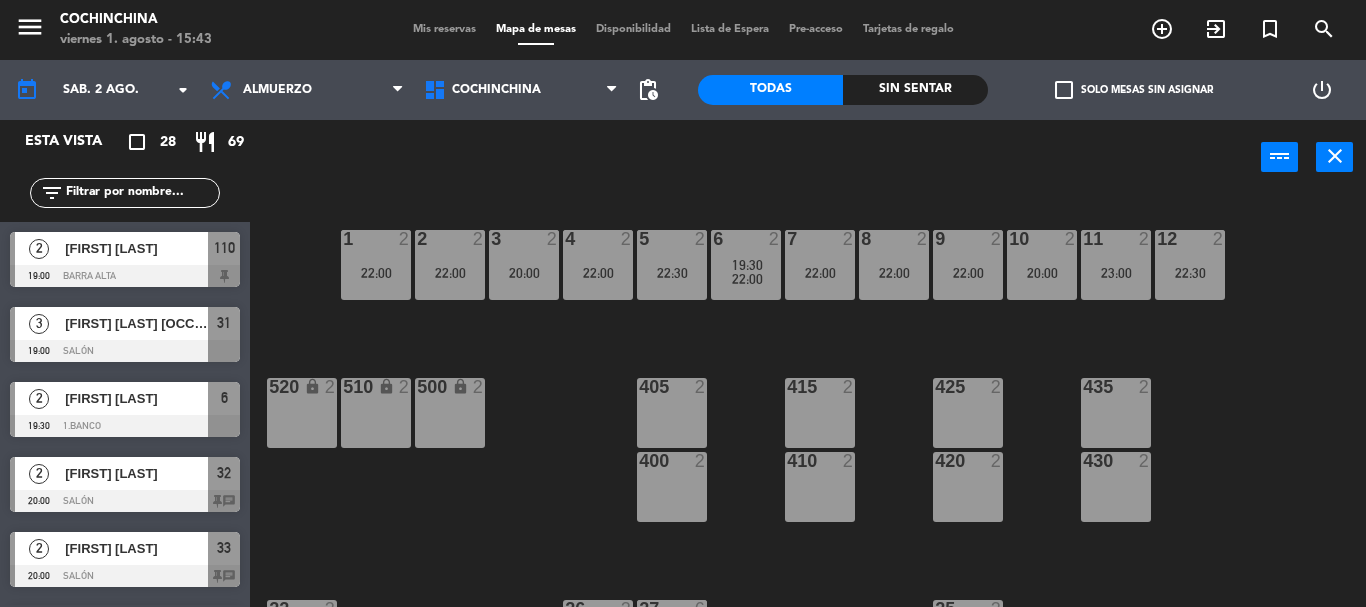 click on "check_box_outline_blank   Solo mesas sin asignar" 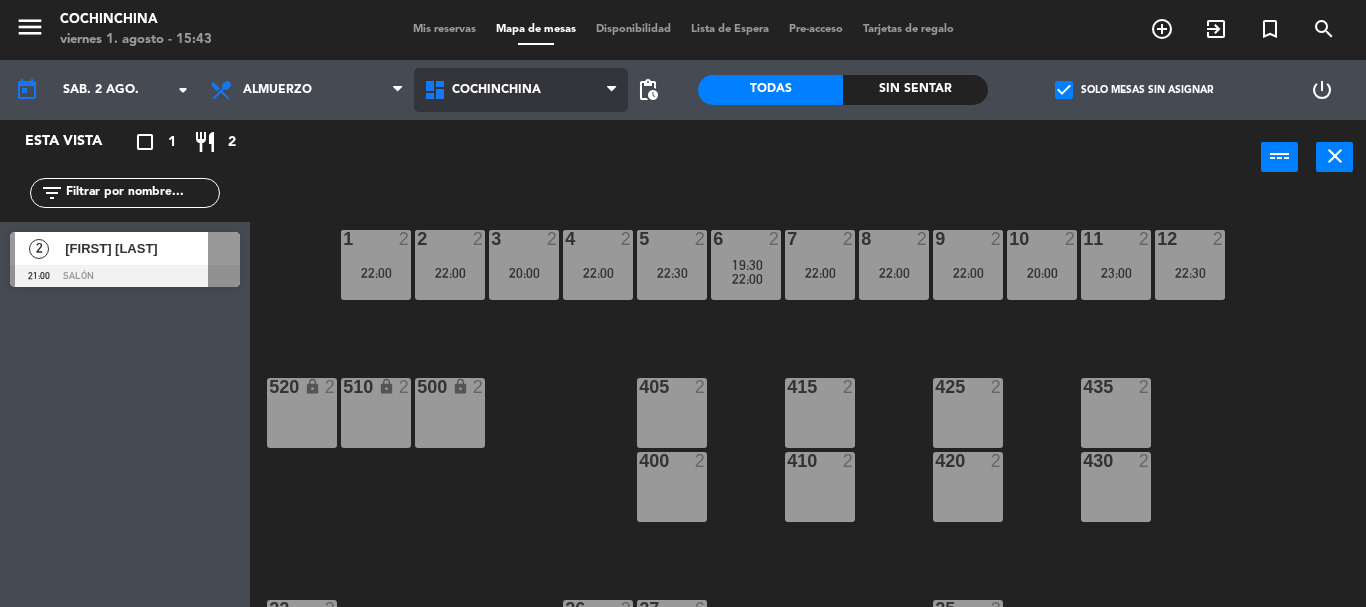 click on "Cochinchina" at bounding box center [521, 90] 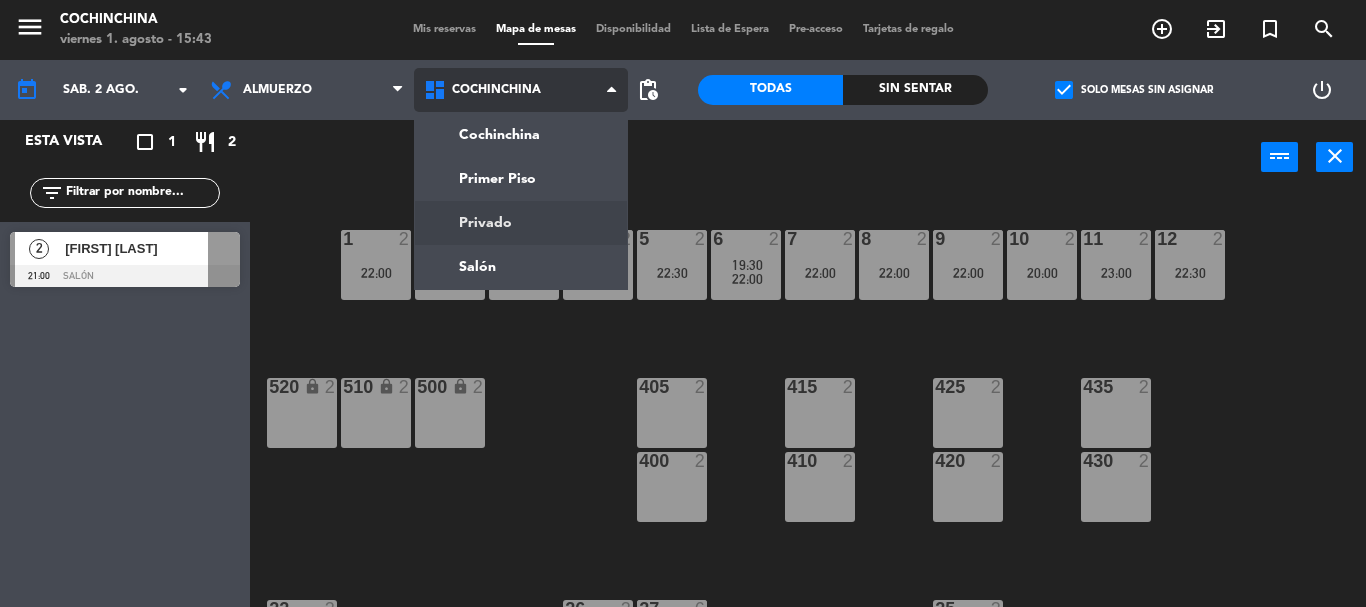 click on "menu  Cochinchina   viernes 1. [DATE] - 15:43   Mis reservas   Mapa de mesas   Disponibilidad   Lista de Espera   Pre-acceso   Tarjetas de regalo  add_circle_outline exit_to_app turned_in_not search today    sáb. 2 [DATE]. arrow_drop_down  Desayuno  Brunch  Almuerzo  Cena  Almuerzo  Desayuno  Brunch  Almuerzo  Cena  Cochinchina   Primer Piso   Privado   Salón   Cochinchina   Cochinchina   Primer Piso   Privado   Salón  pending_actions  Todas  Sin sentar  check_box   Solo mesas sin asignar   power_settings_new   Esta vista   crop_square  1  restaurant  2 filter_list  2   [FIRST] [LAST]   21:00   Salón  power_input close 1  2   22:00  2  2   22:00  3  2   20:00  4  2   22:00  5  2   22:30  6  2   19:30      22:00     7  2   22:00  8  2   22:00  9  2   22:00  10  2   20:00  11  2   23:00  12  2   22:30  520 lock  2  510 lock  2  500 lock  2  405  2  415  2  425  2  435  2  400  2  410  2  420  2  430  2  22  2  26  2  27  6   22:00  25  2  21  2  24  2  20  2  80  2  82 lock  1  23  2  83 lock  1" 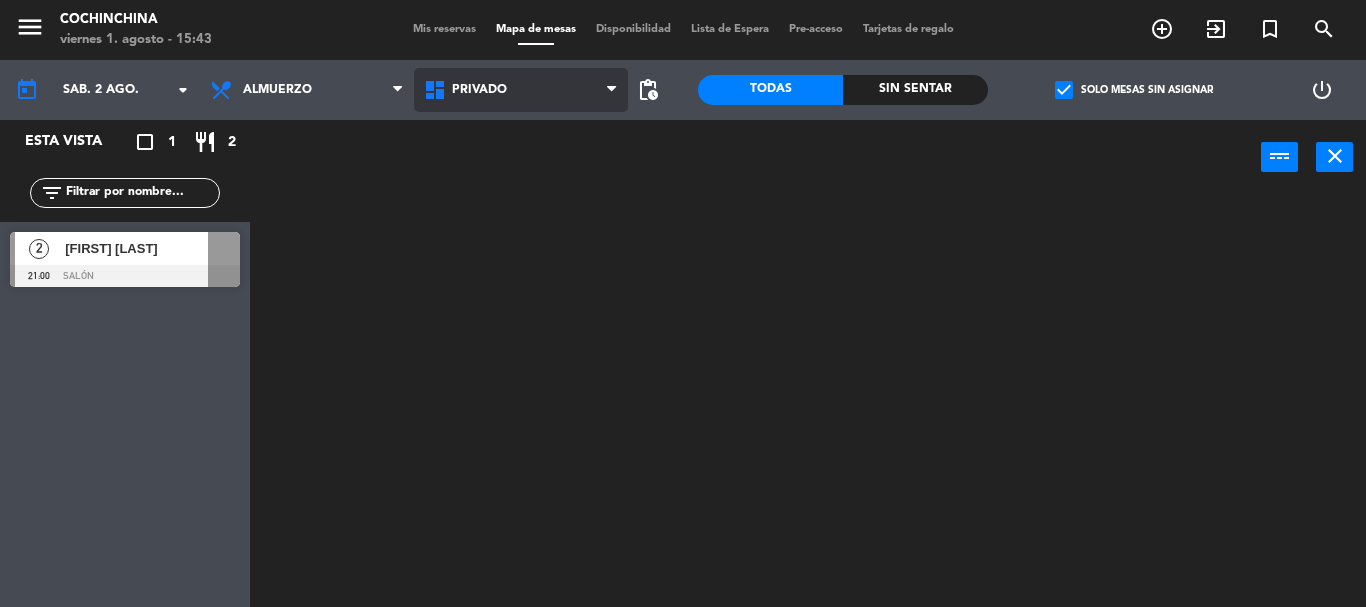 click on "Privado" at bounding box center (521, 90) 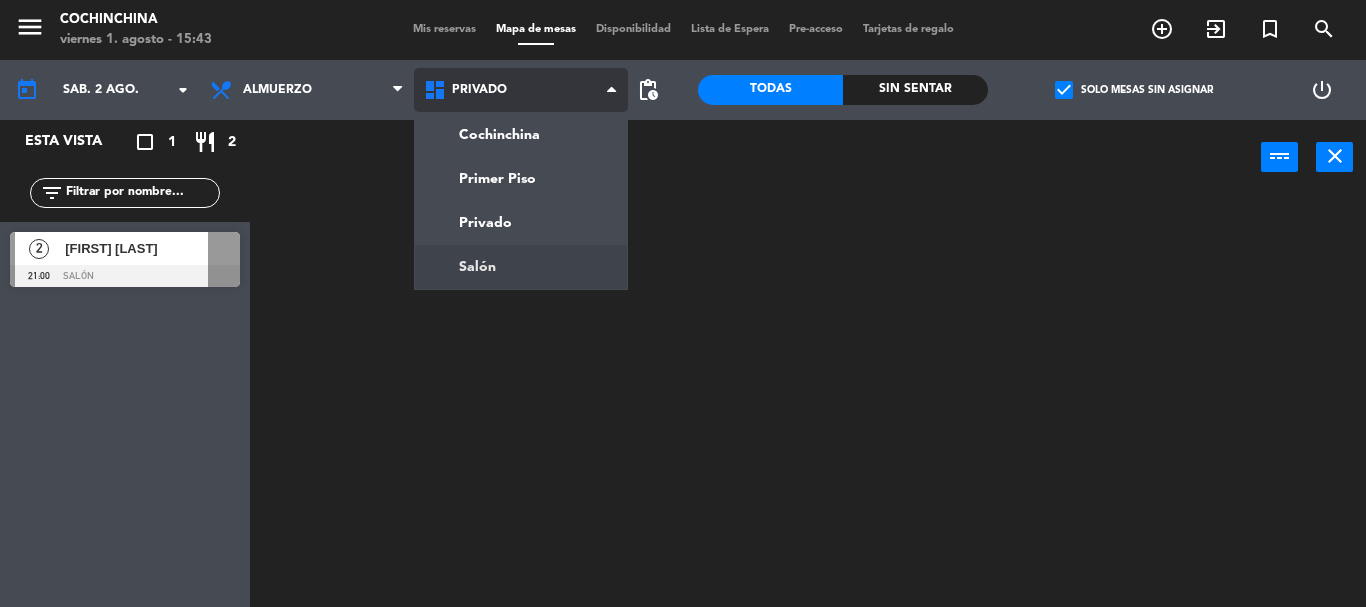 click on "menu  Cochinchina   viernes 1. [DATE] - 15:43   Mis reservas   Mapa de mesas   Disponibilidad   Lista de Espera   Pre-acceso   Tarjetas de regalo  add_circle_outline exit_to_app turned_in_not search today    sáb. 2 [DATE]. arrow_drop_down  Desayuno  Brunch  Almuerzo  Cena  Almuerzo  Desayuno  Brunch  Almuerzo  Cena  Cochinchina   Primer Piso   Privado   Salón   Privado   Cochinchina   Primer Piso   Privado   Salón  pending_actions  Todas  Sin sentar  check_box   Solo mesas sin asignar   power_settings_new   Esta vista   crop_square  1  restaurant  2 filter_list  2   [FIRST] [LAST]   21:00   Salón  power_input close" 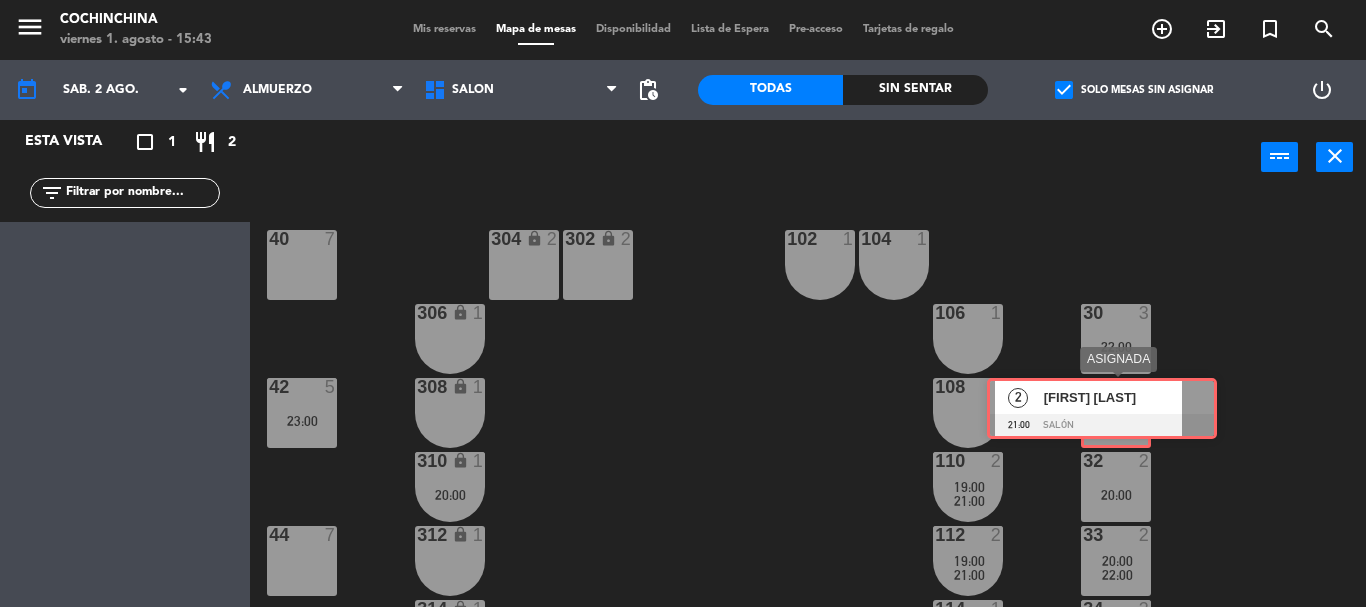 drag, startPoint x: 140, startPoint y: 275, endPoint x: 1117, endPoint y: 421, distance: 987.8487 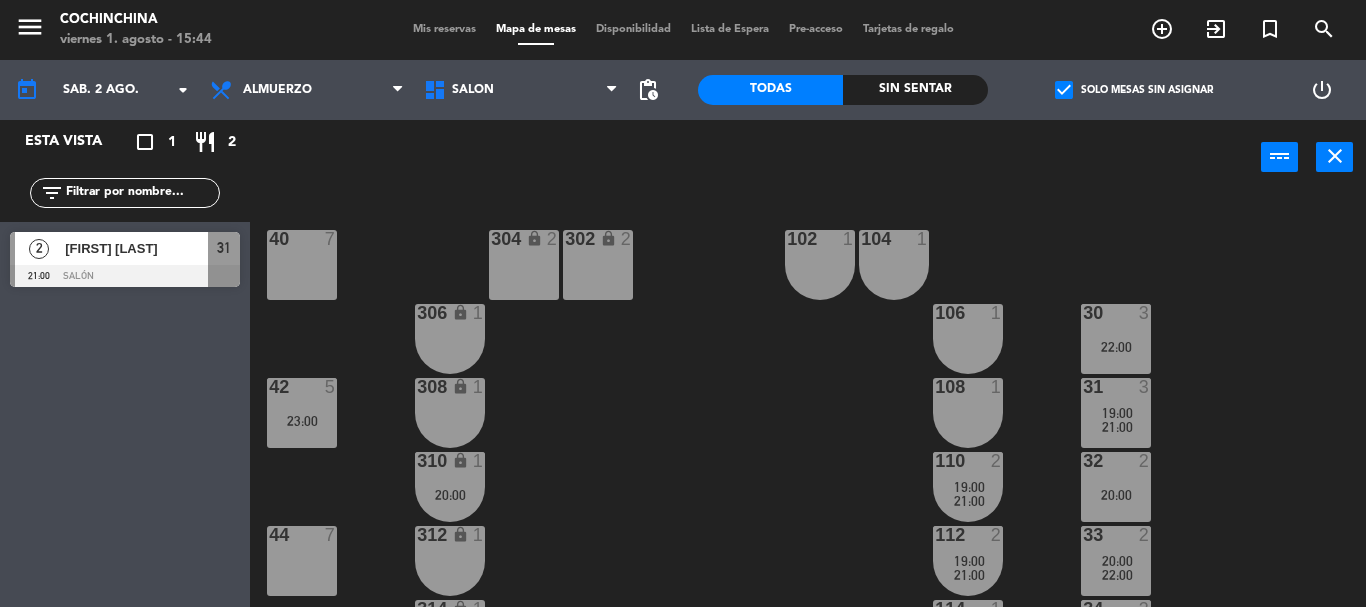 click on "40  7  304 lock  2  102  1  302 lock  2  104  1  306 lock  1  30  3   22:00  106  1  42  5   23:00  308 lock  1  31  3   19:00      21:00     108  1  310 lock  1   20:00  32  2   20:00  110  2   19:00      21:00     44  7  312 lock  1  33  2   20:00      22:00     112  2   19:00      21:00     34  3   22:00  314 lock  1  114  1  46  7  316 lock  1  35  3   22:00  116  1  318 lock  2   23:00  118  1  48  5   22:30  320 lock  2   23:00  120  1  322  1  122  1  324  1  124  1  202 lock  1  212 lock  1  204 lock  1  206 lock  1  208 lock  1  210 lock  1" 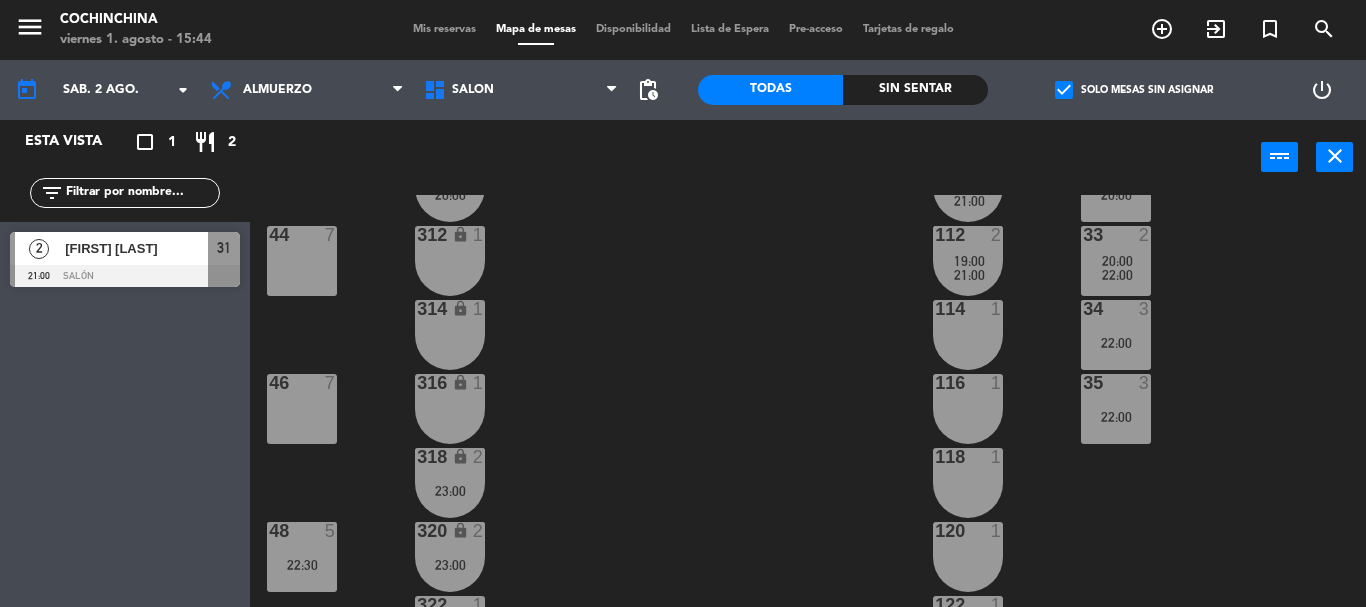 scroll, scrollTop: 0, scrollLeft: 0, axis: both 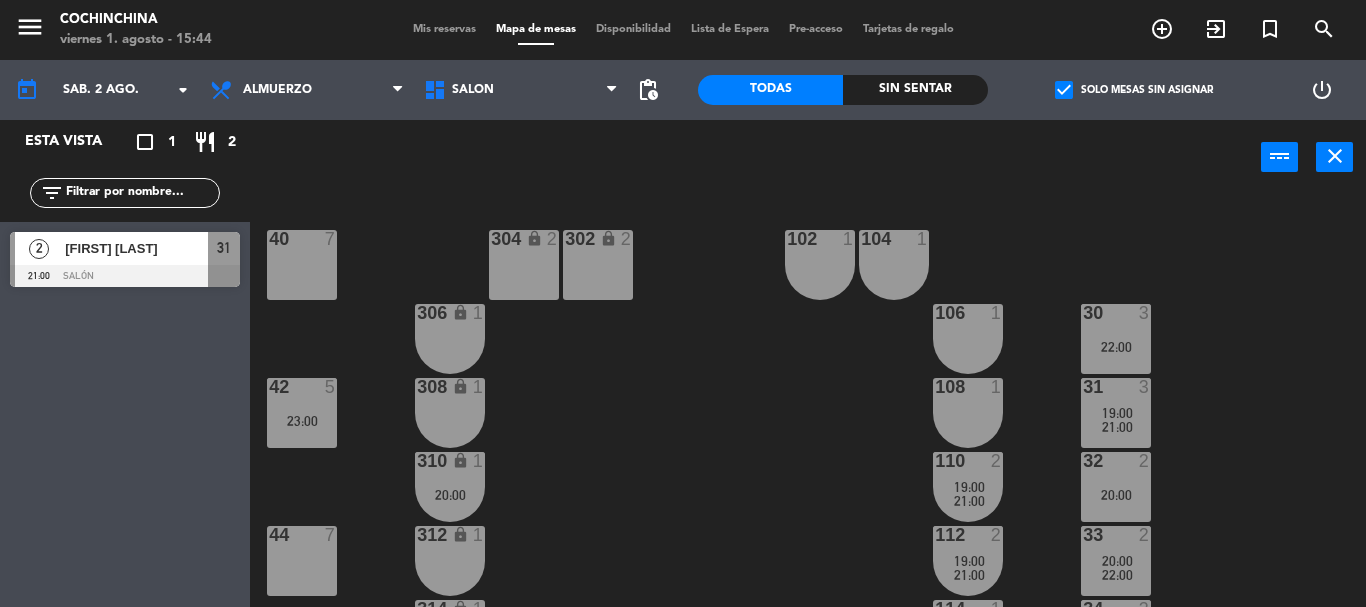 click on "power_input close" at bounding box center (755, 158) 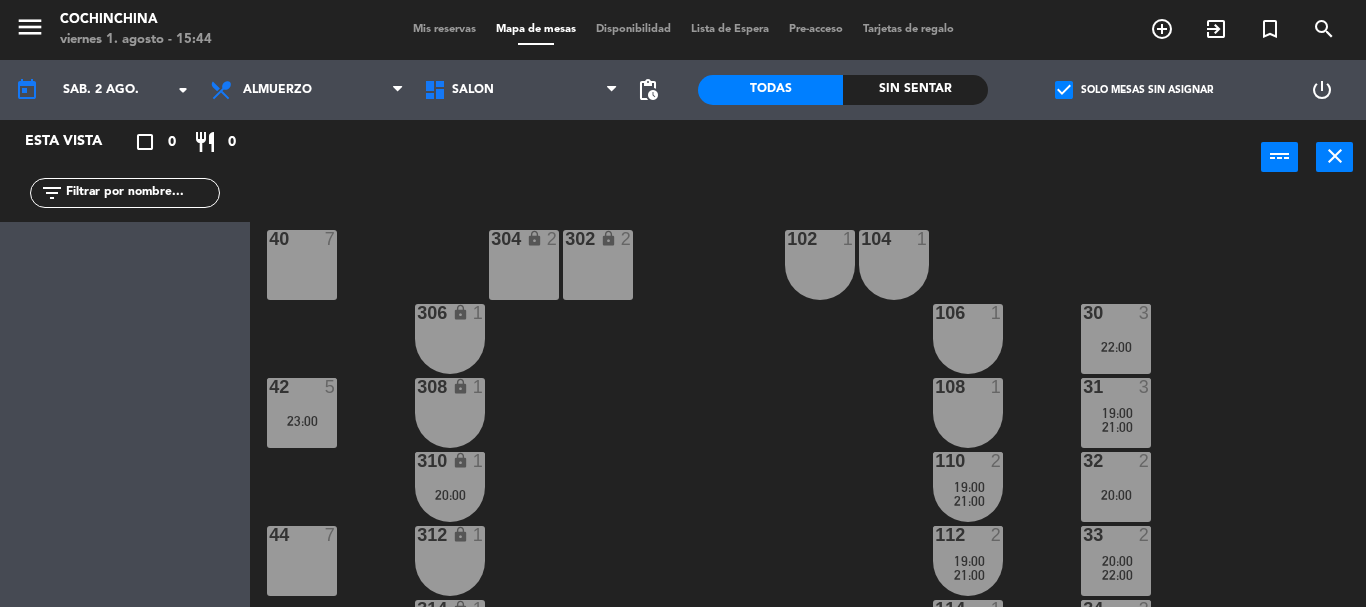 click on "40  7  304 lock  2  102  1  302 lock  2  104  1  306 lock  1  30  3   22:00  106  1  42  5   23:00  308 lock  1  31  3   19:00      21:00     108  1  310 lock  1   20:00  32  2   20:00  110  2   19:00      21:00     44  7  312 lock  1  33  2   20:00      22:00     112  2   19:00      21:00     34  3   22:00  314 lock  1  114  1  46  7  316 lock  1  35  3   22:00  116  1  318 lock  2   23:00  118  1  48  5   22:30  320 lock  2   23:00  120  1  322  1  122  1  324  1  124  1  202 lock  1  212 lock  1  204 lock  1  206 lock  1  208 lock  1  210 lock  1" 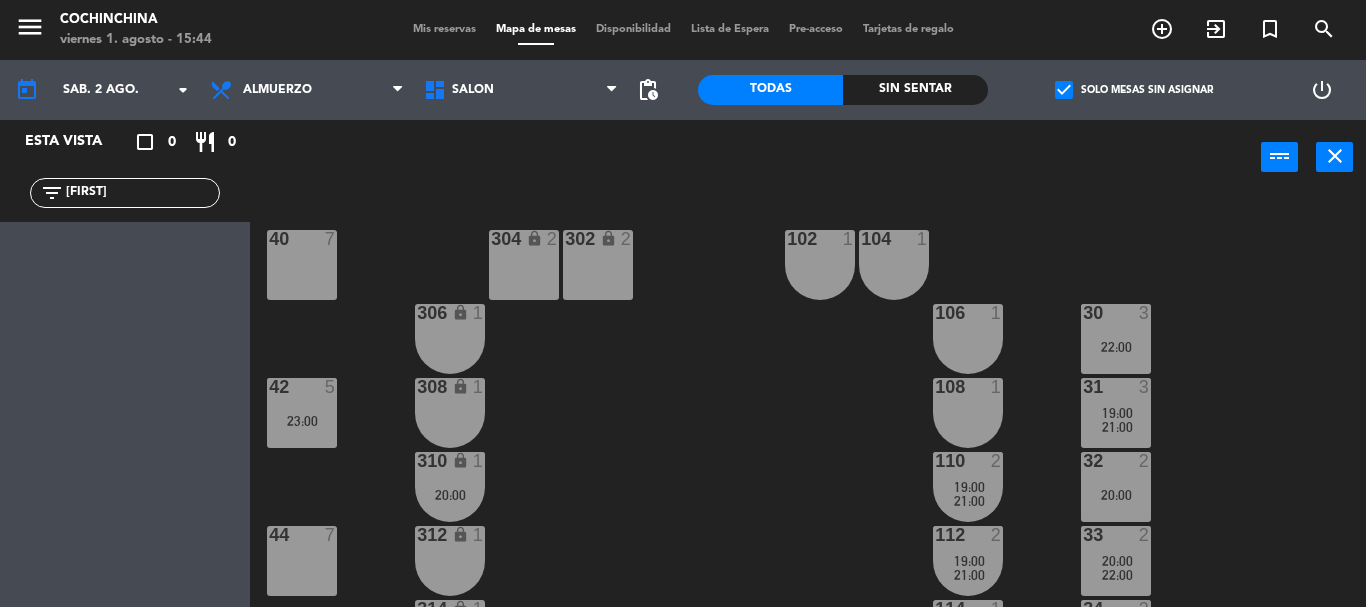 type on "[FIRST]" 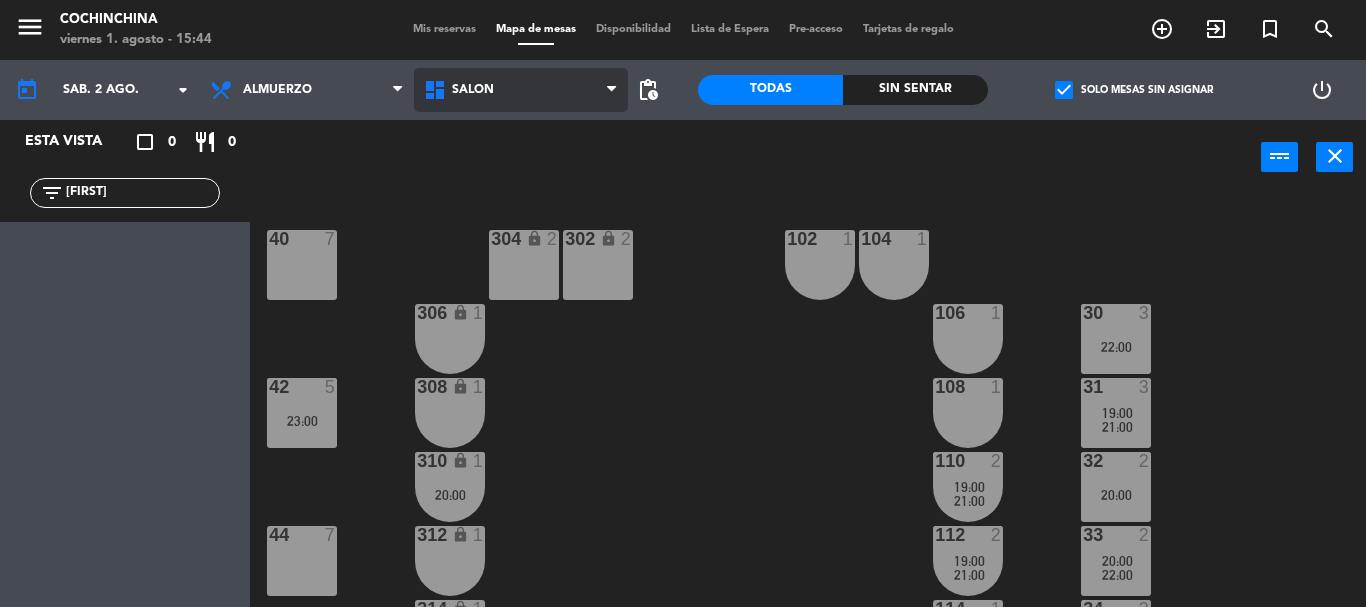 click on "Salón" at bounding box center [473, 90] 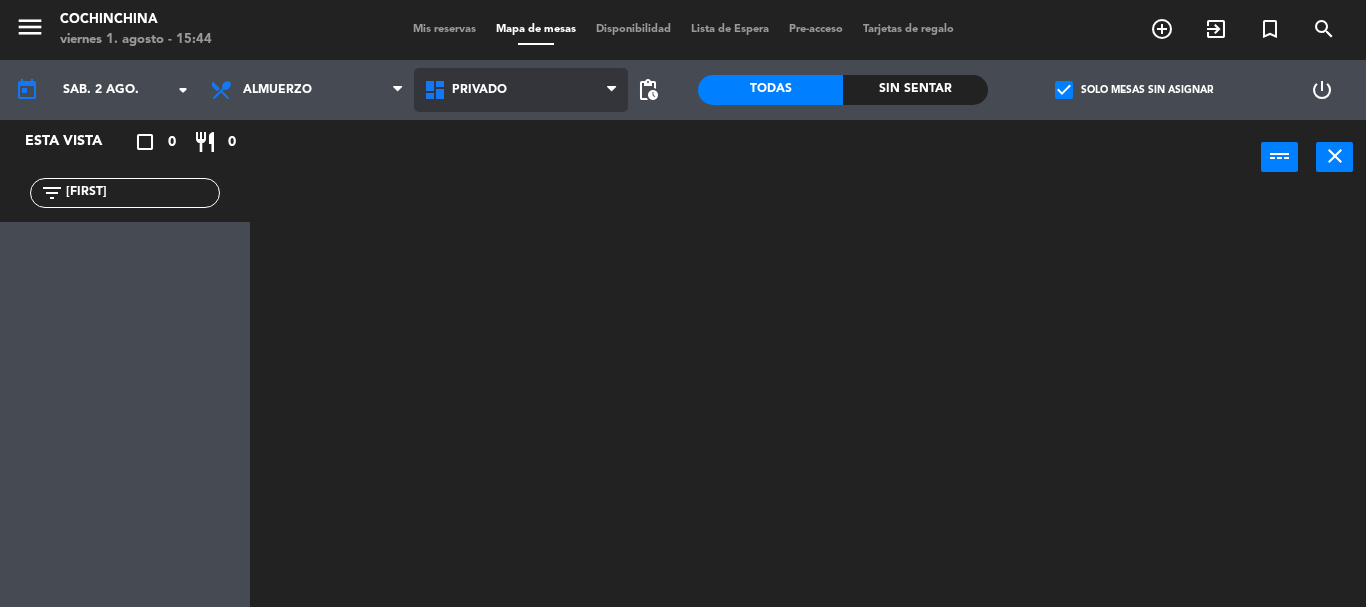 click on "menu  Cochinchina   viernes 1. agosto - 15:44   Mis reservas   Mapa de mesas   Disponibilidad   Lista de Espera   Pre-acceso   Tarjetas de regalo  add_circle_outline exit_to_app turned_in_not search today    sáb. 2 ago. arrow_drop_down  Desayuno  Brunch  Almuerzo  Cena  Almuerzo  Desayuno  Brunch  Almuerzo  Cena  Cochinchina   Primer Piso   Privado   Salón   Privado   Cochinchina   Primer Piso   Privado   Salón  pending_actions  Todas  Sin sentar  check_box   Solo mesas sin asignar   power_settings_new   Esta vista   crop_square  0  restaurant  0 filter_list sergio power_input close" 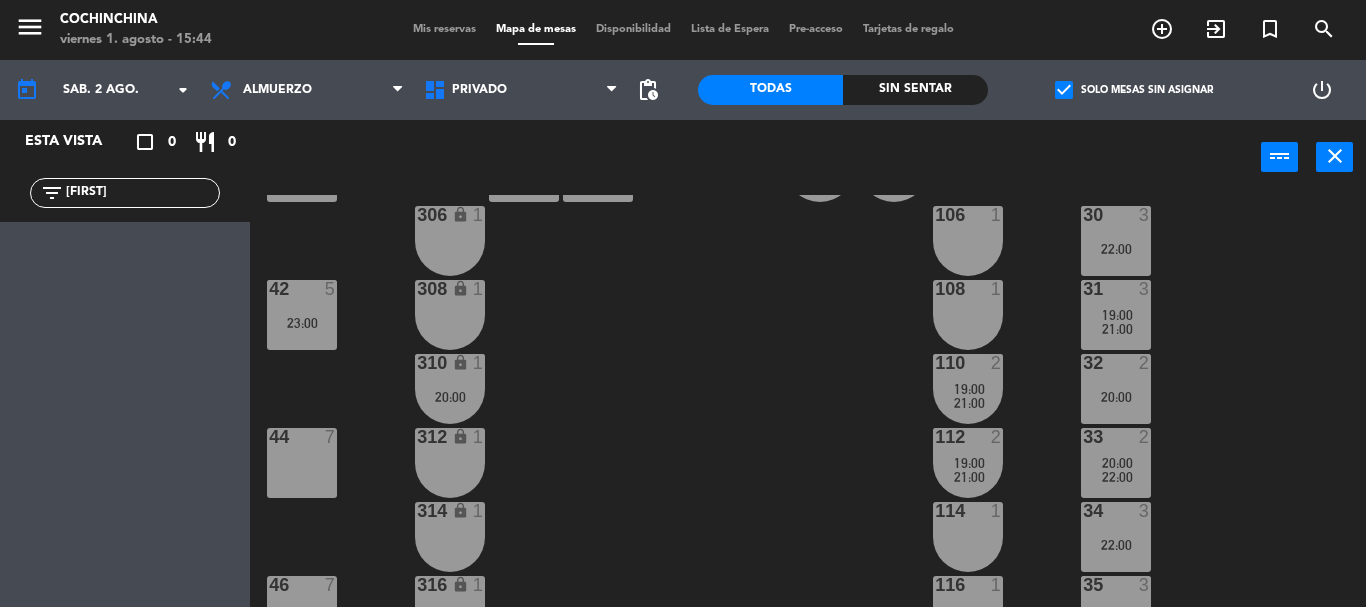 scroll, scrollTop: 0, scrollLeft: 0, axis: both 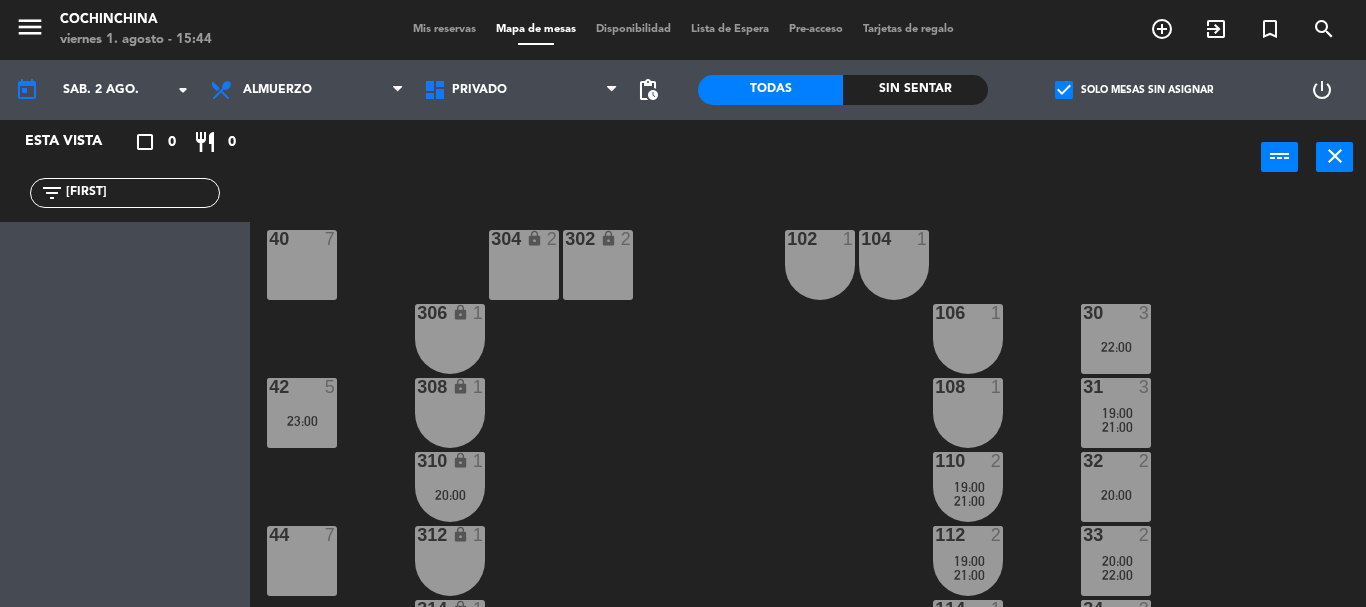 click on "[FIRST]" 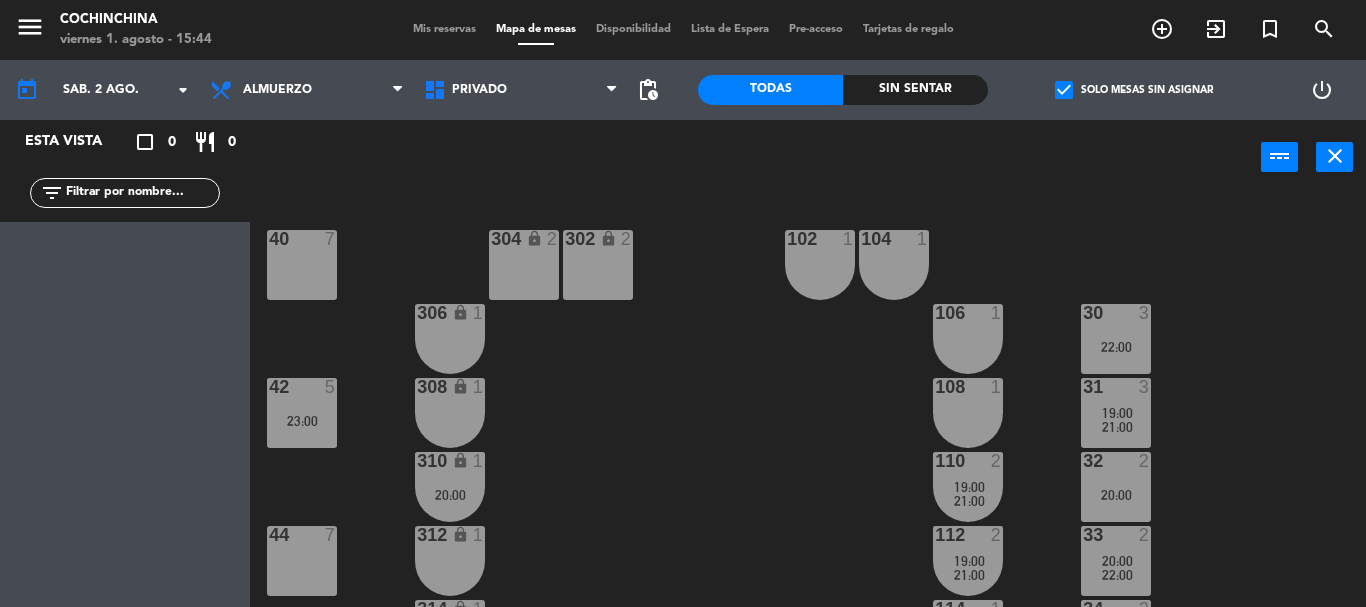 type 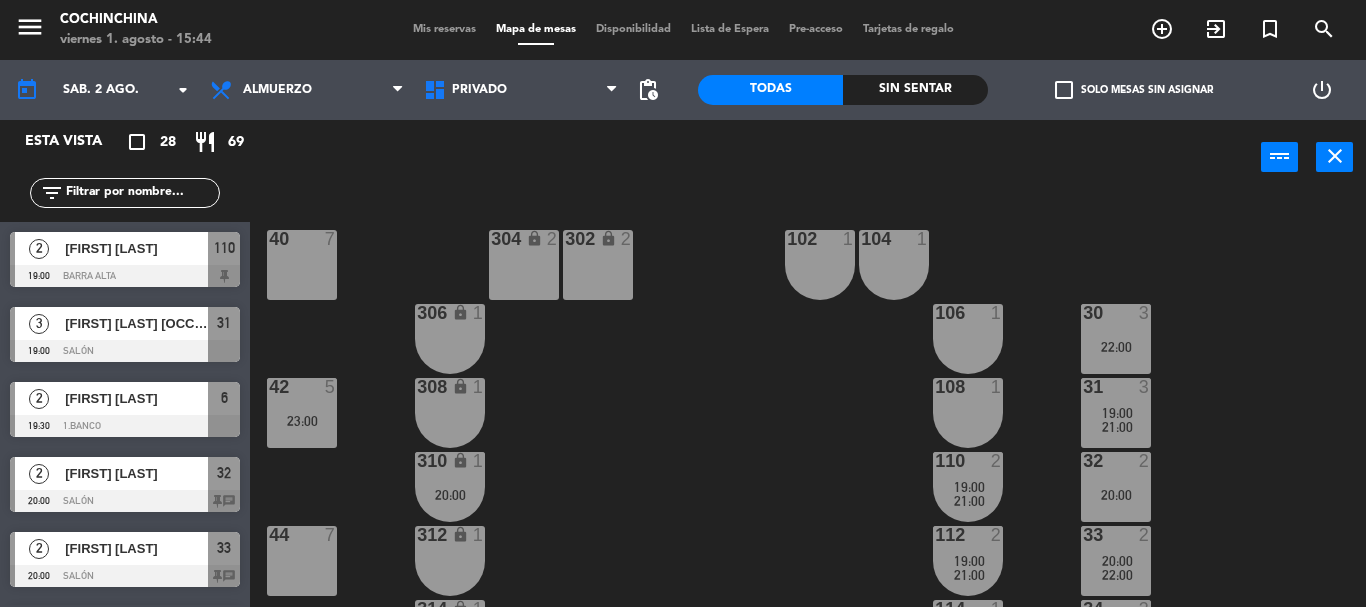 click on "check_box_outline_blank" 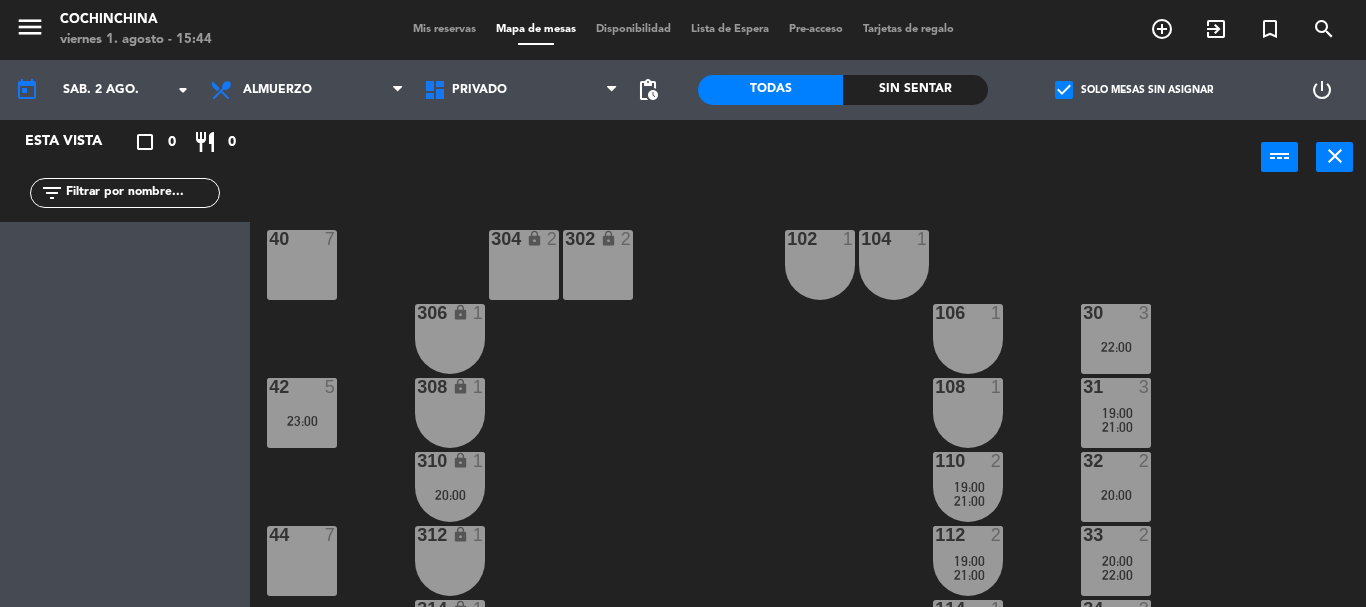 click on "check_box" 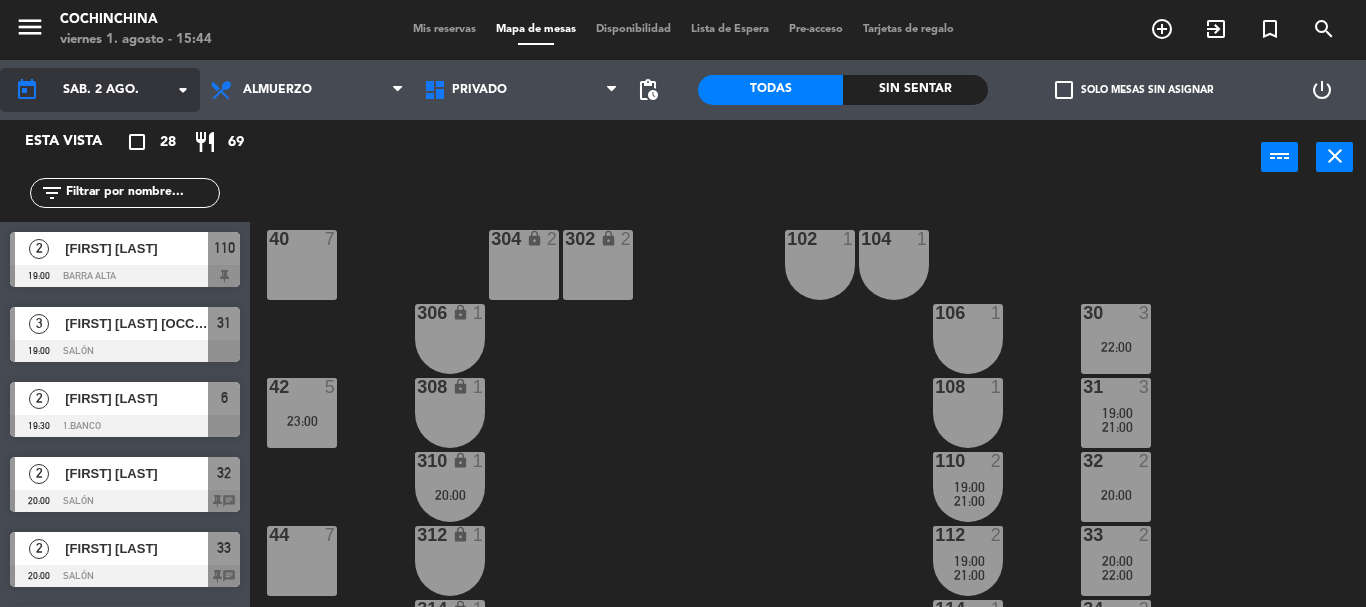 click on "arrow_drop_down" 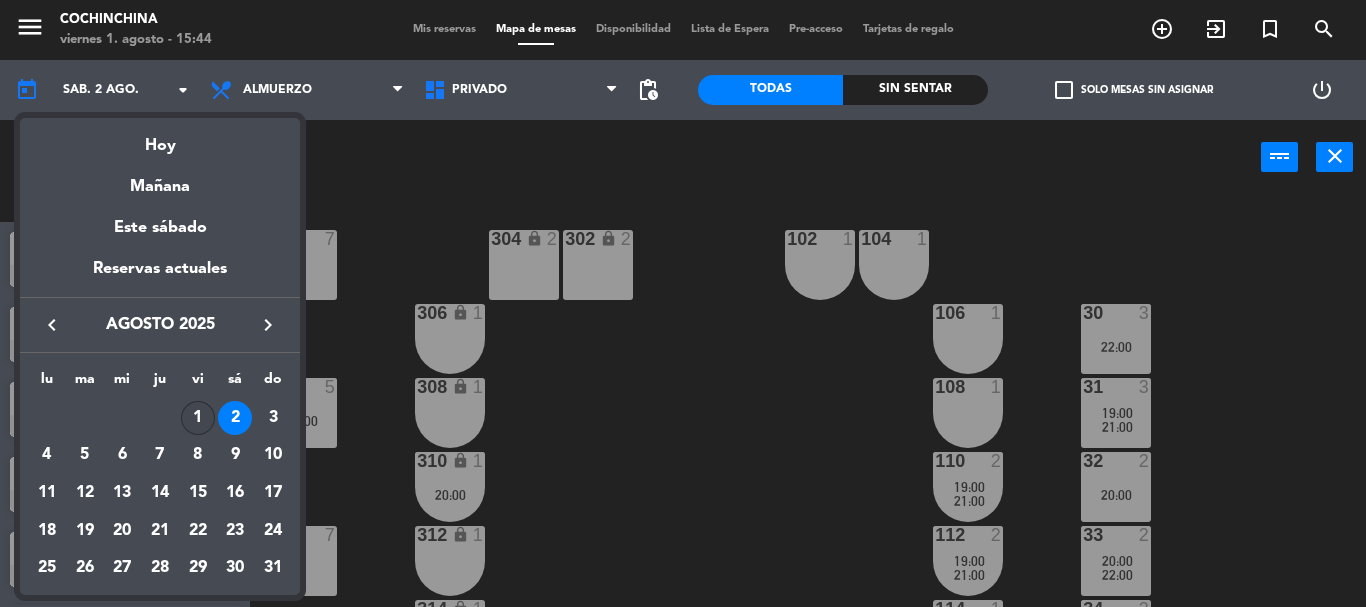 click on "1" at bounding box center (198, 418) 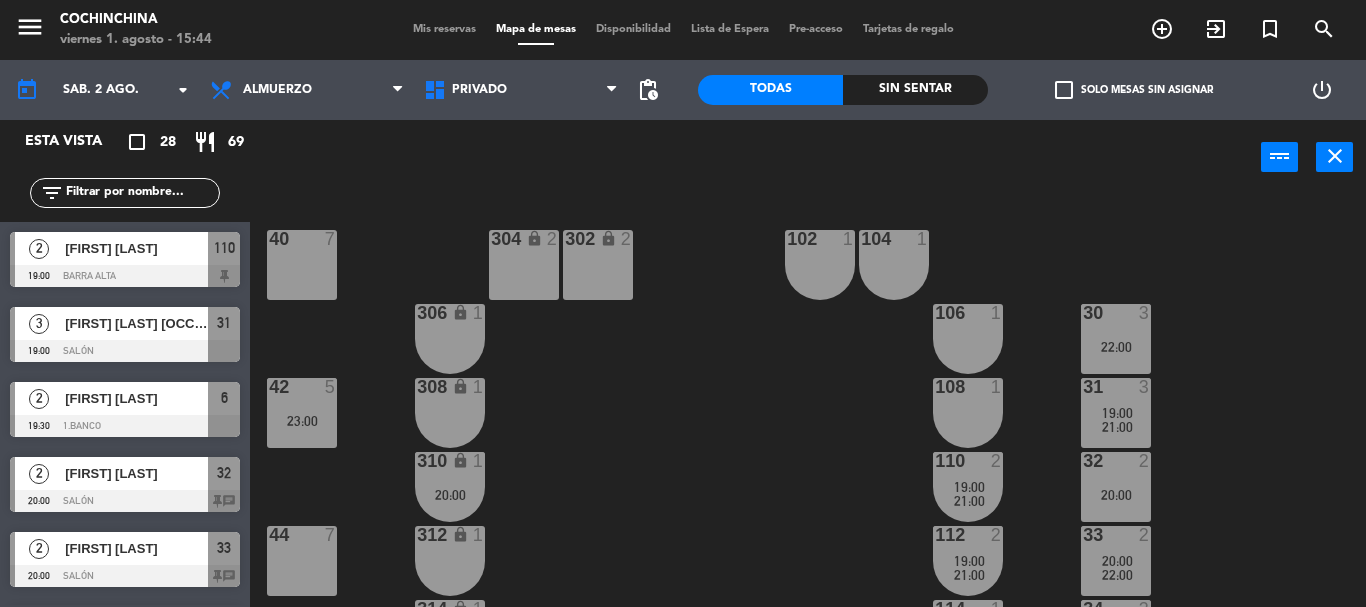 type on "vie. 1 ago." 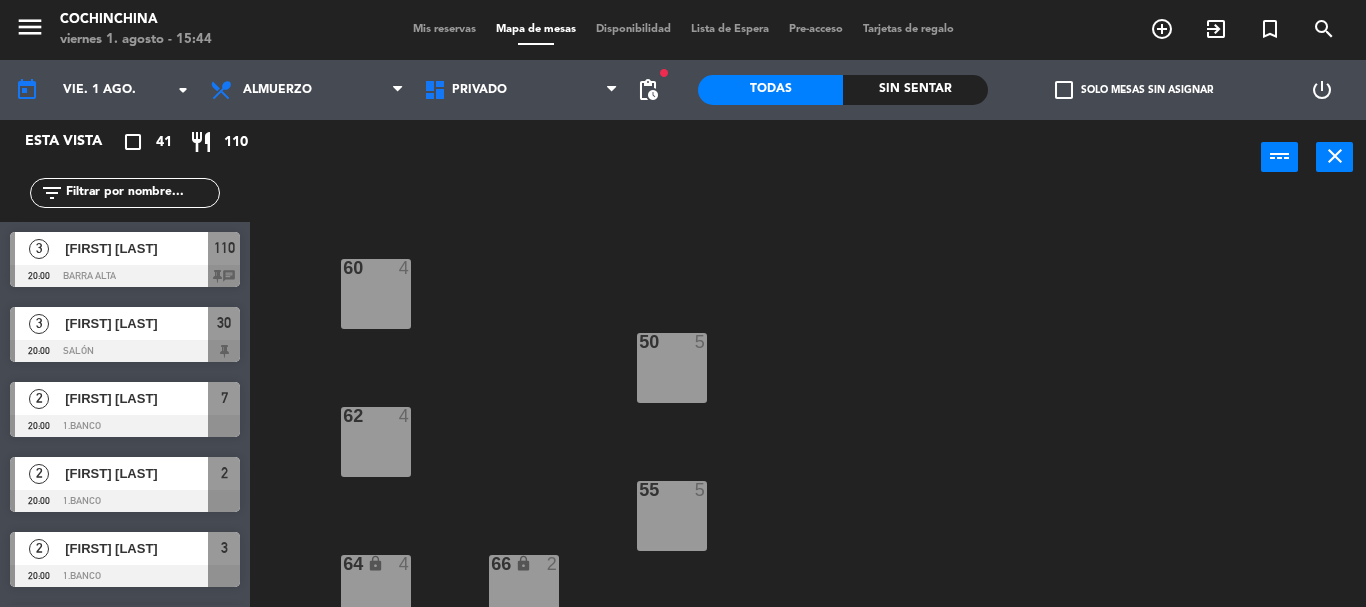 scroll, scrollTop: 200, scrollLeft: 0, axis: vertical 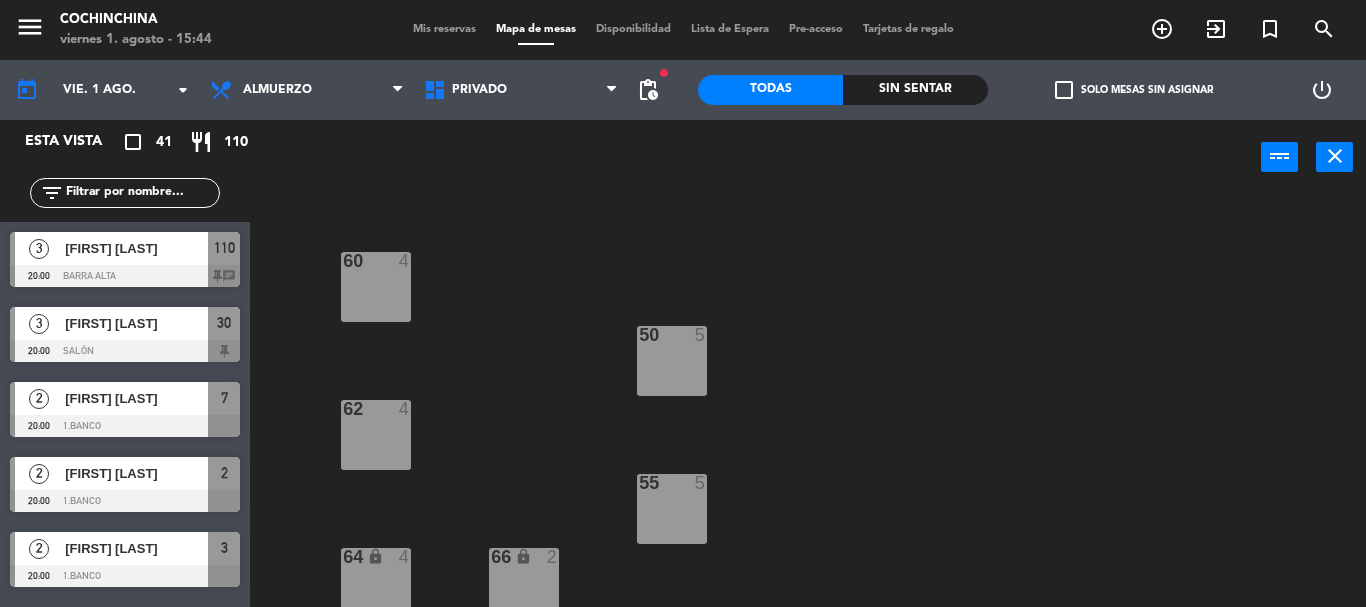 click 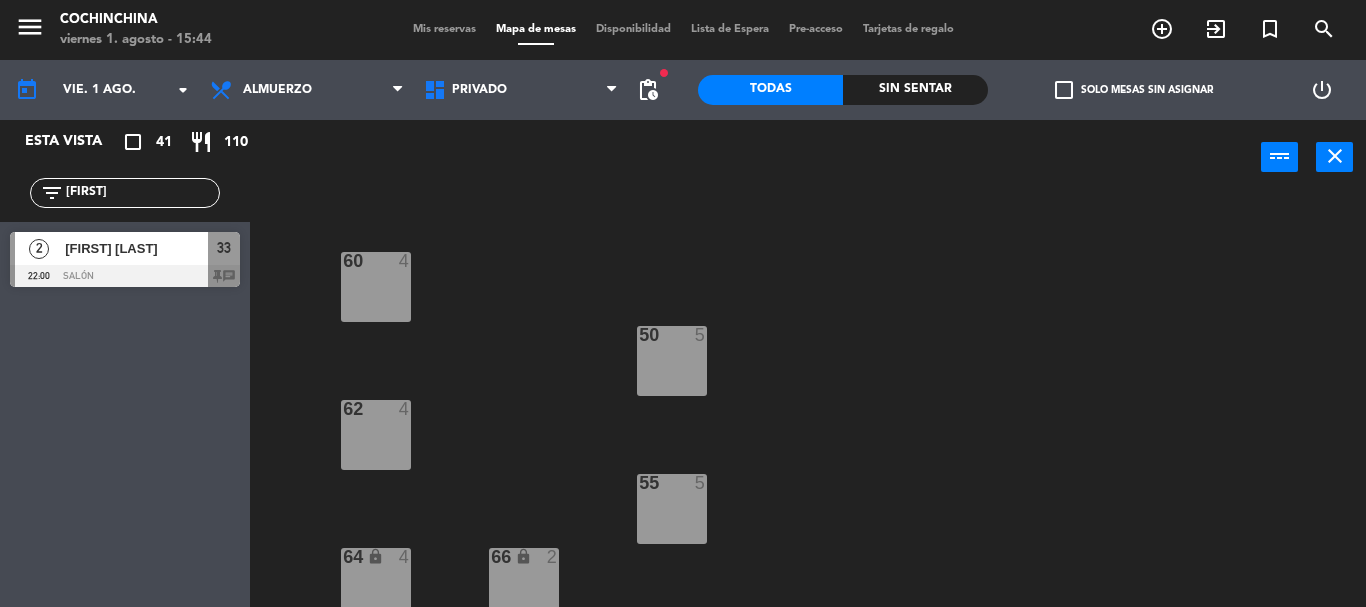 type on "[FIRST]" 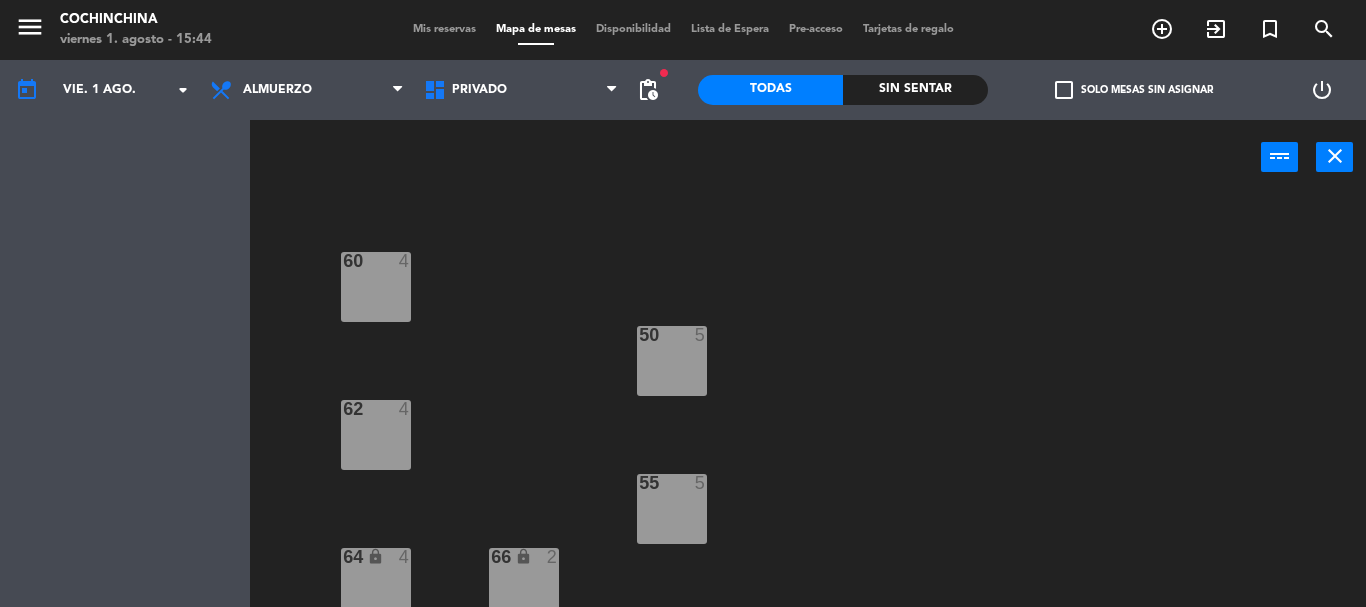 scroll, scrollTop: 0, scrollLeft: 0, axis: both 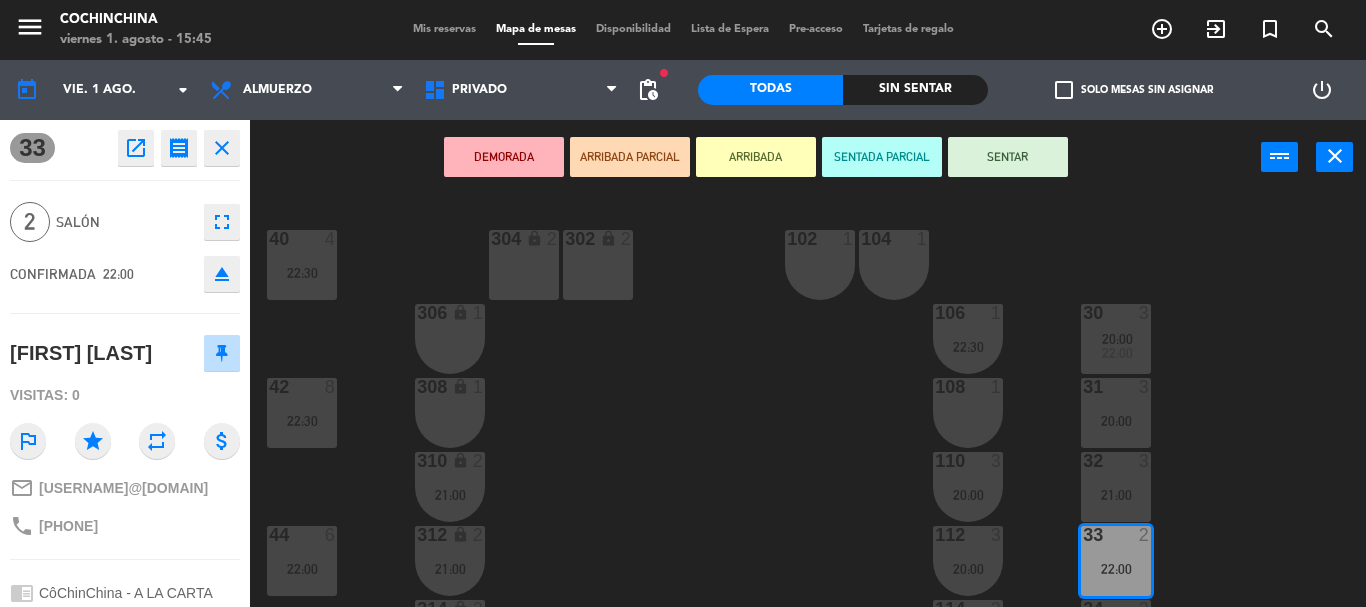 click on "40  4   22:30  304 lock  2  102  1  302 lock  2  104  1  306 lock  1  30  3   20:00      22:00     106  1   22:30  42  8   22:30  308 lock  1  31  3   20:00  108  1  310 lock  2   21:00  32  3   21:00  110  3   20:00  44  6   22:00  312 lock  2   21:00  33  2   22:00  112  3   20:00  34  3   23:00  314 lock  2   22:00  114  2   21:00  46  4   22:00  316 lock  2   22:00  35  3   22:00  116  2   21:00  318 lock  1  118  1  48  8   22:00  320 lock  1  120  1  322  1  122  1  324  1  124  1  202 lock  1  212 lock  1  204 lock  1  206 lock  1  208 lock  1  210 lock  1" 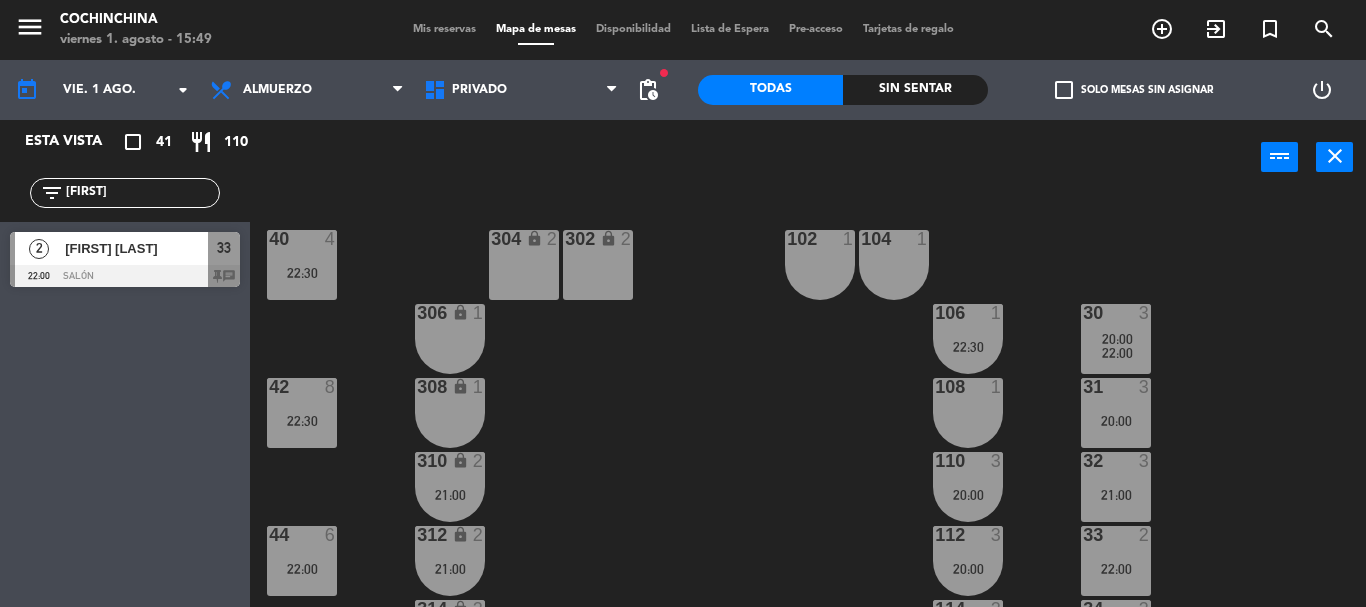 click on "[FIRST]" 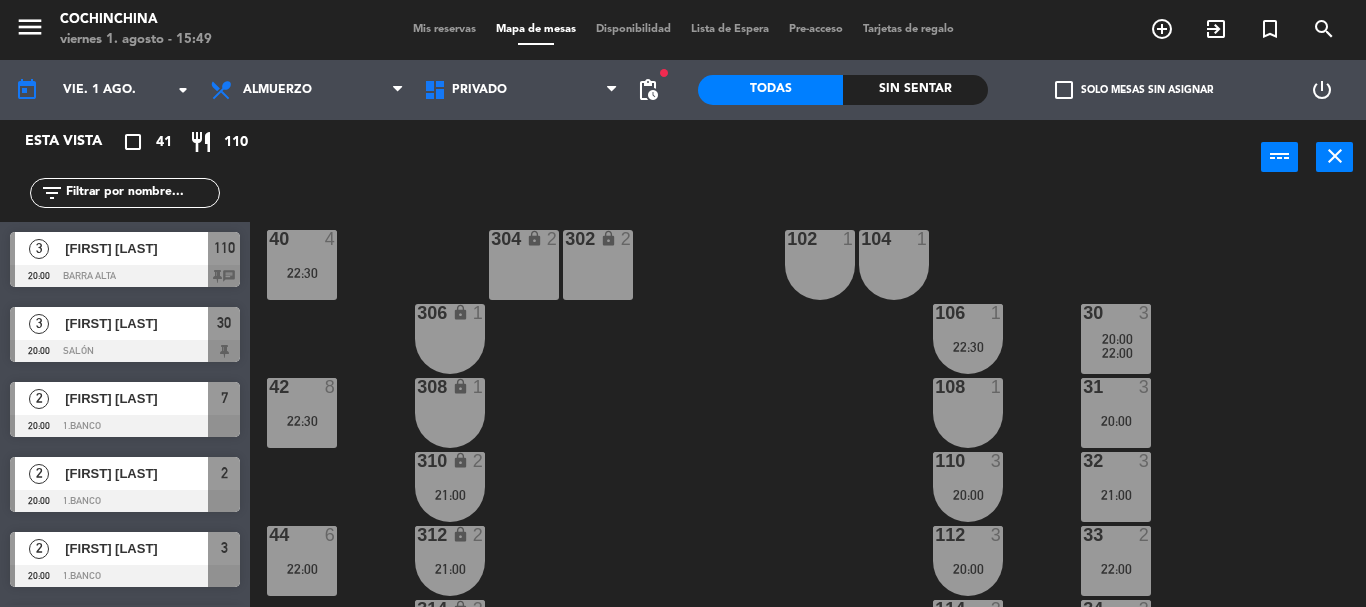 click on "40  4   22:30  304 lock  2  102  1  302 lock  2  104  1  306 lock  1  30  3   20:00      22:00     106  1   22:30  42  8   22:30  308 lock  1  31  3   20:00  108  1  310 lock  2   21:00  32  3   21:00  110  3   20:00  44  6   22:00  312 lock  2   21:00  33  2   22:00  112  3   20:00  34  3   23:00  314 lock  2   22:00  114  2   21:00  46  4   22:00  316 lock  2   22:00  35  3   22:00  116  2   21:00  318 lock  1  118  1  48  8   22:00  320 lock  1  120  1  322  1  122  1  324  1  124  1  202 lock  1  212 lock  1  204 lock  1  206 lock  1  208 lock  1  210 lock  1" 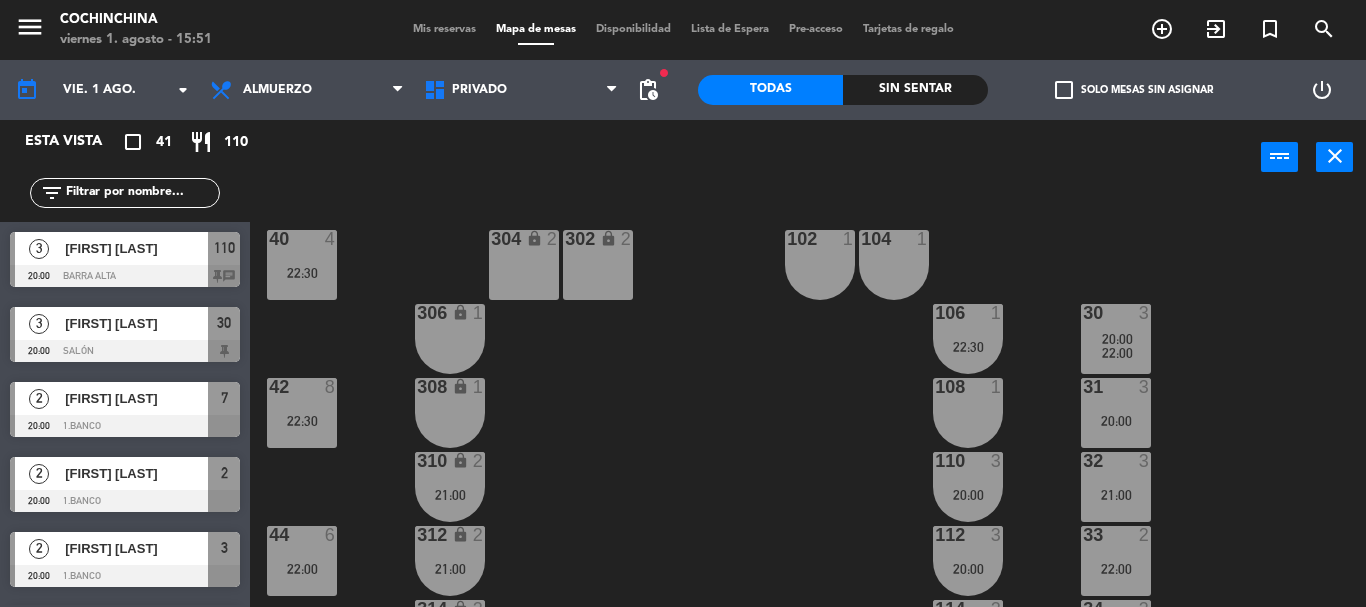click on "power_input close" at bounding box center (755, 158) 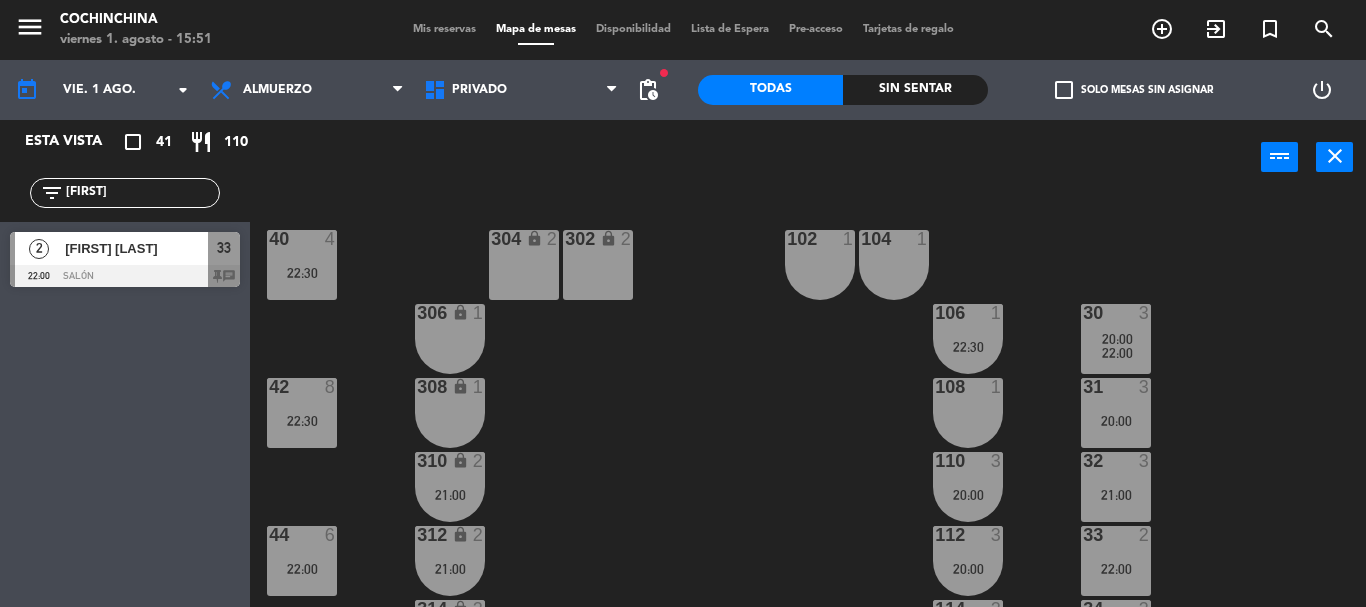 type on "[FIRST]" 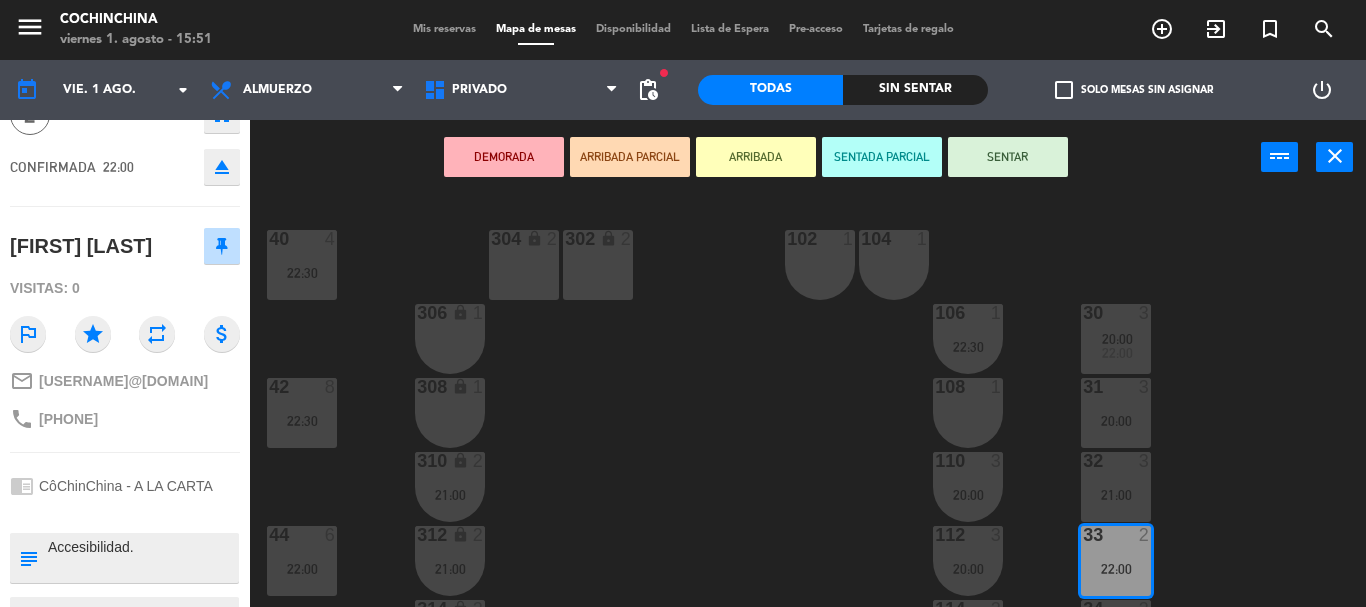 scroll, scrollTop: 202, scrollLeft: 0, axis: vertical 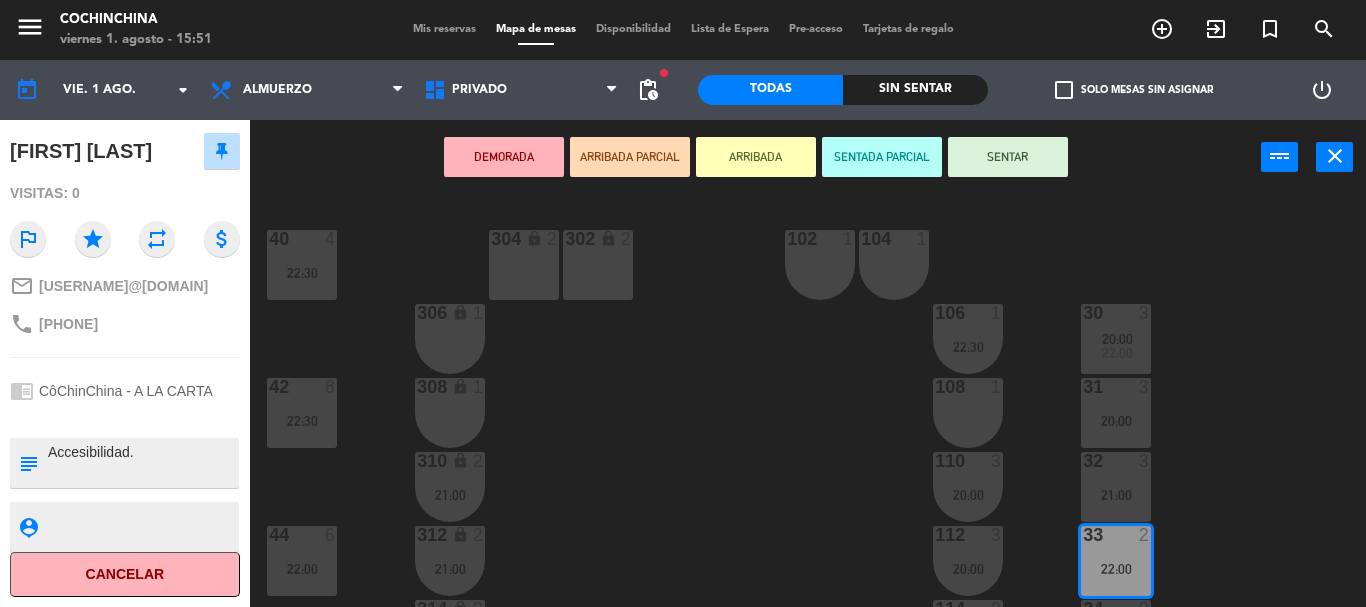 click at bounding box center [141, 463] 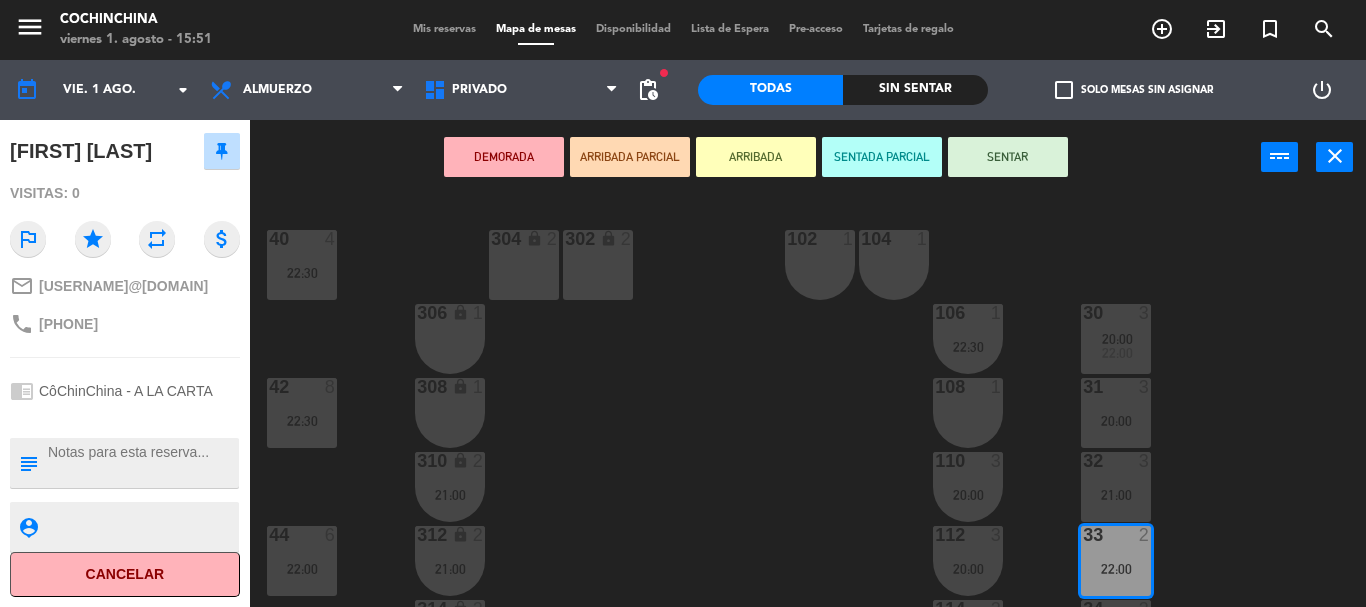 paste on "Mesa atras reservado, mejor" 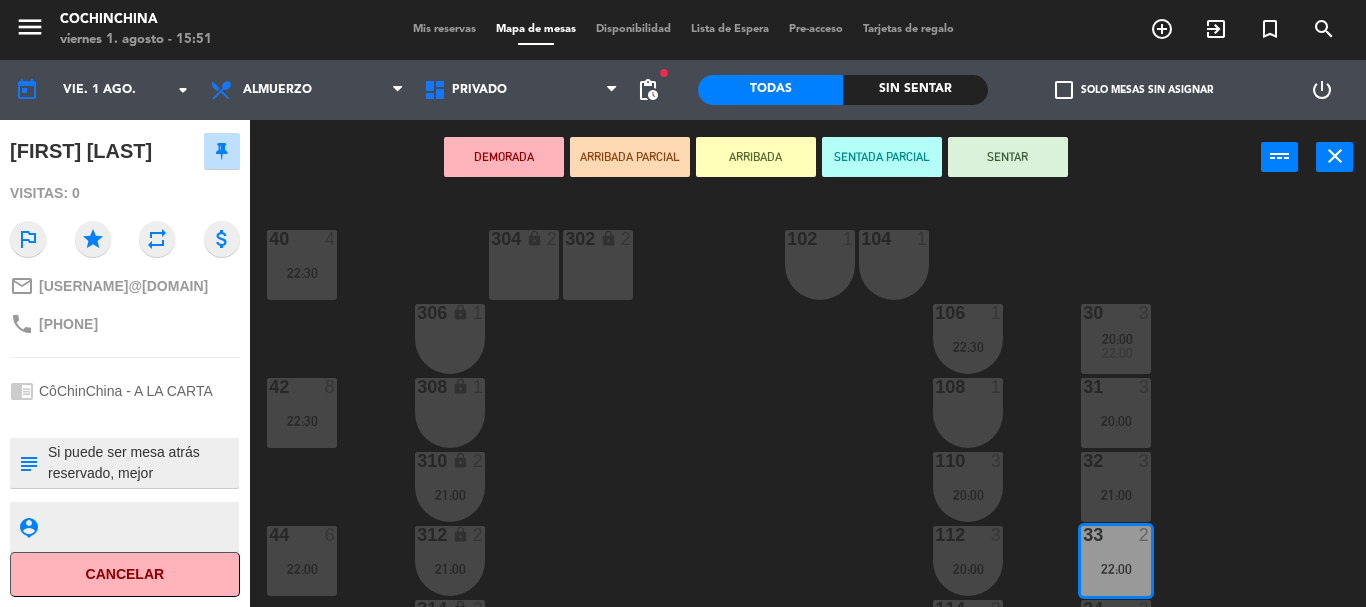 click at bounding box center [141, 463] 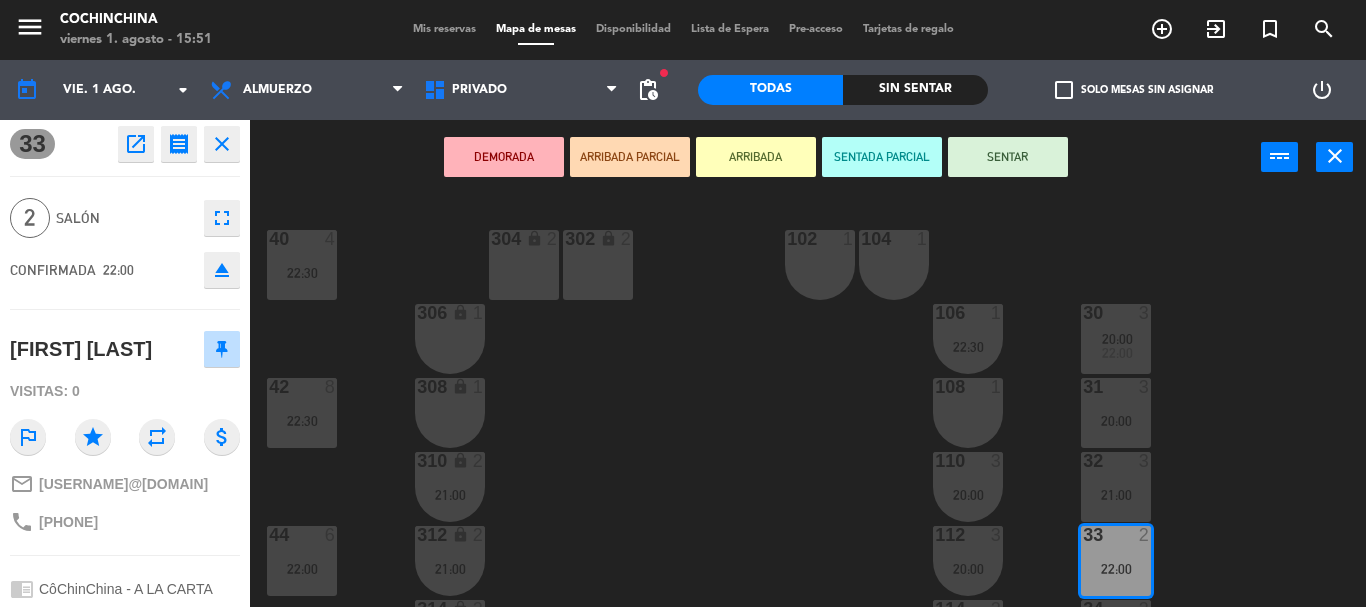 scroll, scrollTop: 0, scrollLeft: 0, axis: both 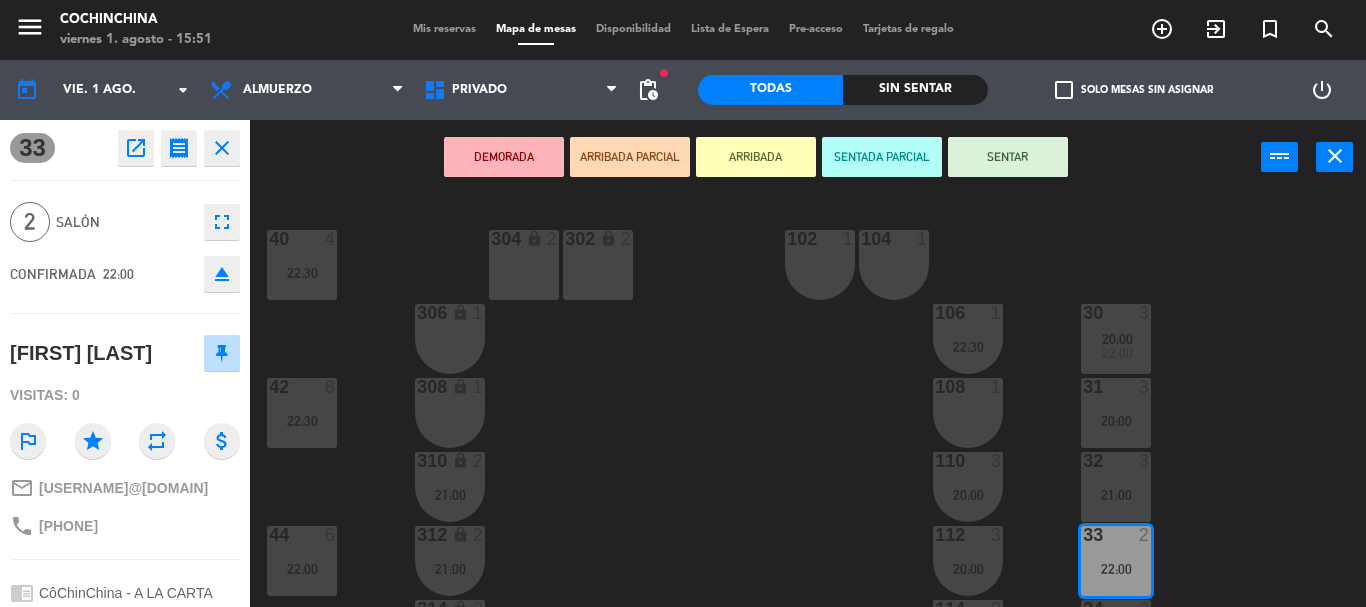 type on "Si puede ser mesa atrás reservado, mejor." 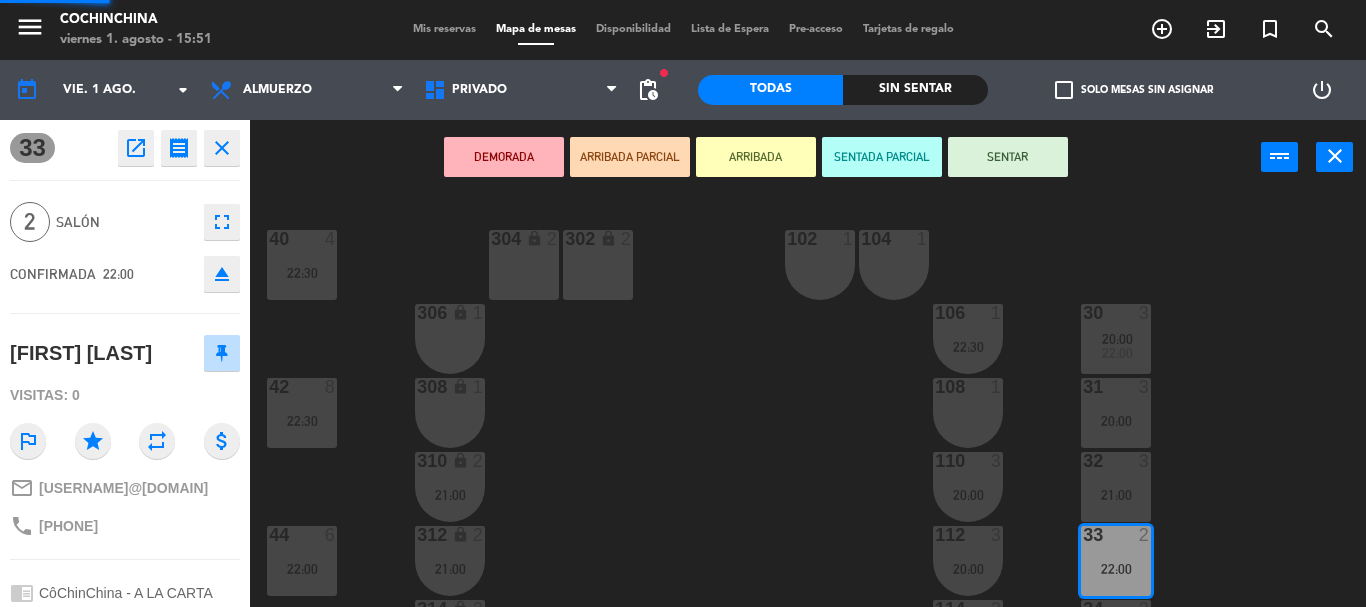 click on "2  Salón  fullscreen" 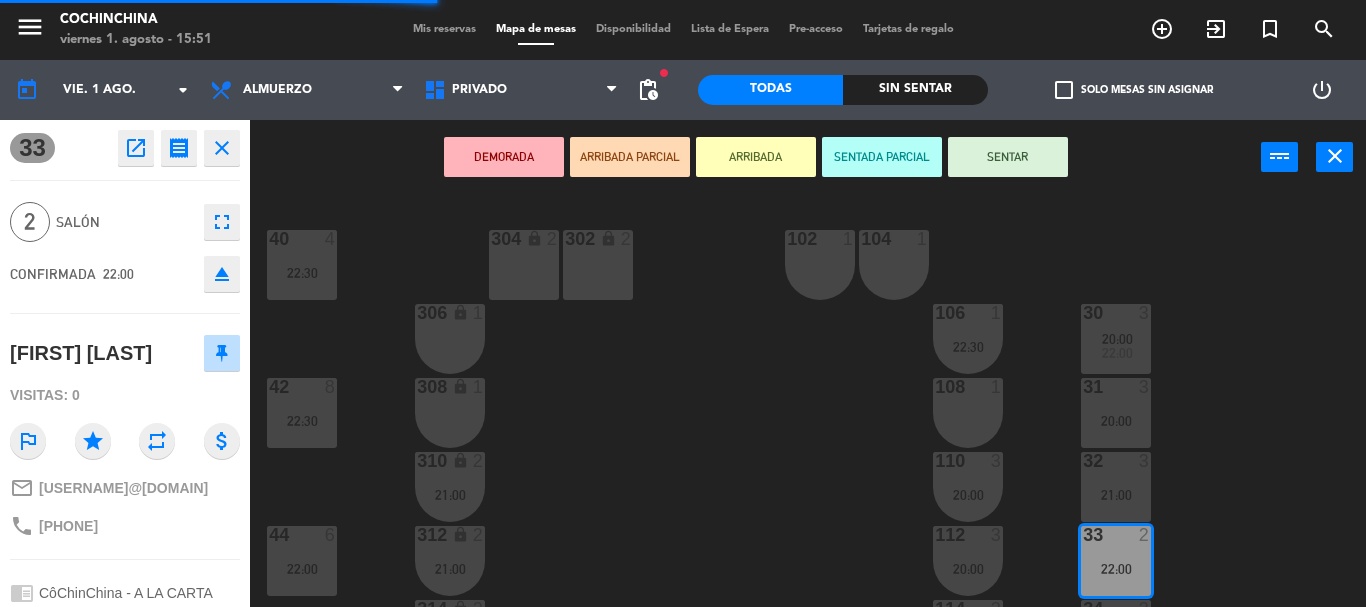 click on "close" 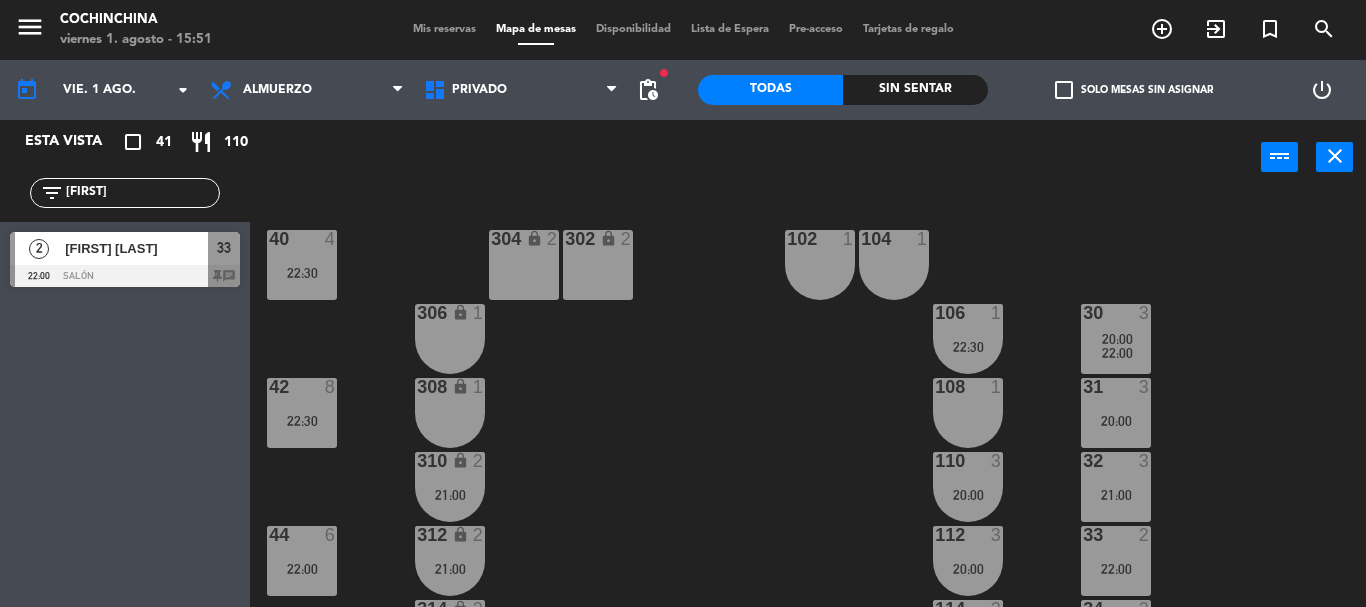 click on "[FIRST]" 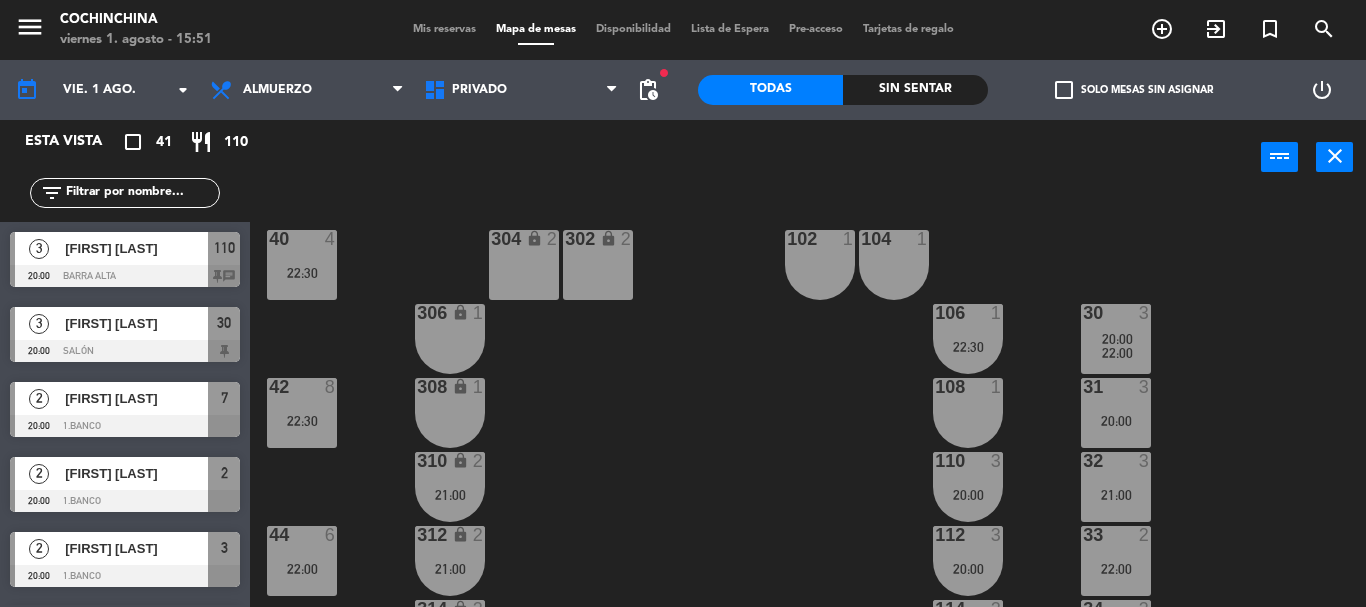 click on "40  4   22:30  304 lock  2  102  1  302 lock  2  104  1  306 lock  1  30  3   20:00      22:00     106  1   22:30  42  8   22:30  308 lock  1  31  3   20:00  108  1  310 lock  2   21:00  32  3   21:00  110  3   20:00  44  6   22:00  312 lock  2   21:00  33  2   22:00  112  3   20:00  34  3   23:00  314 lock  2   22:00  114  2   21:00  46  4   22:00  316 lock  2   22:00  35  3   22:00  116  2   21:00  318 lock  1  118  1  48  8   22:00  320 lock  1  120  1  322  1  122  1  324  1  124  1  202 lock  1  212 lock  1  204 lock  1  206 lock  1  208 lock  1  210 lock  1" 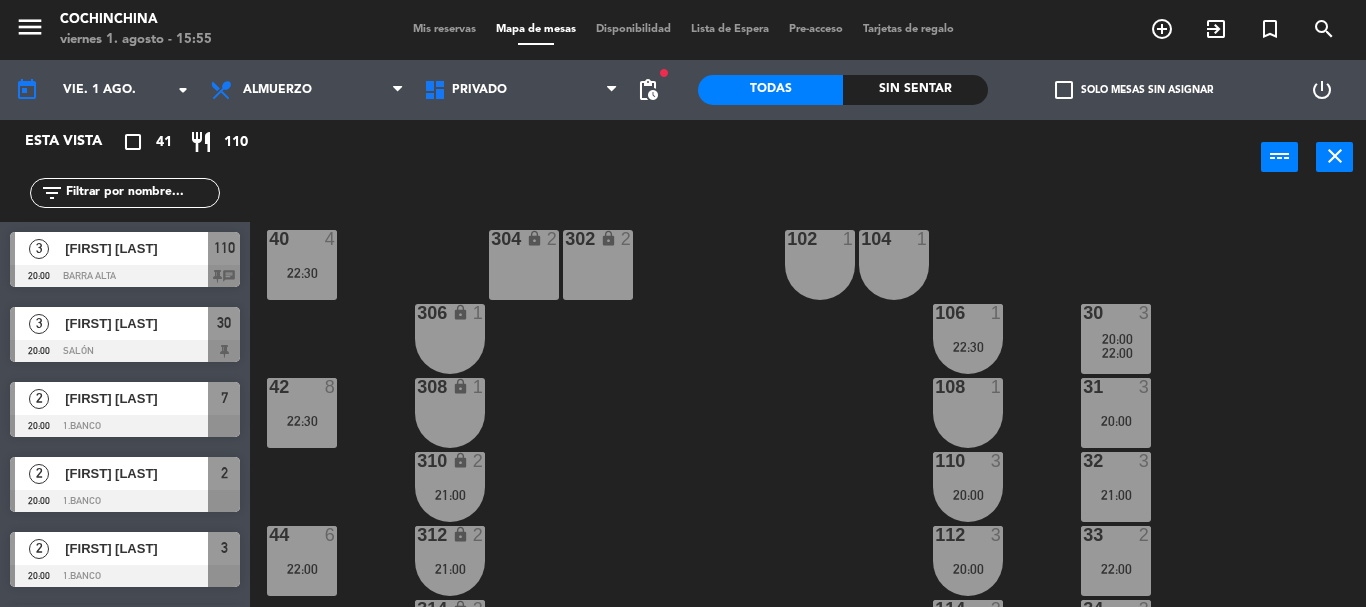drag, startPoint x: 426, startPoint y: 205, endPoint x: 253, endPoint y: 215, distance: 173.28877 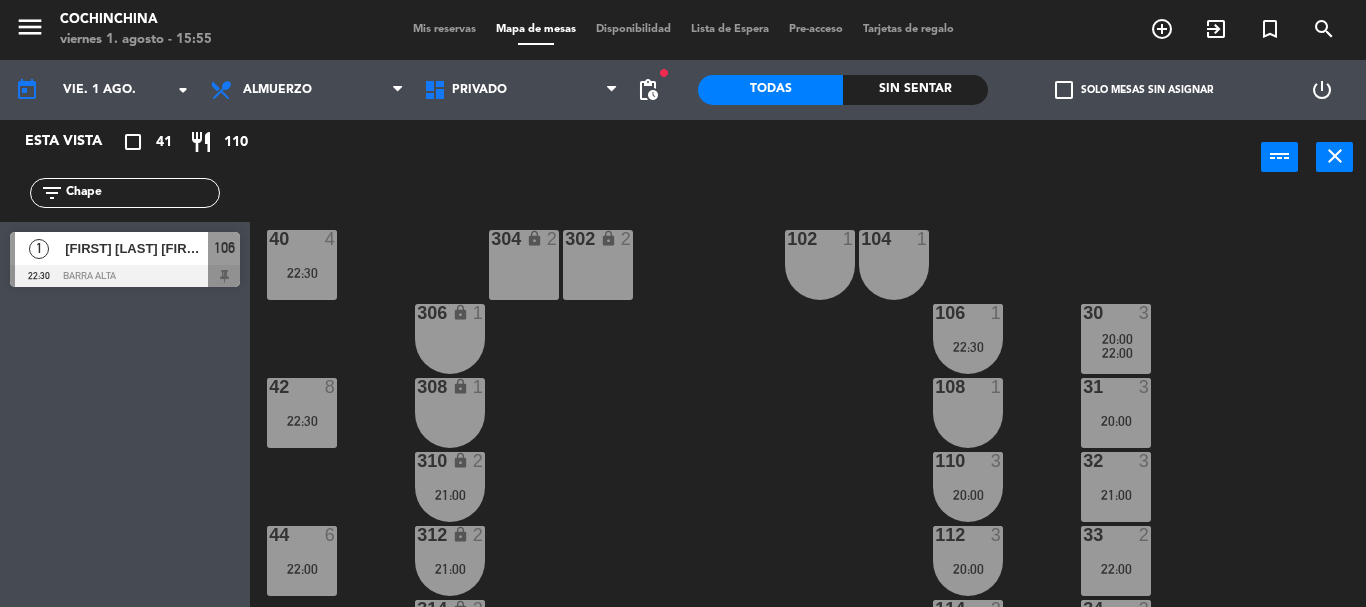 type on "Chape" 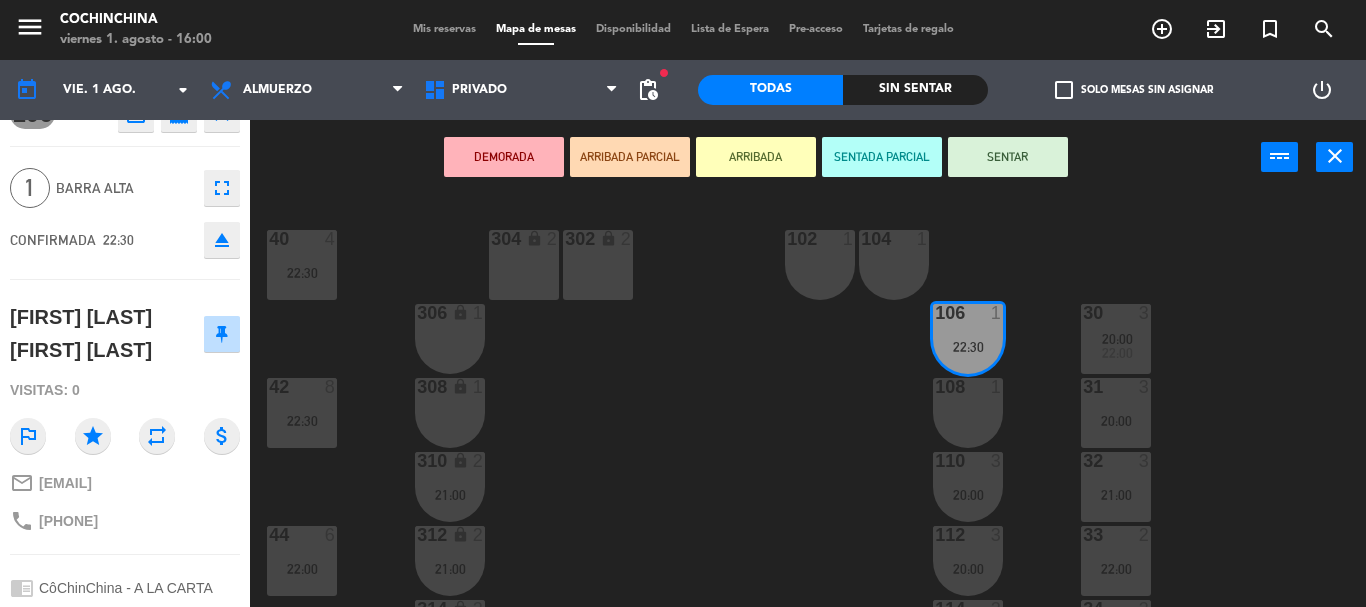 scroll, scrollTop: 0, scrollLeft: 0, axis: both 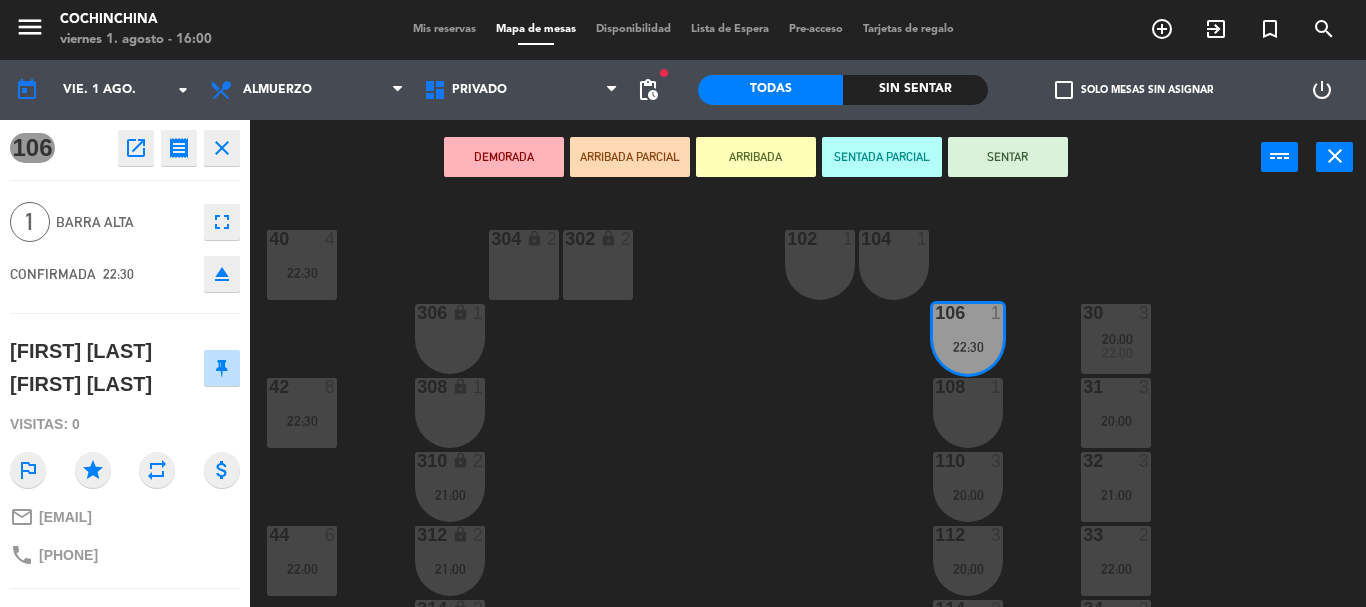 click on "1  Barra Alta  fullscreen" 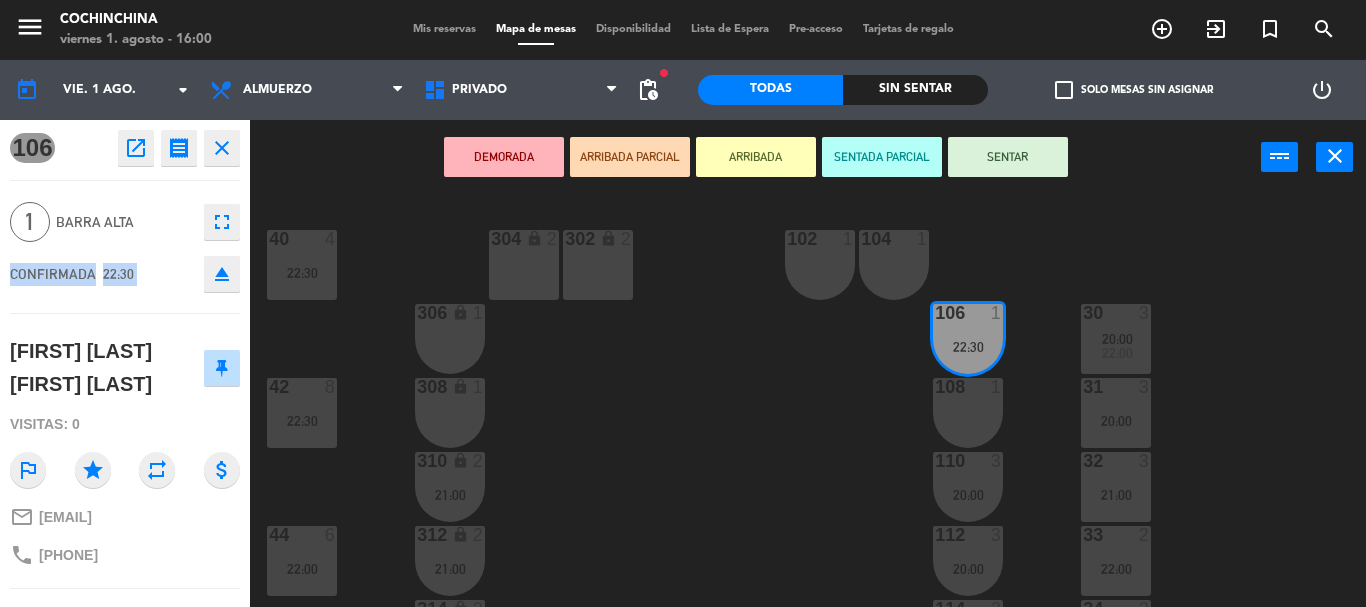 click on "CONFIRMADA   22:30  eject" 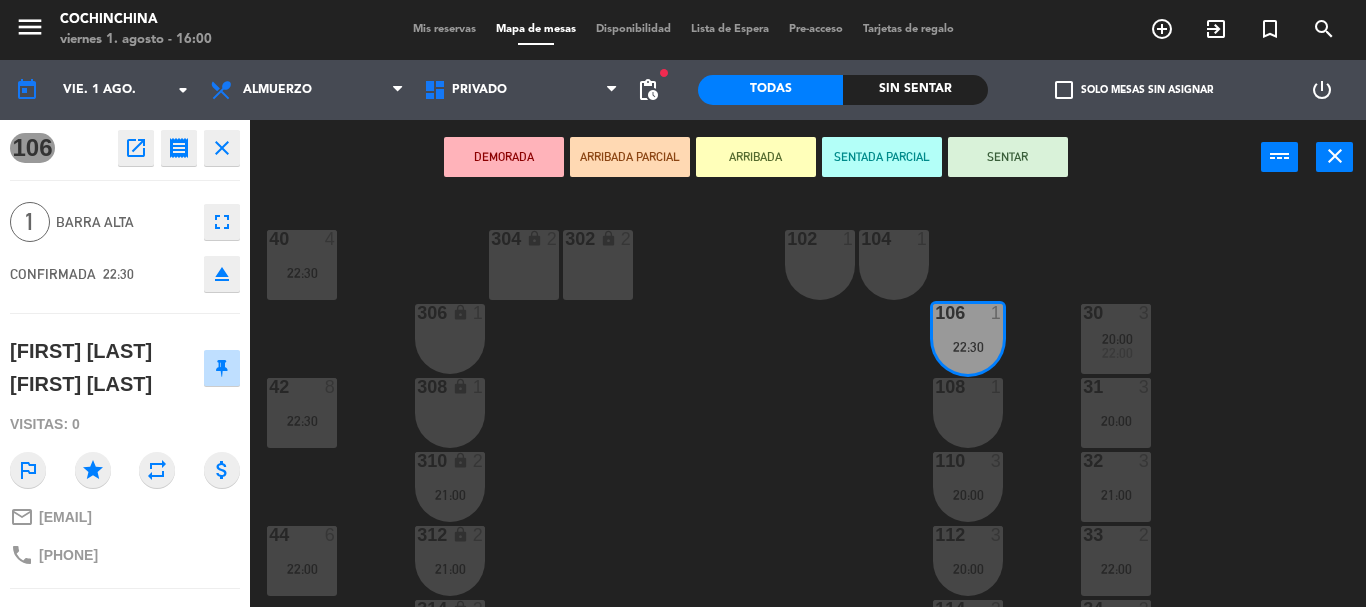 click on "Barra Alta" 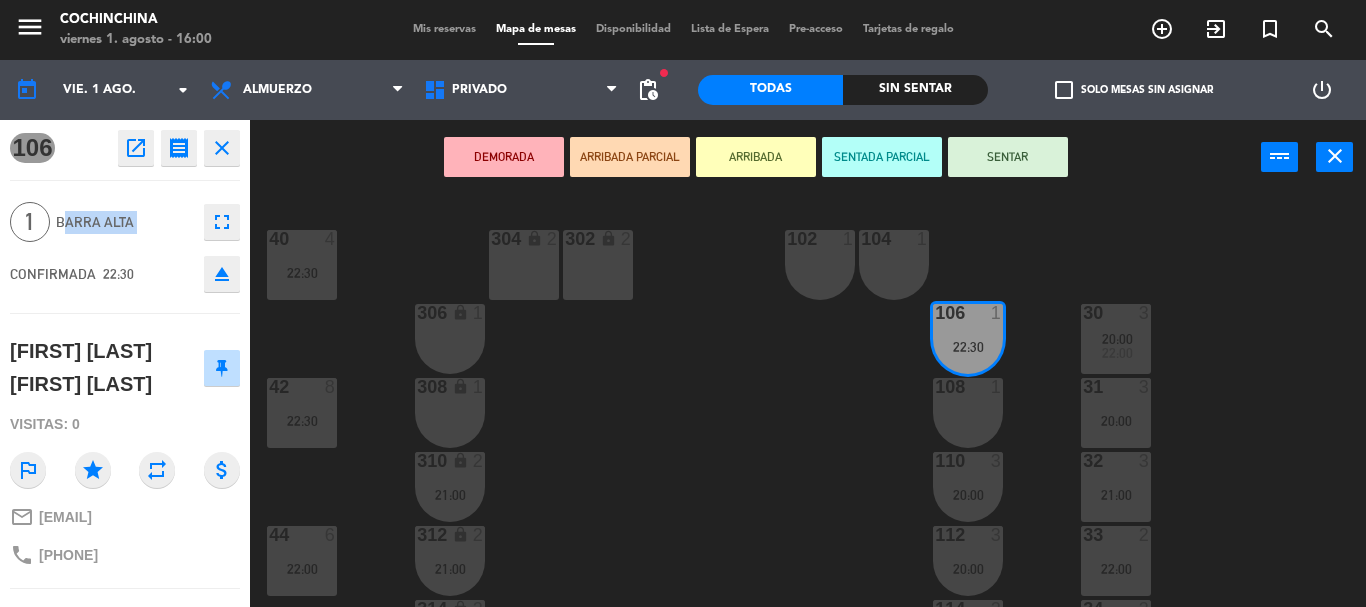 click on "Barra Alta" 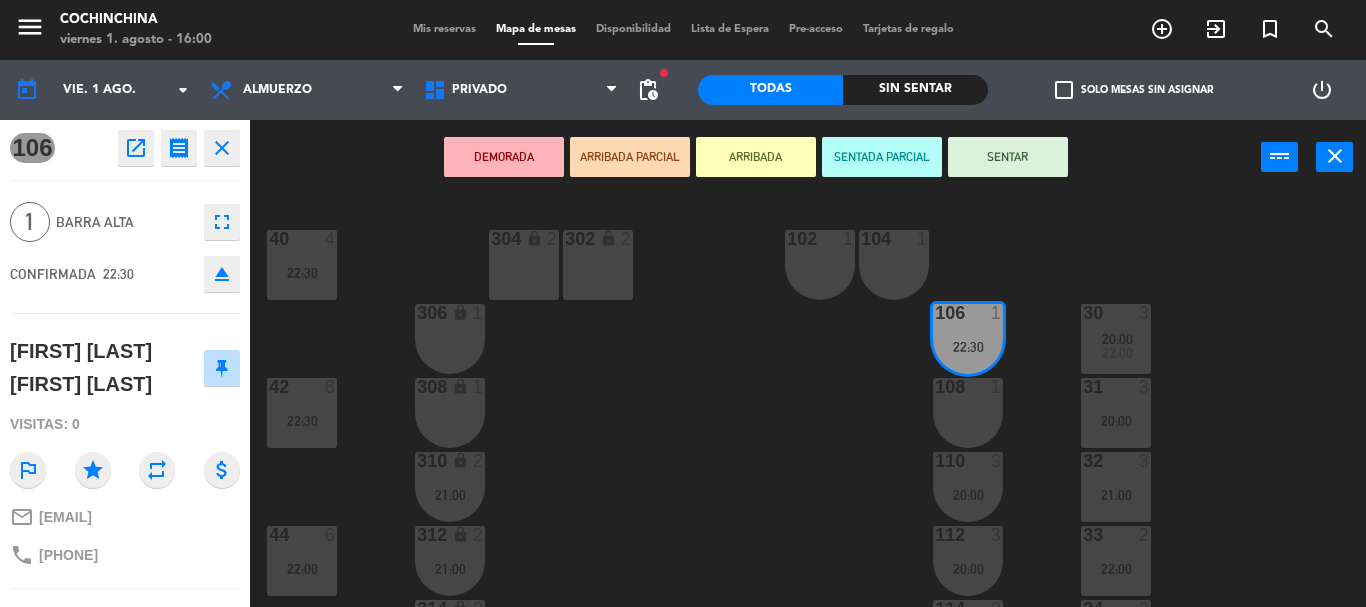 click on "Barra Alta" 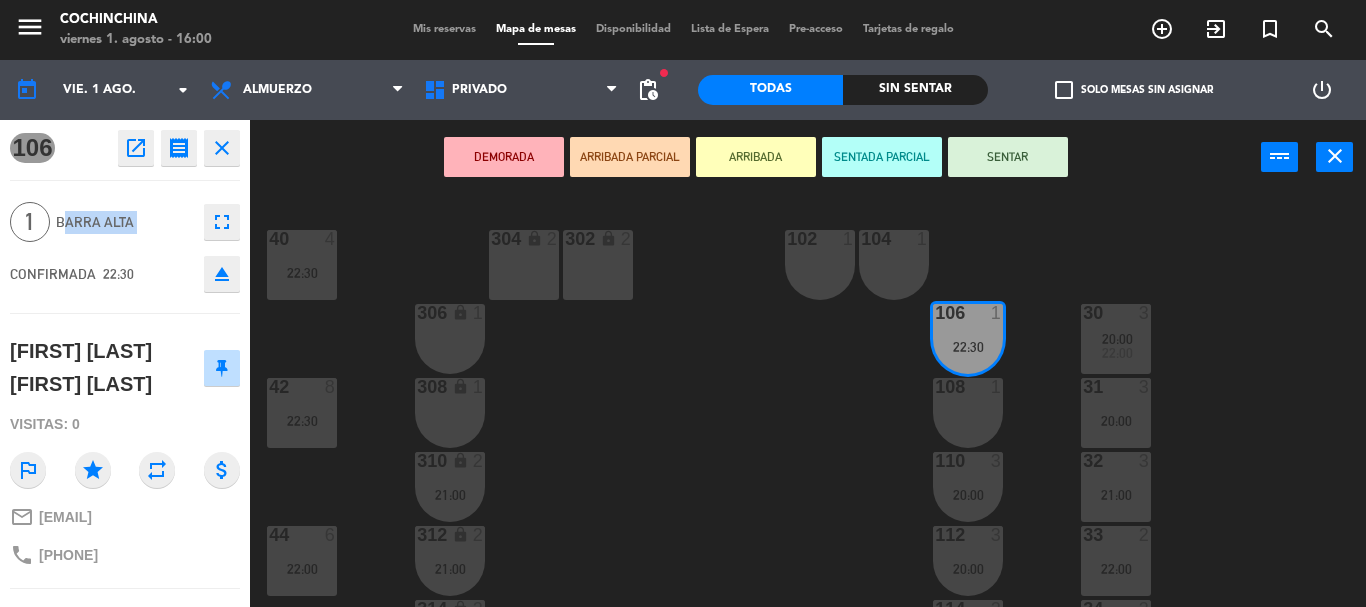 click on "Barra Alta" 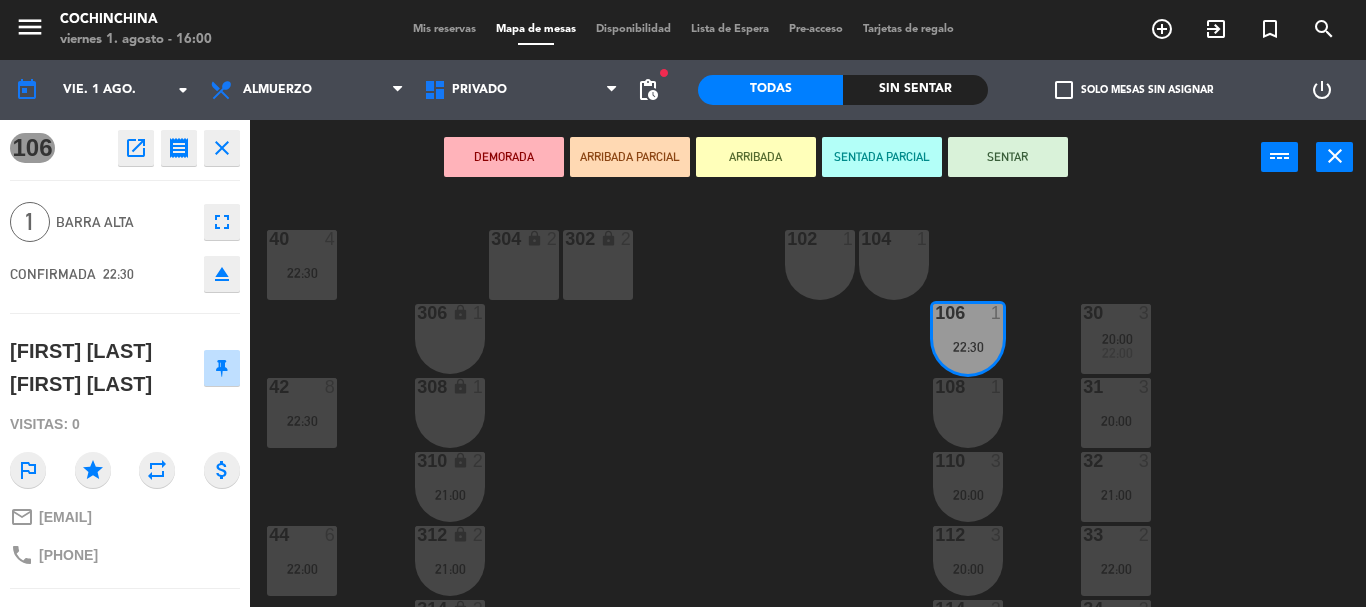click on "close" 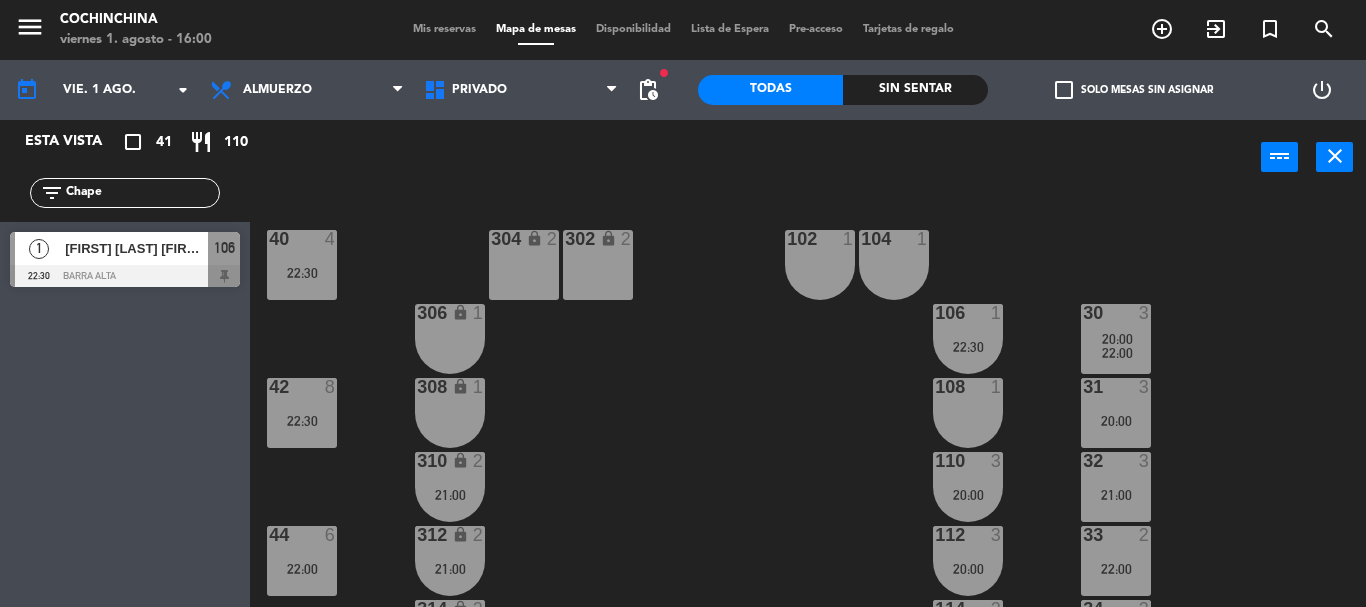 click on "Chape" 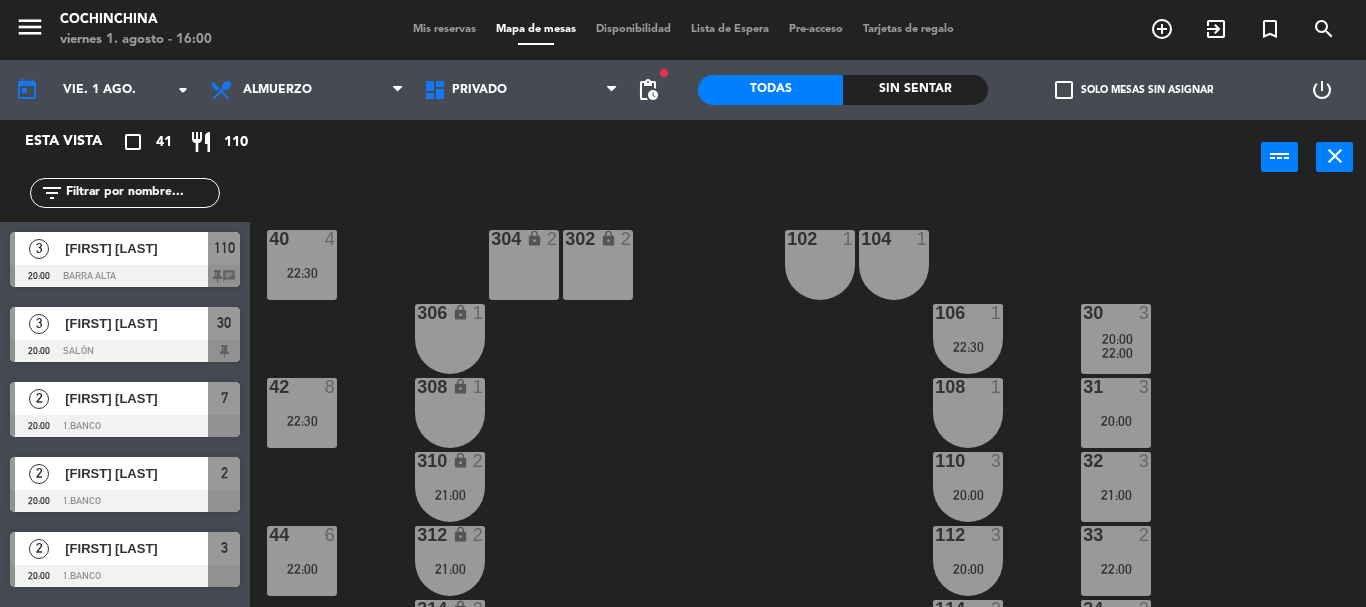 click on "40  4   22:30  304 lock  2  102  1  302 lock  2  104  1  306 lock  1  30  3   20:00      22:00     106  1   22:30  42  8   22:30  308 lock  1  31  3   20:00  108  1  310 lock  2   21:00  32  3   21:00  110  3   20:00  44  6   22:00  312 lock  2   21:00  33  2   22:00  112  3   20:00  34  3   23:00  314 lock  2   22:00  114  2   21:00  46  4   22:00  316 lock  2   22:00  35  3   22:00  116  2   21:00  318 lock  1  118  1  48  8   22:00  320 lock  1  120  1  322  1  122  1  324  1  124  1  202 lock  1  212 lock  1  204 lock  1  206 lock  1  208 lock  1  210 lock  1" 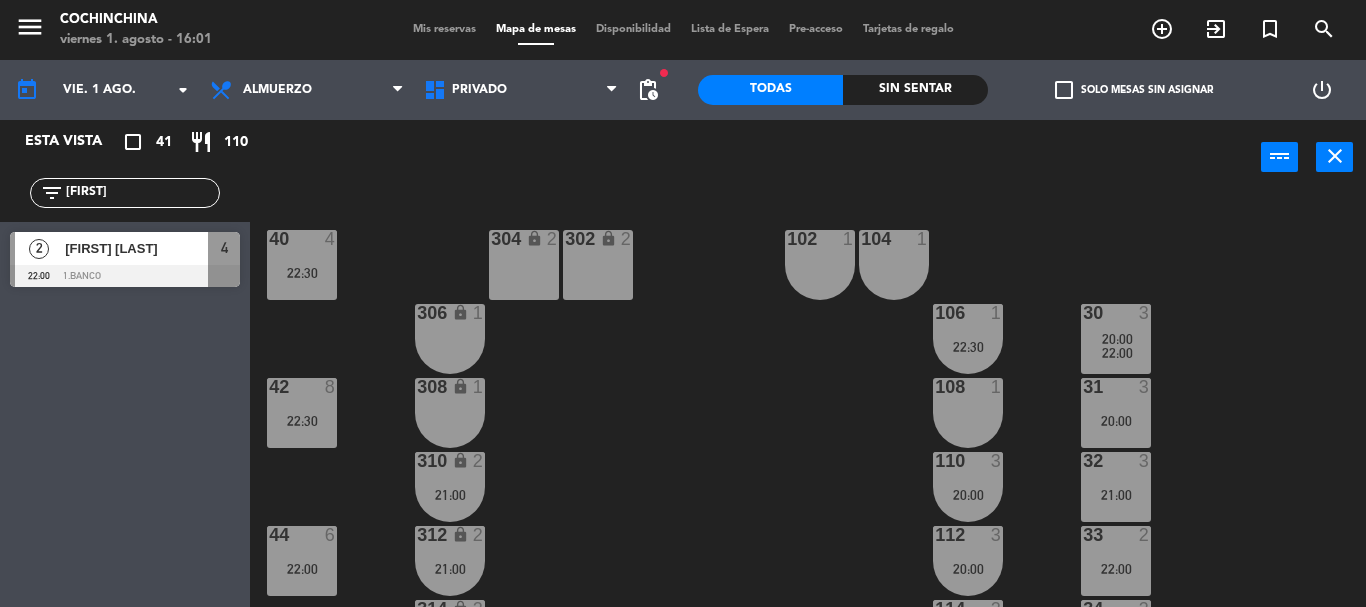 type on "[FIRST]" 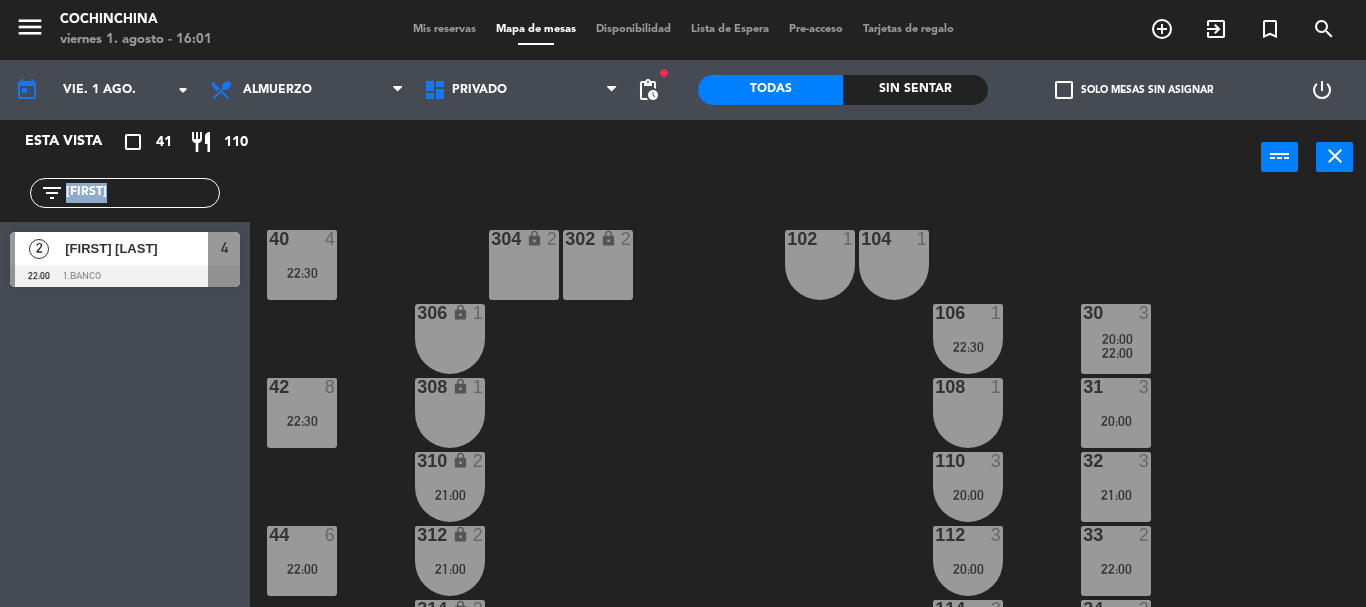 click on "filter_list camil" 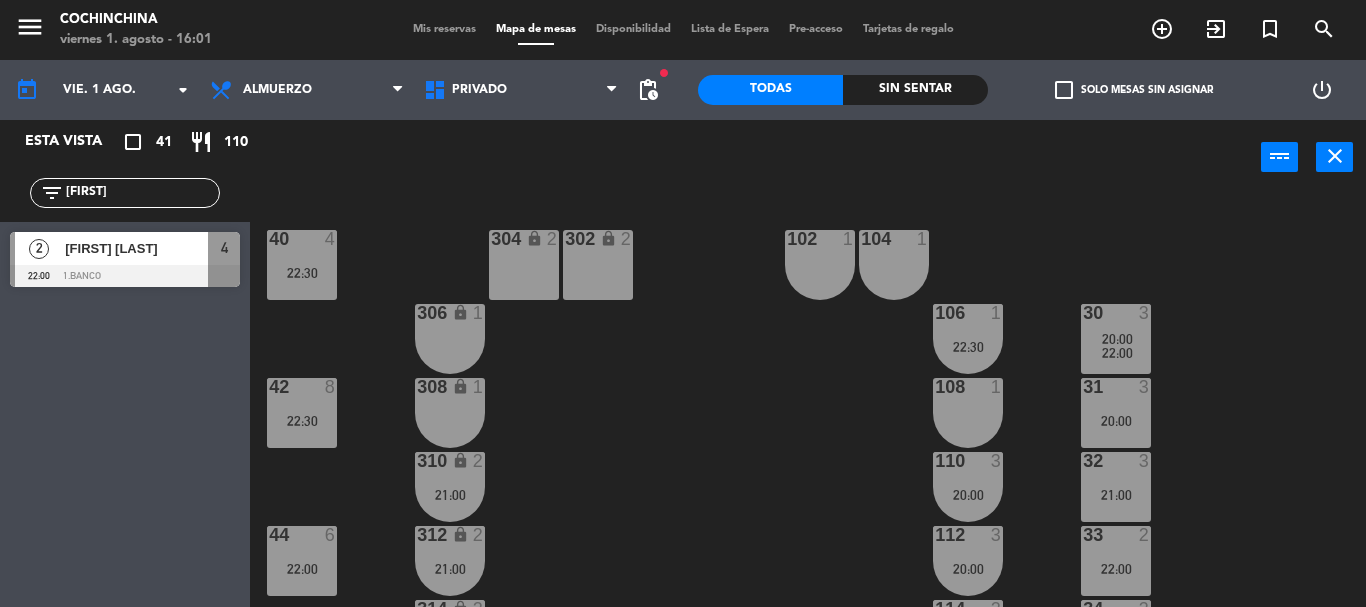 click on "[FIRST]" 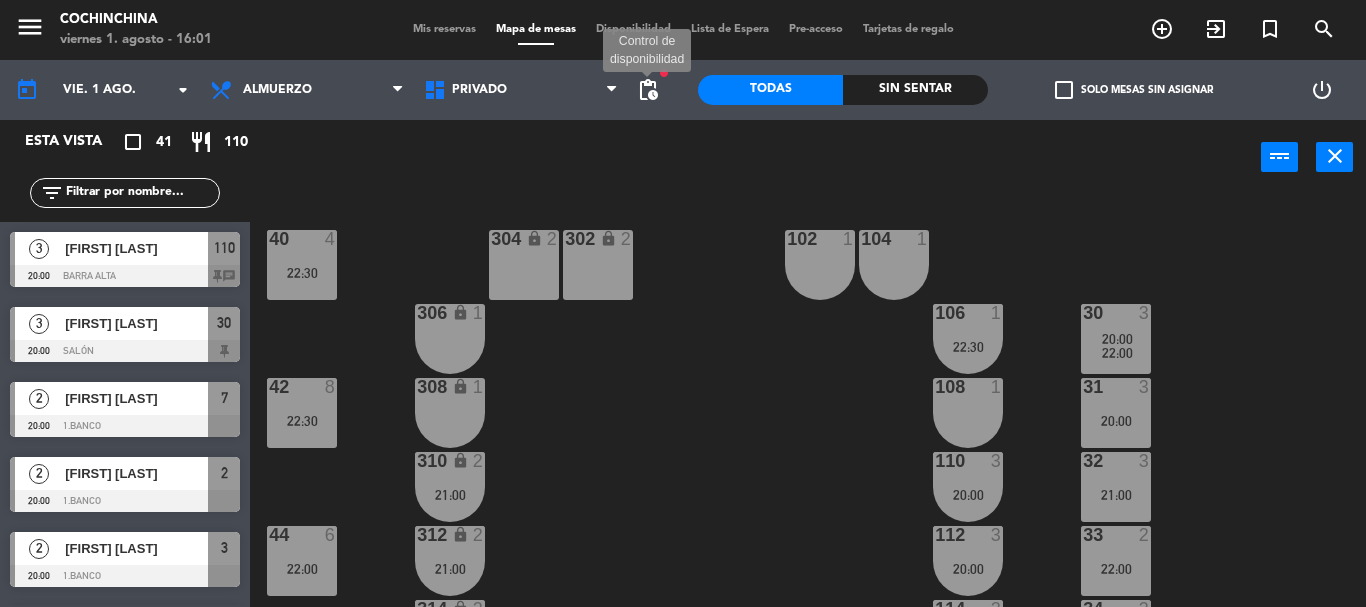 type 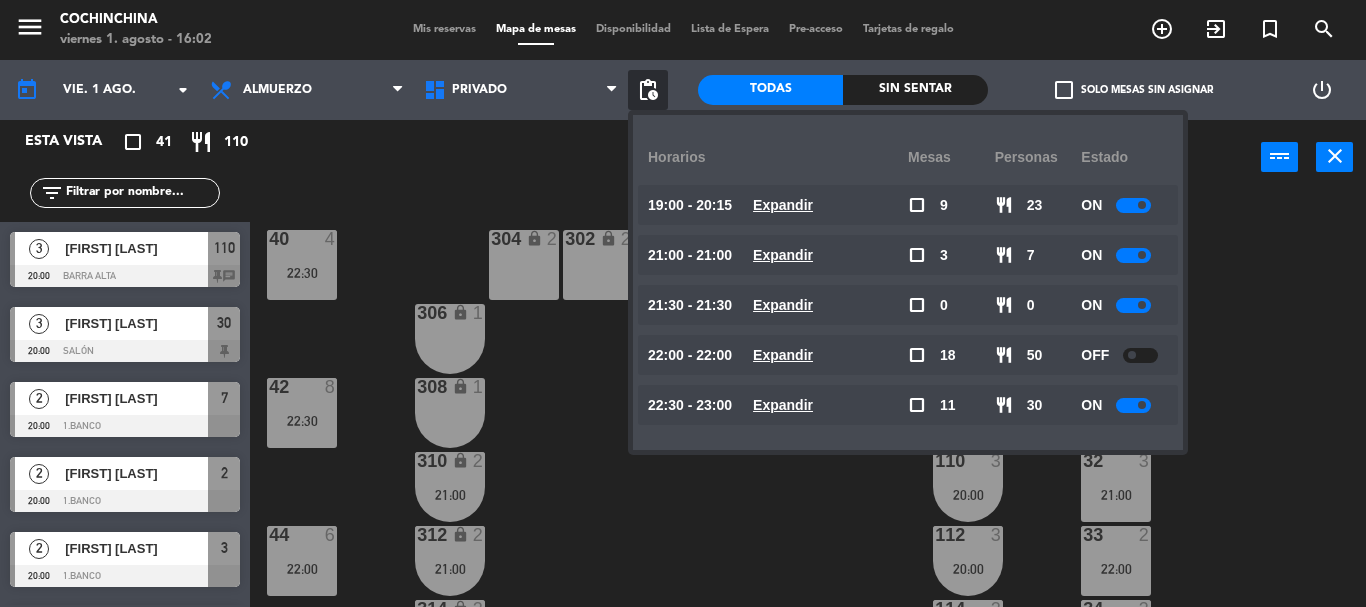 click on "40  4   22:30  304 lock  2  102  1  302 lock  2  104  1  306 lock  1  30  3   20:00      22:00     106  1   22:30  42  8   22:30  308 lock  1  31  3   20:00  108  1  310 lock  2   21:00  32  3   21:00  110  3   20:00  44  6   22:00  312 lock  2   21:00  33  2   22:00  112  3   20:00  34  3   23:00  314 lock  2   22:00  114  2   21:00  46  4   22:00  316 lock  2   22:00  35  3   22:00  116  2   21:00  318 lock  1  118  1  48  8   22:00  320 lock  1  120  1  322  1  122  1  324  1  124  1  202 lock  1  212 lock  1  204 lock  1  206 lock  1  208 lock  1  210 lock  1" 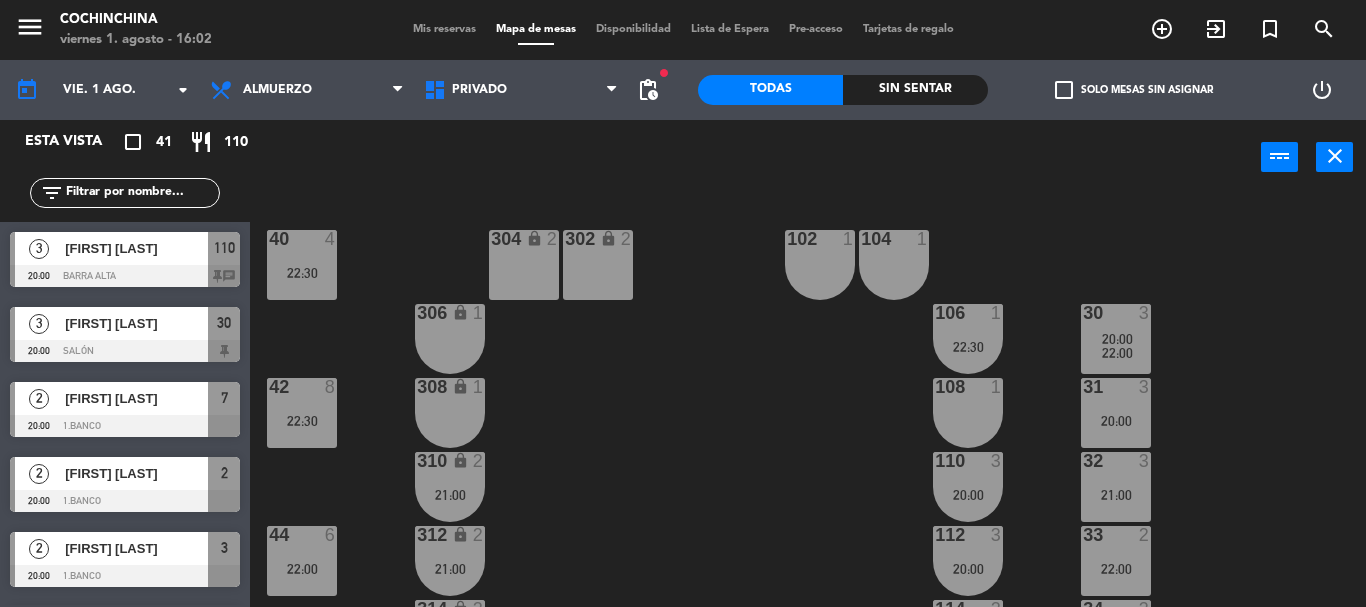 click on "40  4   22:30  304 lock  2  102  1  302 lock  2  104  1  306 lock  1  30  3   20:00      22:00     106  1   22:30  42  8   22:30  308 lock  1  31  3   20:00  108  1  310 lock  2   21:00  32  3   21:00  110  3   20:00  44  6   22:00  312 lock  2   21:00  33  2   22:00  112  3   20:00  34  3   23:00  314 lock  2   22:00  114  2   21:00  46  4   22:00  316 lock  2   22:00  35  3   22:00  116  2   21:00  318 lock  1  118  1  48  8   22:00  320 lock  1  120  1  322  1  122  1  324  1  124  1  202 lock  1  212 lock  1  204 lock  1  206 lock  1  208 lock  1  210 lock  1" 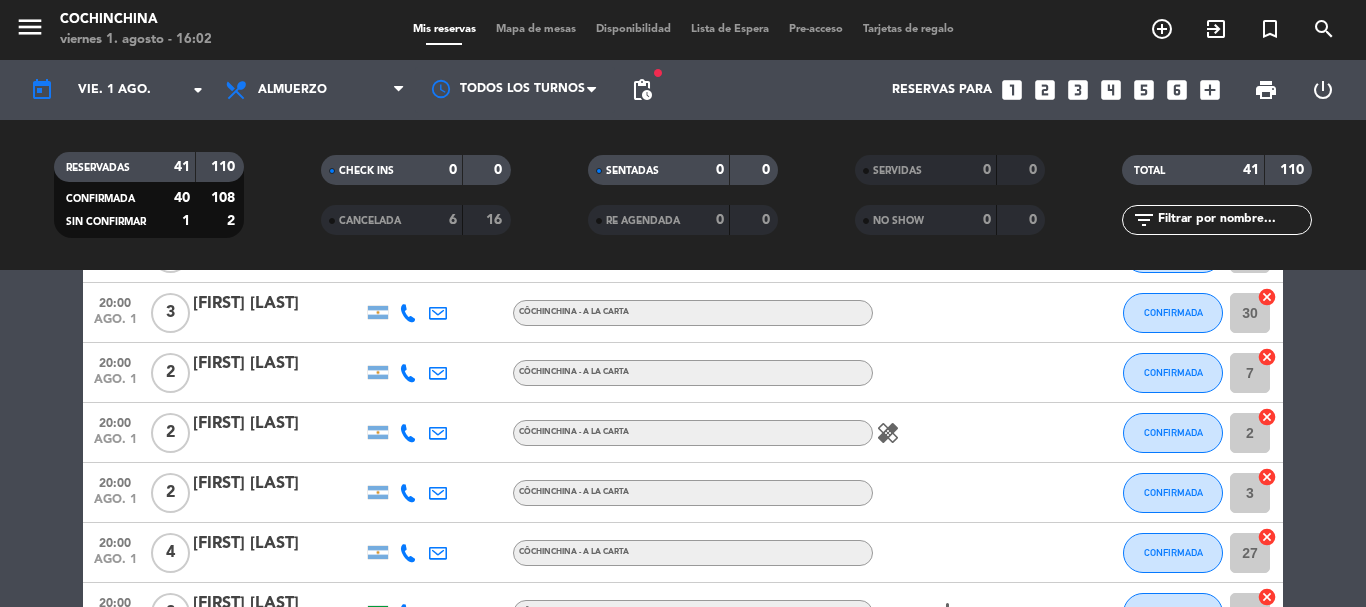 scroll, scrollTop: 300, scrollLeft: 0, axis: vertical 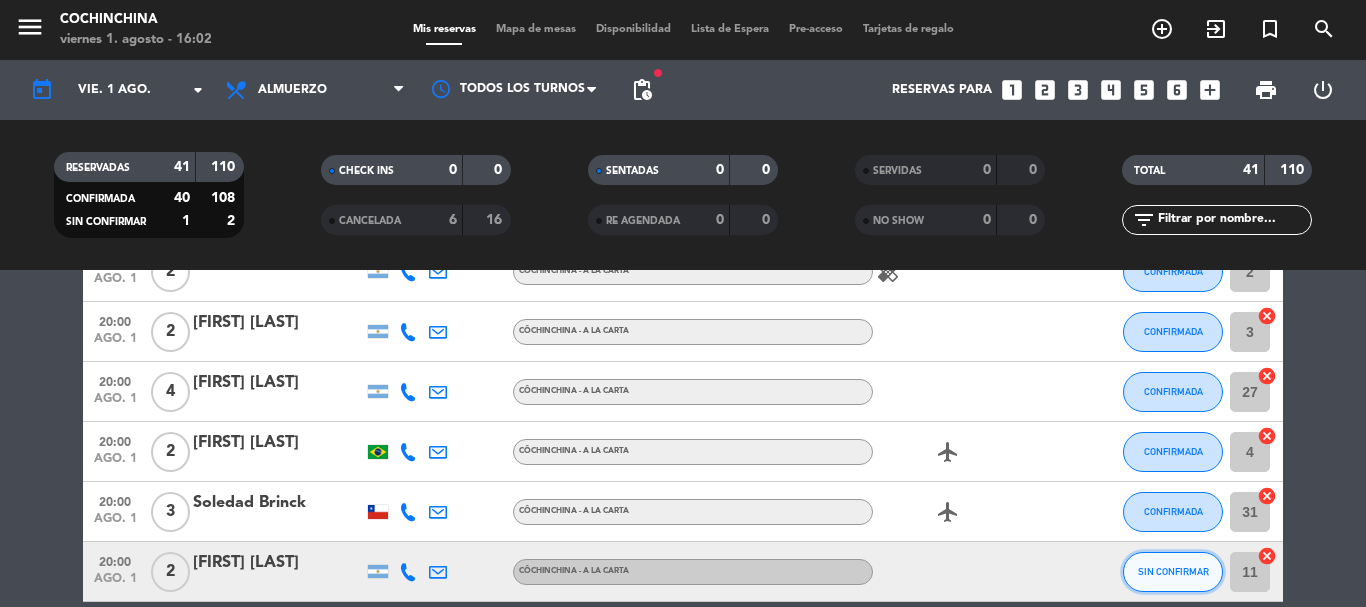 click on "SIN CONFIRMAR" 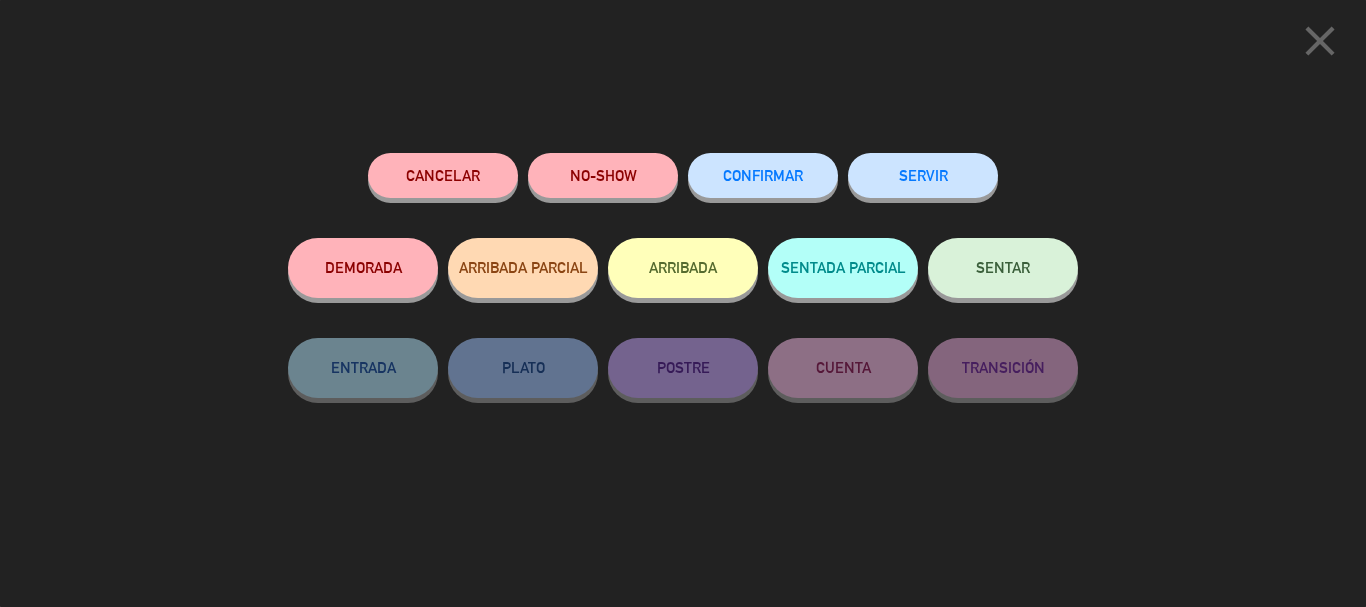 click on "CONFIRMAR" 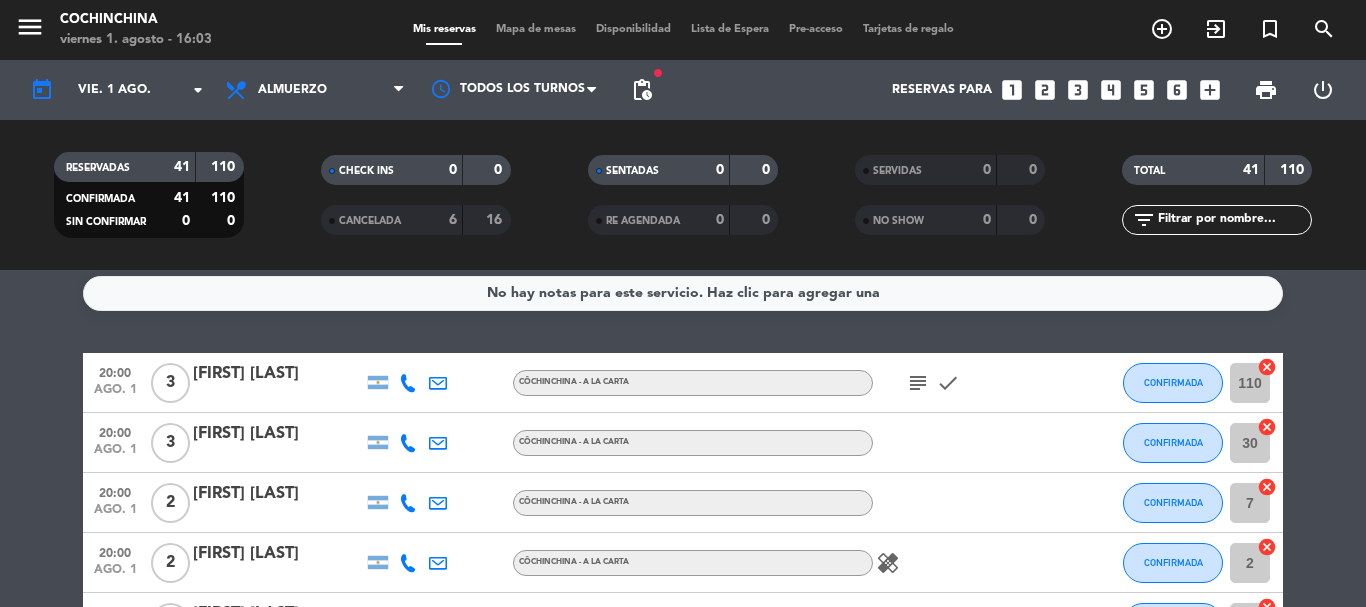 scroll, scrollTop: 0, scrollLeft: 0, axis: both 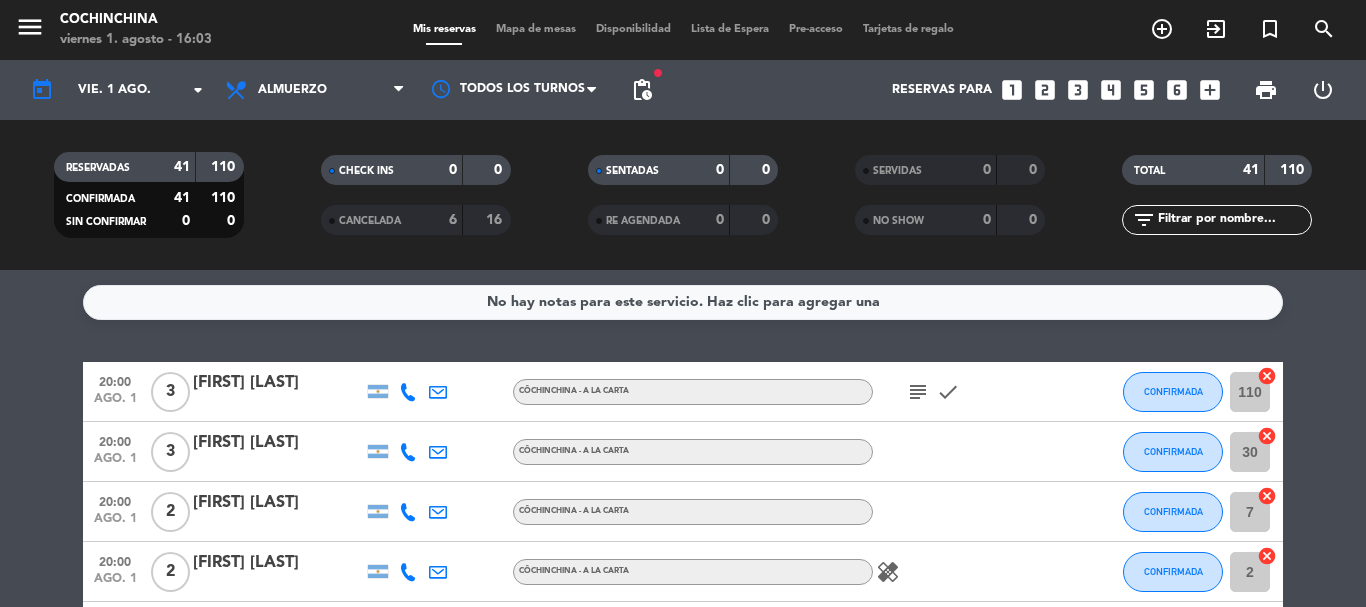 click on "CANCELADA   6   16" 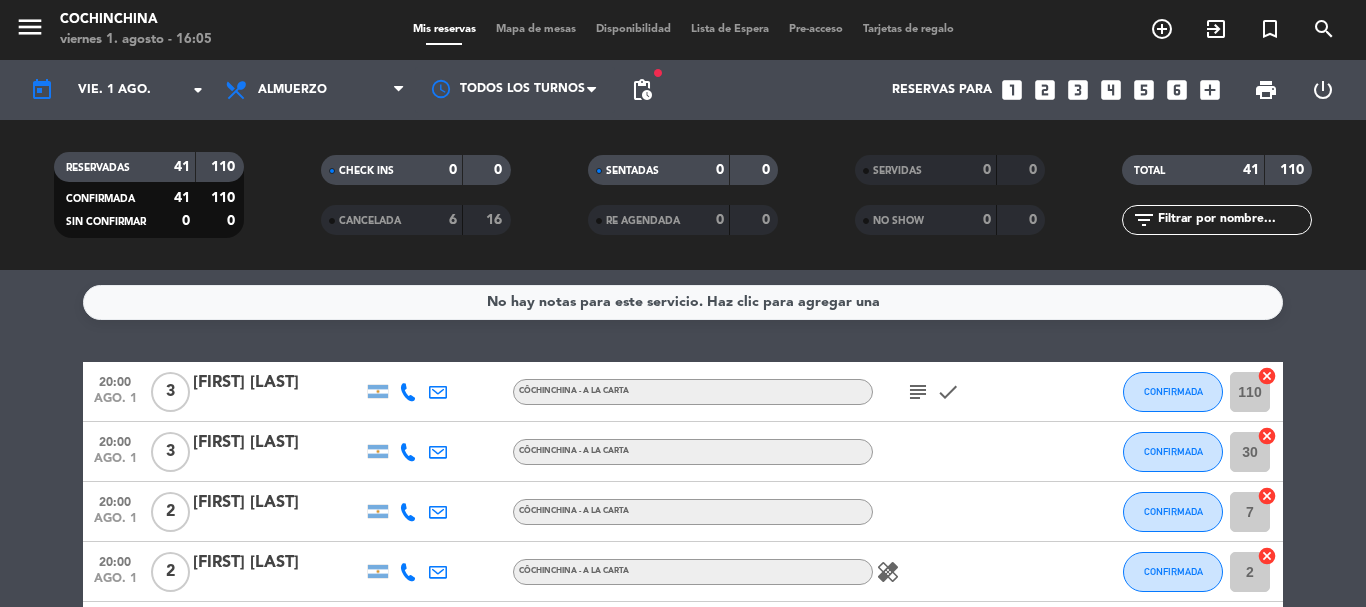 click on "RESERVADAS   41   110   CONFIRMADA   41   110   SIN CONFIRMAR   0   0" 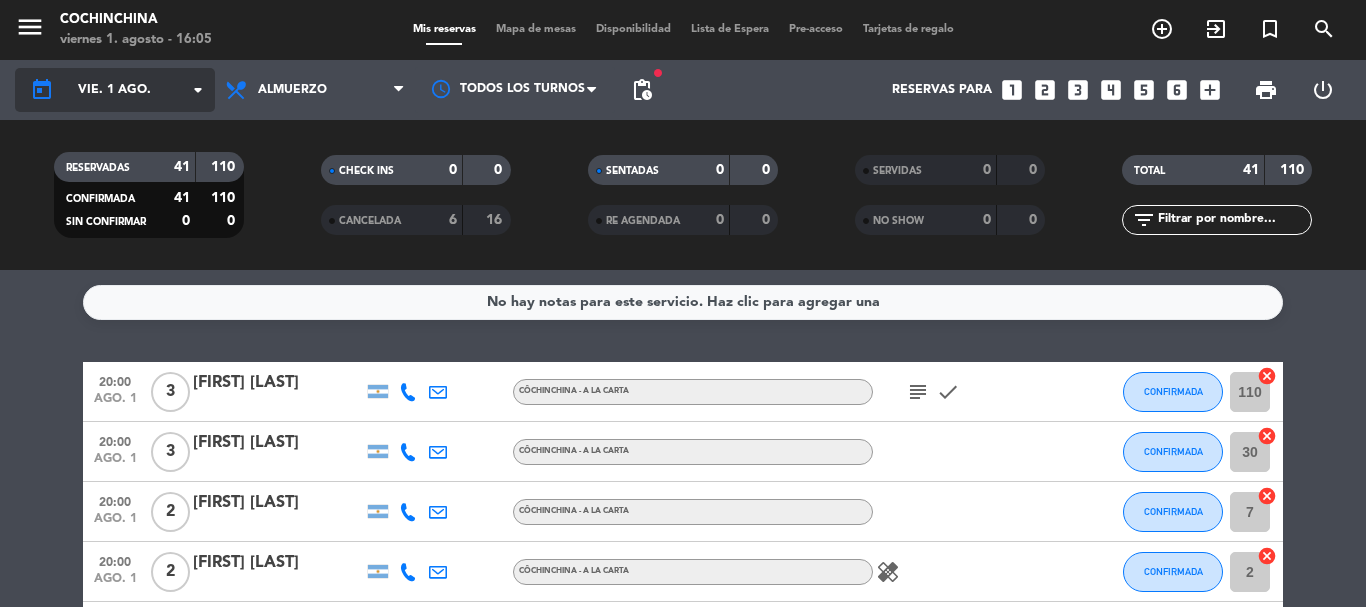 click on "vie. 1 ago." 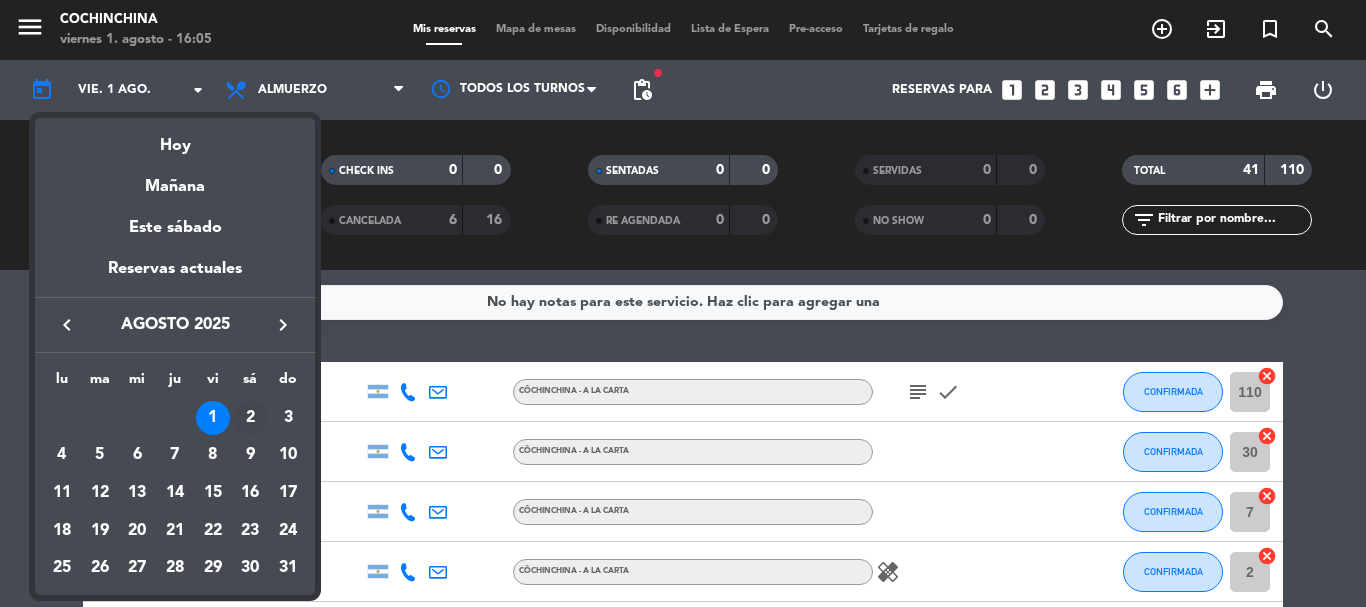 click on "2" at bounding box center [250, 418] 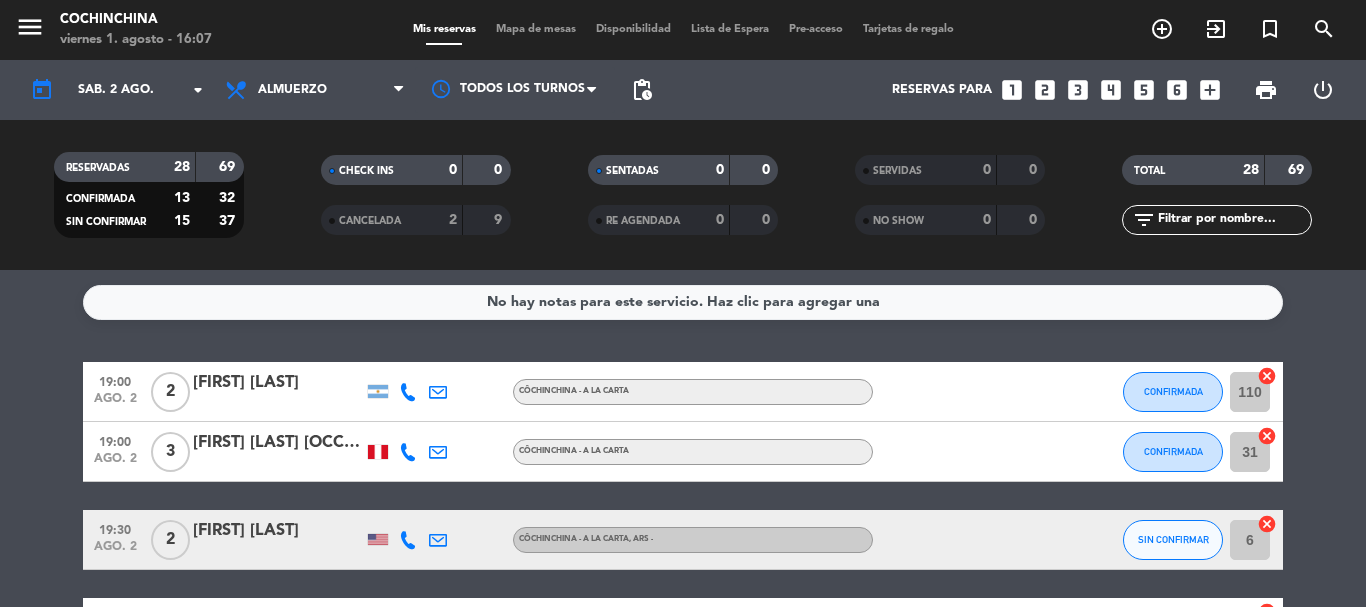 click on "CHECK INS   0   0" 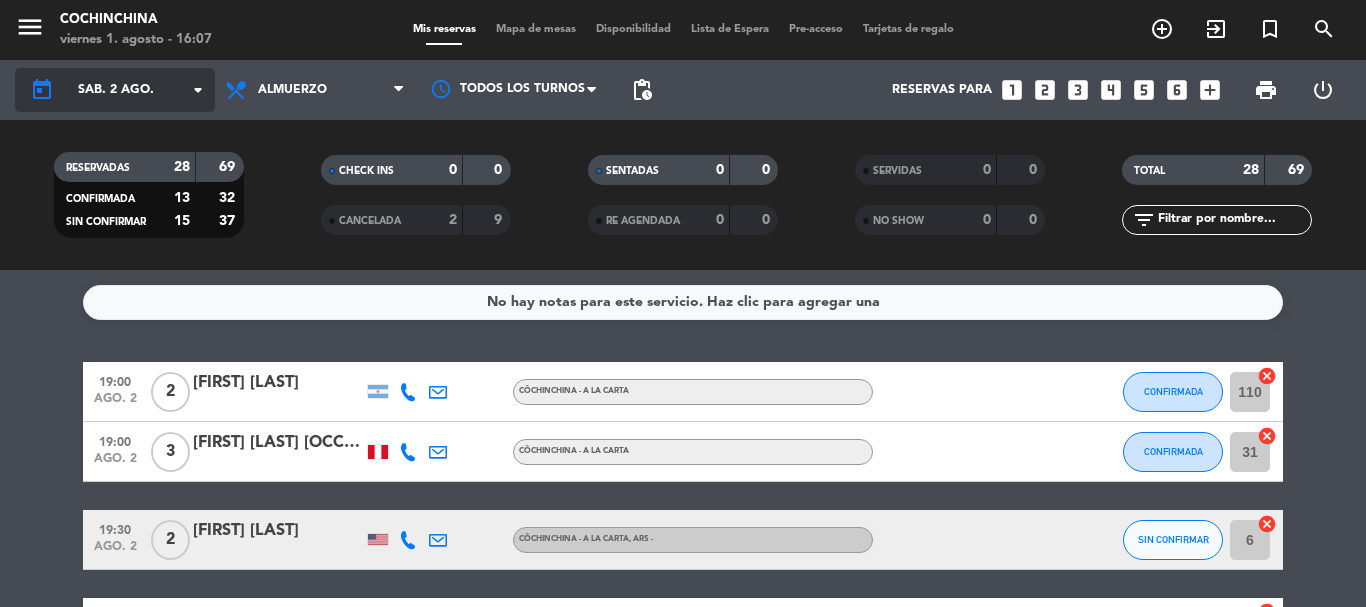 click on "arrow_drop_down" 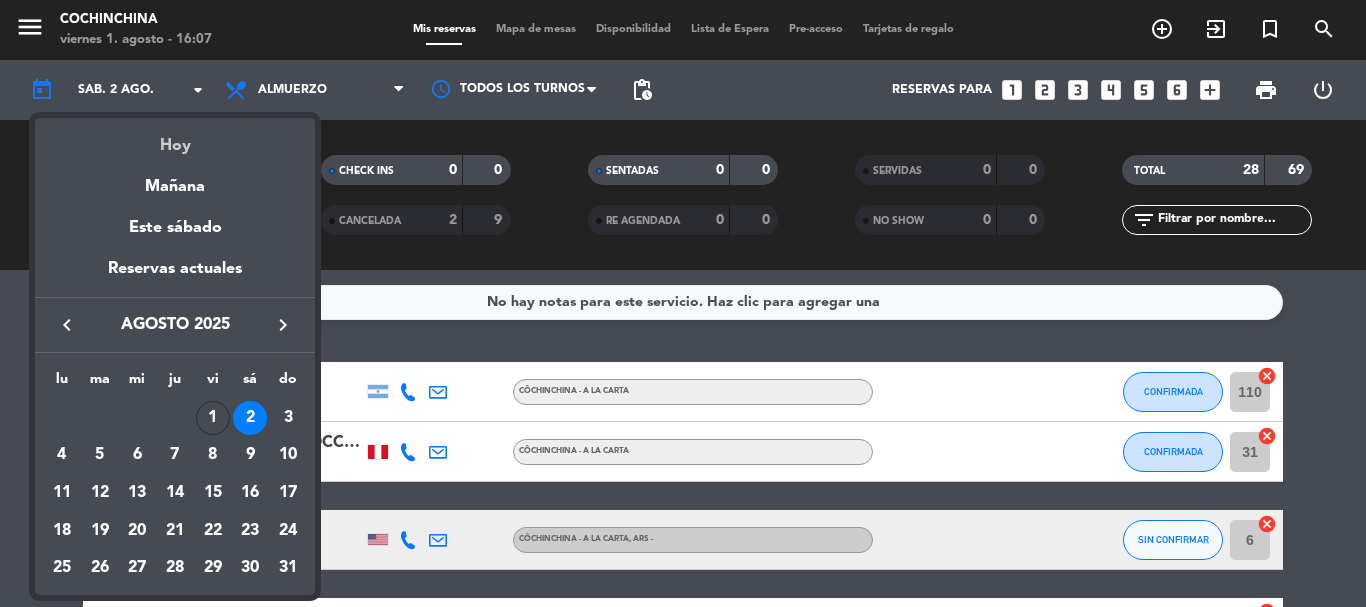 click on "Hoy" at bounding box center (175, 138) 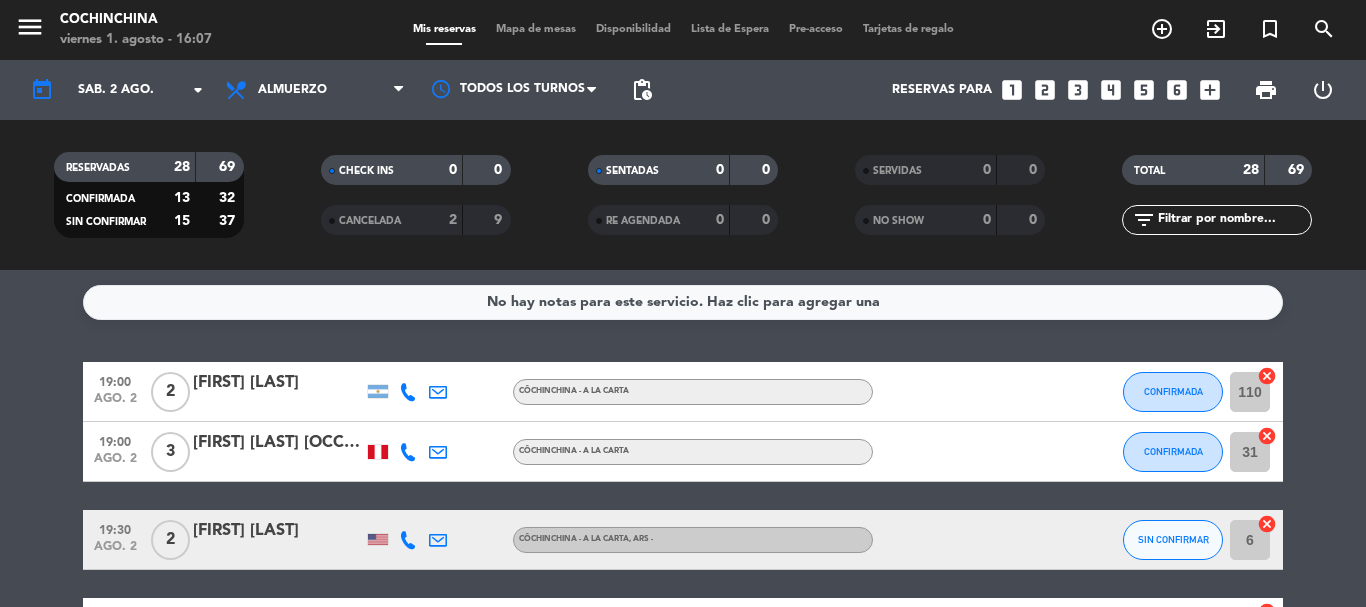 type on "vie. 1 ago." 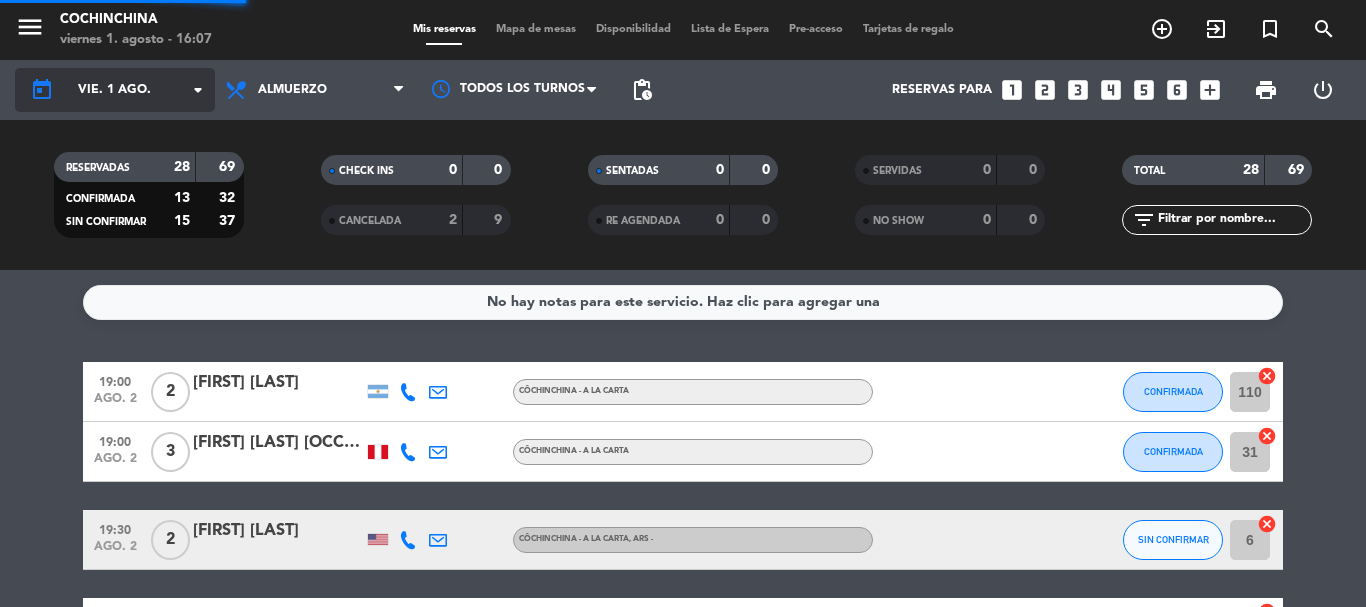 click on "vie. 1 ago." 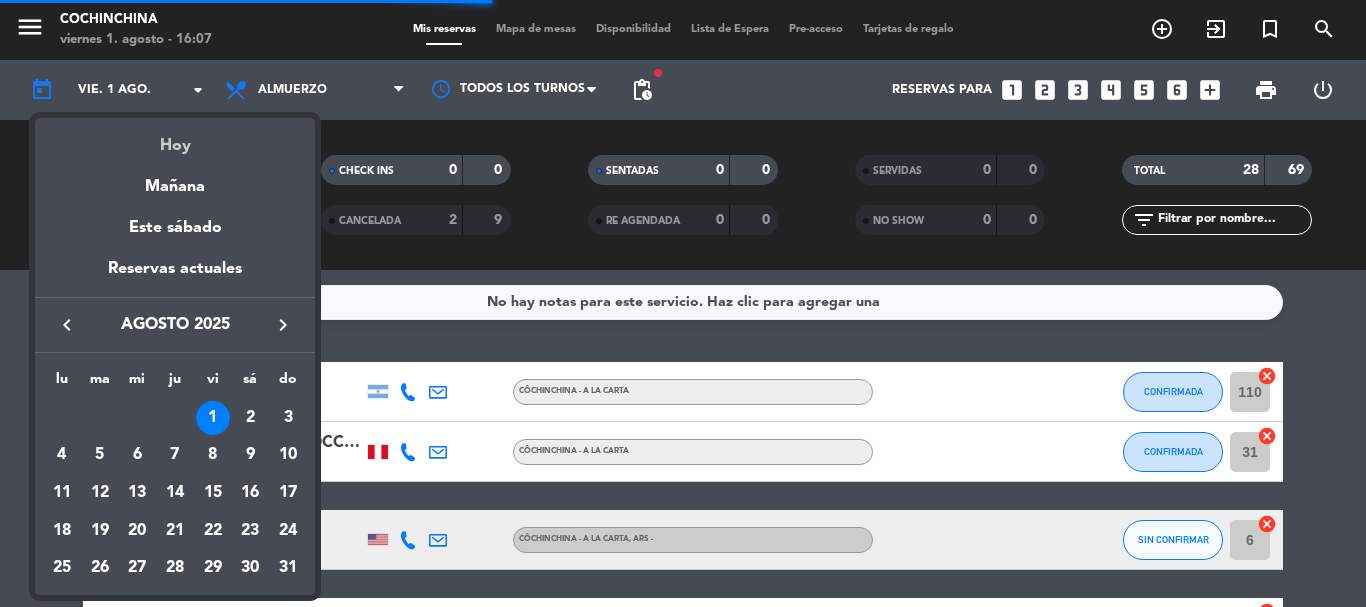 click on "Hoy" at bounding box center (175, 138) 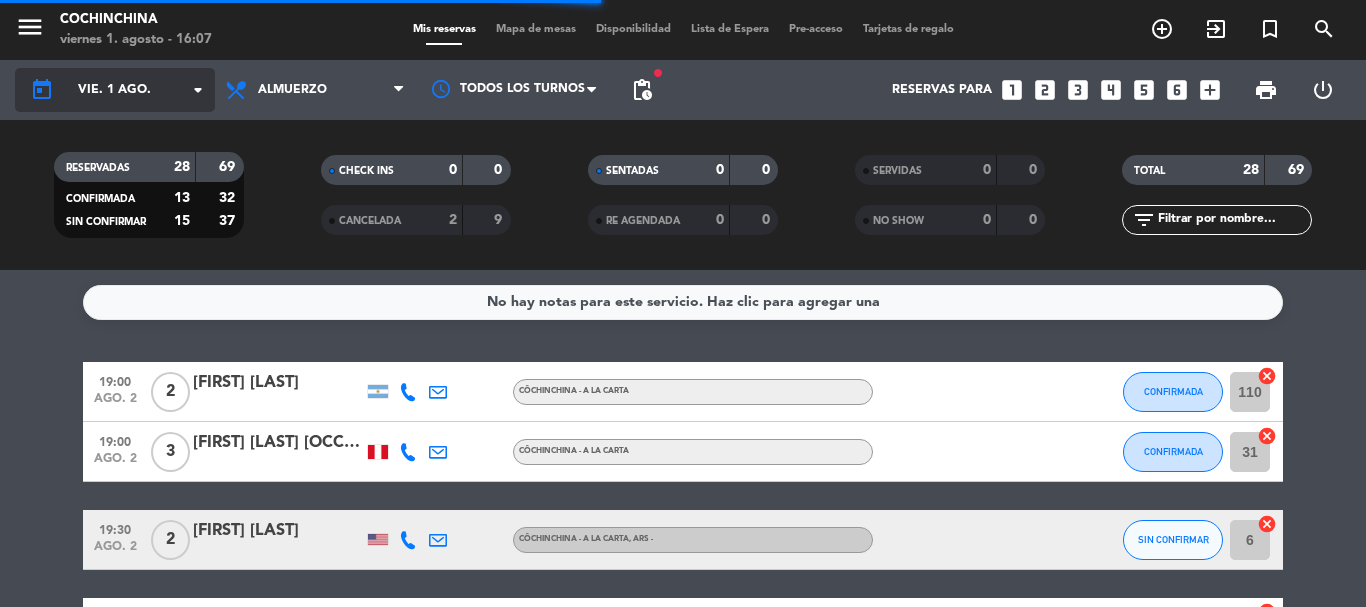 click on "arrow_drop_down" 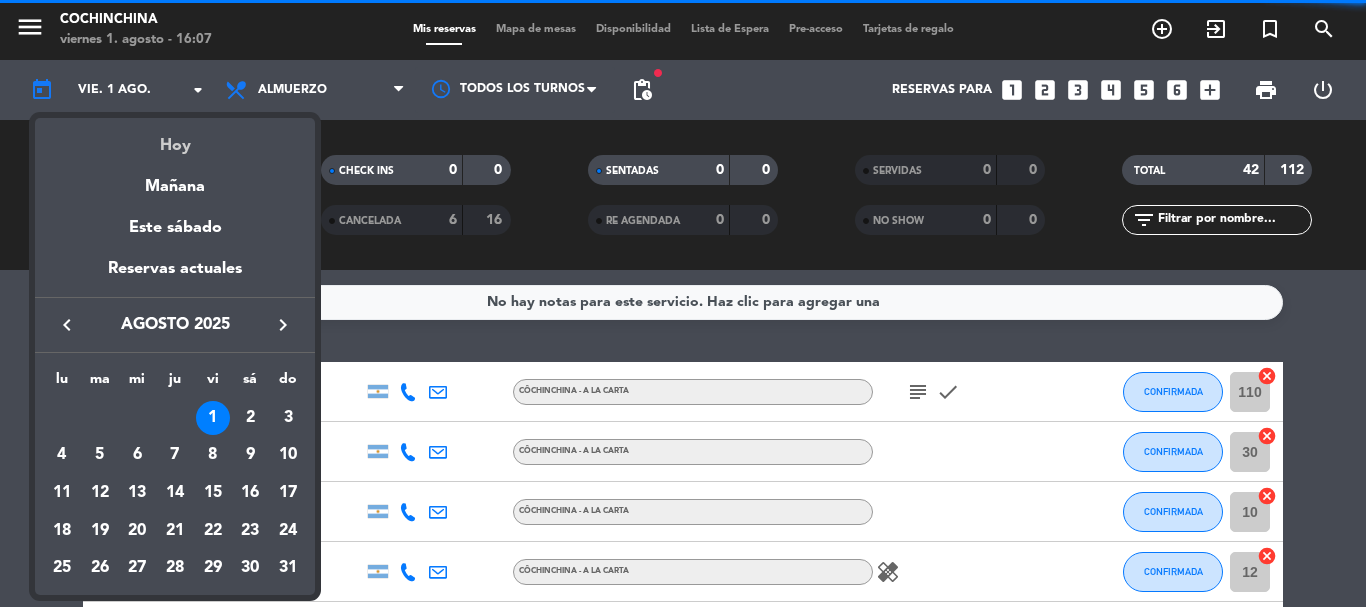 click on "Hoy" at bounding box center (175, 138) 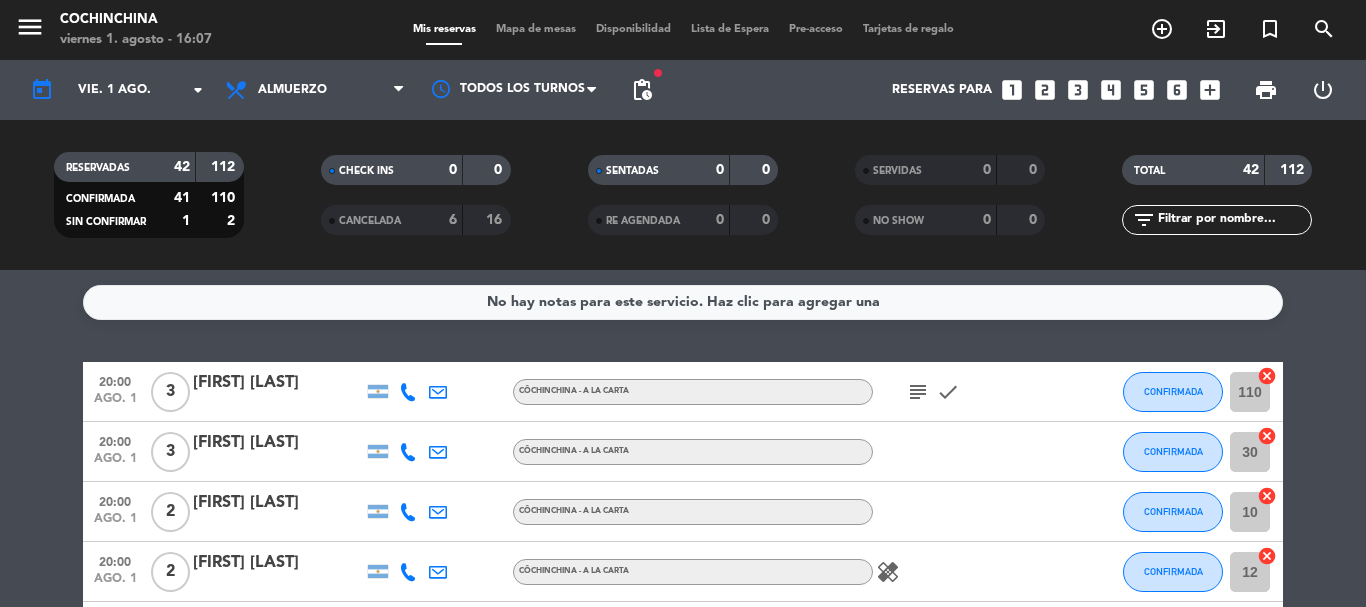 click on "RESERVADAS   42   112   CONFIRMADA   41   110   SIN CONFIRMAR   1   2" 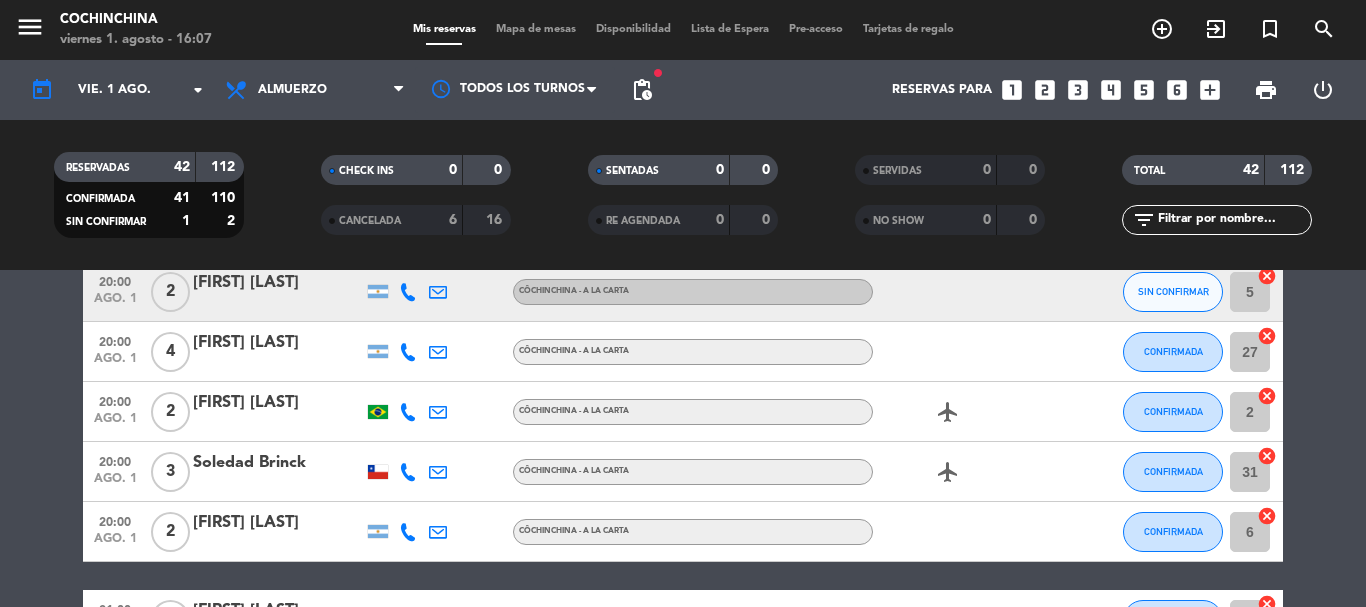 scroll, scrollTop: 300, scrollLeft: 0, axis: vertical 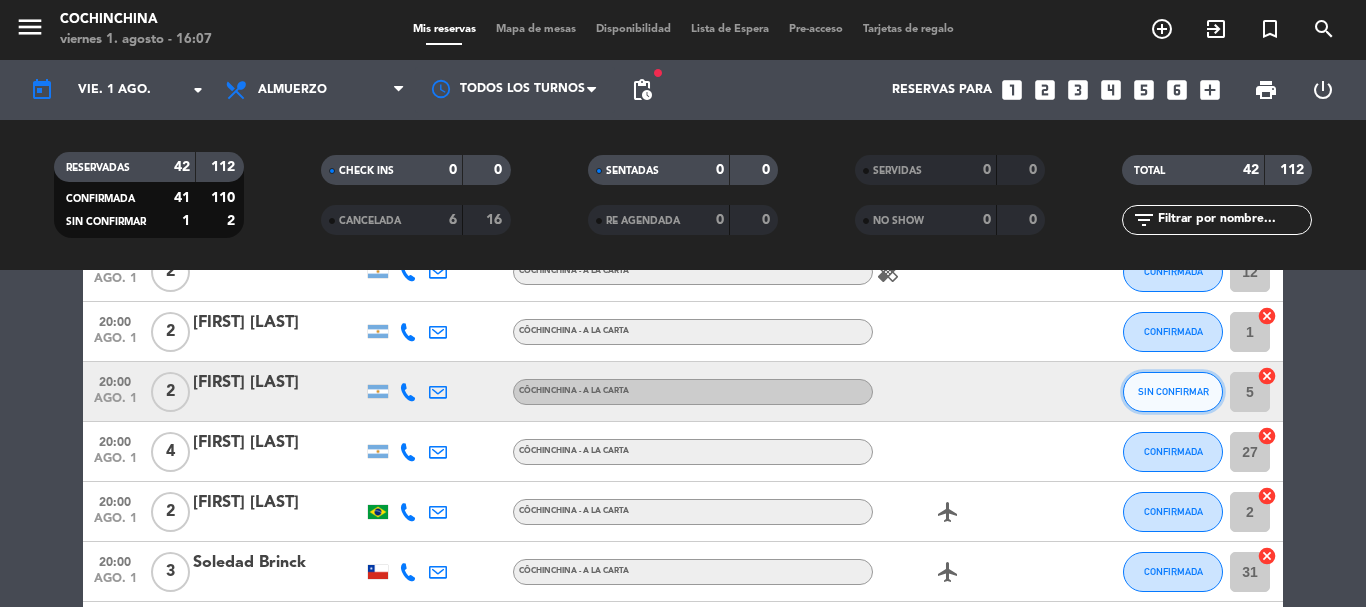 click on "SIN CONFIRMAR" 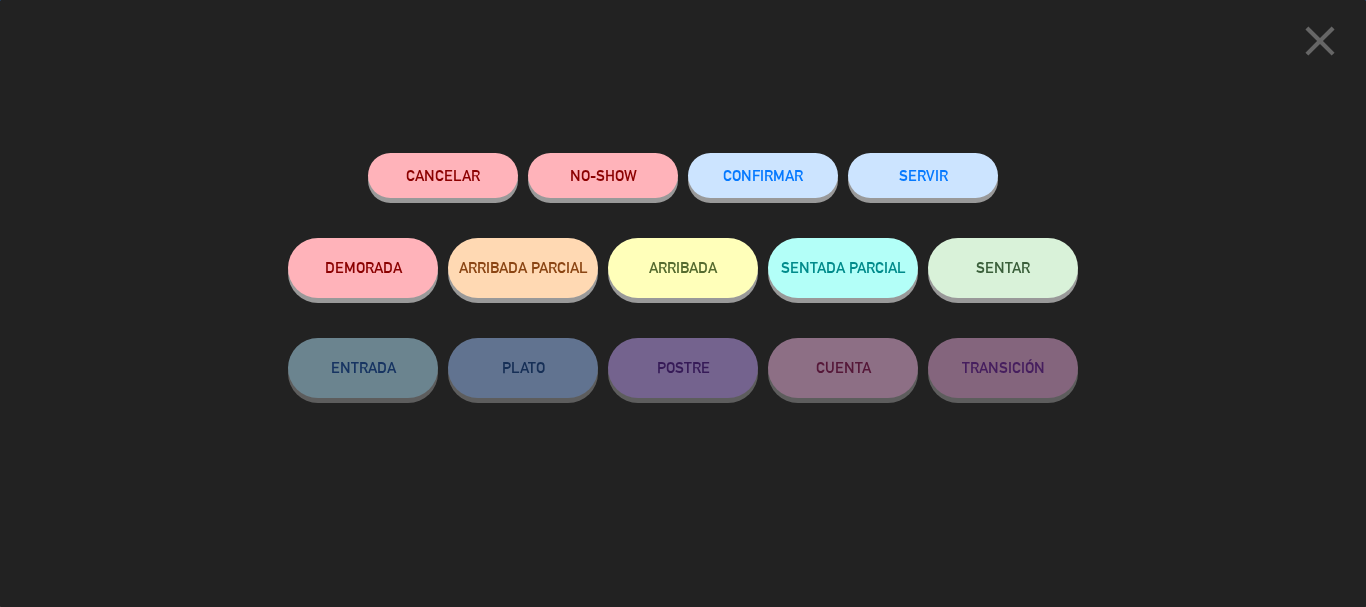 click on "CONFIRMAR" 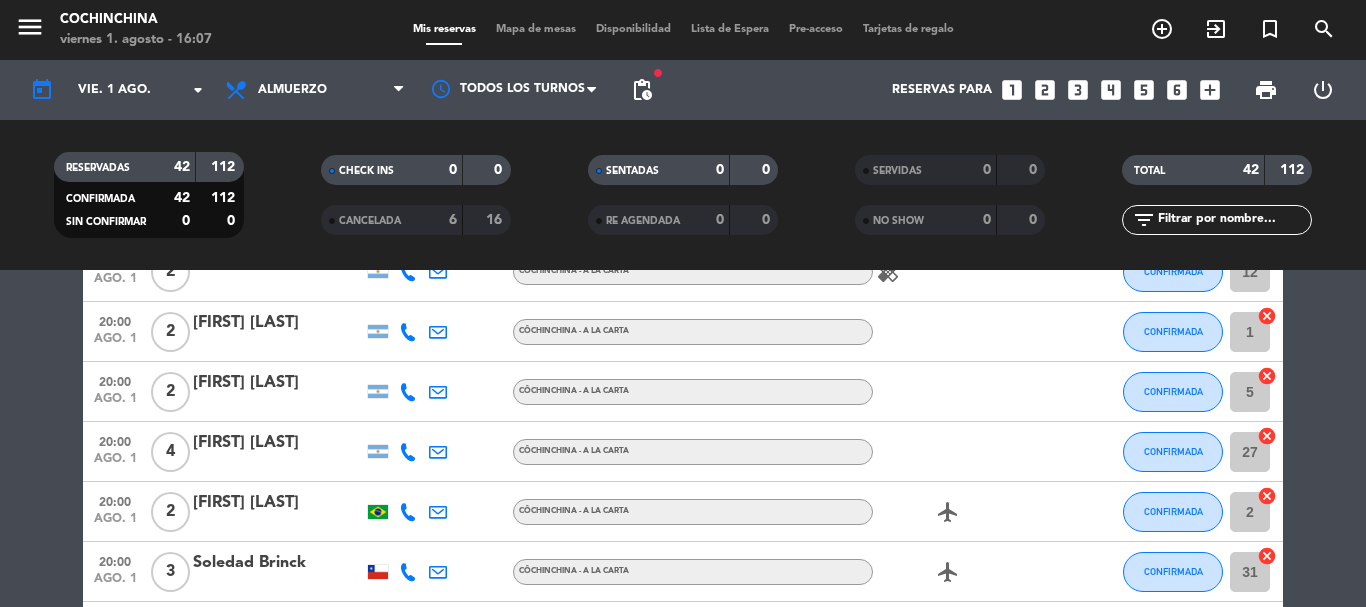 scroll, scrollTop: 0, scrollLeft: 0, axis: both 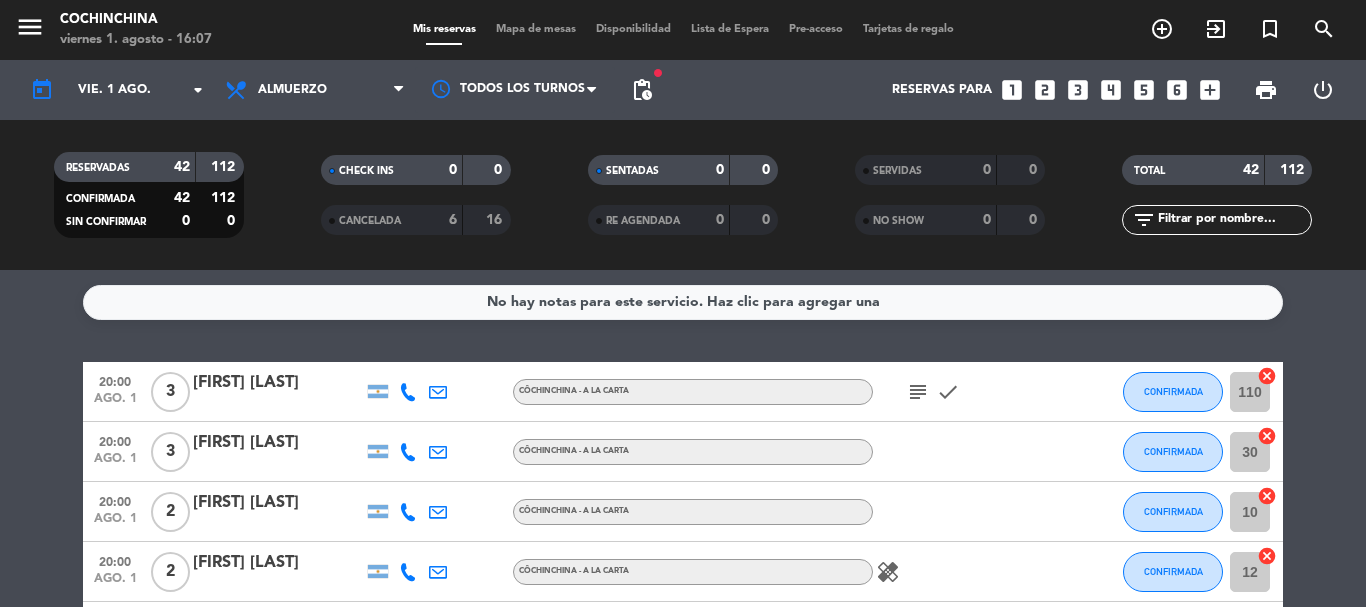 click on "CHECK INS   0   0" 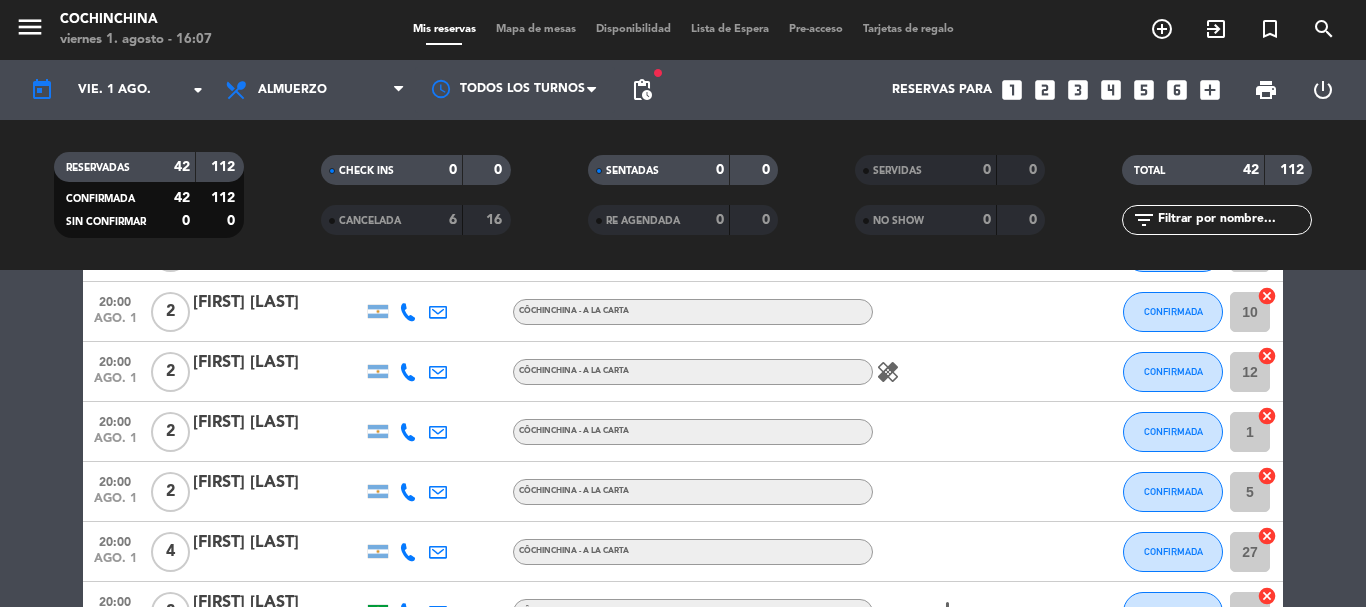 scroll, scrollTop: 0, scrollLeft: 0, axis: both 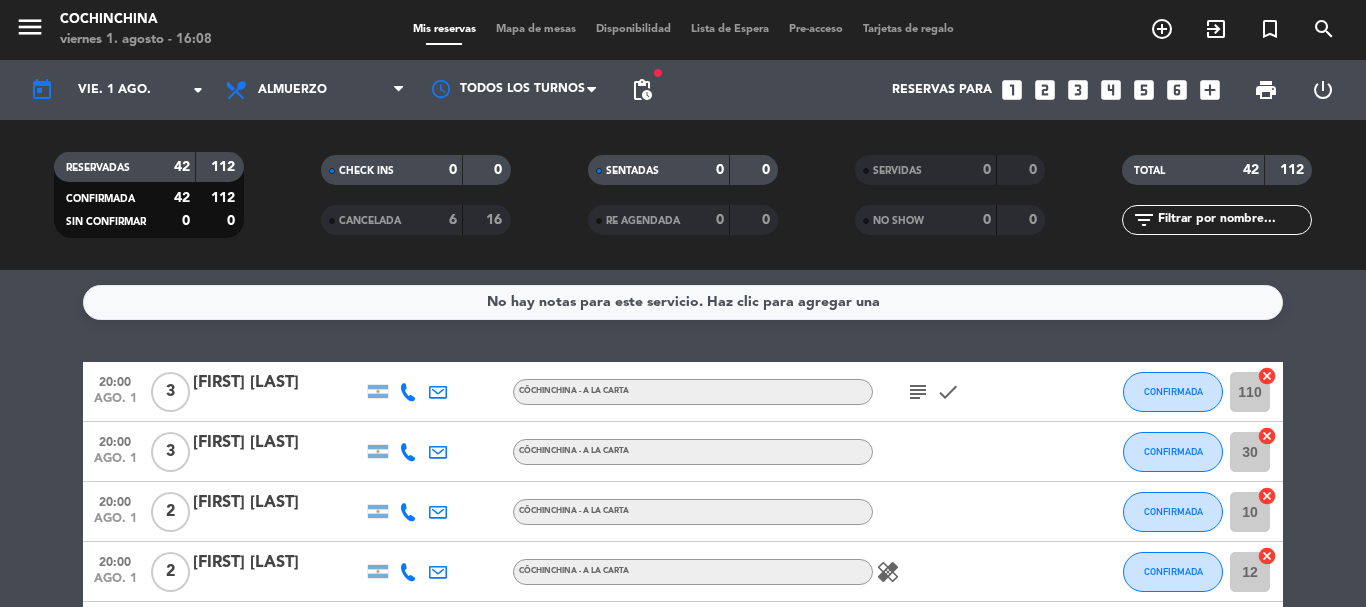 click on "No hay notas para este servicio. Haz clic para agregar una   20:00   ago. 1   3   [FIRST] [LAST]   CôChinChina - A LA CARTA  subject   check  CONFIRMADA 110  cancel   20:00   ago. 1   3   [FIRST] [LAST]   CôChinChina - A LA CARTA CONFIRMADA 30  cancel   20:00   ago. 1   2   [FIRST] [LAST]   CôChinChina - A LA CARTA CONFIRMADA 10  cancel   20:00   ago. 1   2   [FIRST] [LAST]   CôChinChina - A LA CARTA  healing  CONFIRMADA 12  cancel   20:00   ago. 1   2   [FIRST] [LAST]   CôChinChina - A LA CARTA CONFIRMADA 1  cancel   20:00   ago. 1   2   [FIRST] [LAST]   CôChinChina - A LA CARTA CONFIRMADA 5  cancel   20:00   ago. 1   4   [FIRST] [LAST]   CôChinChina - A LA CARTA CONFIRMADA 27  cancel   20:00   ago. 1   2   [FIRST] [LAST]   CôChinChina - A LA CARTA  airplanemode_active  CONFIRMADA 2  cancel   20:00   ago. 1   3   [FIRST] [LAST]   CôChinChina - A LA CARTA  airplanemode_active  CONFIRMADA 31  cancel   20:00   ago. 1   2   [FIRST] [LAST]  CONFIRMADA 4  cancel" 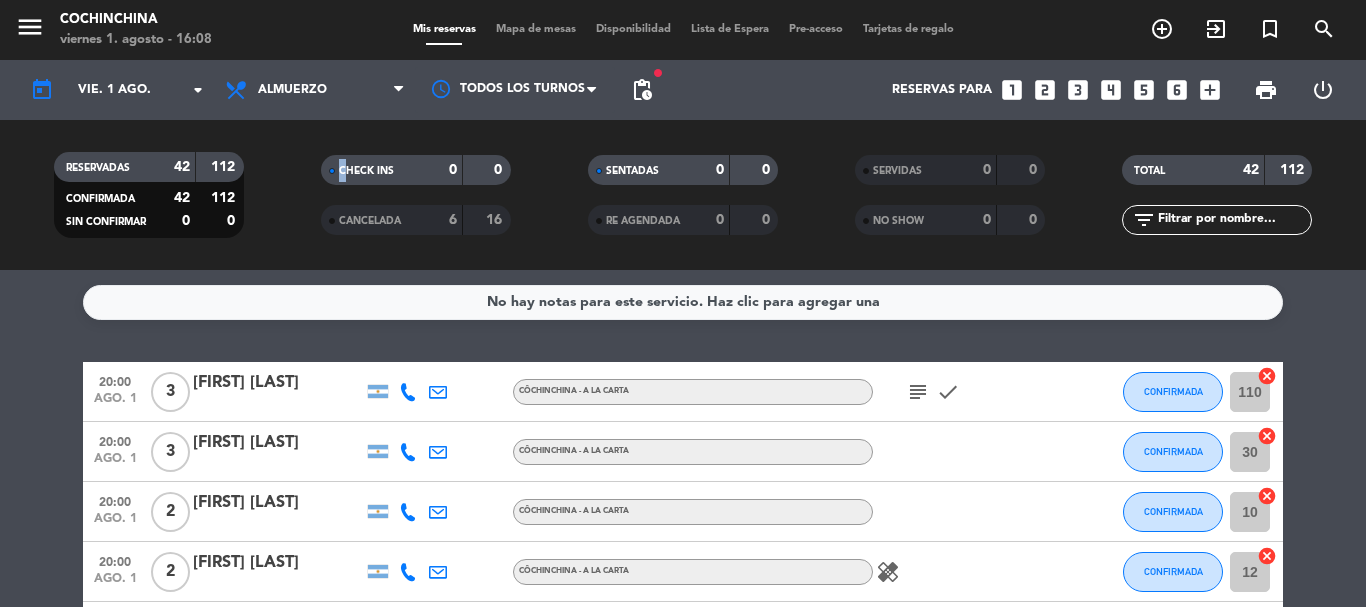 click on "CHECK INS   0   0" 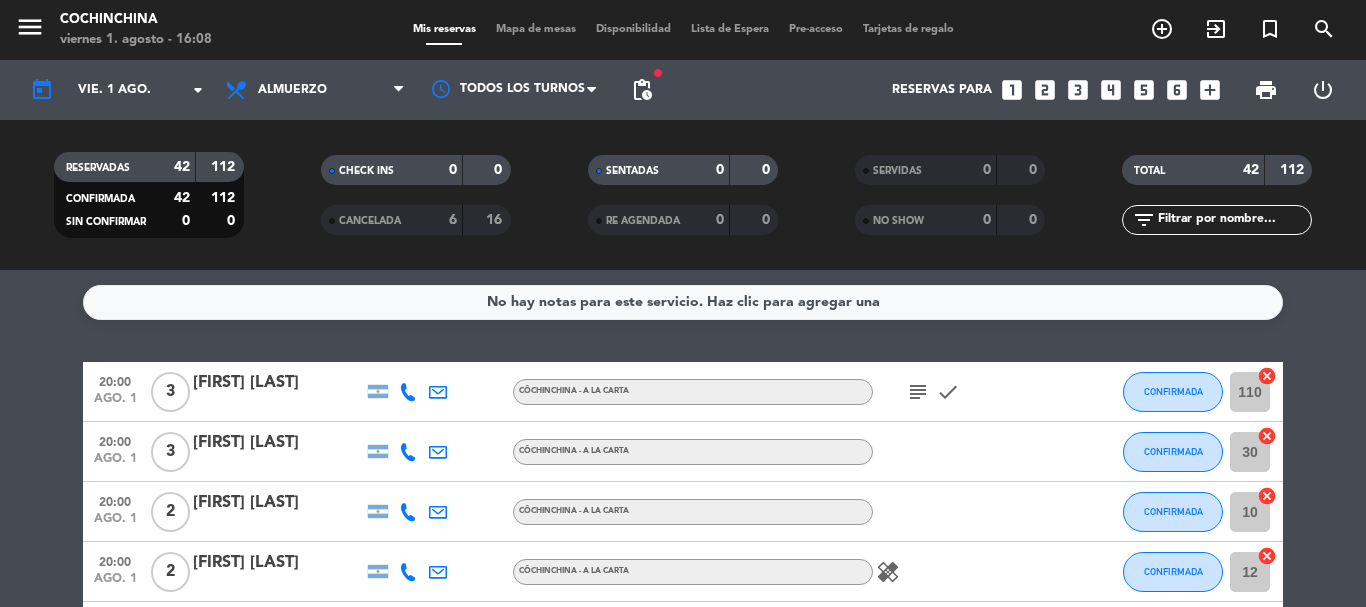 click on "CHECK INS   0   0" 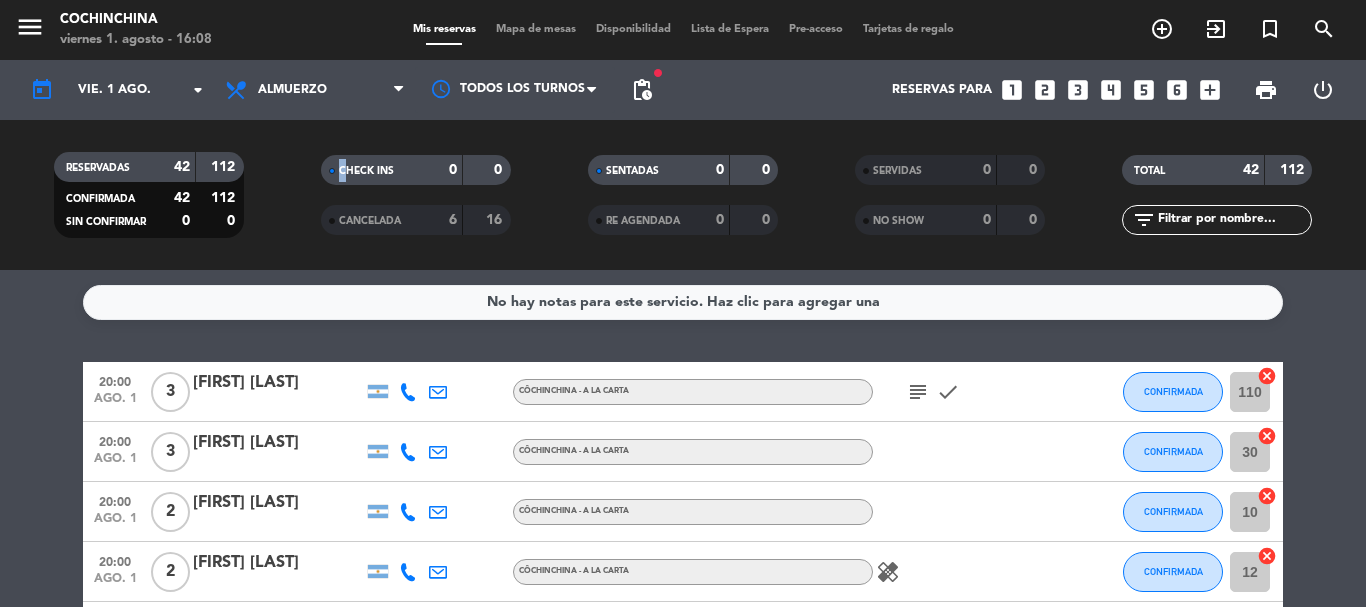 click on "CHECK INS   0   0" 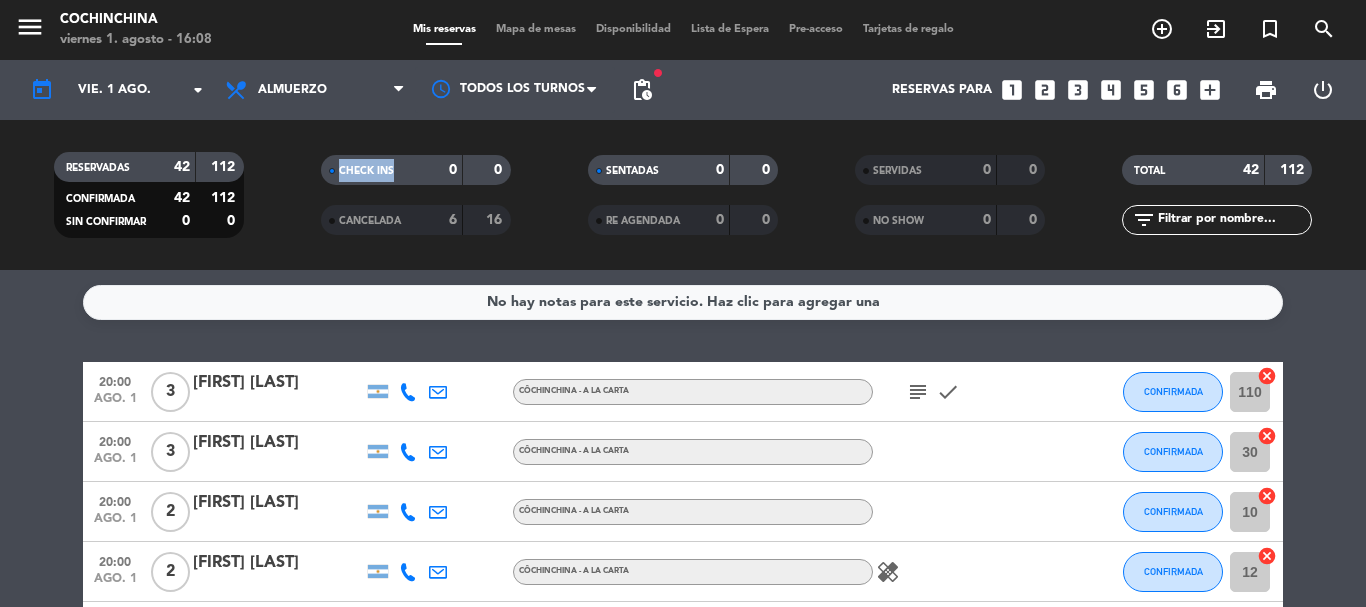click on "CHECK INS   0   0" 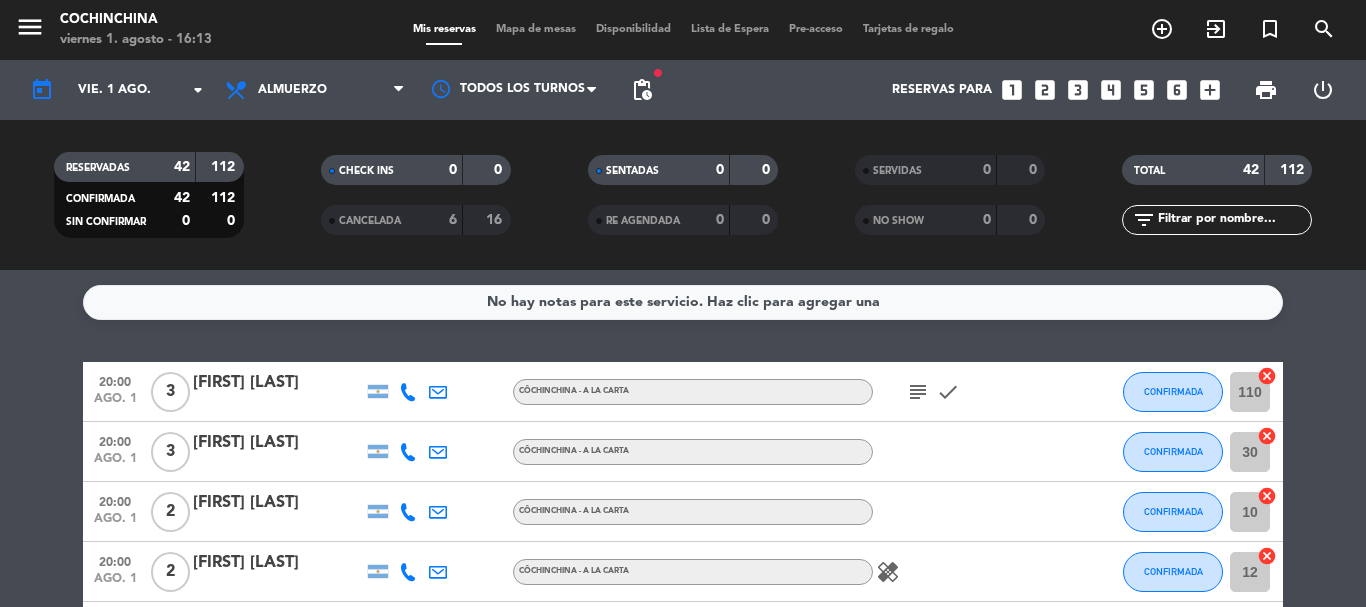 click on "CHECK INS   0   0" 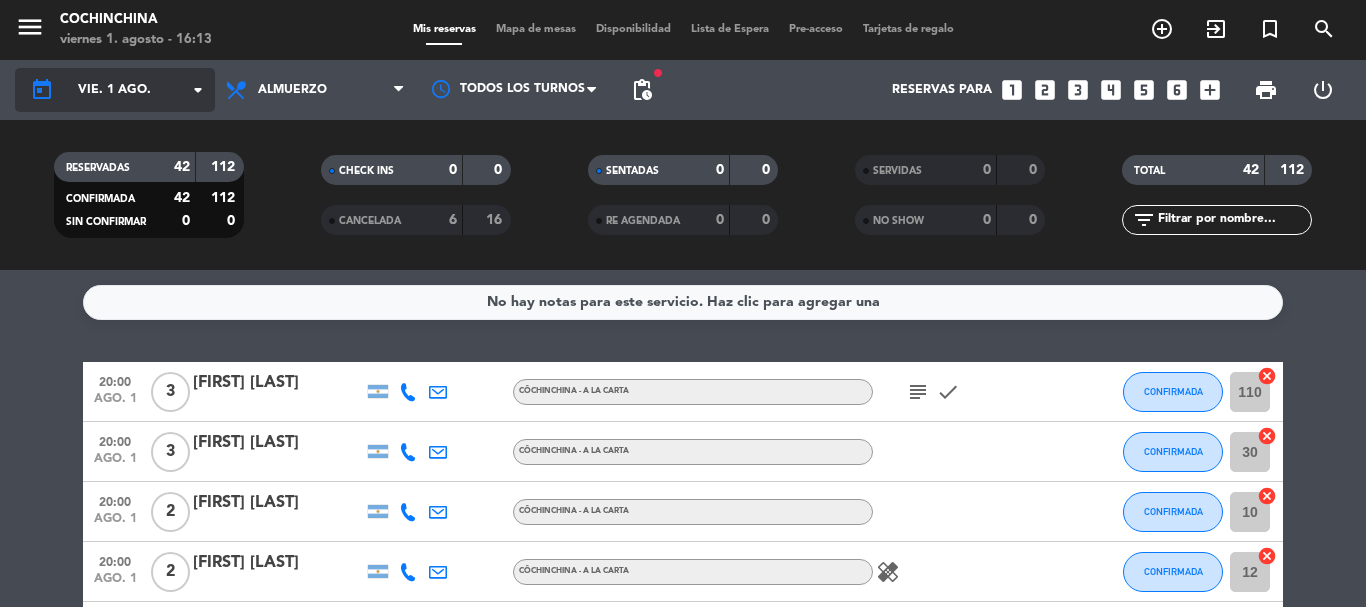 click on "today    vie. 1 ago. arrow_drop_down" 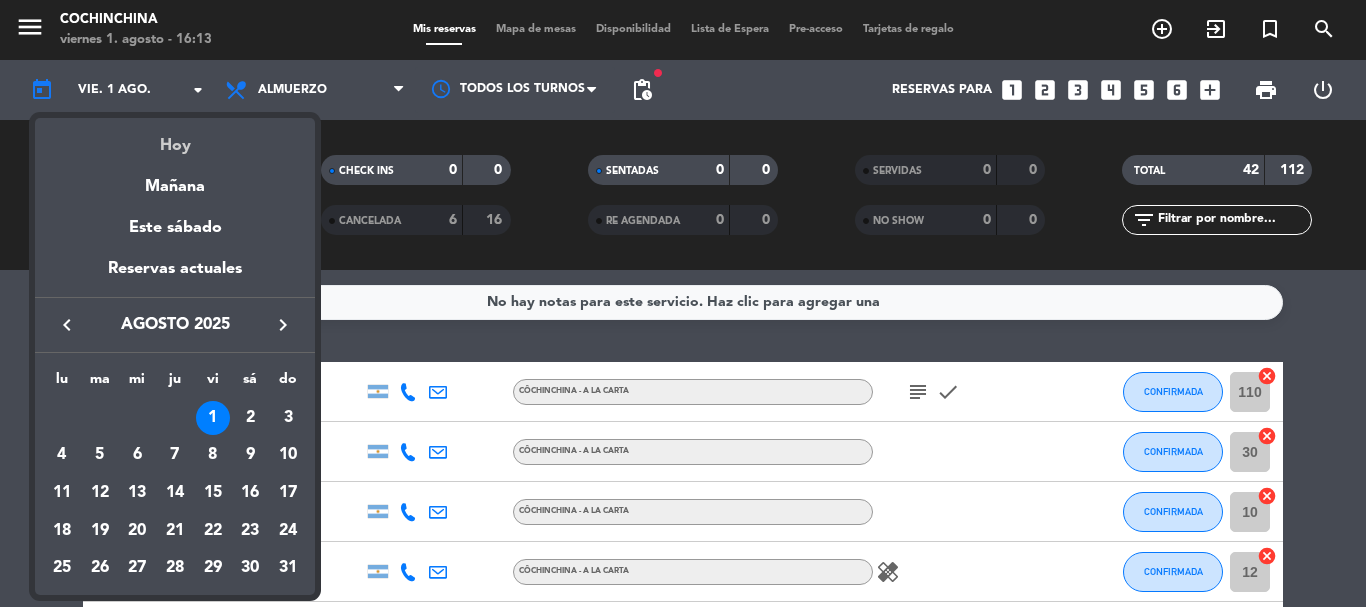 click on "Hoy" at bounding box center [175, 138] 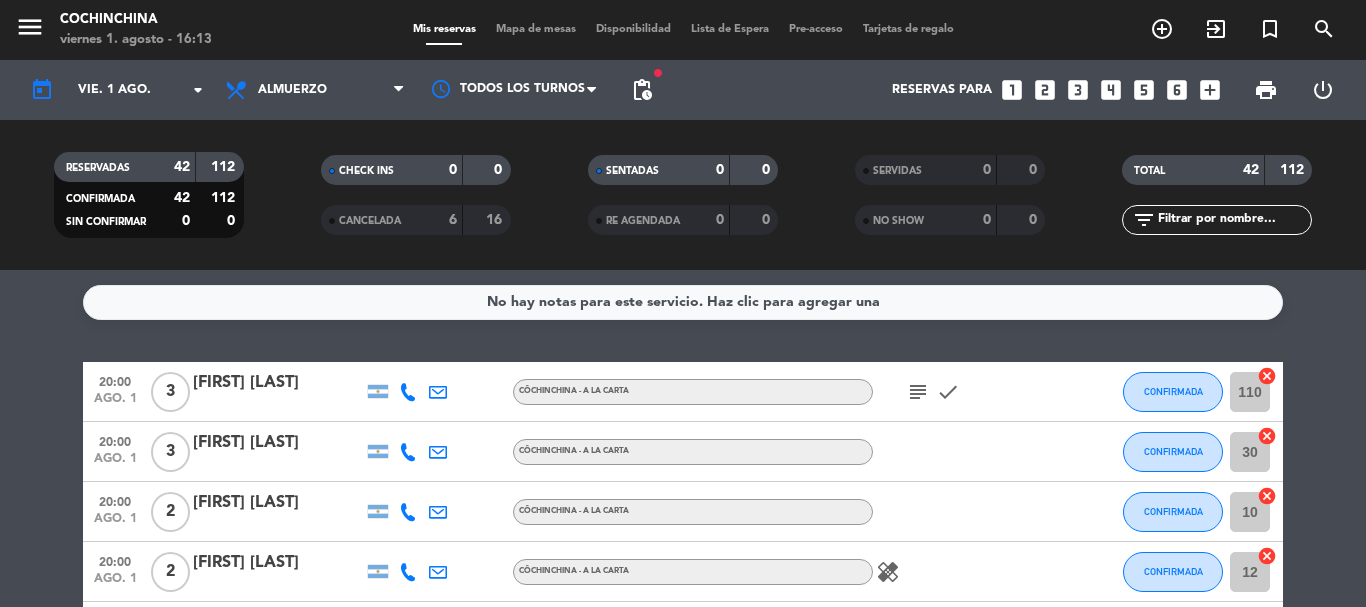 click on "CHECK INS   0   0" 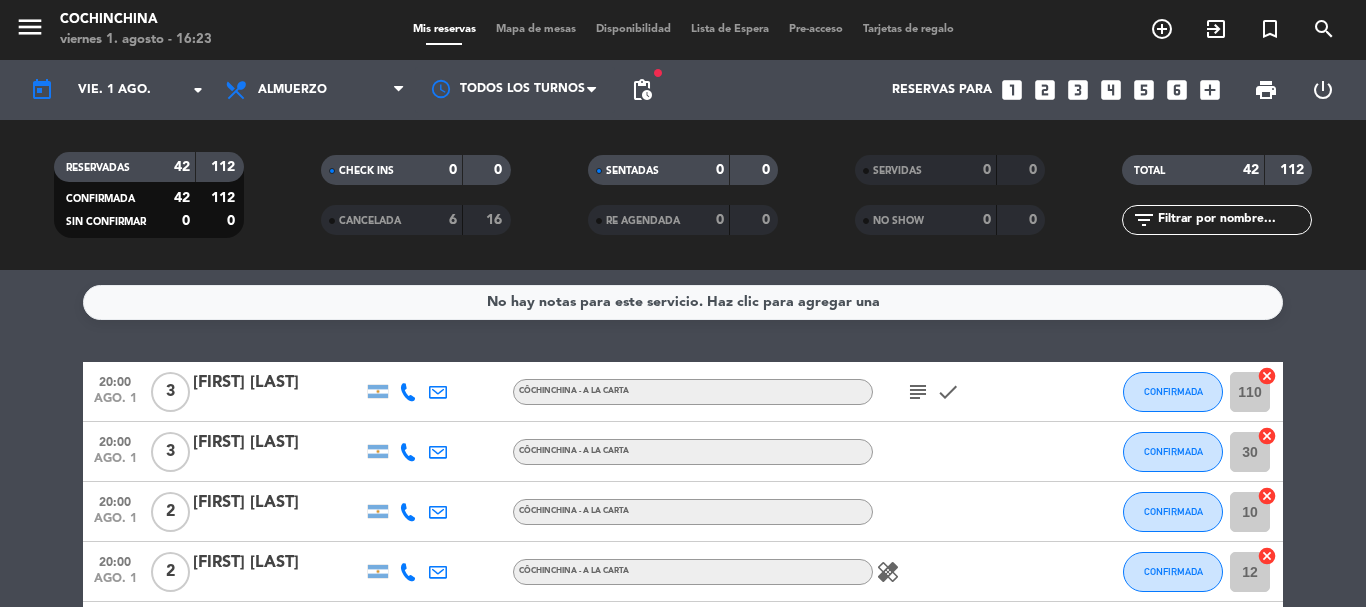 click on "CHECK INS   0   0" 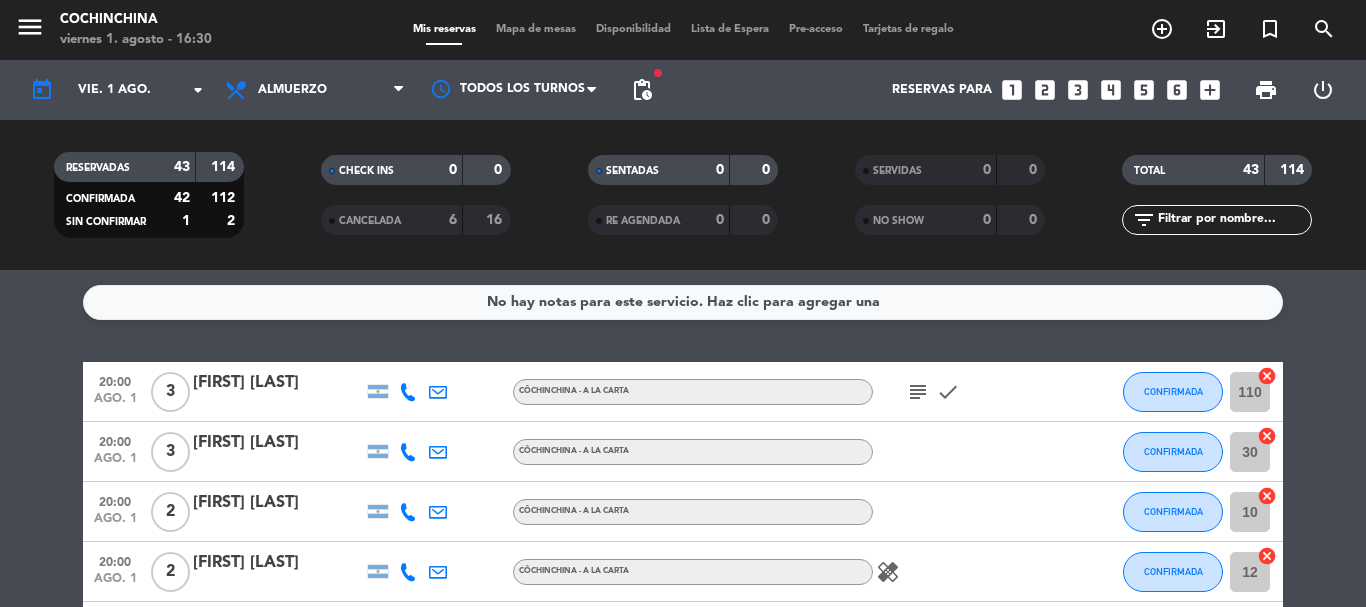 click on "CHECK INS   0   0" 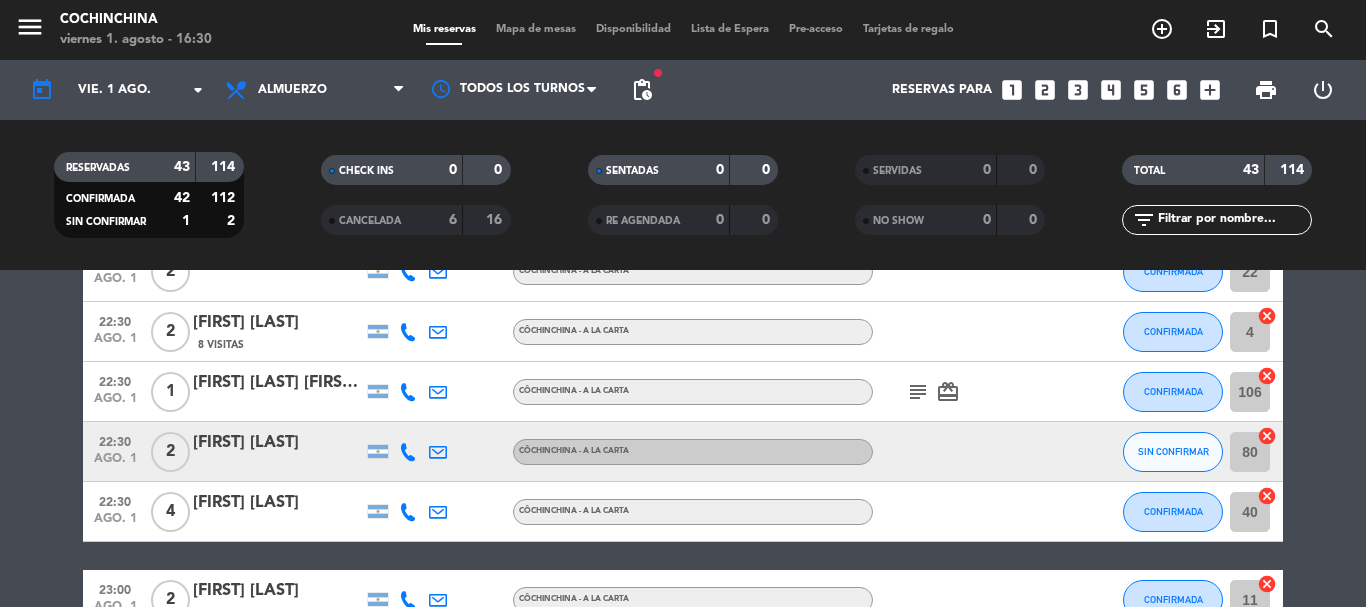 scroll, scrollTop: 2300, scrollLeft: 0, axis: vertical 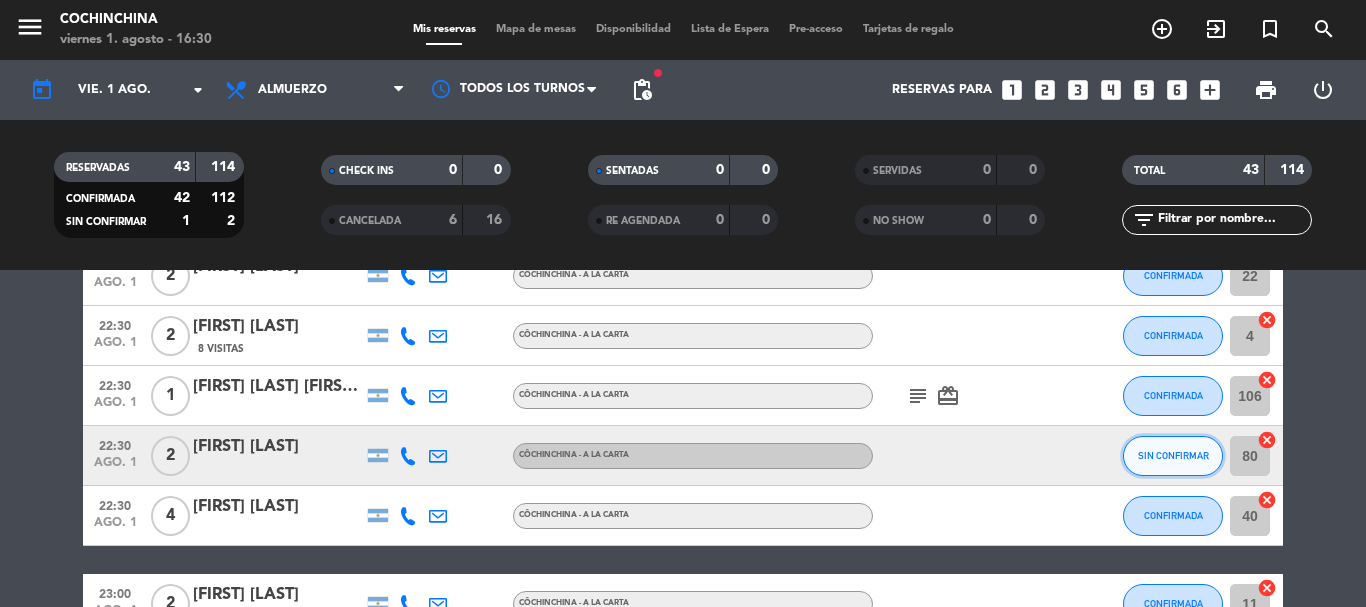 click on "SIN CONFIRMAR" 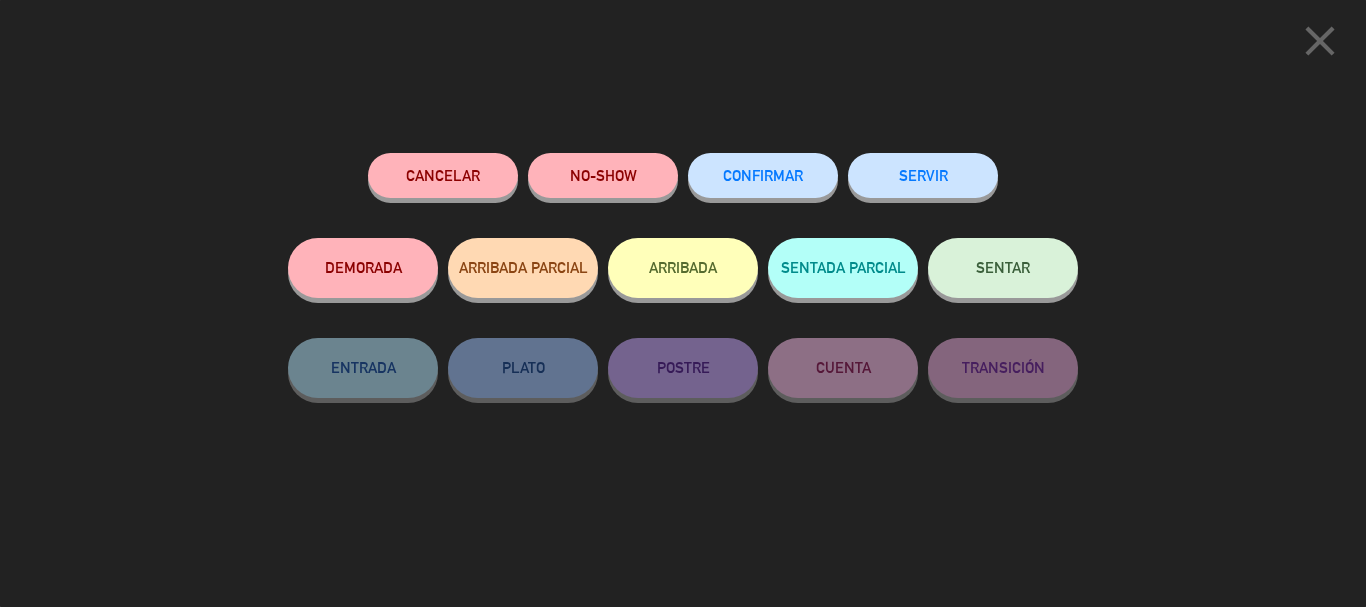 click on "CONFIRMAR" 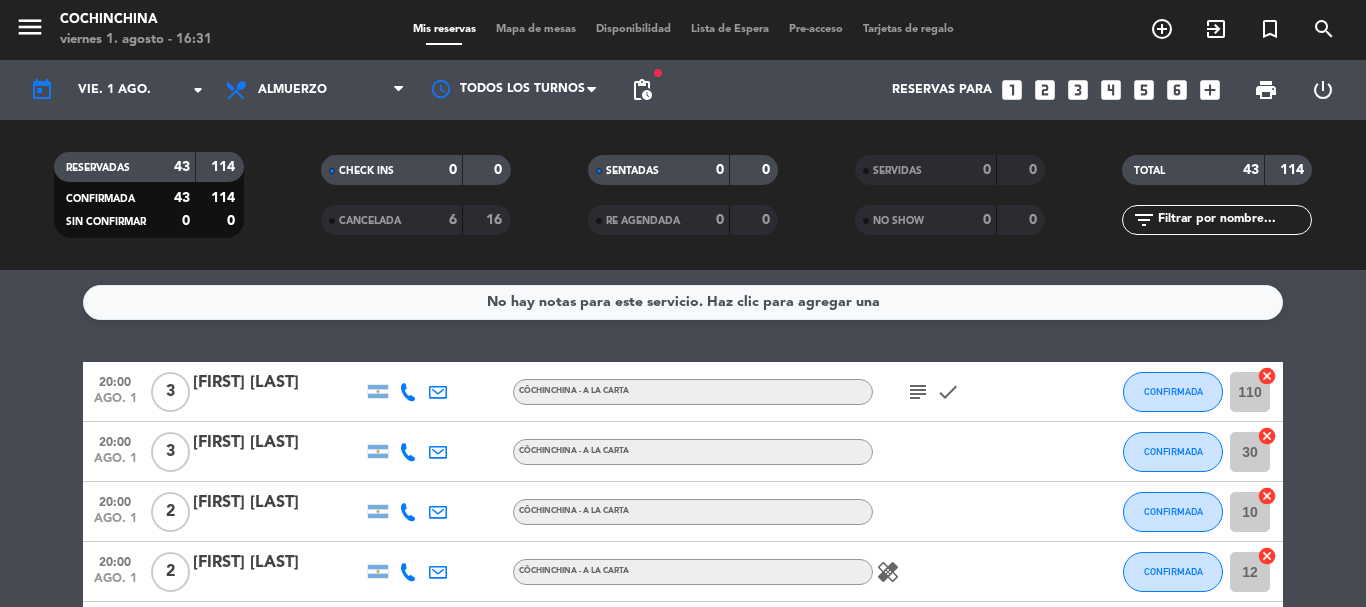 scroll, scrollTop: 200, scrollLeft: 0, axis: vertical 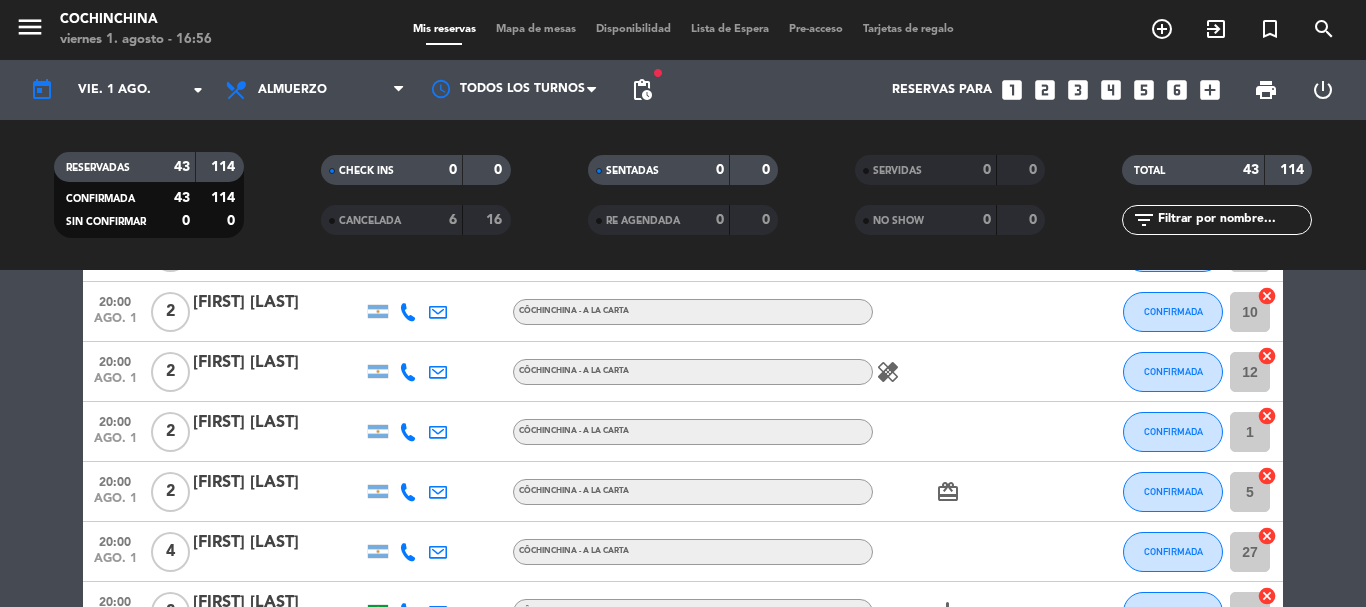 click 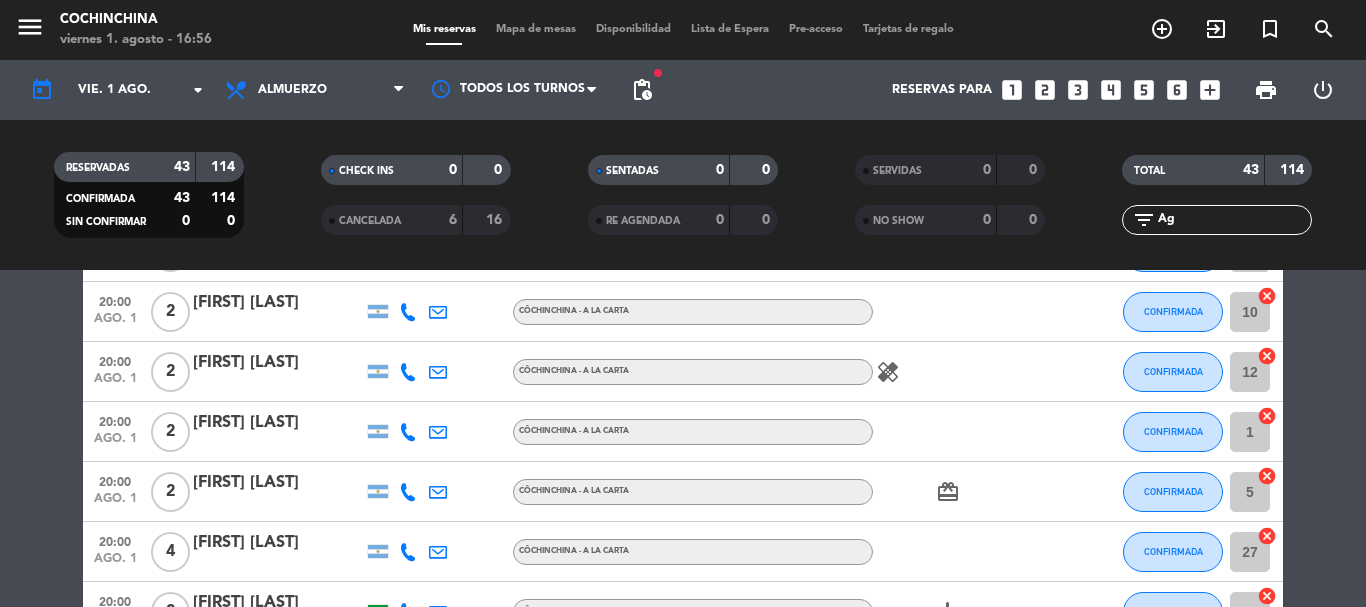 scroll, scrollTop: 3, scrollLeft: 0, axis: vertical 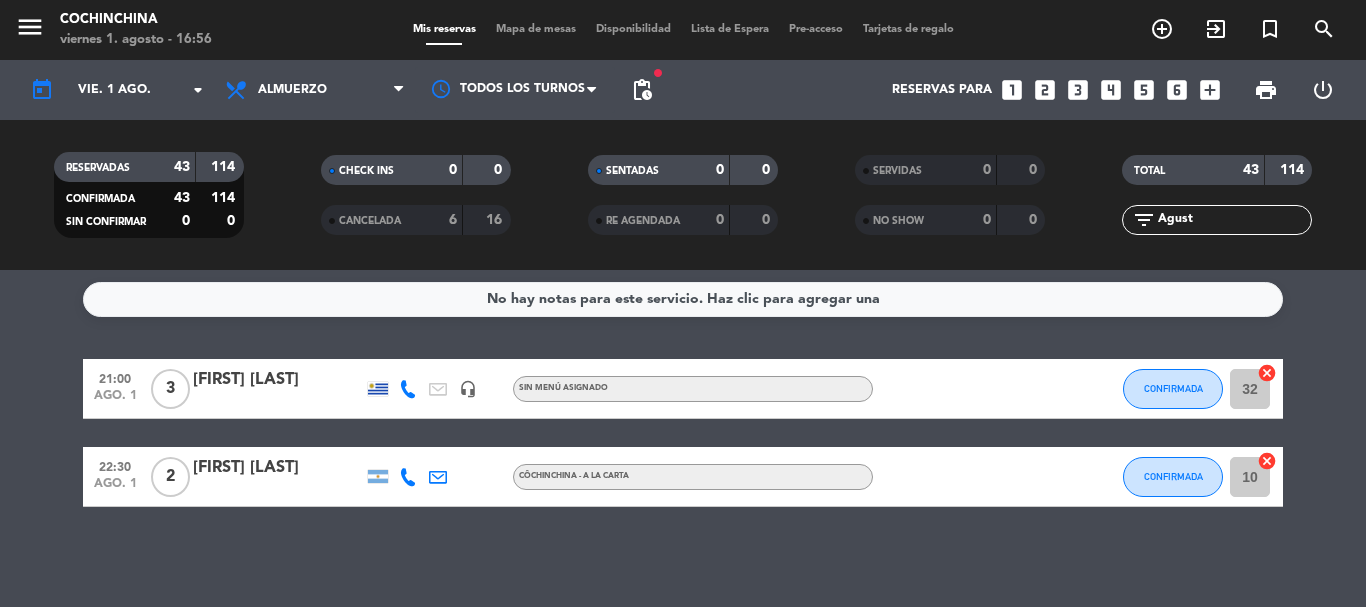 type on "Agust" 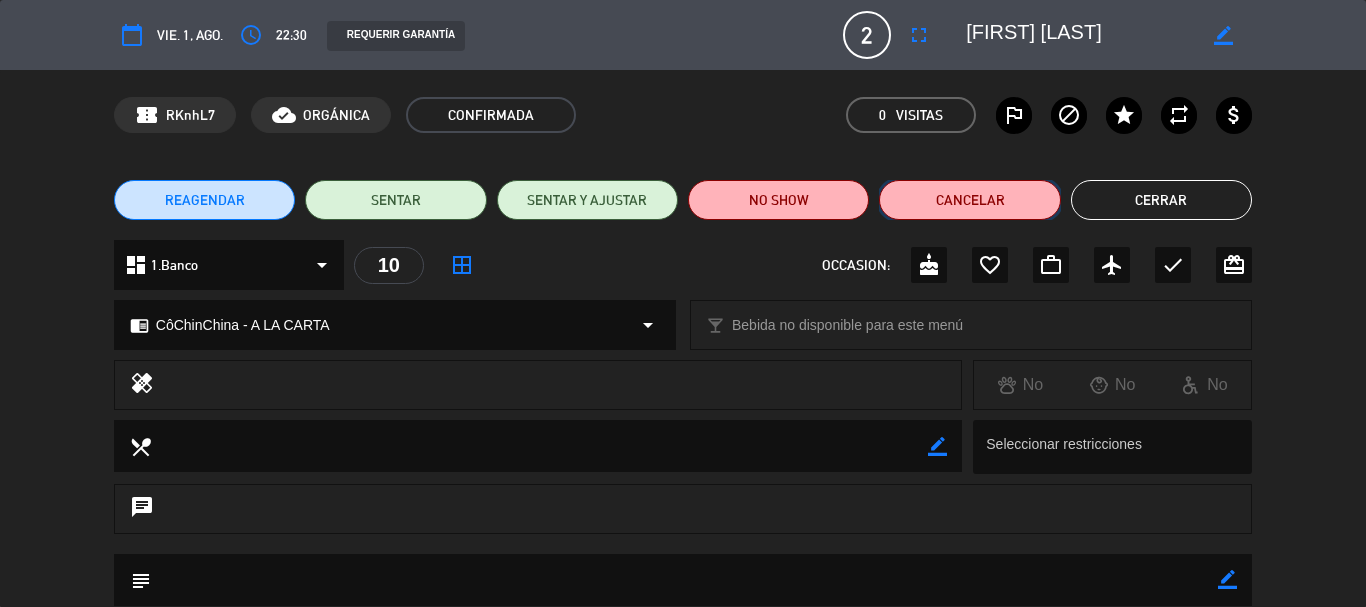 click on "Cancelar" 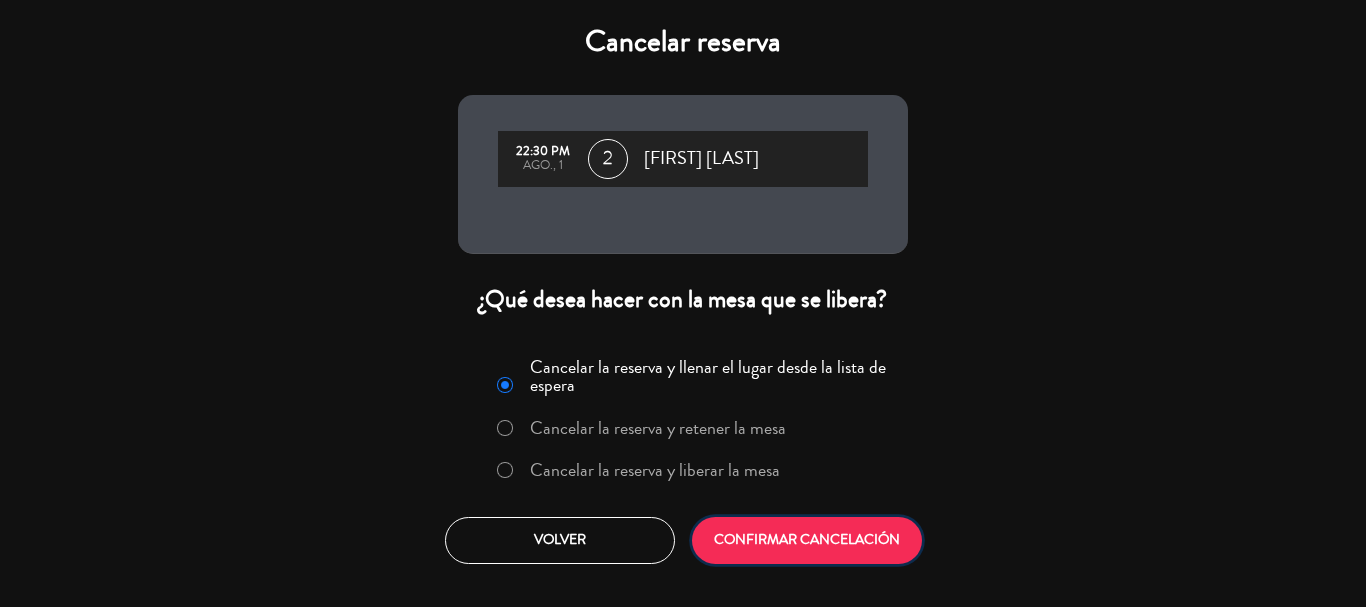 click on "CONFIRMAR CANCELACIÓN" 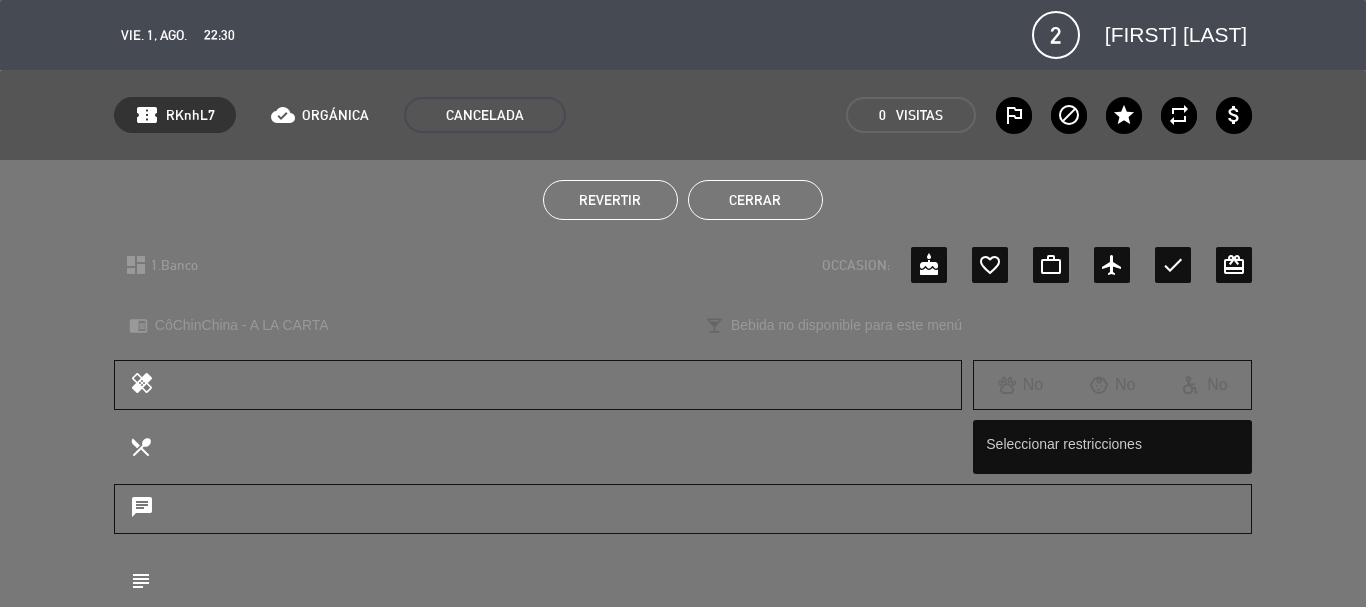 click on "Cerrar" 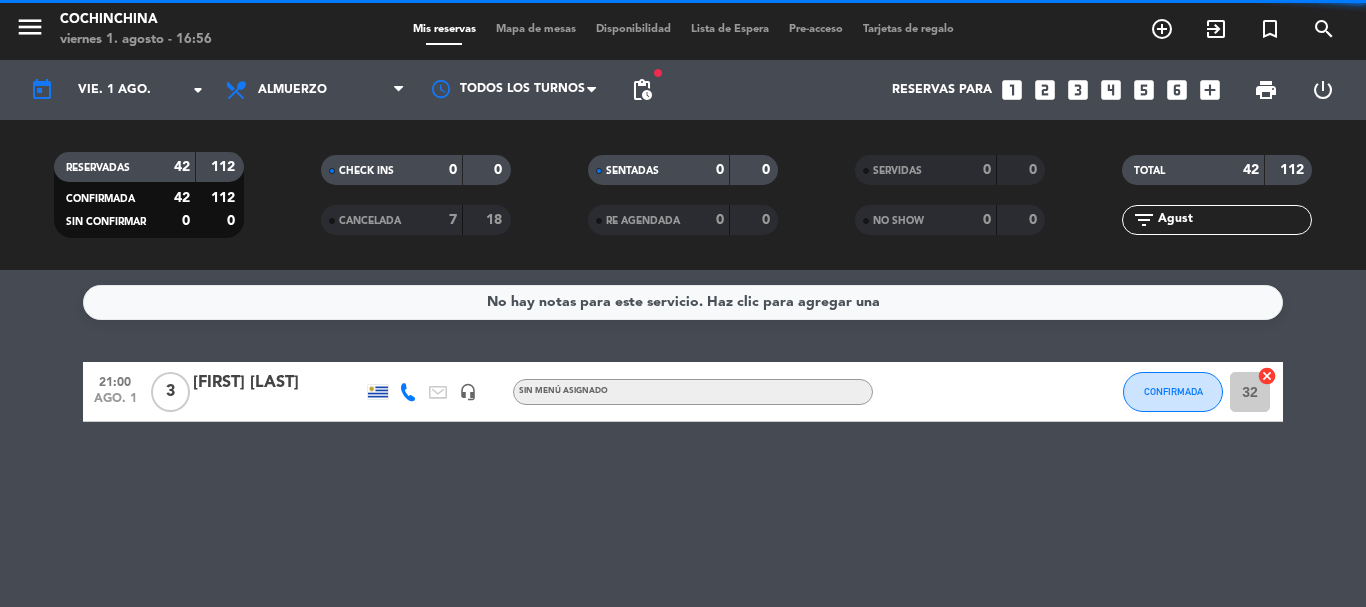scroll, scrollTop: 0, scrollLeft: 0, axis: both 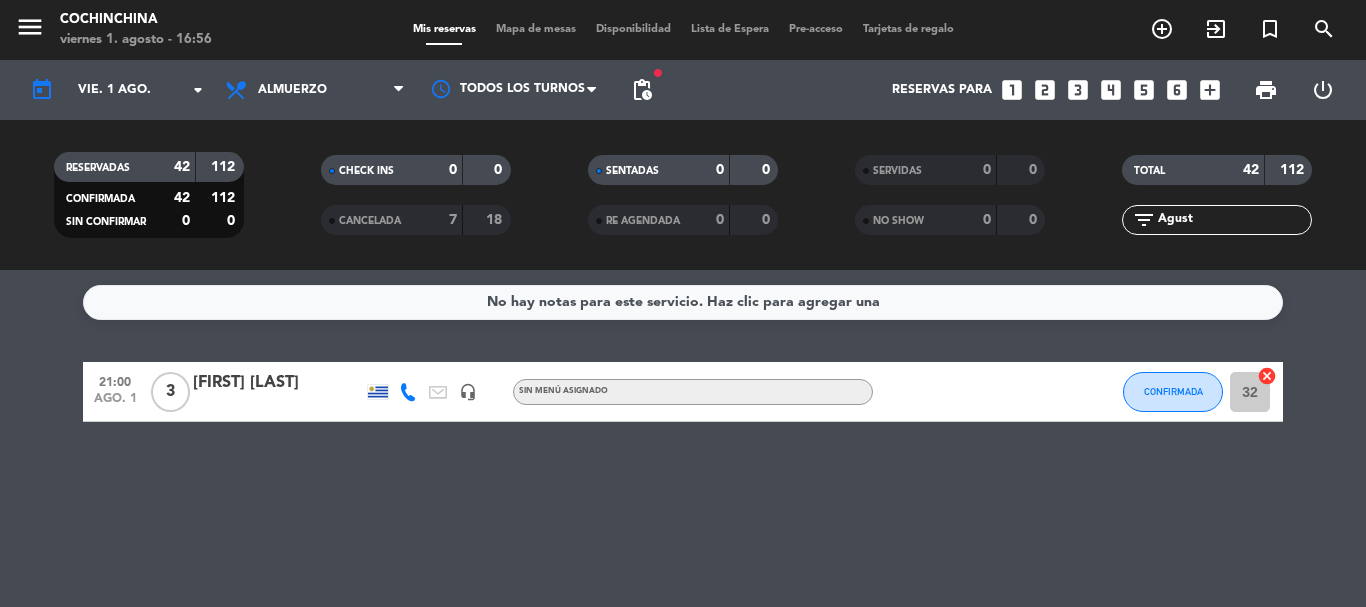 click on "Agust" 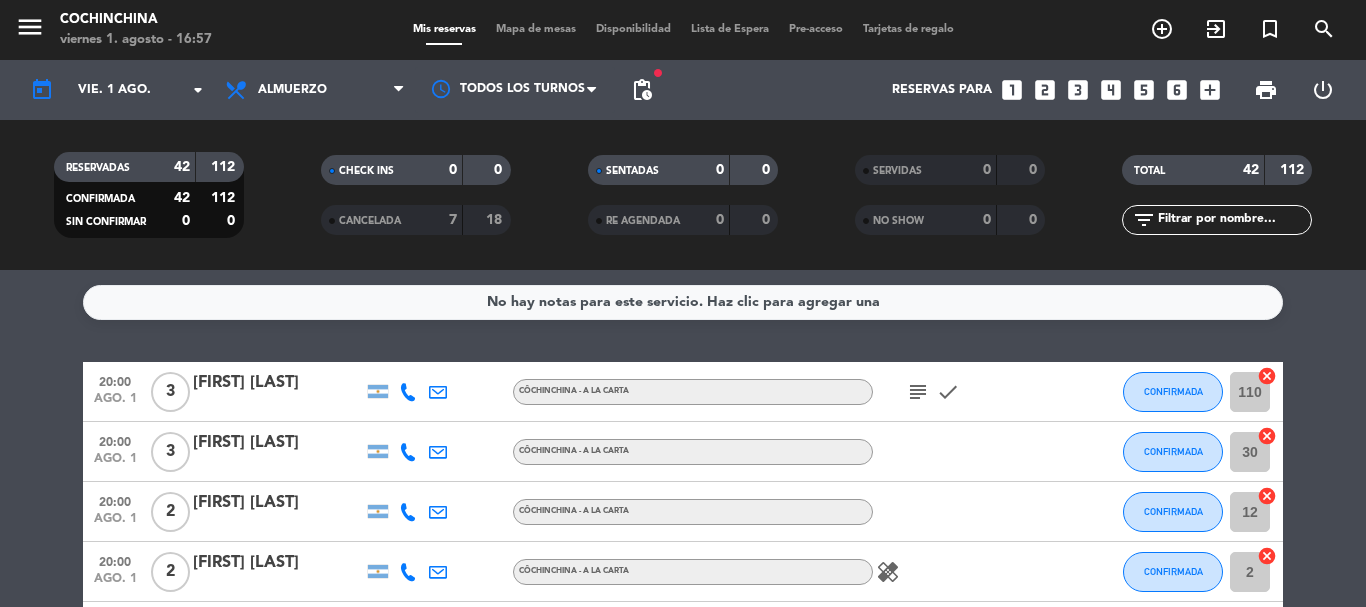 click on "RESERVADAS   42   112   CONFIRMADA   42   112   SIN CONFIRMAR   0   0" 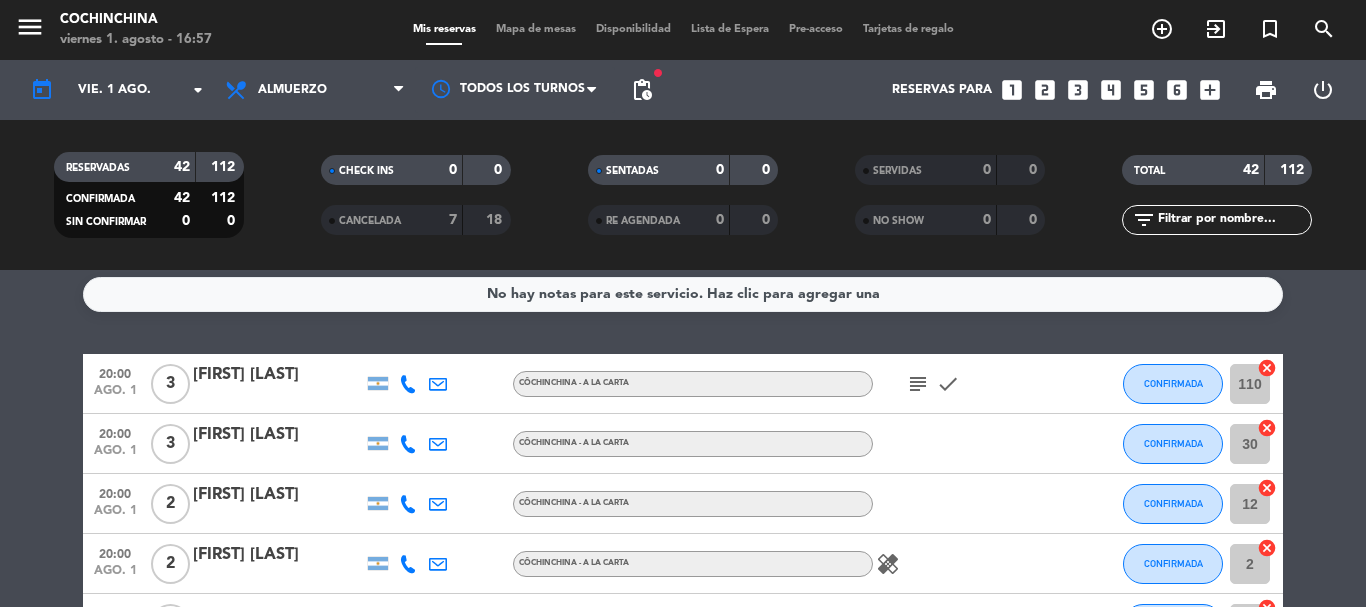 scroll, scrollTop: 0, scrollLeft: 0, axis: both 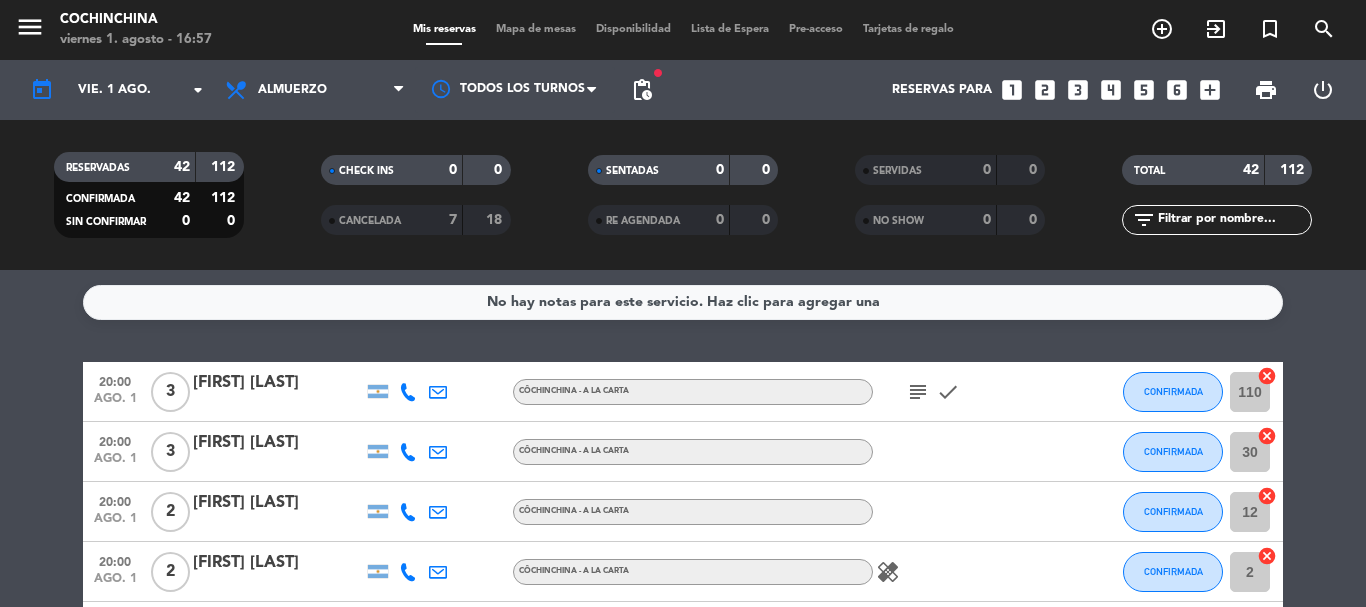 click on "CHECK INS   0   0" 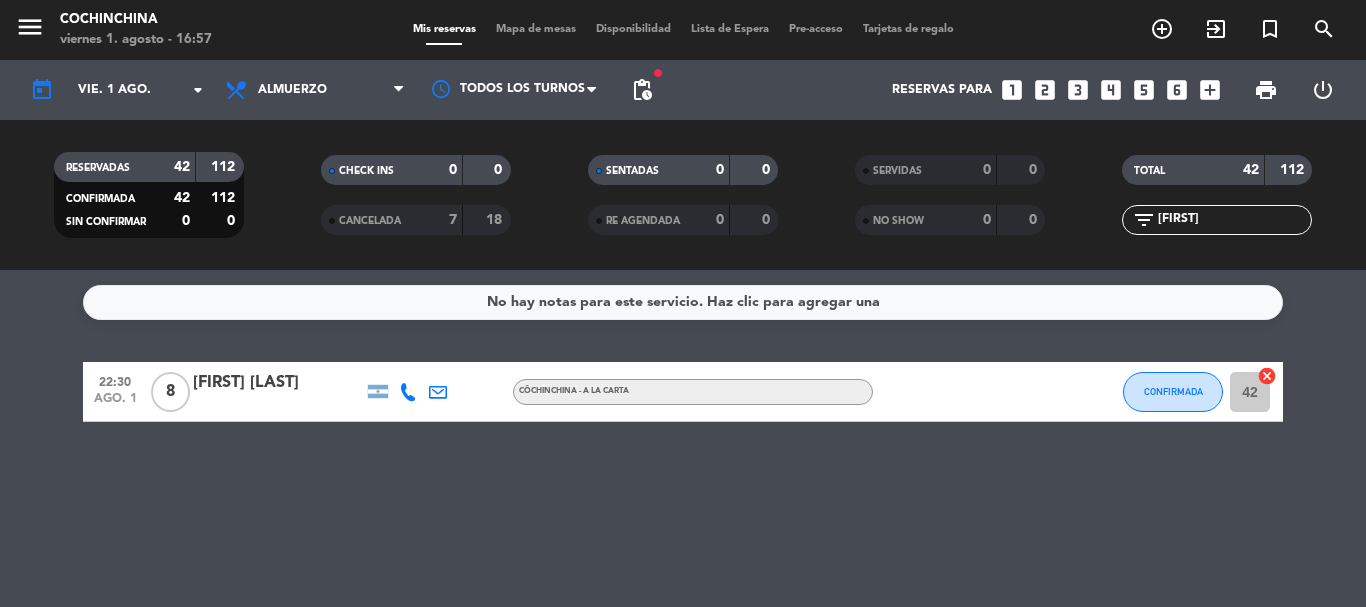 type on "[FIRST]" 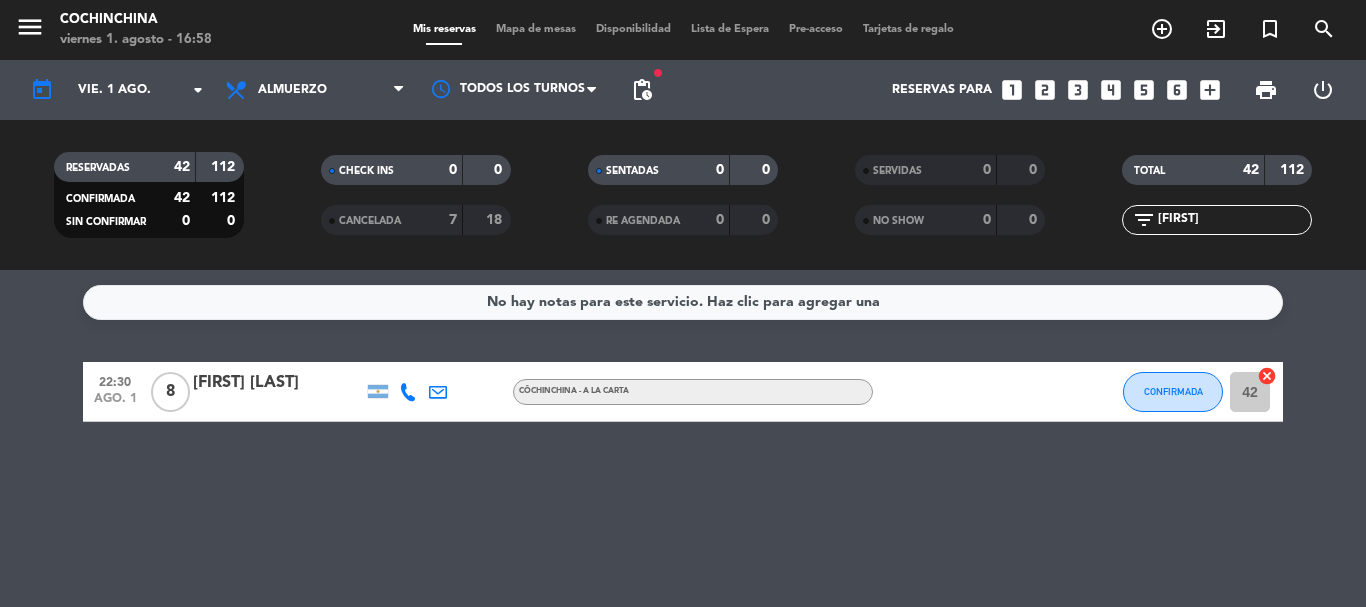 click on "[FIRST] [LAST]" 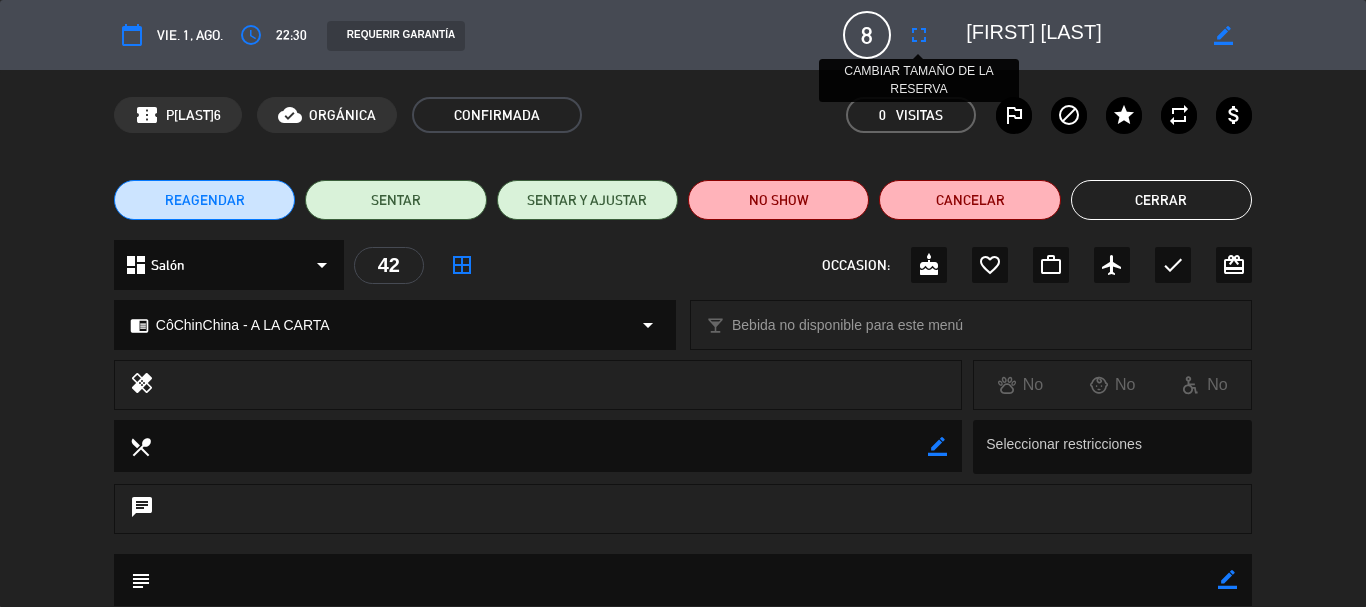 click on "fullscreen" at bounding box center (919, 35) 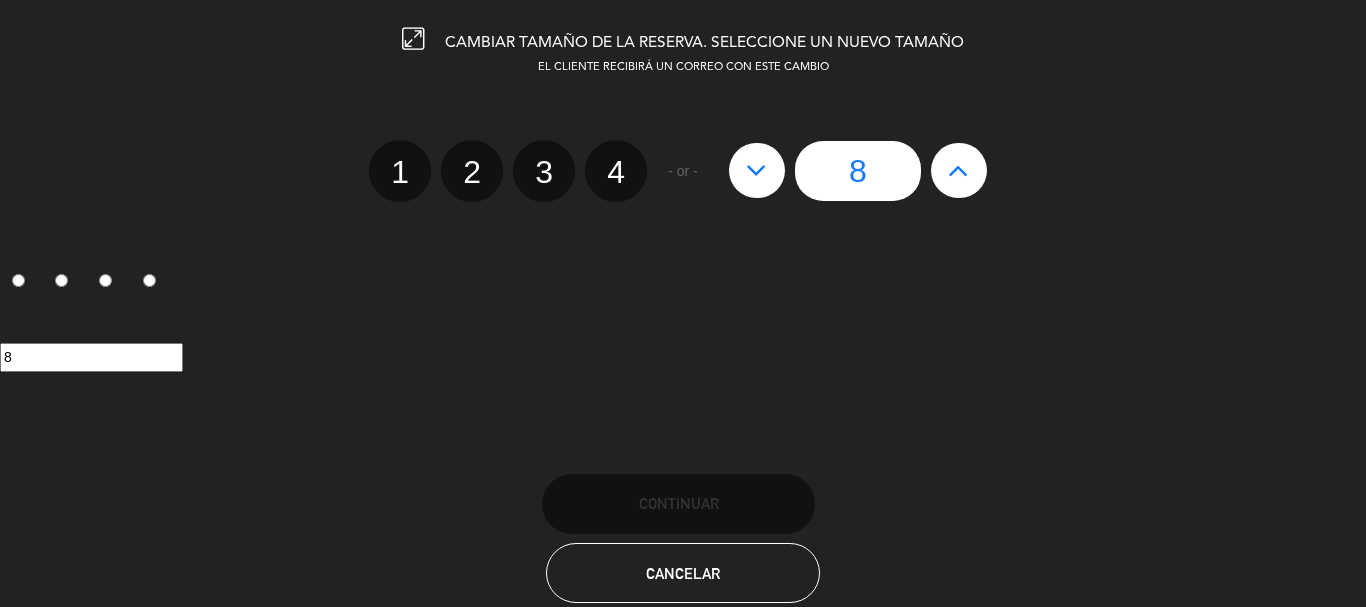 click 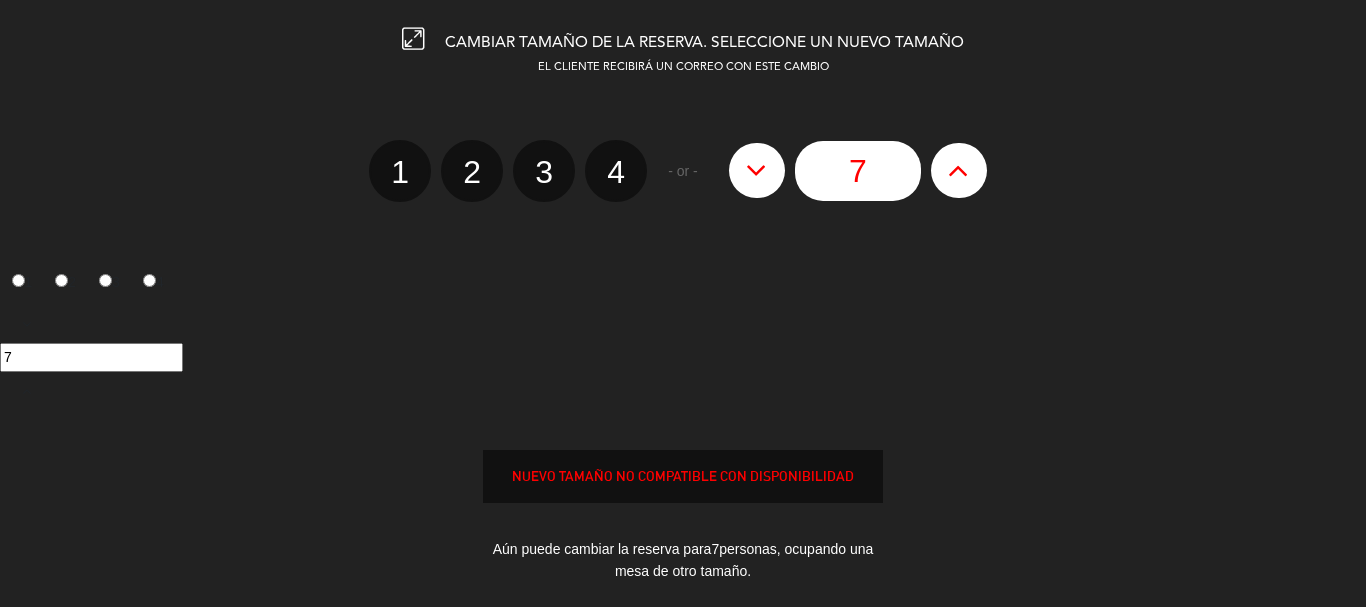 click 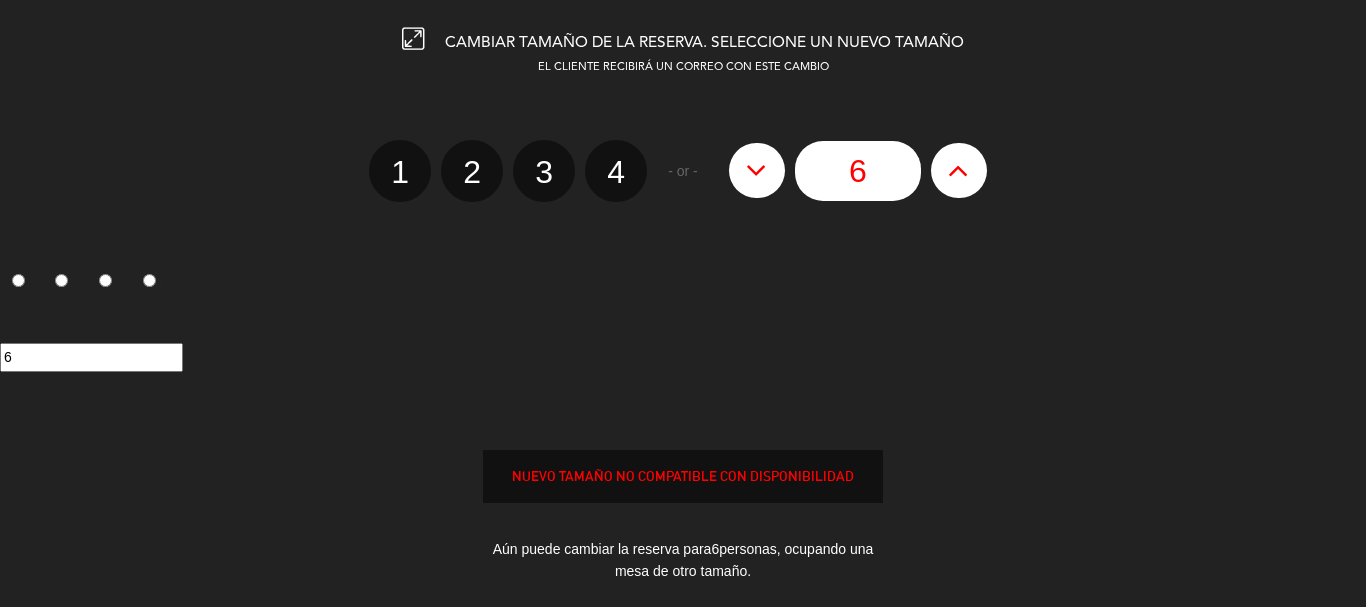 click 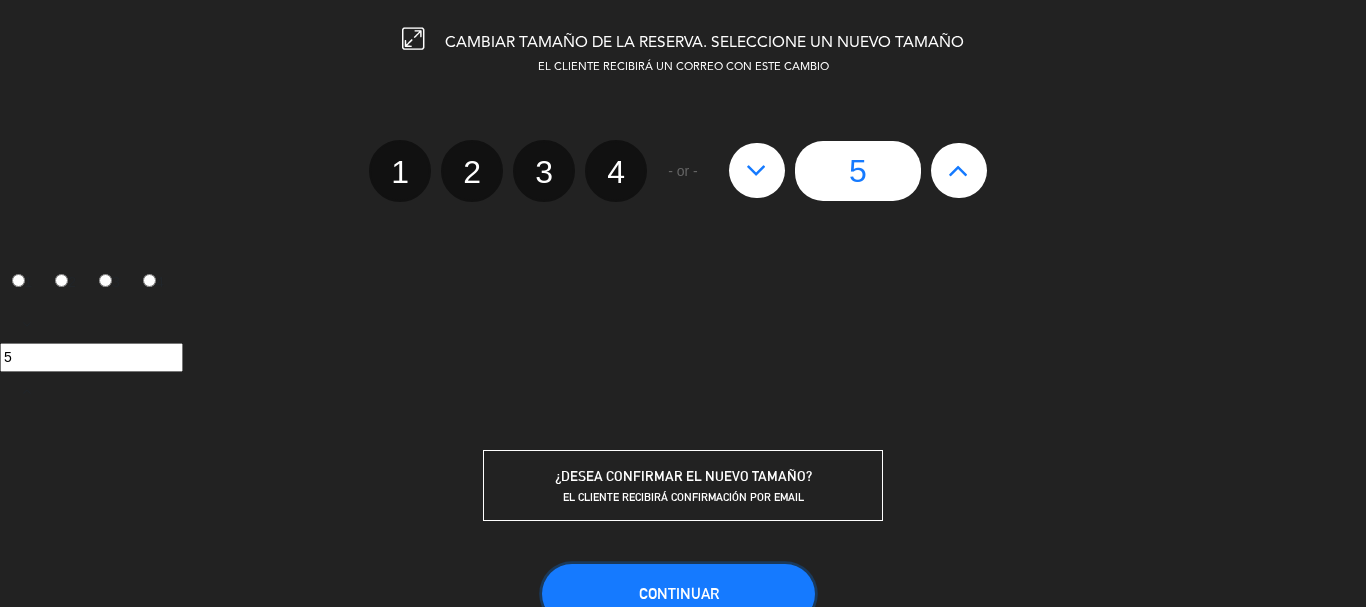 click on "Continuar" at bounding box center [679, 593] 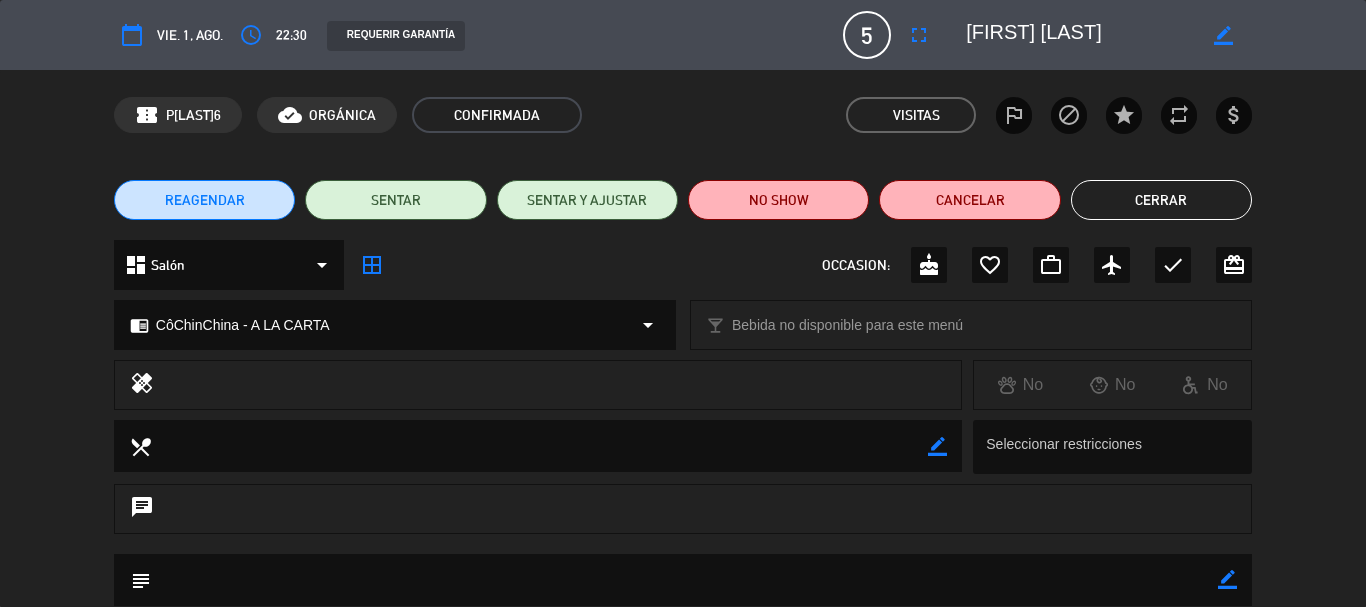 click on "Cerrar" 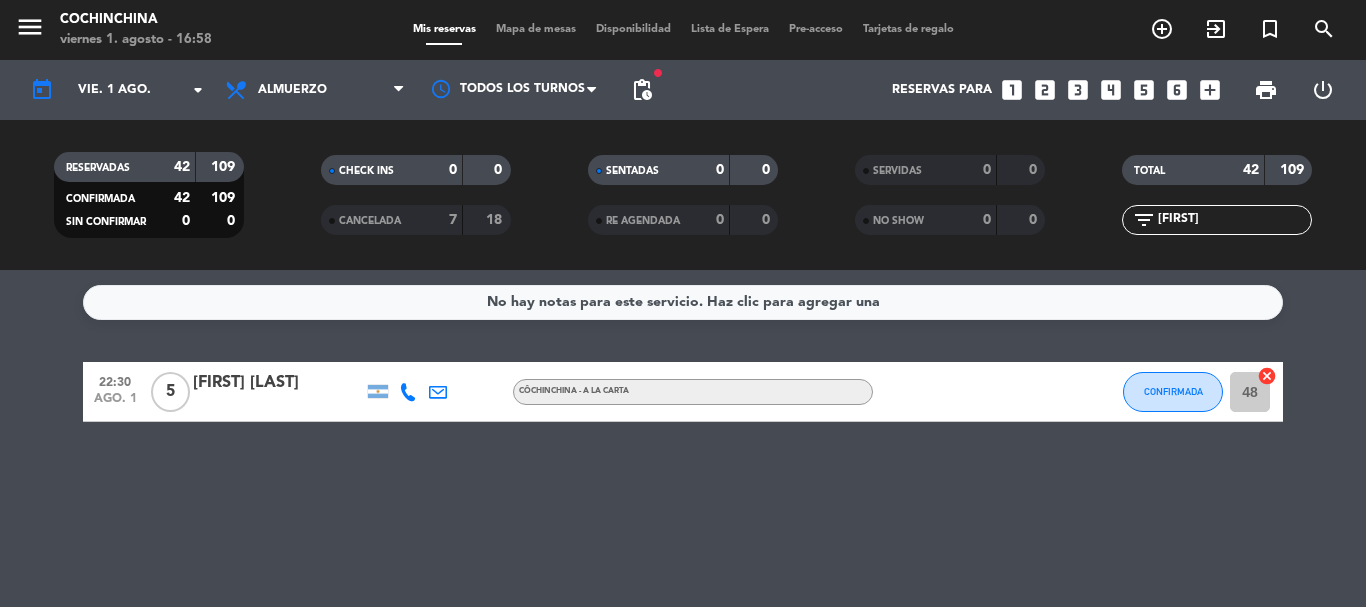 click on "[FIRST]" 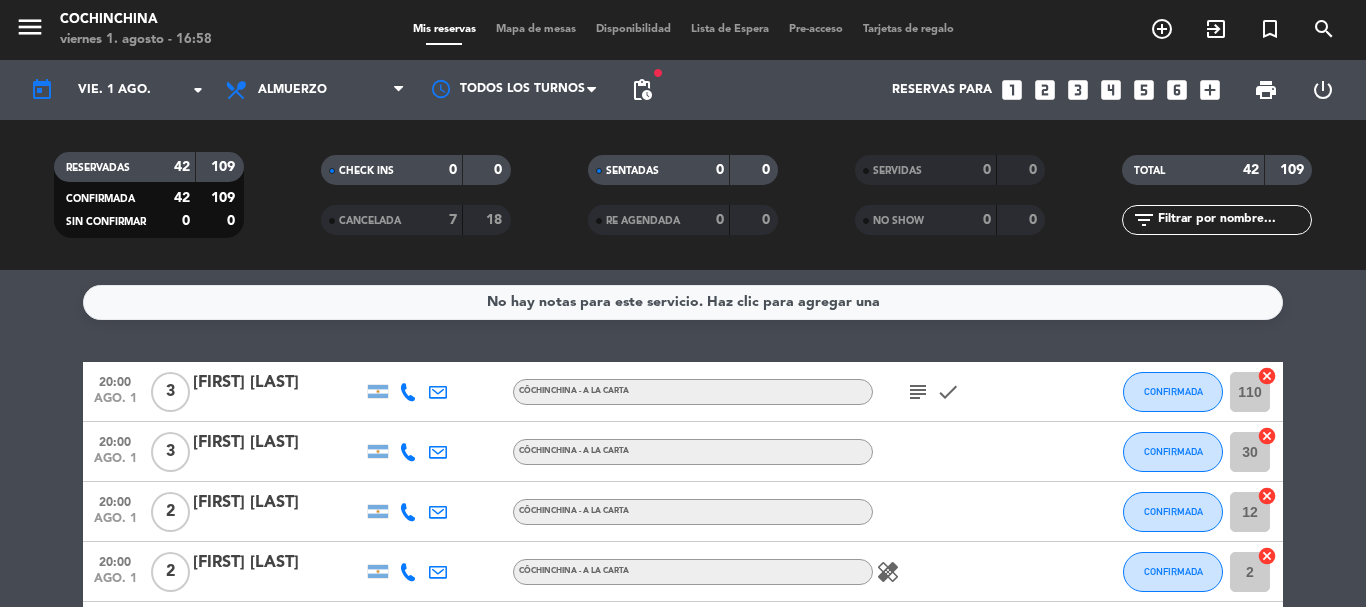 click on "CHECK INS   0   0" 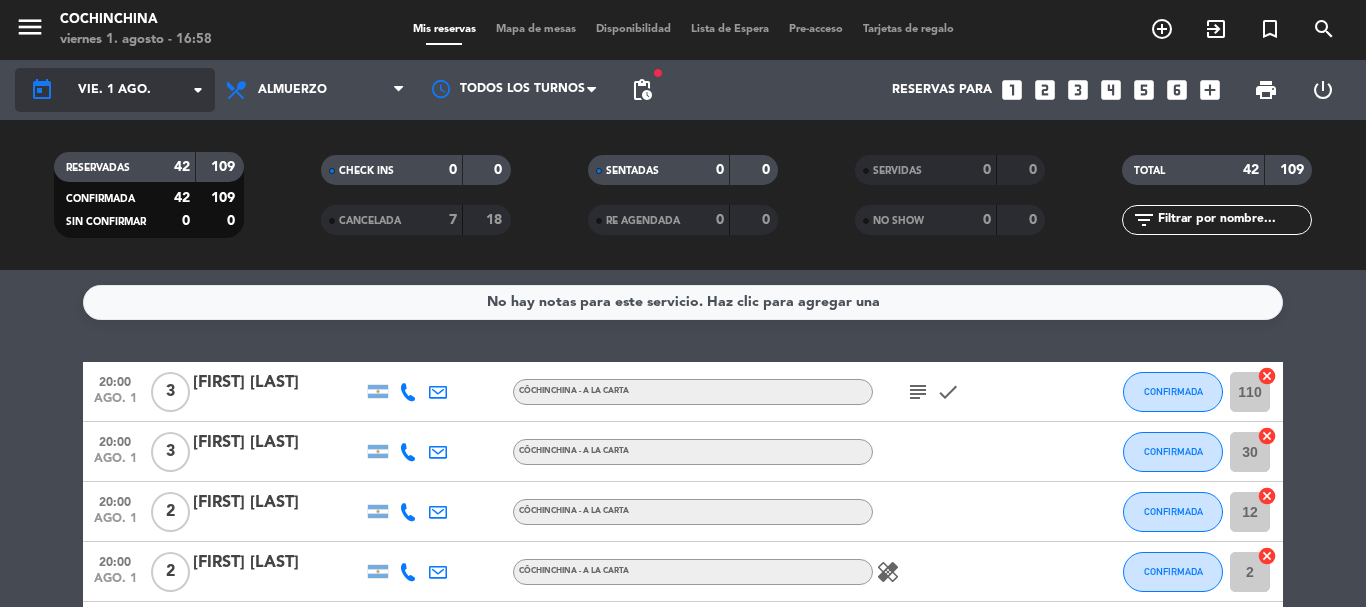 click on "arrow_drop_down" 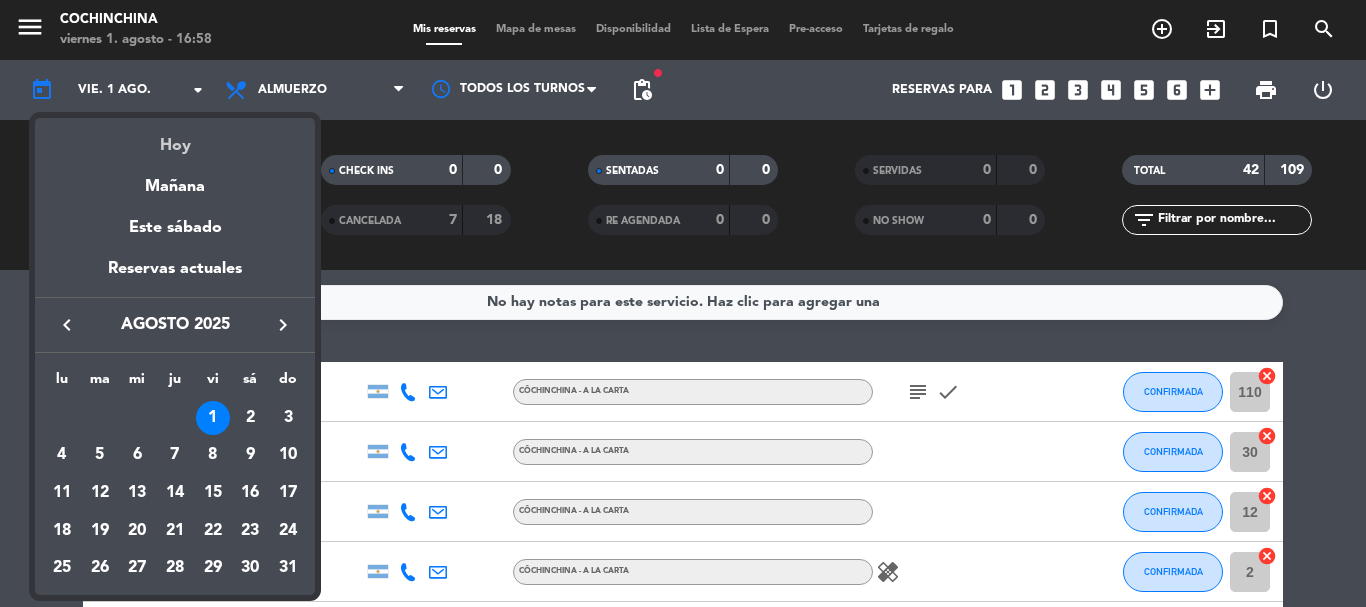 click on "Hoy" at bounding box center (175, 138) 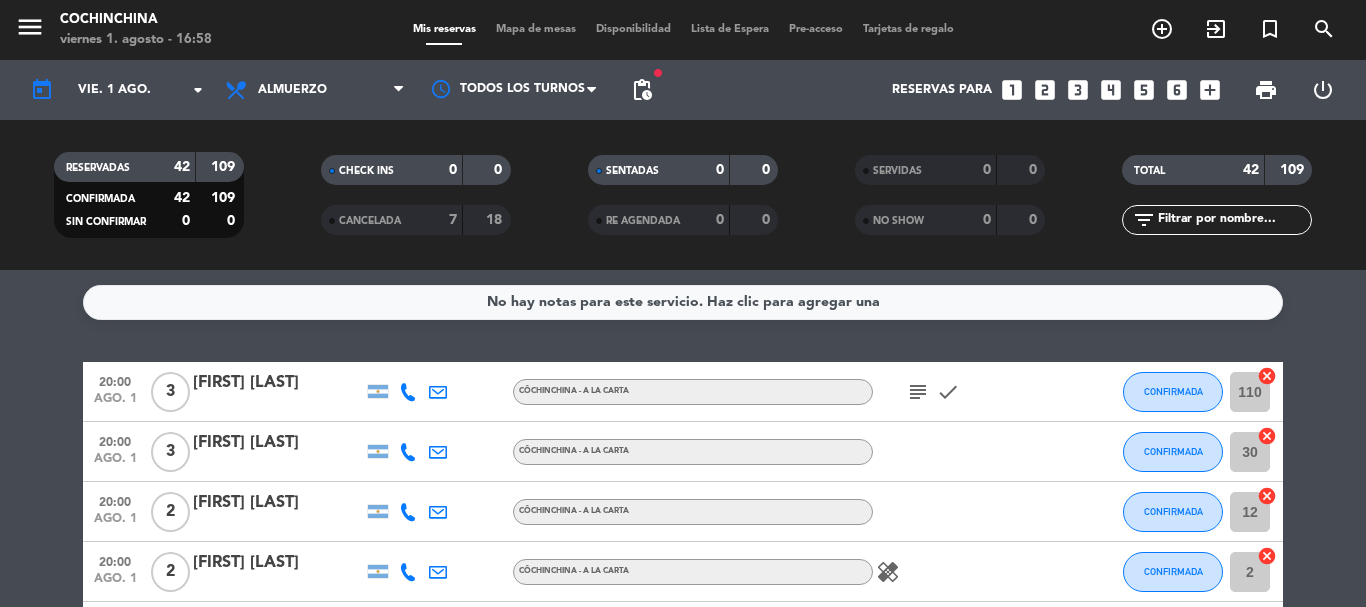 click on "CHECK INS   0   0" 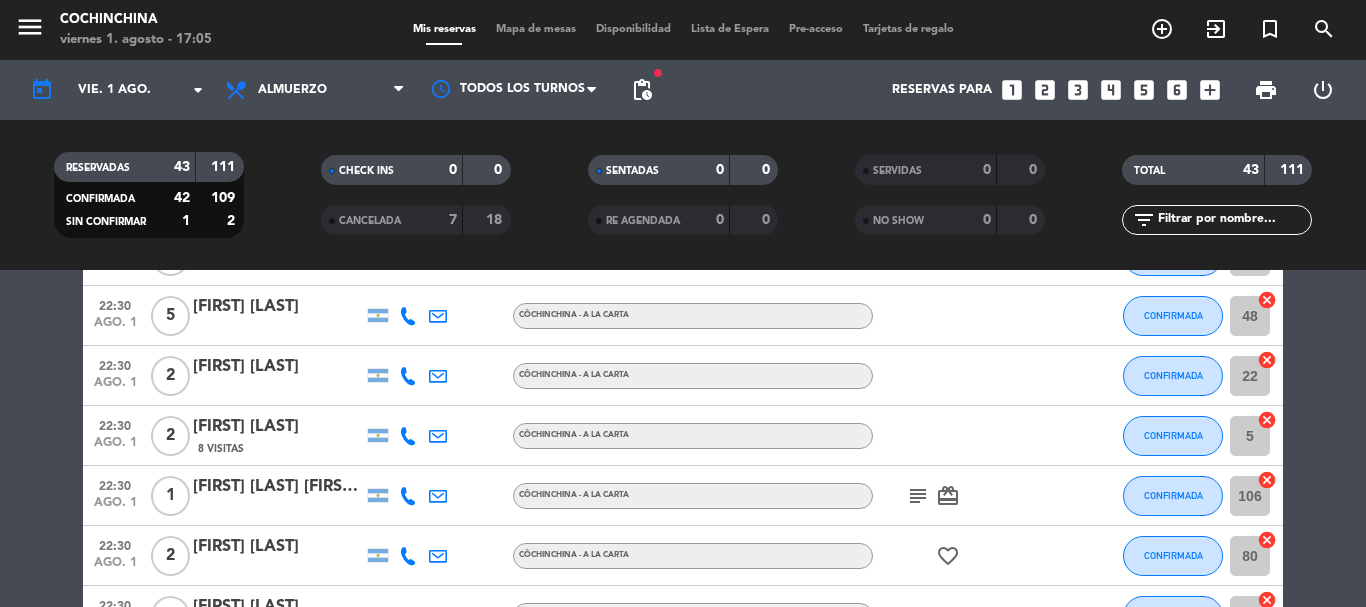 scroll, scrollTop: 2000, scrollLeft: 0, axis: vertical 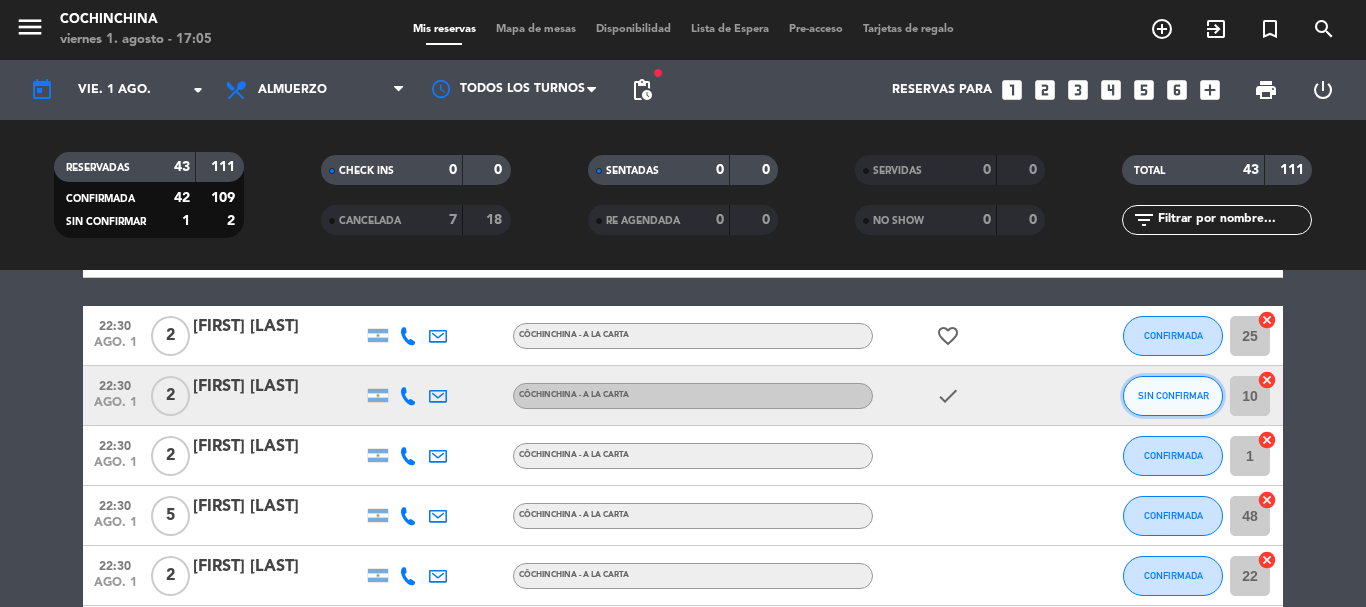 click on "SIN CONFIRMAR" 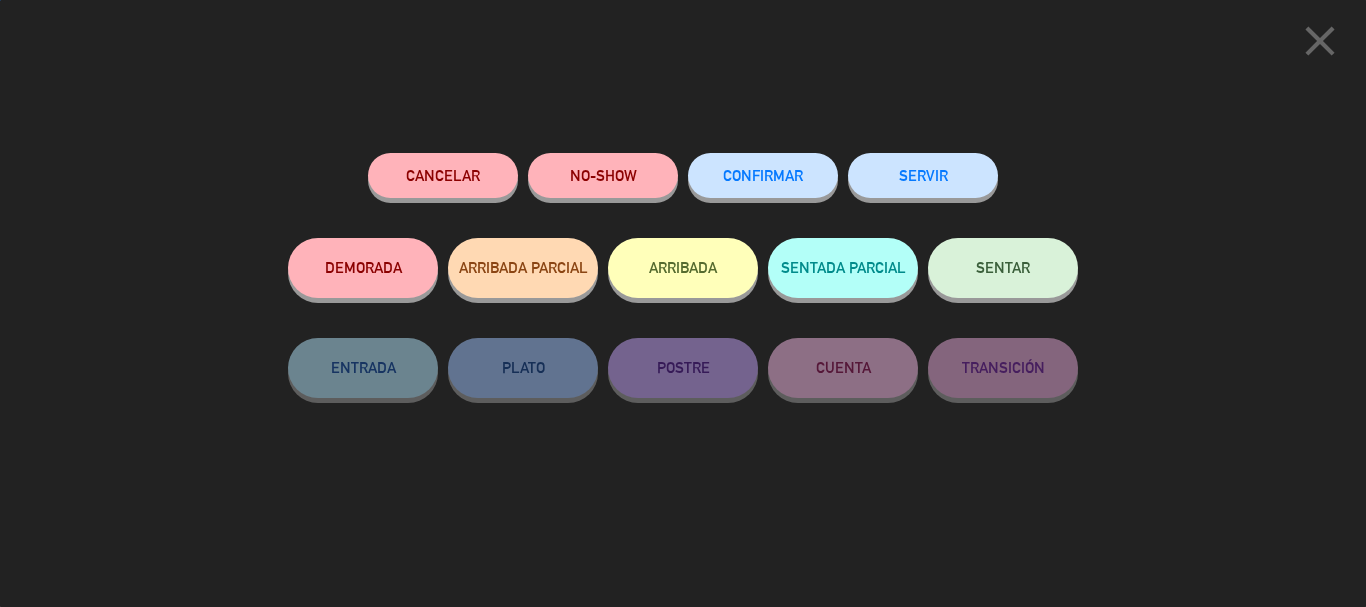 click on "CONFIRMAR" 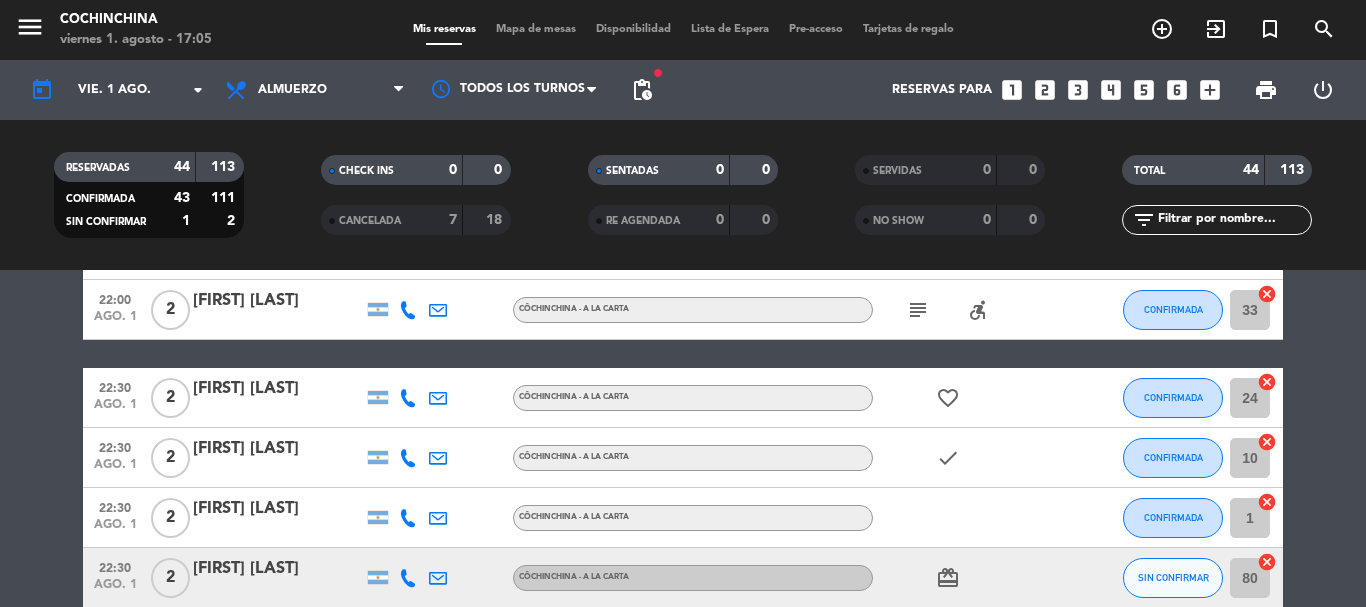 scroll, scrollTop: 2000, scrollLeft: 0, axis: vertical 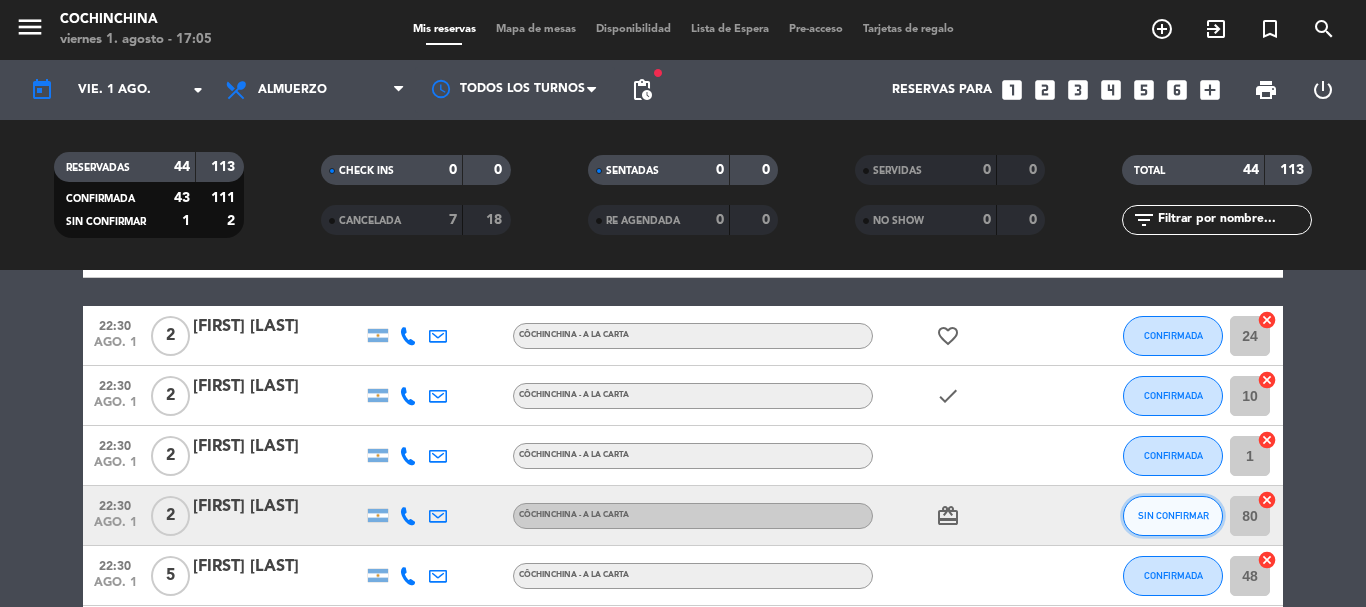 click on "SIN CONFIRMAR" 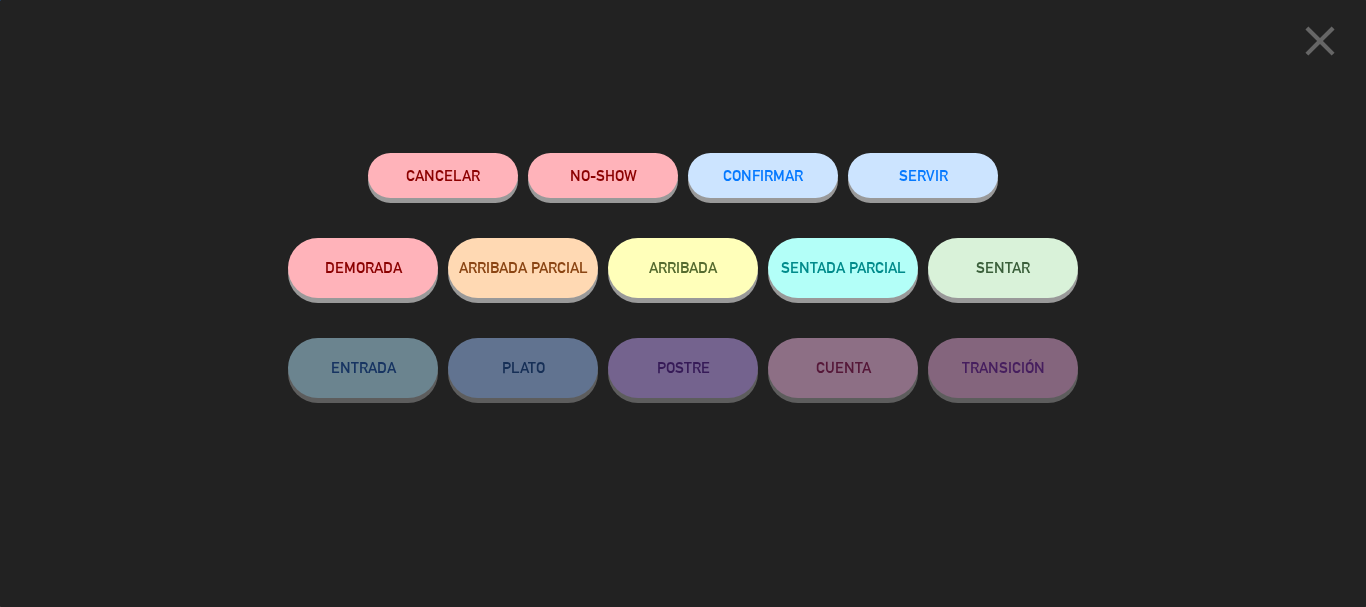 click on "CONFIRMAR" 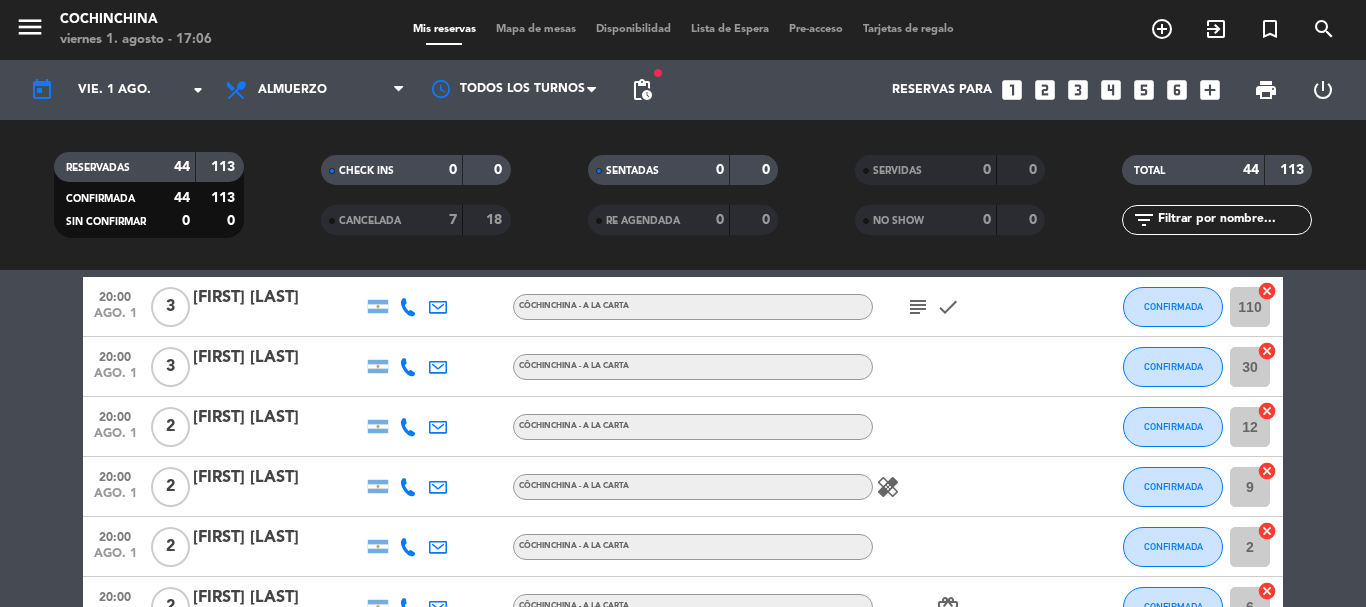 scroll, scrollTop: 0, scrollLeft: 0, axis: both 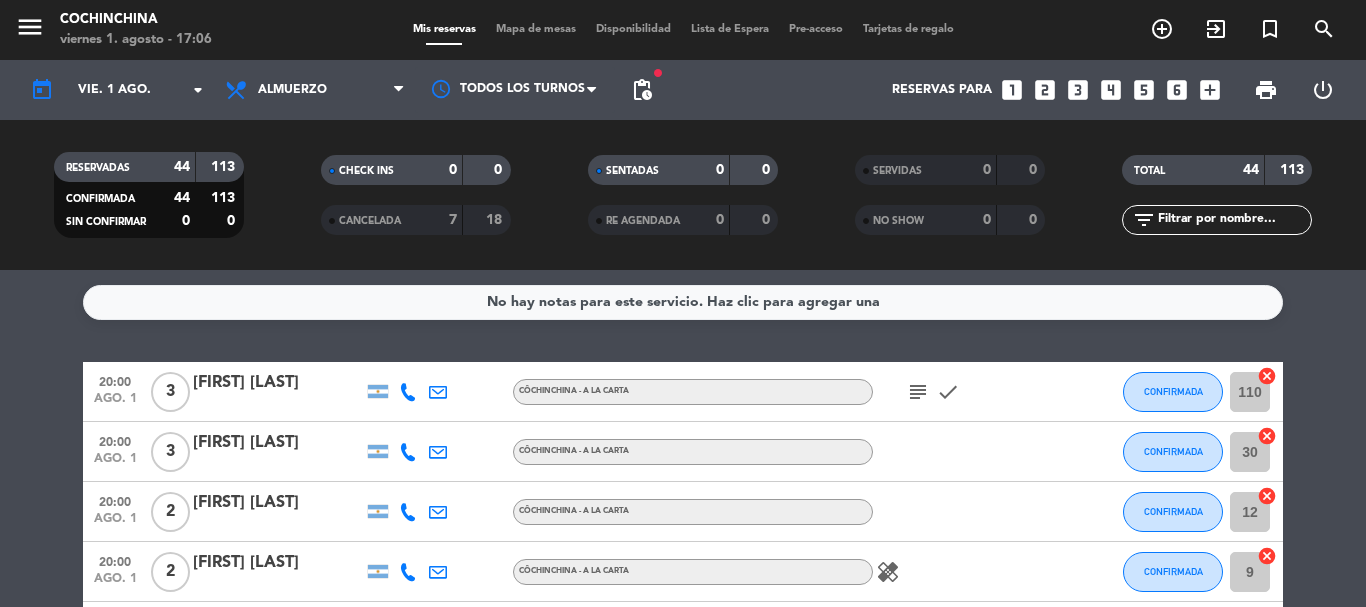 click on "RESERVADAS   44   113   CONFIRMADA   44   113   SIN CONFIRMAR   0   0" 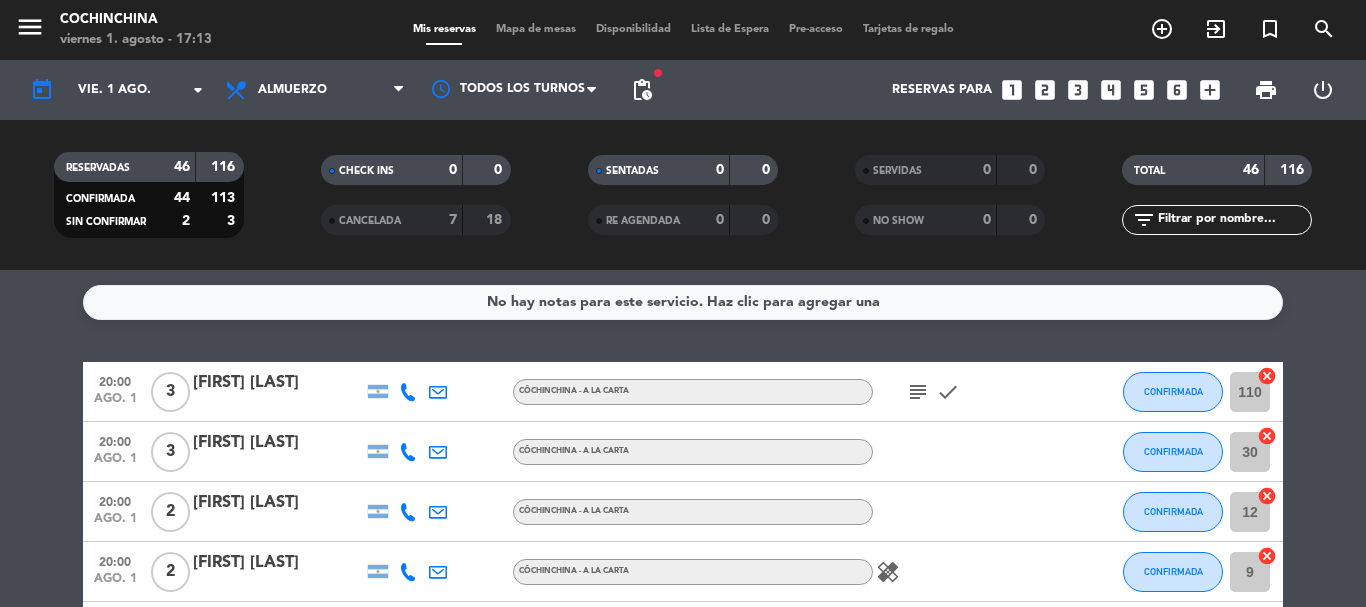 click on "RESERVADAS   46   116   CONFIRMADA   44   113   SIN CONFIRMAR   2   3" 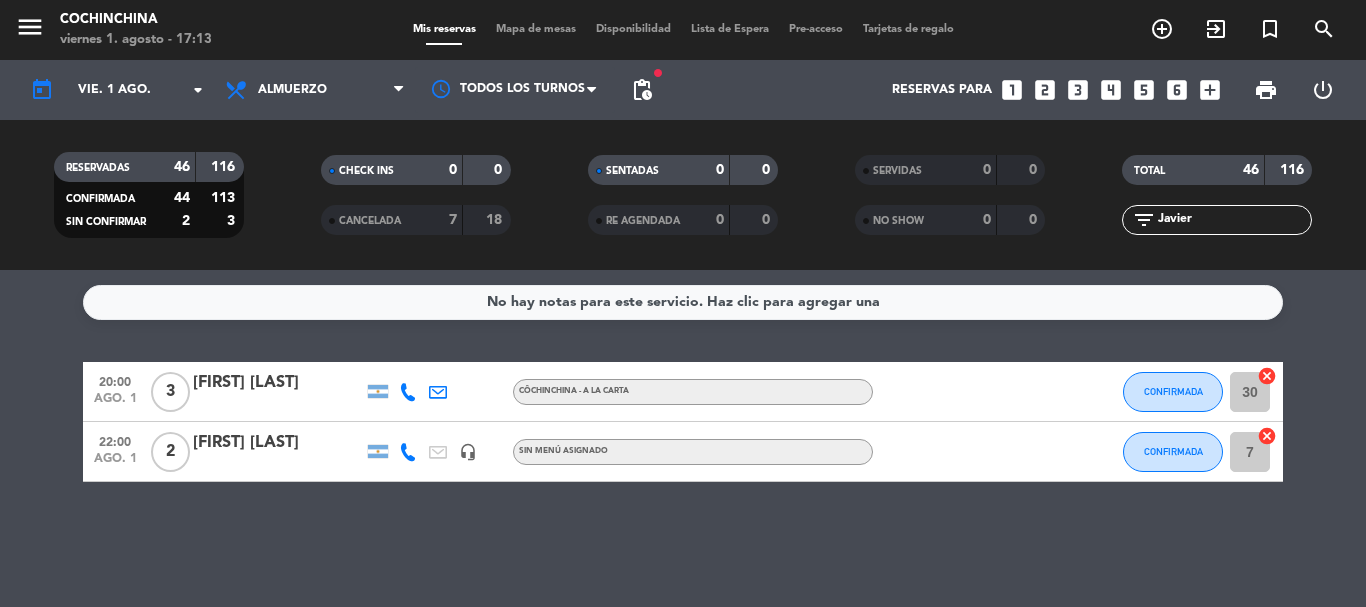 type on "Javier" 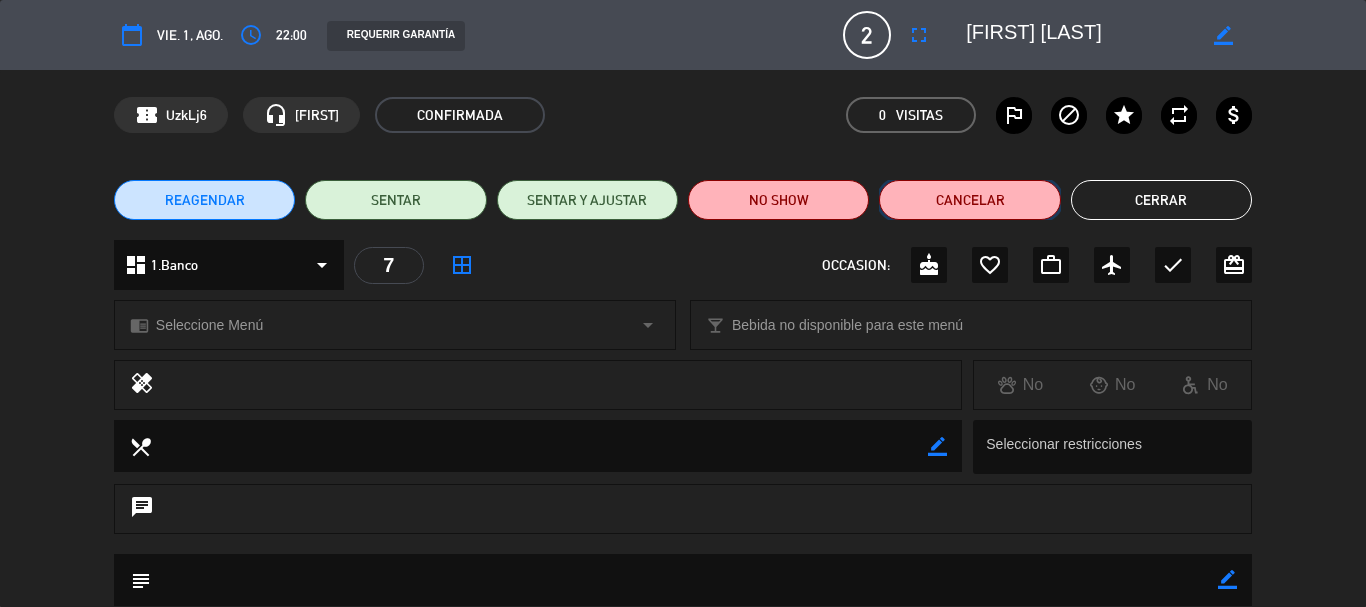 click on "Cancelar" 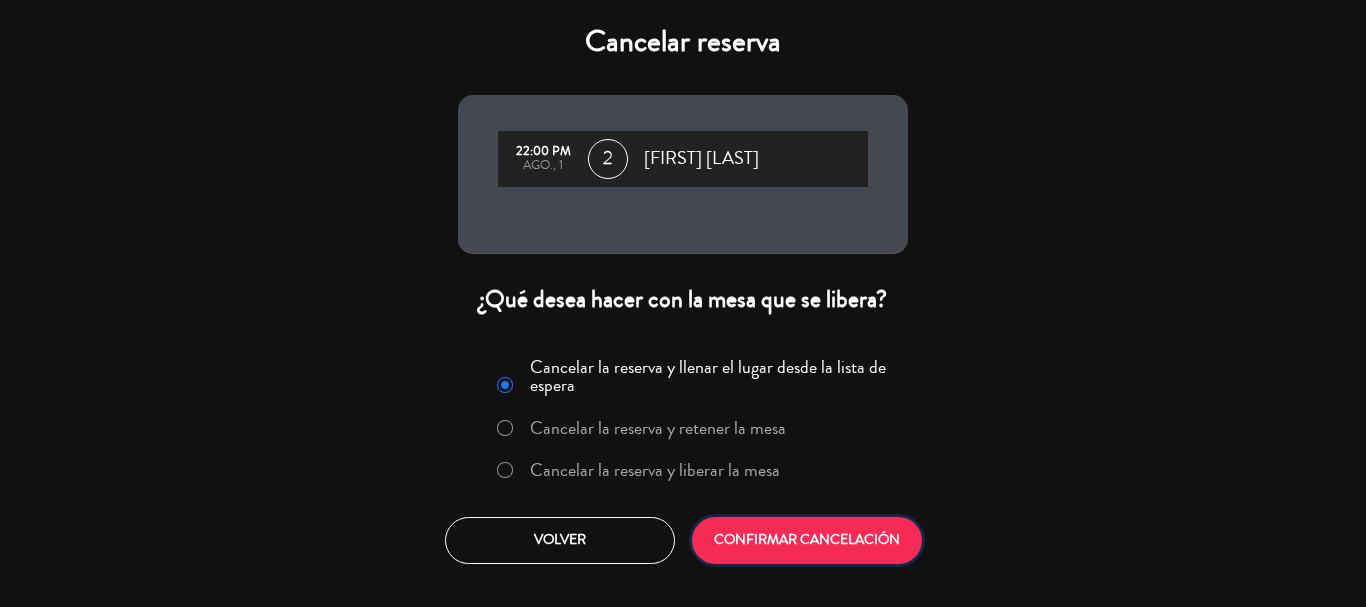 click on "CONFIRMAR CANCELACIÓN" 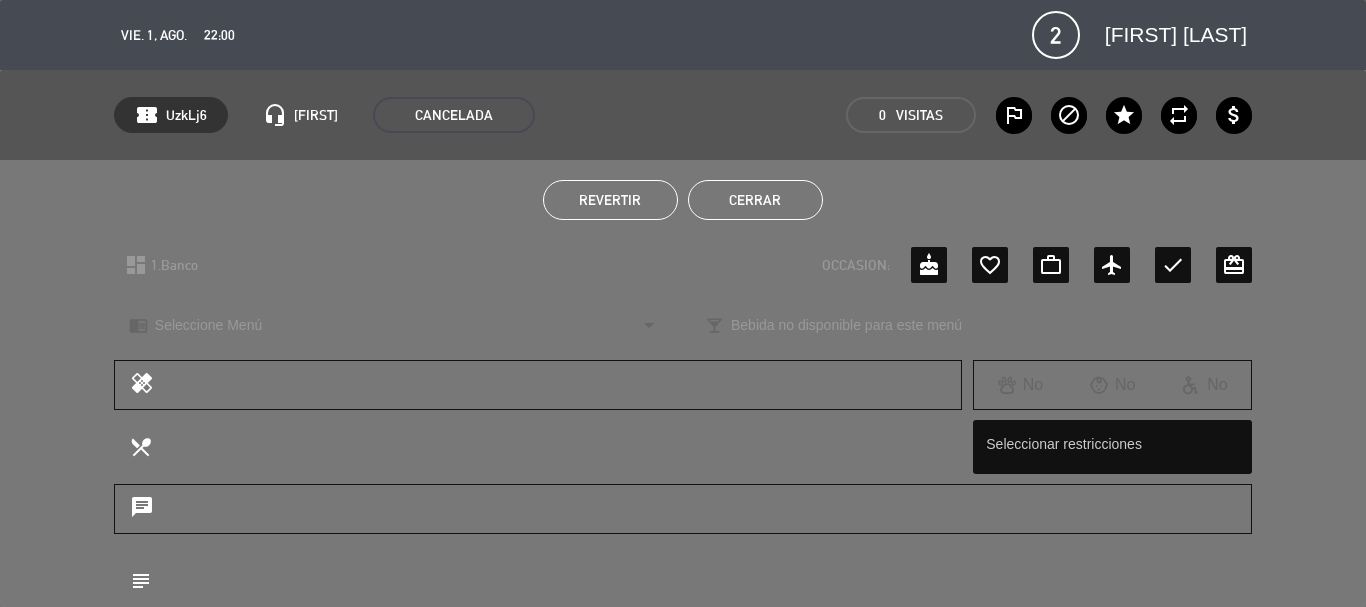 click on "Cerrar" 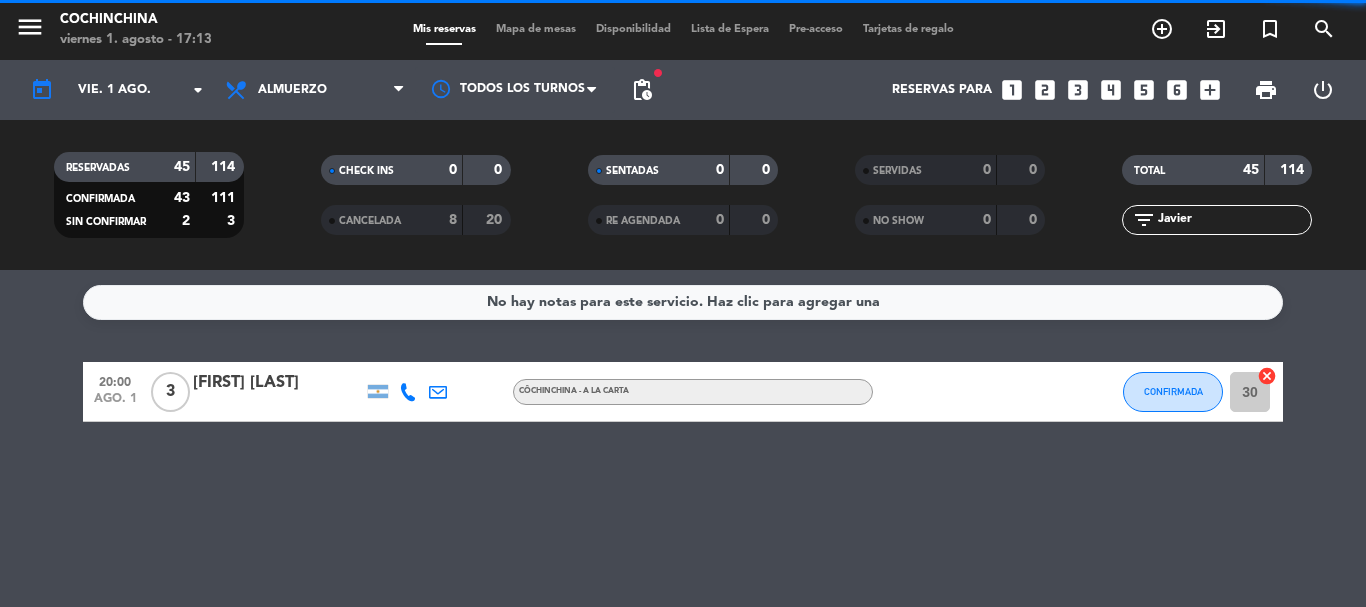 click on "Javier" 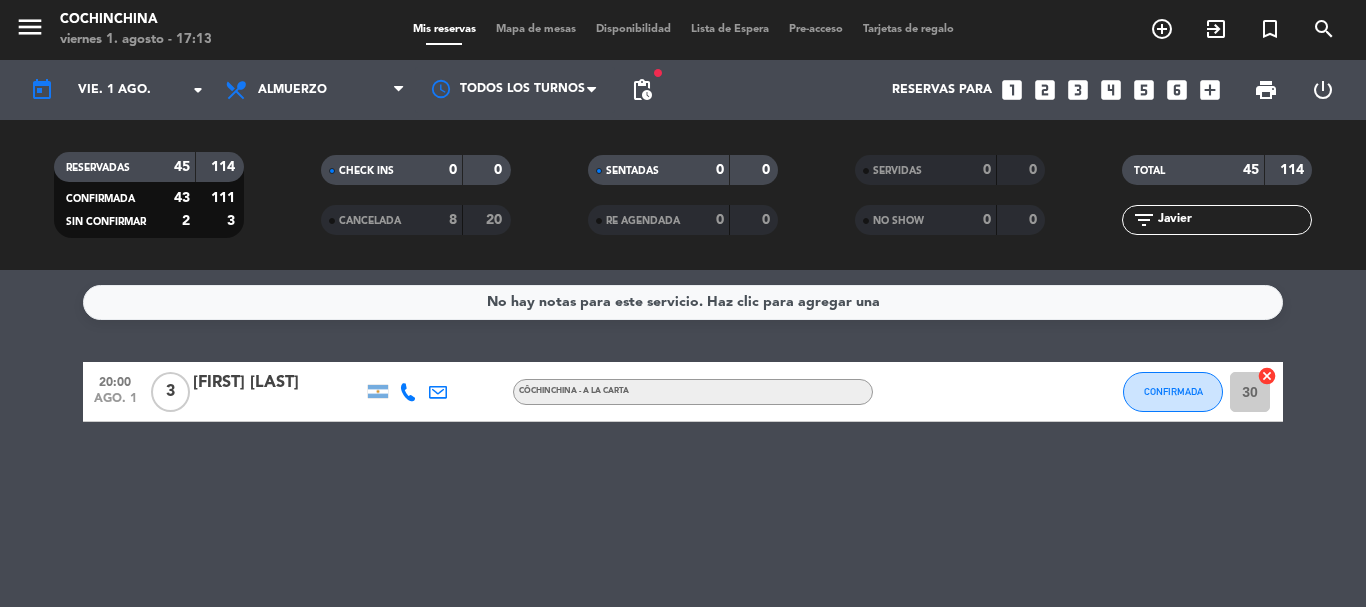 click on "Javier" 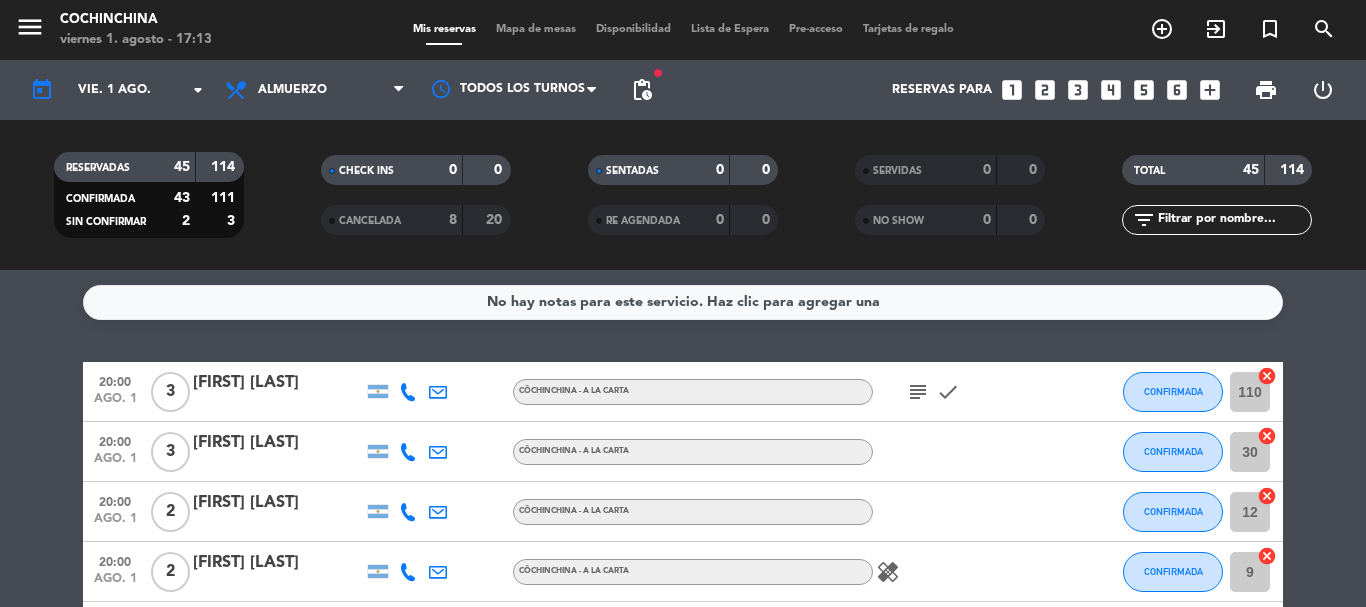 type 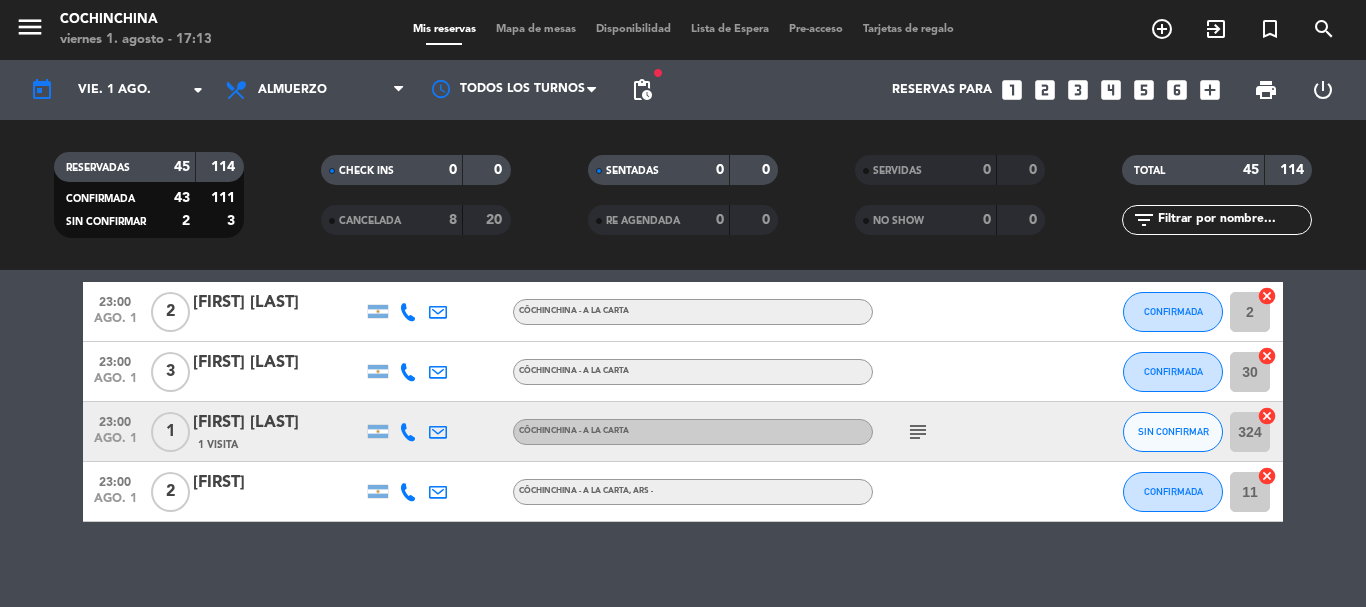 scroll, scrollTop: 2667, scrollLeft: 0, axis: vertical 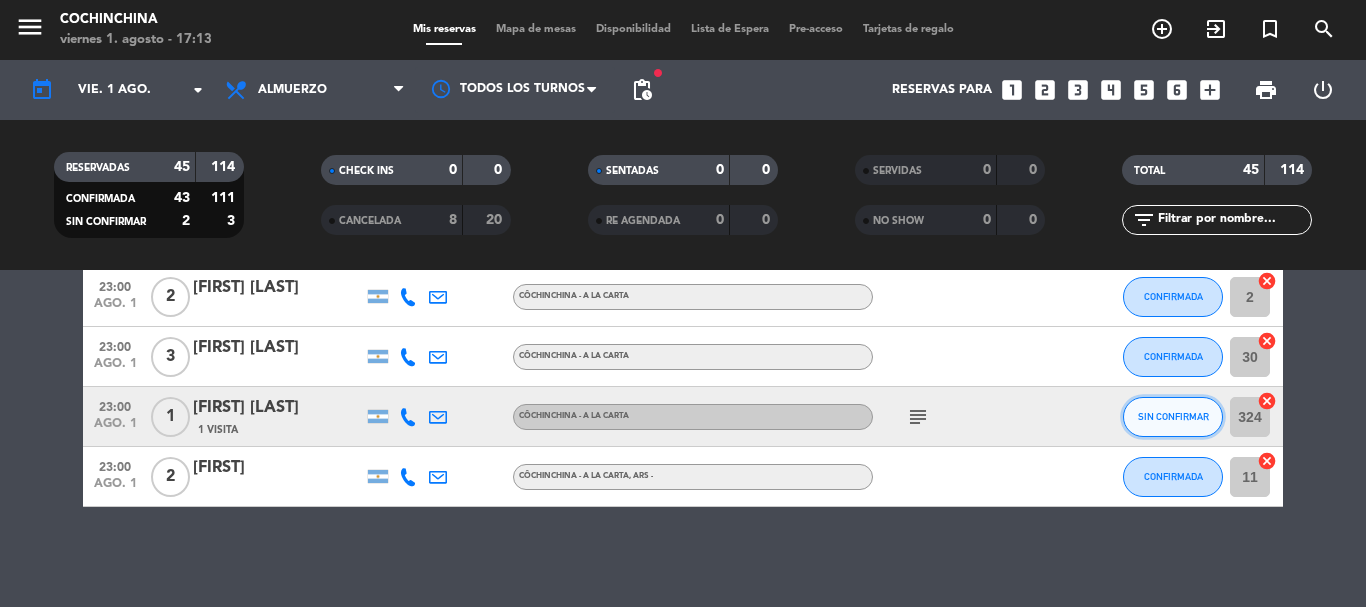 click on "SIN CONFIRMAR" 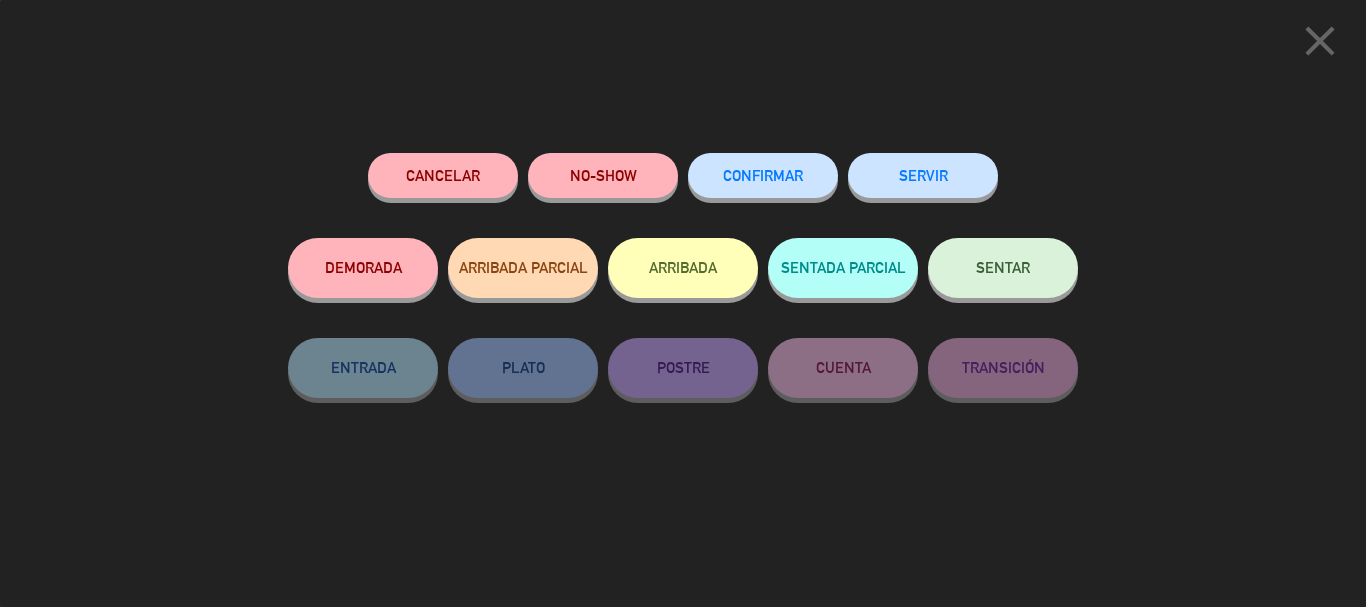 click on "CONFIRMAR" 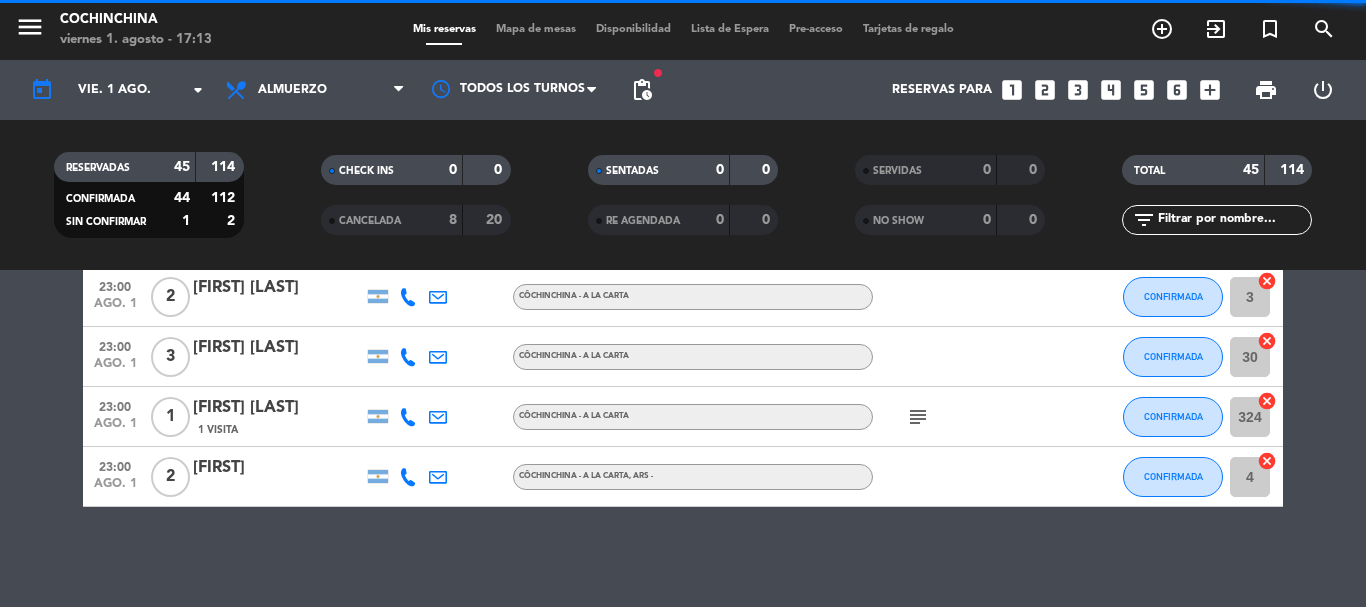 click on "subject" 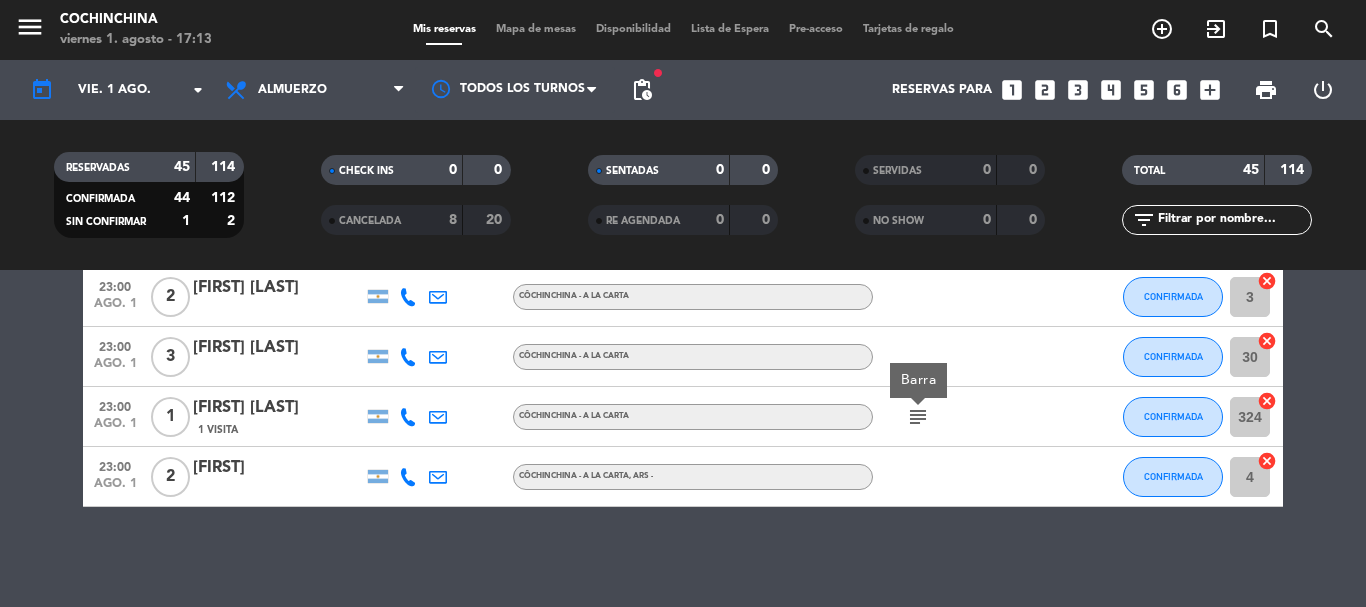 click on "No hay notas para este servicio. Haz clic para agregar una   20:00   ago. 1   3   [FIRST] [LAST]   CôChinChina - A LA CARTA  subject   check  CONFIRMADA 110  cancel   20:00   ago. 1   3   [FIRST] [LAST]   CôChinChina - A LA CARTA CONFIRMADA 30  cancel   20:00   ago. 1   2   [FIRST] [LAST]   CôChinChina - A LA CARTA CONFIRMADA 10  cancel   20:00   ago. 1   2   [FIRST] [LAST]   CôChinChina - A LA CARTA  healing  CONFIRMADA 7  cancel   20:00   ago. 1   2   [FIRST] [LAST]   CôChinChina - A LA CARTA CONFIRMADA 12  cancel   20:00   ago. 1   2   [FIRST] [LAST]   CôChinChina - A LA CARTA  card_giftcard  CONFIRMADA 6  cancel   20:00   ago. 1   4   [FIRST] [LAST]   CôChinChina - A LA CARTA CONFIRMADA 27  cancel   20:00   ago. 1   2   [FIRST] [LAST]   CôChinChina - A LA CARTA  airplanemode_active  CONFIRMADA 11  cancel   20:00   ago. 1   3   [FIRST] [LAST]   CôChinChina - A LA CARTA  airplanemode_active  CONFIRMADA 34  cancel   20:00   ago. 1   2   [FIRST] [LAST]  CONFIRMADA 4  cancel" 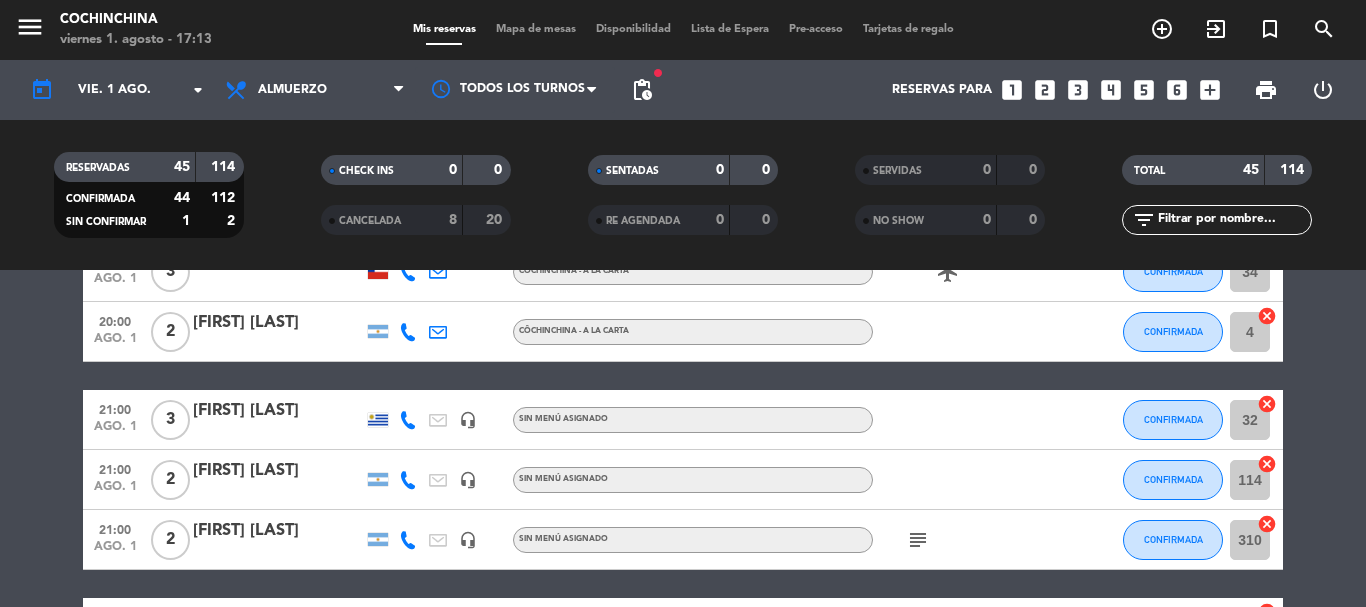 scroll, scrollTop: 0, scrollLeft: 0, axis: both 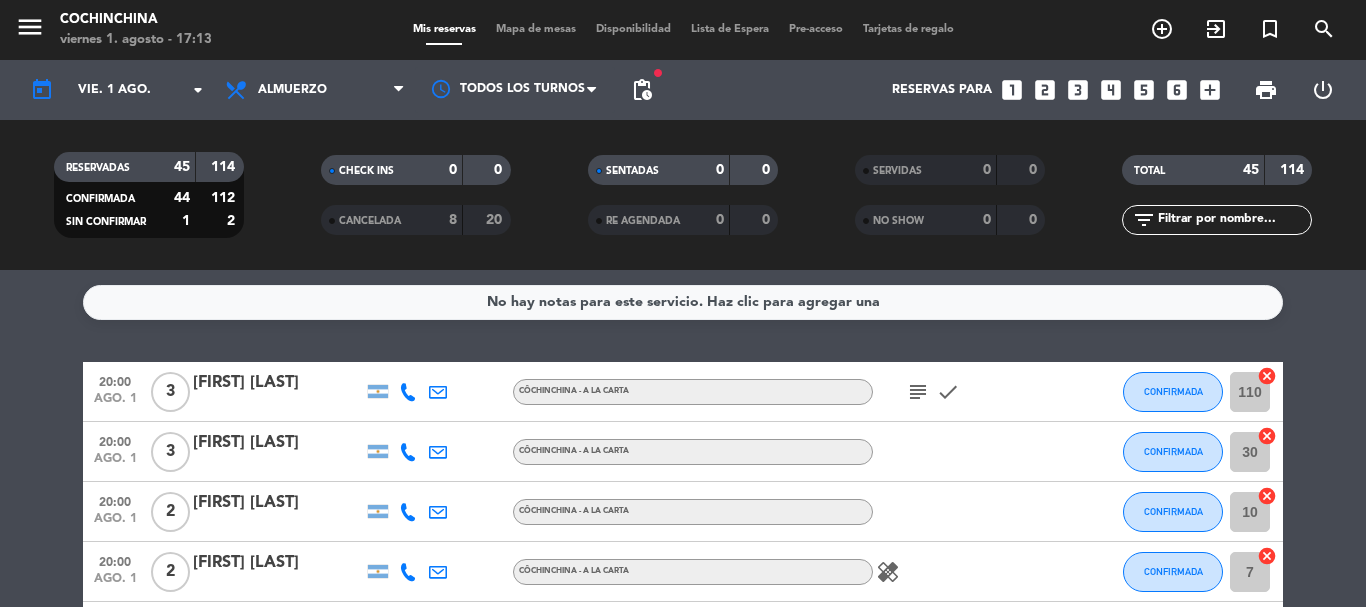 click on "subject" 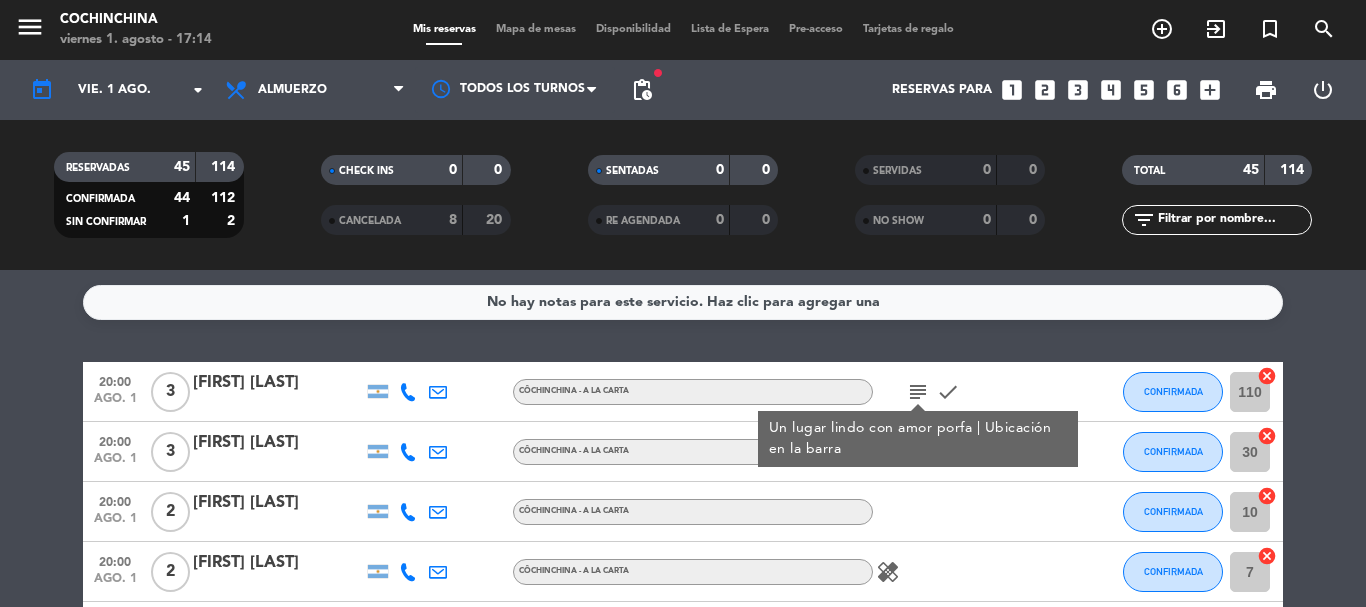 click on "No hay notas para este servicio. Haz clic para agregar una   20:00   ago. 1   3   [FIRST] [LAST]   CôChinChina - A LA CARTA  subject  Un lugar lindo con amor porfa  | Ubicación en la barra  check  CONFIRMADA 110  cancel   20:00   ago. 1   3   [FIRST] [LAST]   CôChinChina - A LA CARTA CONFIRMADA 30  cancel   20:00   ago. 1   2   [FIRST] [LAST]   CôChinChina - A LA CARTA CONFIRMADA 10  cancel   20:00   ago. 1   2   [FIRST] [LAST]   CôChinChina - A LA CARTA  healing  CONFIRMADA 7  cancel   20:00   ago. 1   2   [FIRST] [LAST]   CôChinChina - A LA CARTA CONFIRMADA 12  cancel   20:00   ago. 1   2   [FIRST] [LAST]   CôChinChina - A LA CARTA  card_giftcard  CONFIRMADA 6  cancel   20:00   ago. 1   4   [FIRST] [LAST]   CôChinChina - A LA CARTA CONFIRMADA 27  cancel   20:00   ago. 1   2   [FIRST] [LAST]   CôChinChina - A LA CARTA  airplanemode_active  CONFIRMADA 11  cancel   20:00   ago. 1   3   [FIRST] [LAST]   CôChinChina - A LA CARTA  airplanemode_active  CONFIRMADA 34  cancel   20:00   ago. 1   2   [FIRST] [LAST]  CONFIRMADA 4  cancel" 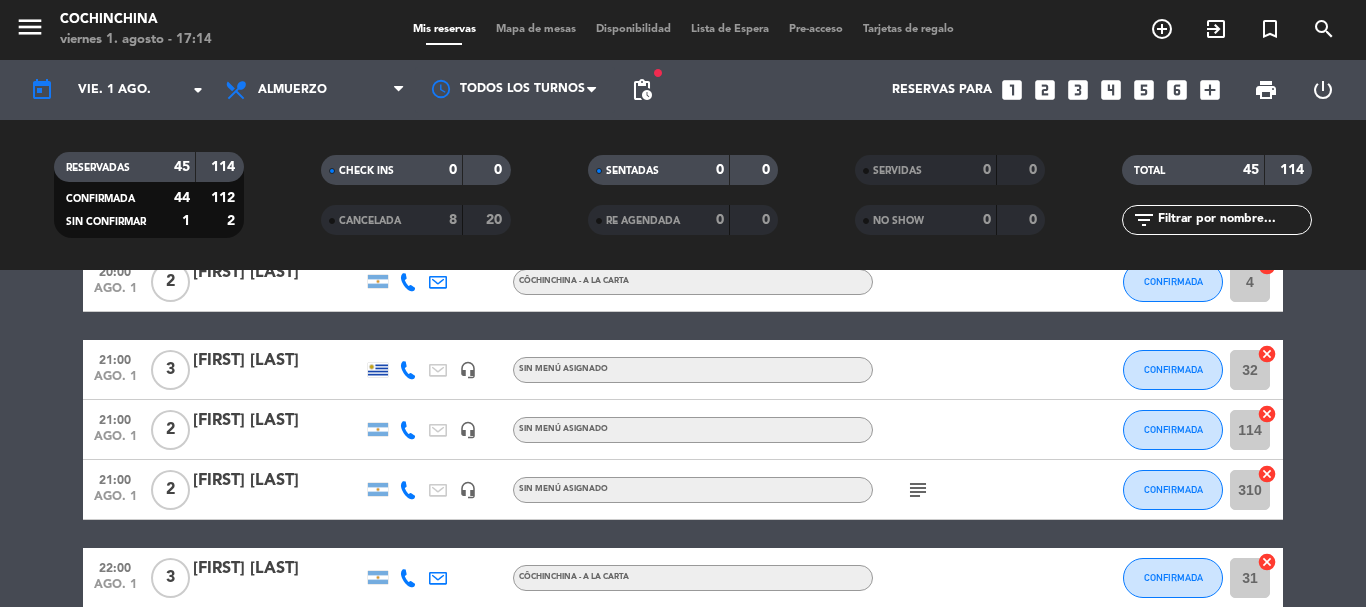 scroll, scrollTop: 700, scrollLeft: 0, axis: vertical 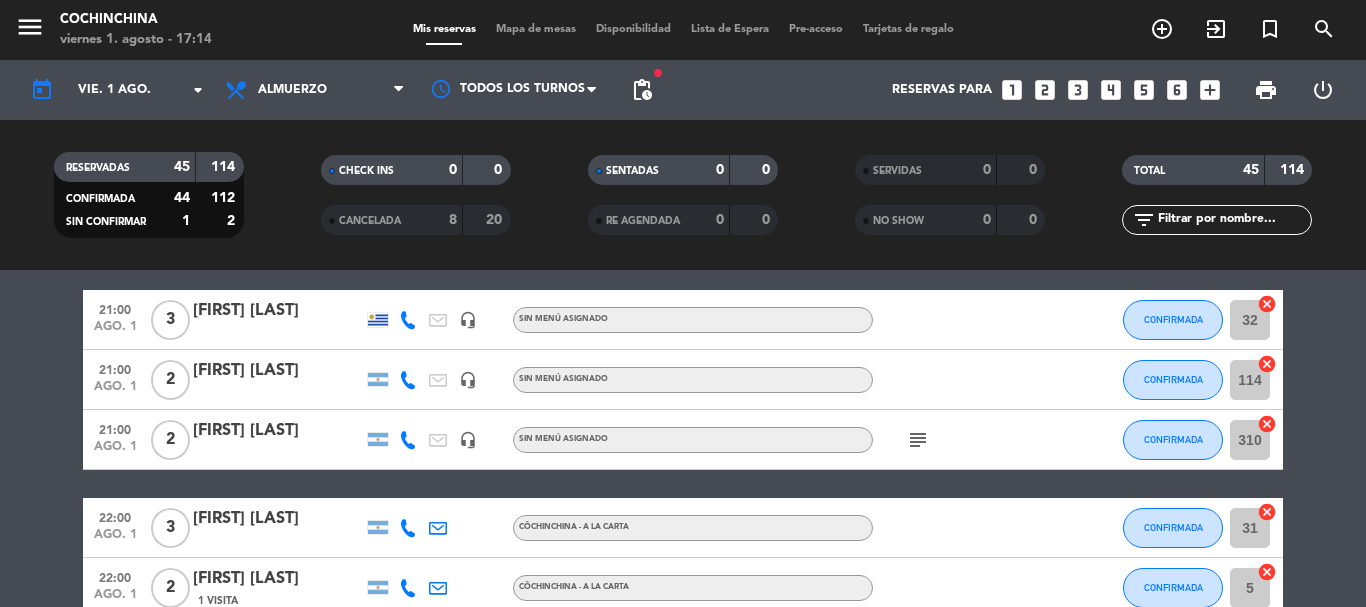 click on "subject" 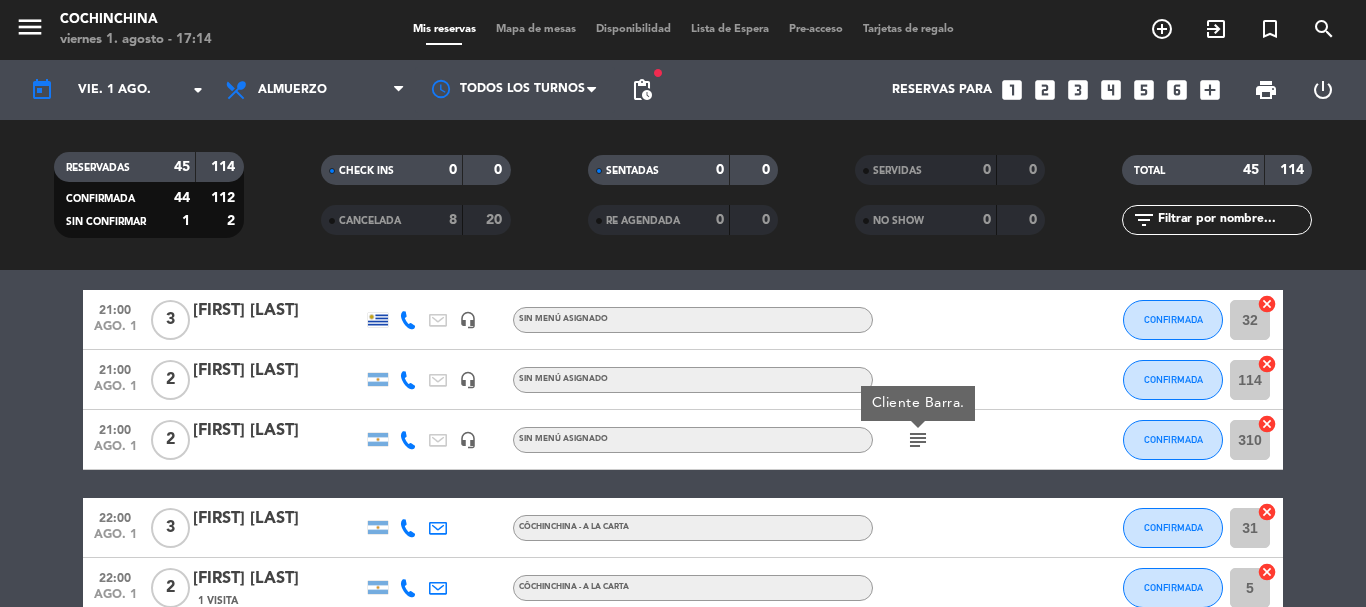 click on "20:00   ago. 1   3   [FIRST] [LAST]   CôChinChina - A LA CARTA  subject   check  CONFIRMADA 110  cancel   20:00   ago. 1   3   [FIRST] [LAST]   CôChinChina - A LA CARTA CONFIRMADA 30  cancel   20:00   ago. 1   2   [FIRST] [LAST]   CôChinChina - A LA CARTA CONFIRMADA 10  cancel   20:00   ago. 1   2   [FIRST] [LAST]   CôChinChina - A LA CARTA  healing  CONFIRMADA 7  cancel   20:00   ago. 1   2   [FIRST] [LAST]   CôChinChina - A LA CARTA CONFIRMADA 12  cancel   20:00   ago. 1   2   [FIRST] [LAST]   CôChinChina - A LA CARTA  card_giftcard  CONFIRMADA 6  cancel   20:00   ago. 1   4   [FIRST] [LAST]   CôChinChina - A LA CARTA CONFIRMADA 27  cancel   20:00   ago. 1   2   [FIRST] [LAST]   CôChinChina - A LA CARTA  airplanemode_active  CONFIRMADA 11  cancel   20:00   ago. 1   3   [FIRST] [LAST]   CôChinChina - A LA CARTA  airplanemode_active  CONFIRMADA 34  cancel   20:00   ago. 1   2   [FIRST] [LAST]   CôChinChina - A LA CARTA CONFIRMADA 4  cancel   21:00   ago. 1   3  CONFIRMADA 5" 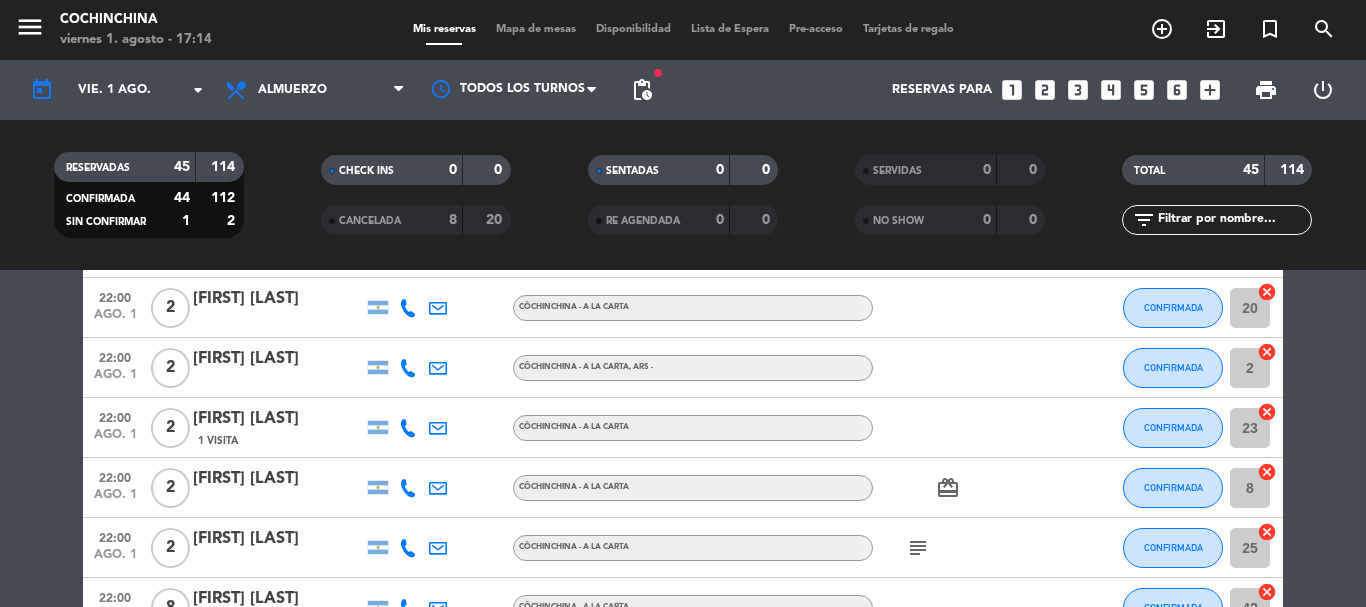 scroll, scrollTop: 900, scrollLeft: 0, axis: vertical 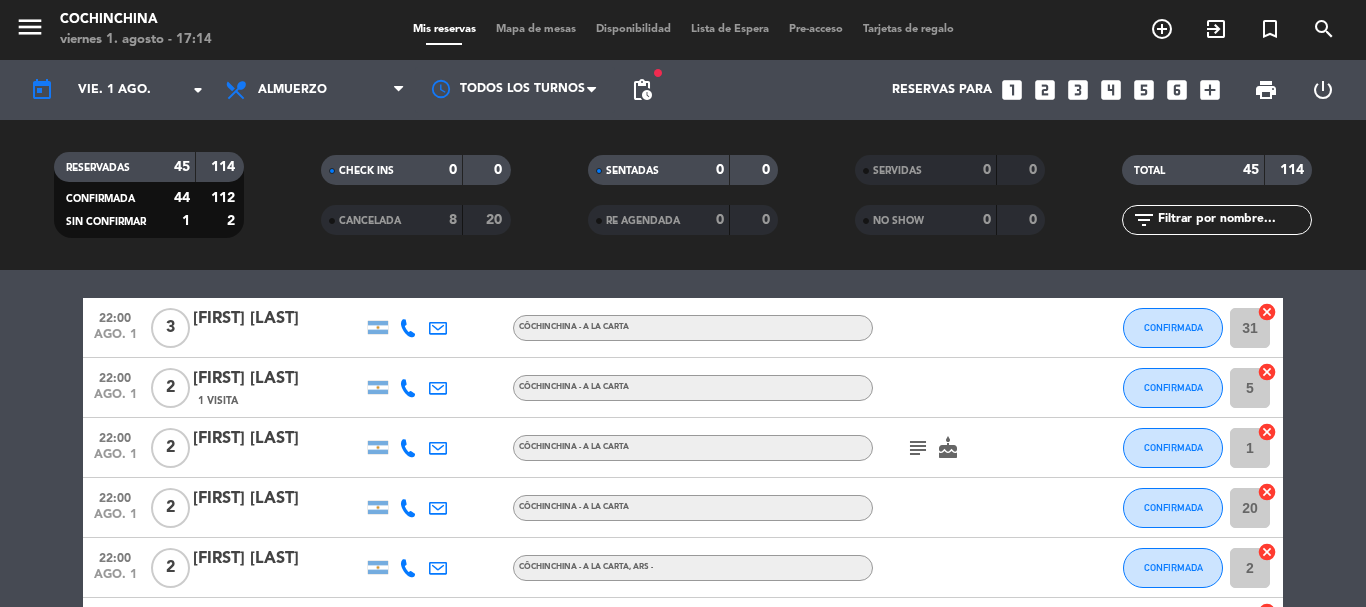 click on "subject" 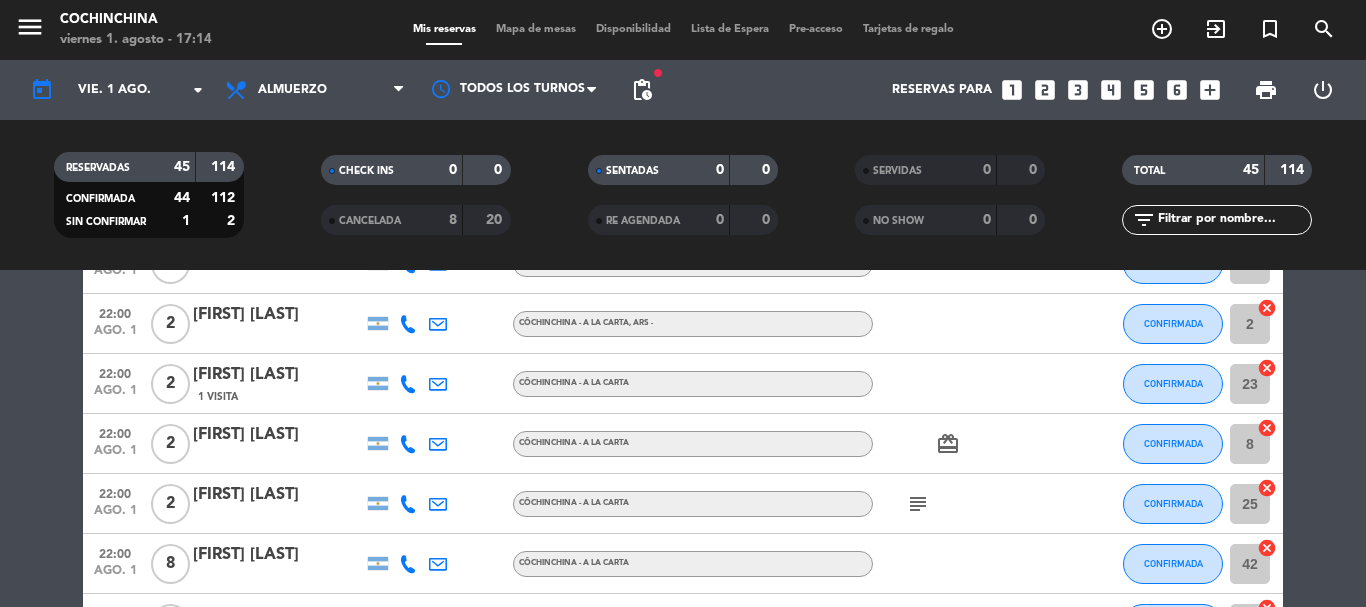 scroll, scrollTop: 1200, scrollLeft: 0, axis: vertical 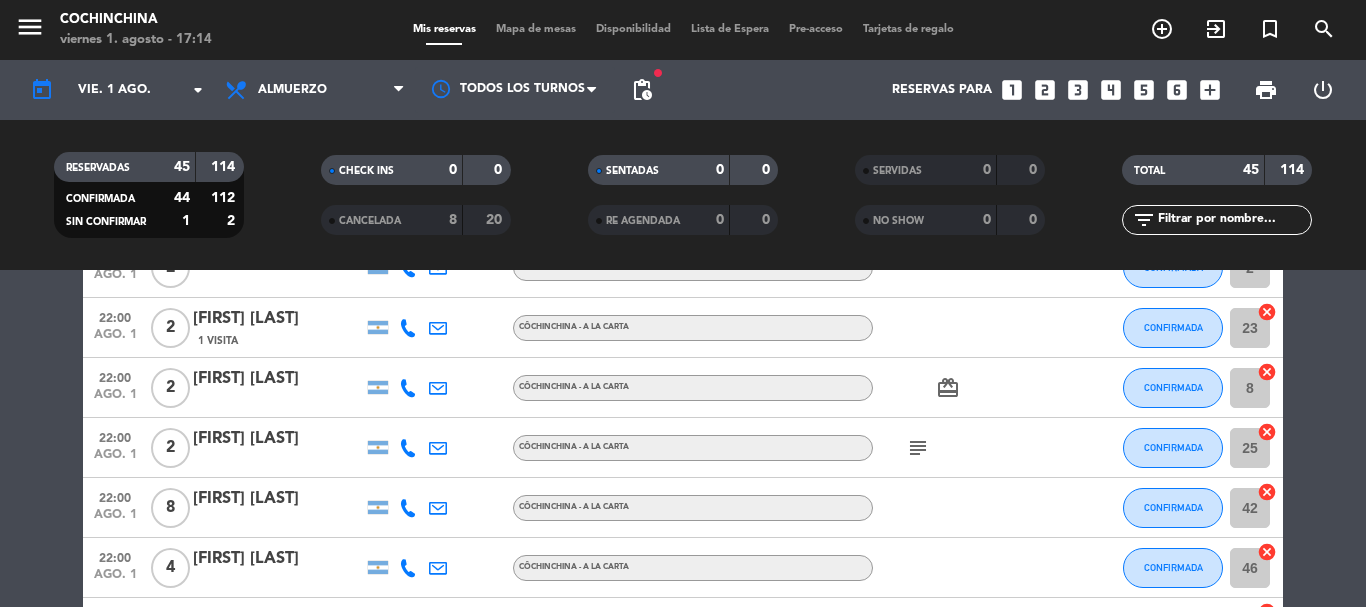 click on "subject" 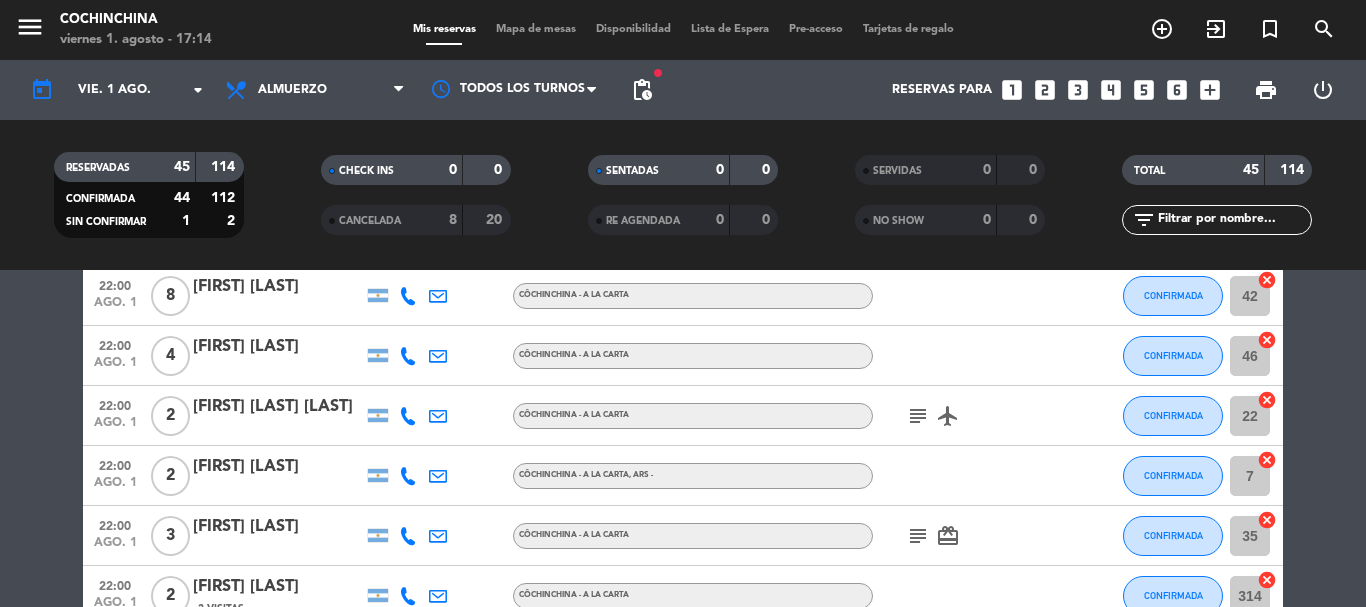 scroll, scrollTop: 1500, scrollLeft: 0, axis: vertical 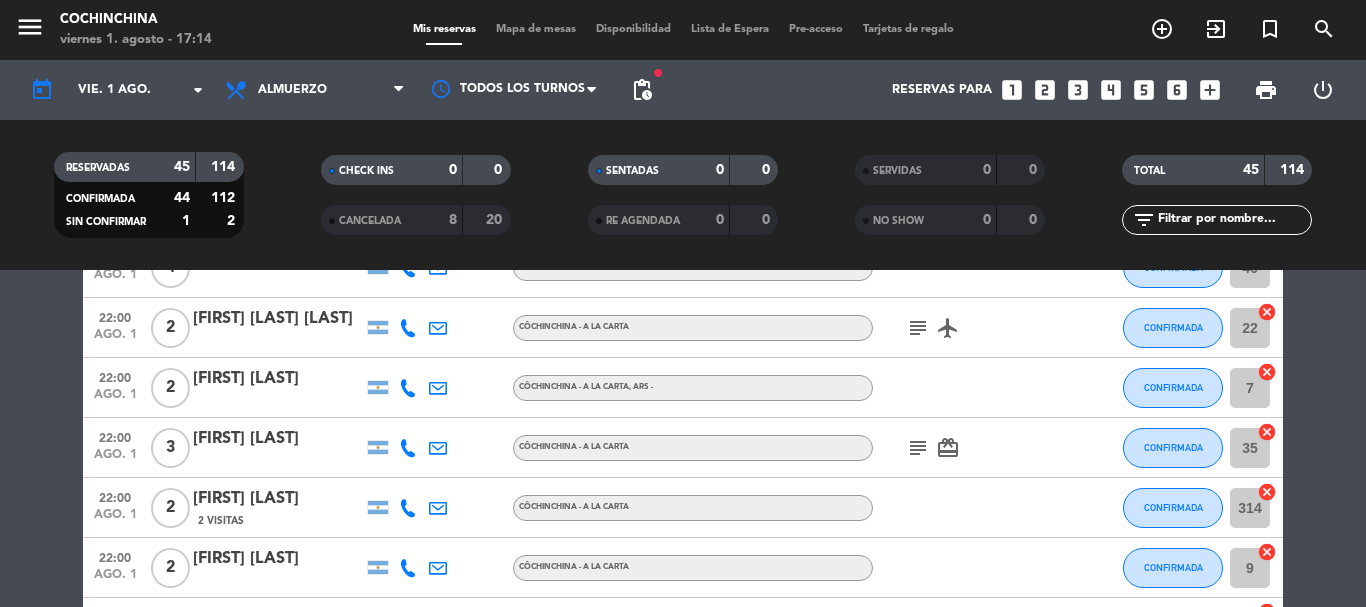 click on "subject" 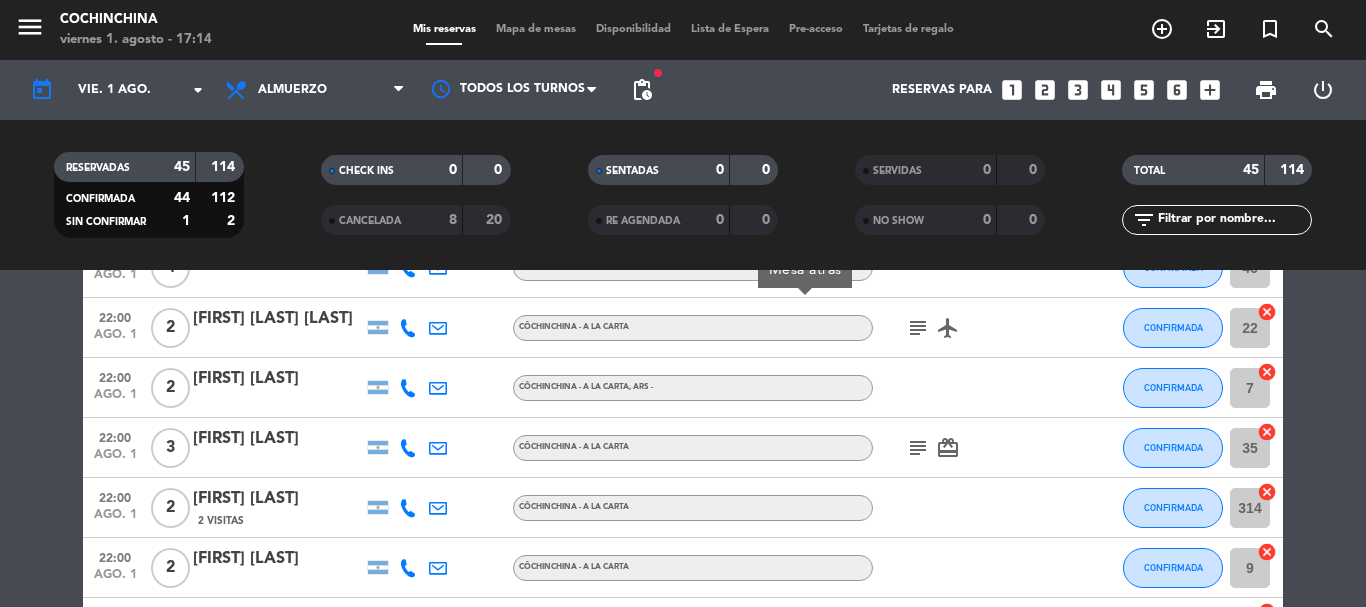 scroll, scrollTop: 1400, scrollLeft: 0, axis: vertical 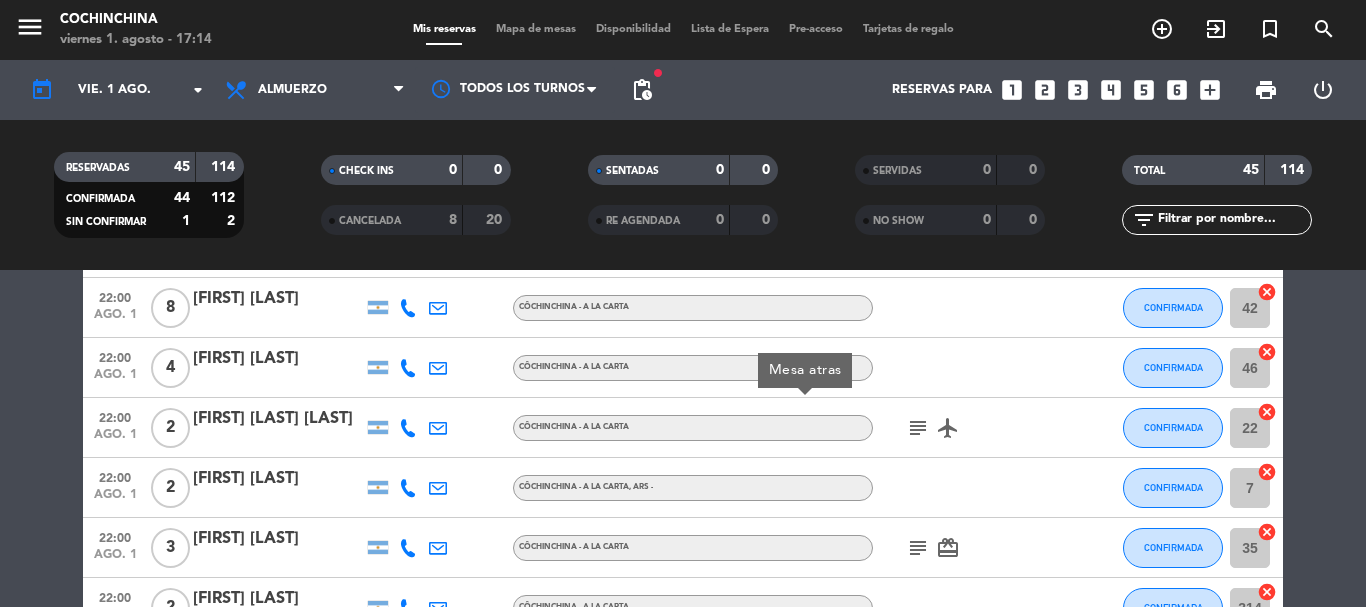 click on "subject" 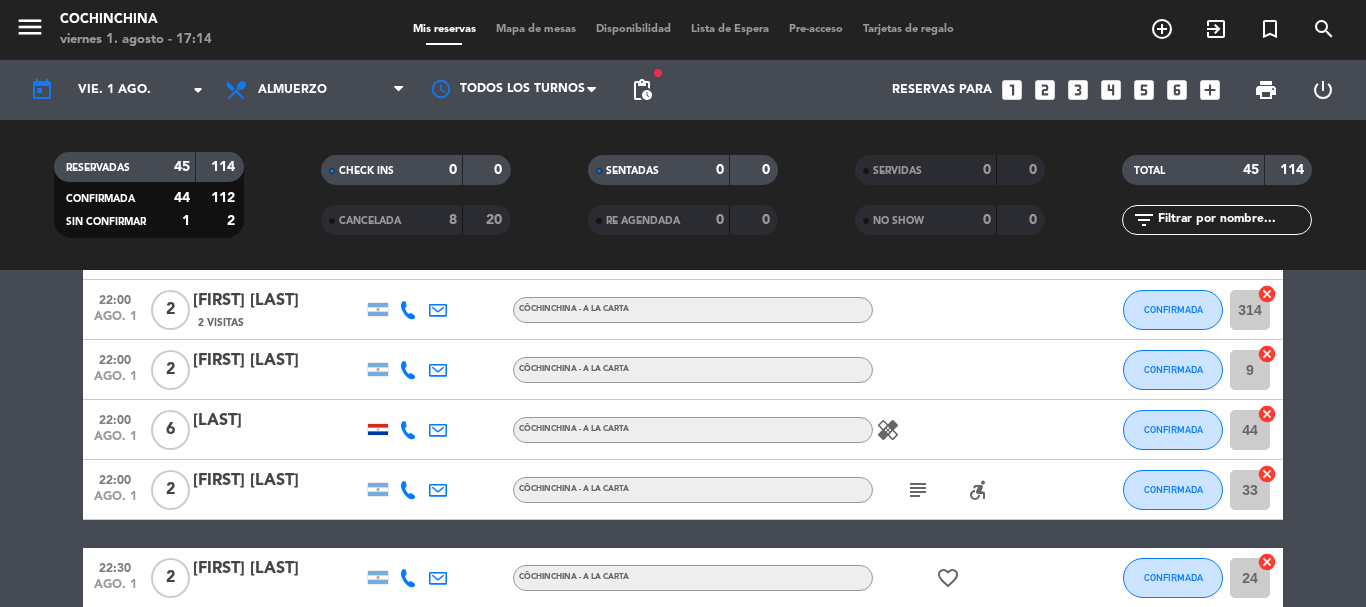 scroll, scrollTop: 1700, scrollLeft: 0, axis: vertical 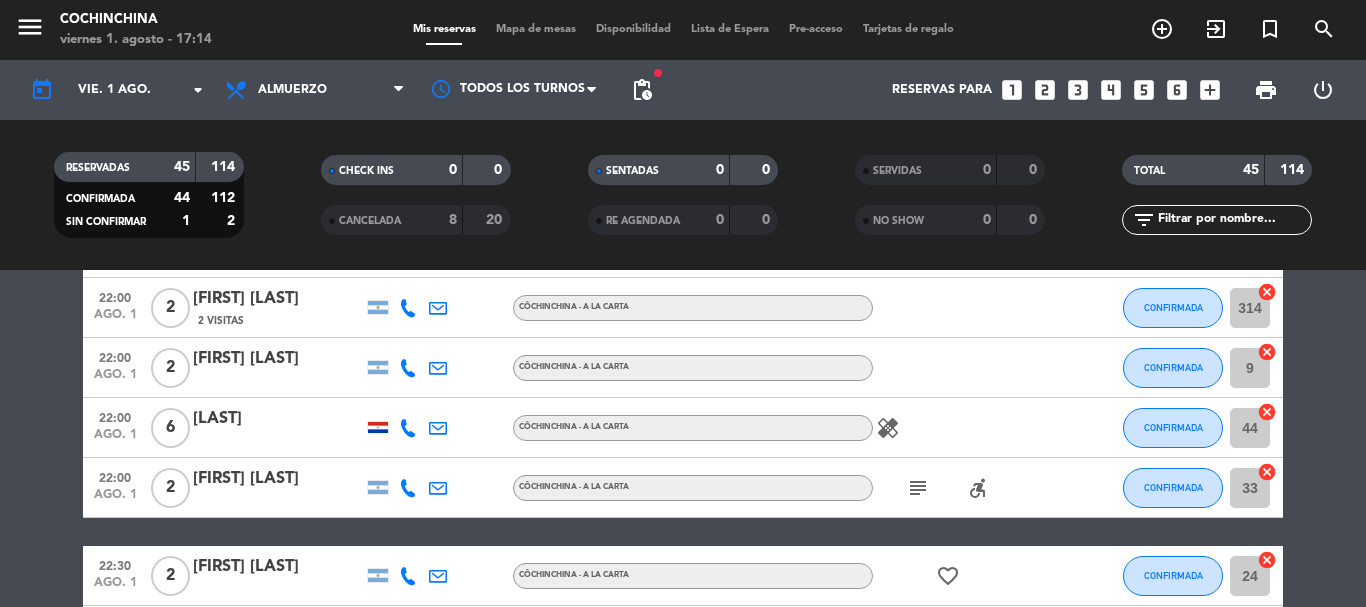 click on "subject" 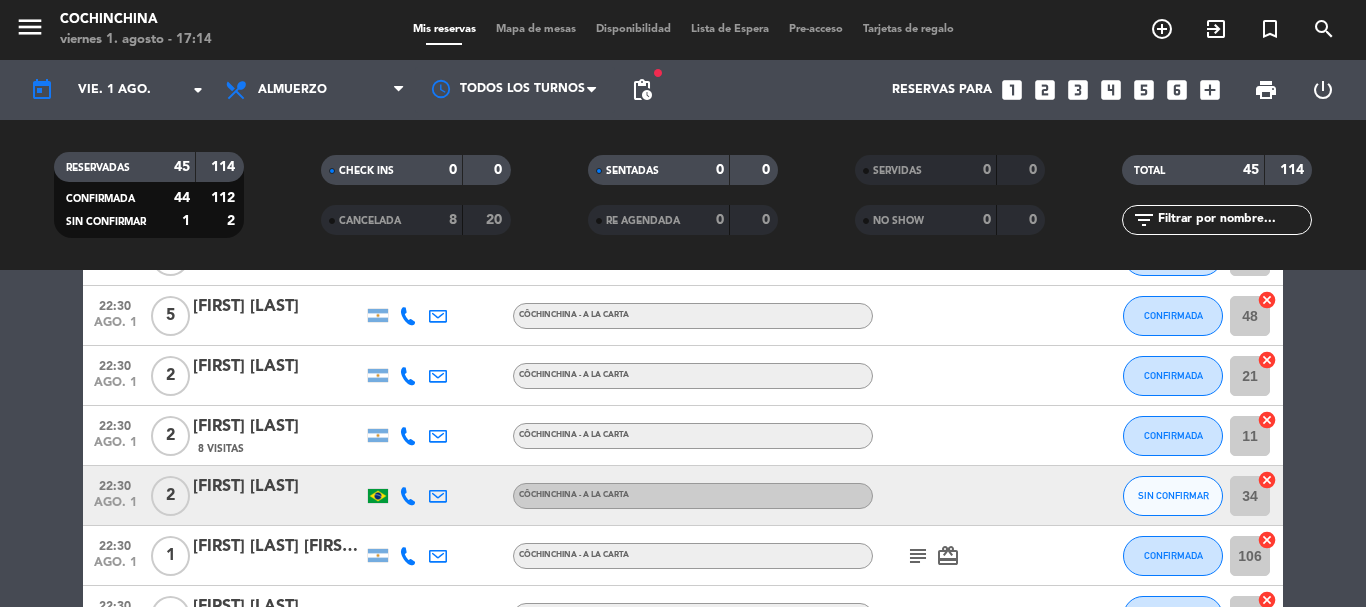scroll, scrollTop: 2300, scrollLeft: 0, axis: vertical 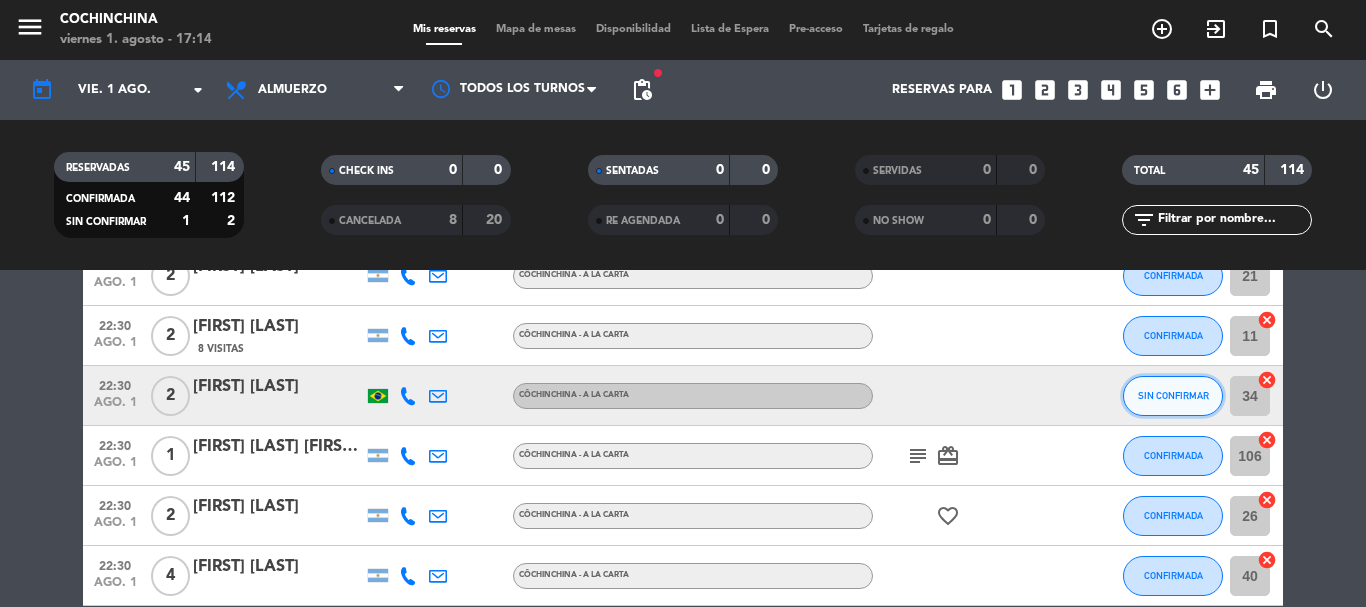 click on "SIN CONFIRMAR" 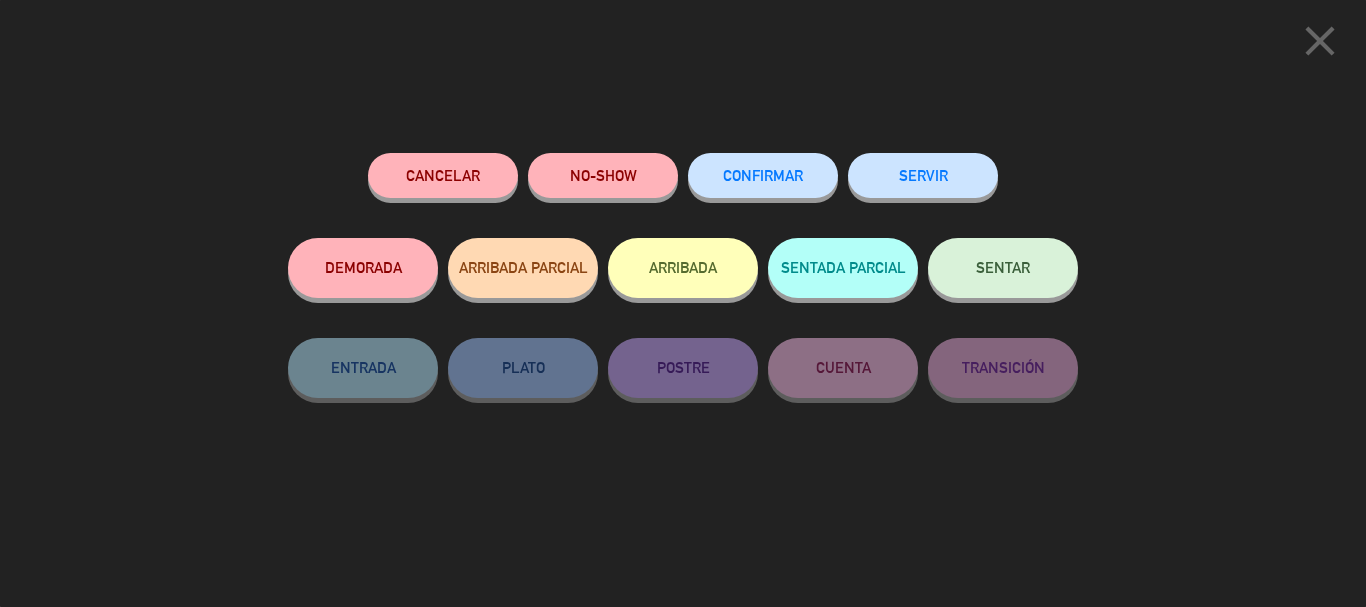 click on "CONFIRMAR" 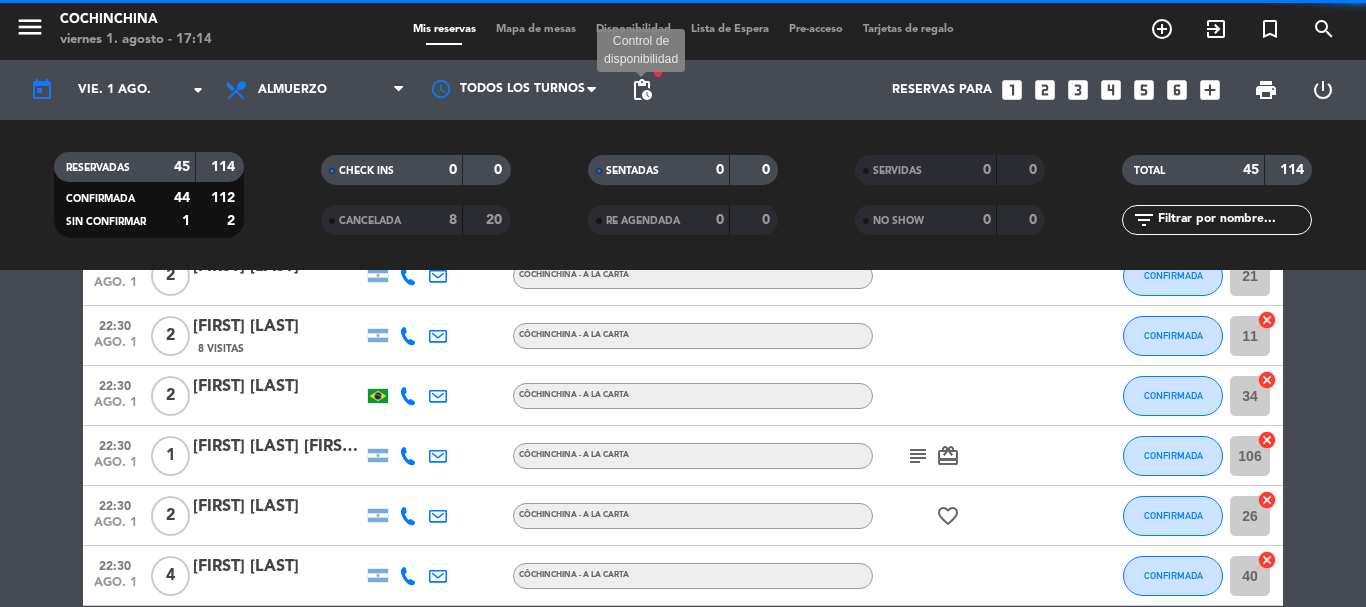 click on "pending_actions" 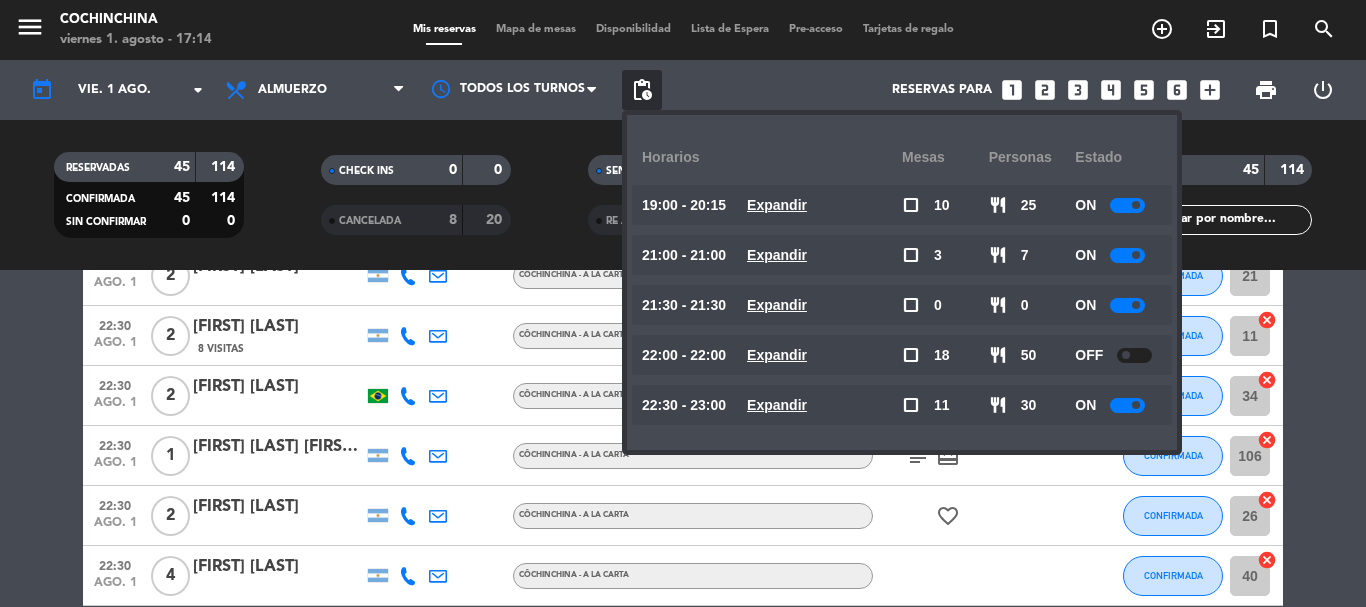 click on "CHECK INS   0   0" 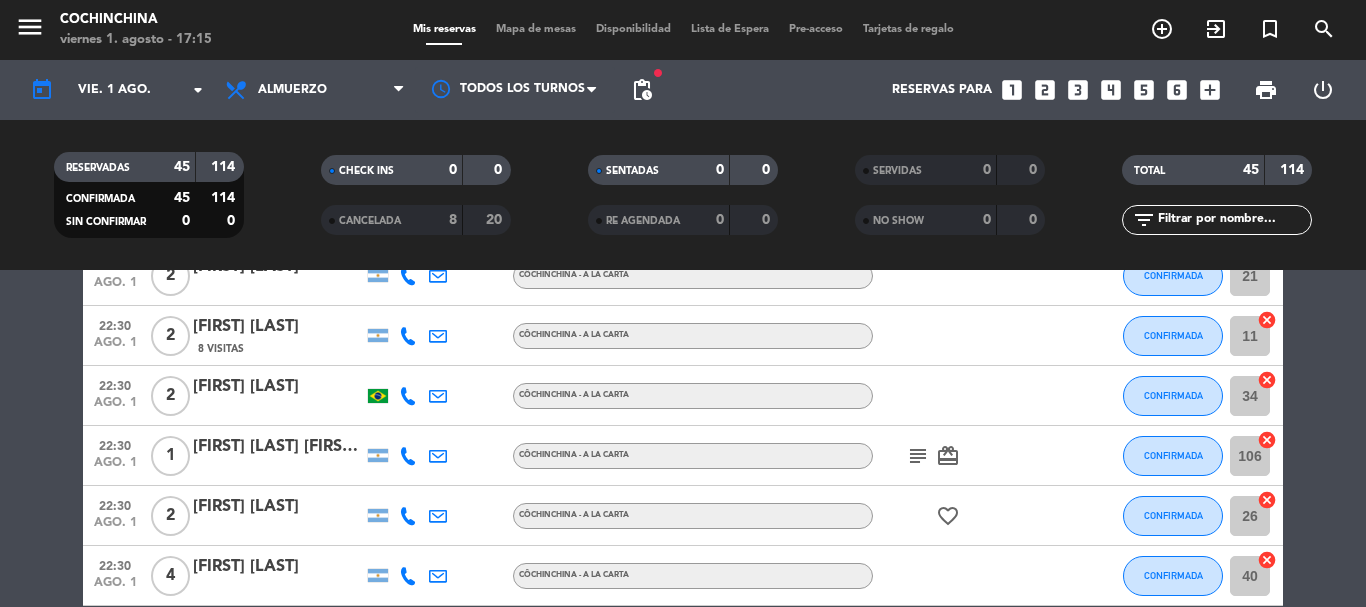 click on "CHECK INS   0   0" 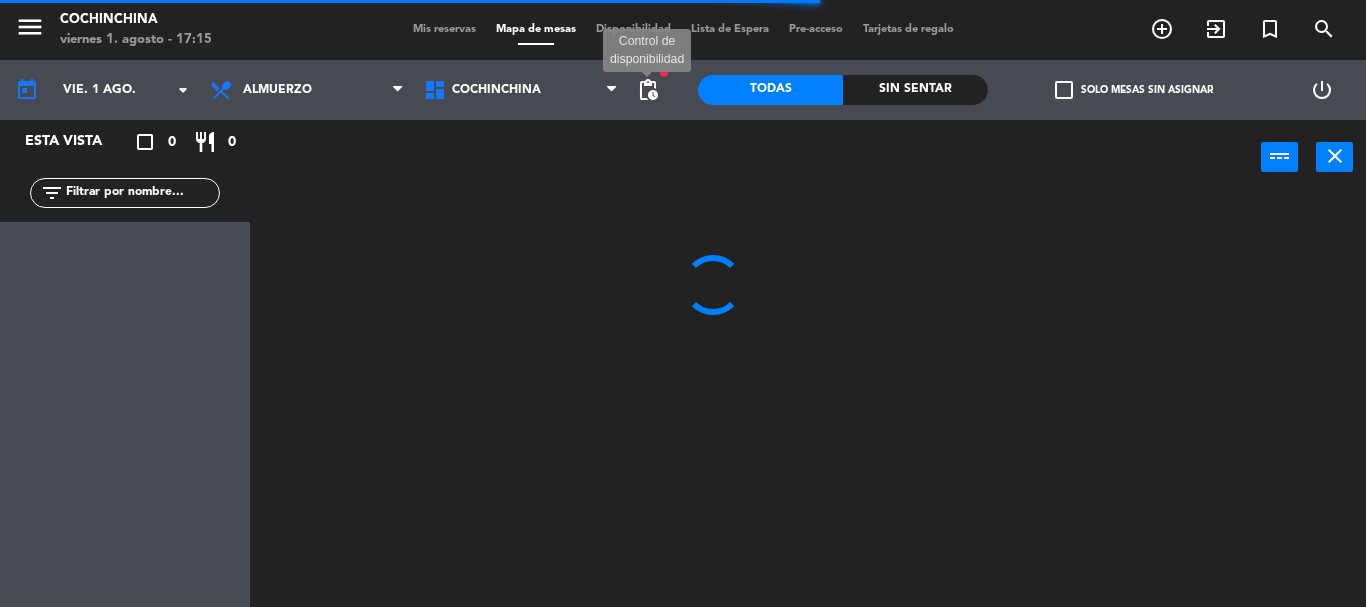 click on "pending_actions" 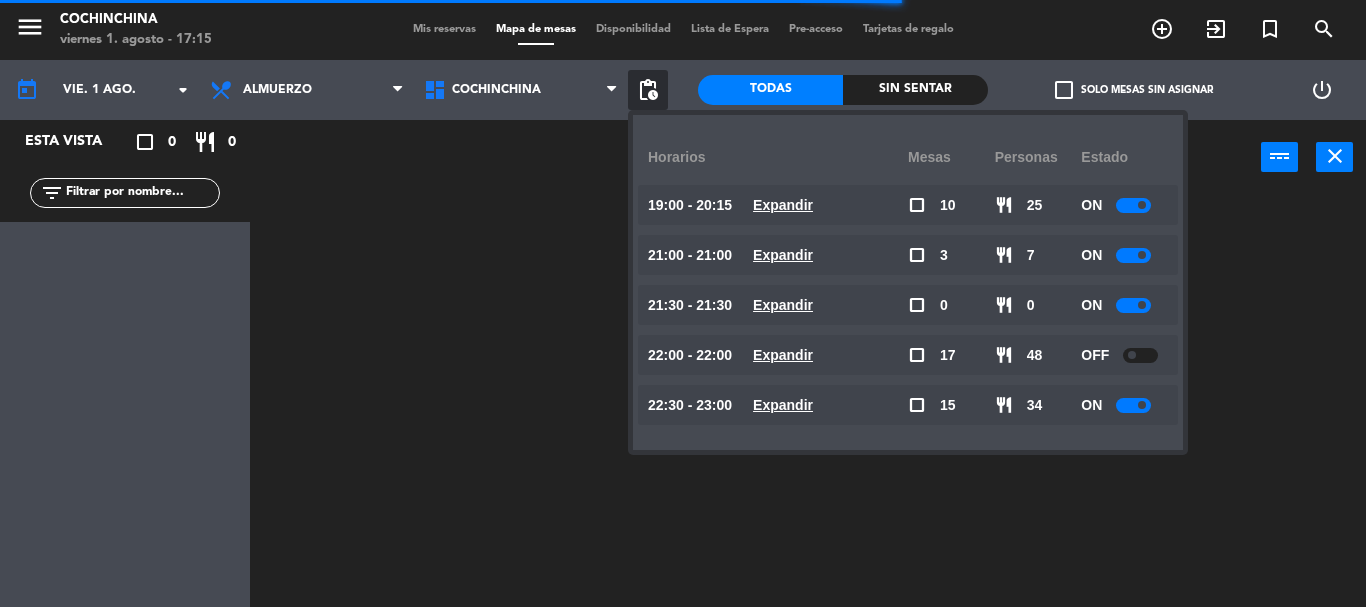 click on "power_input close" at bounding box center [755, 158] 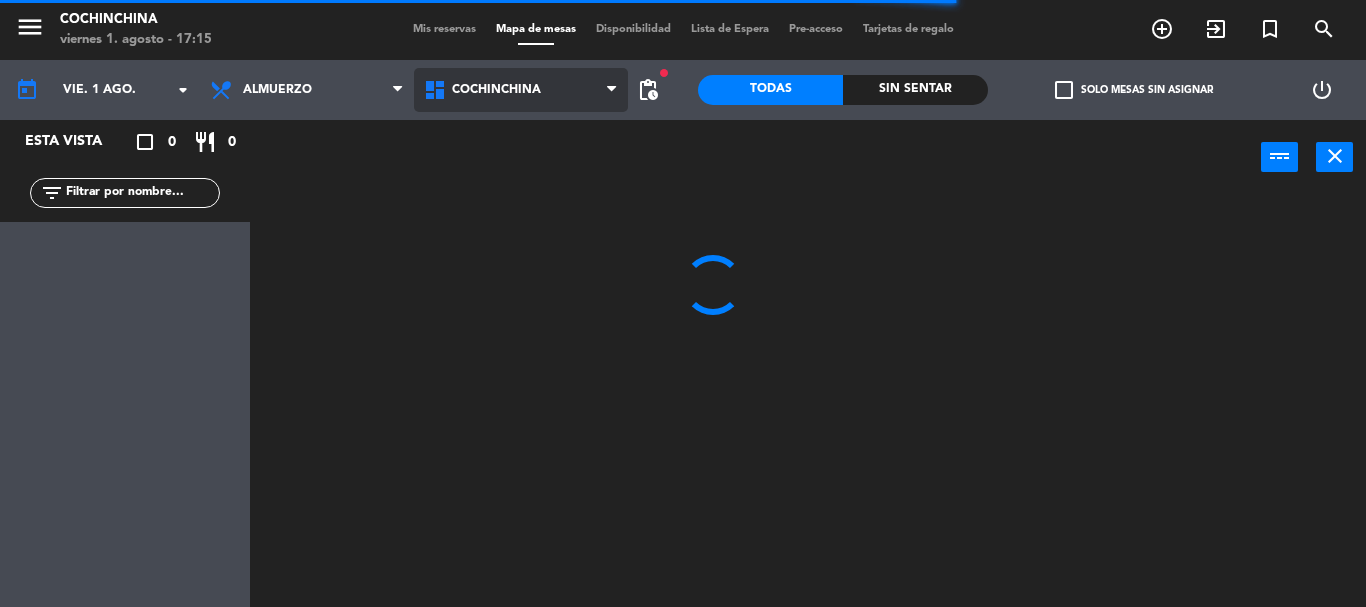 click on "Cochinchina" at bounding box center [521, 90] 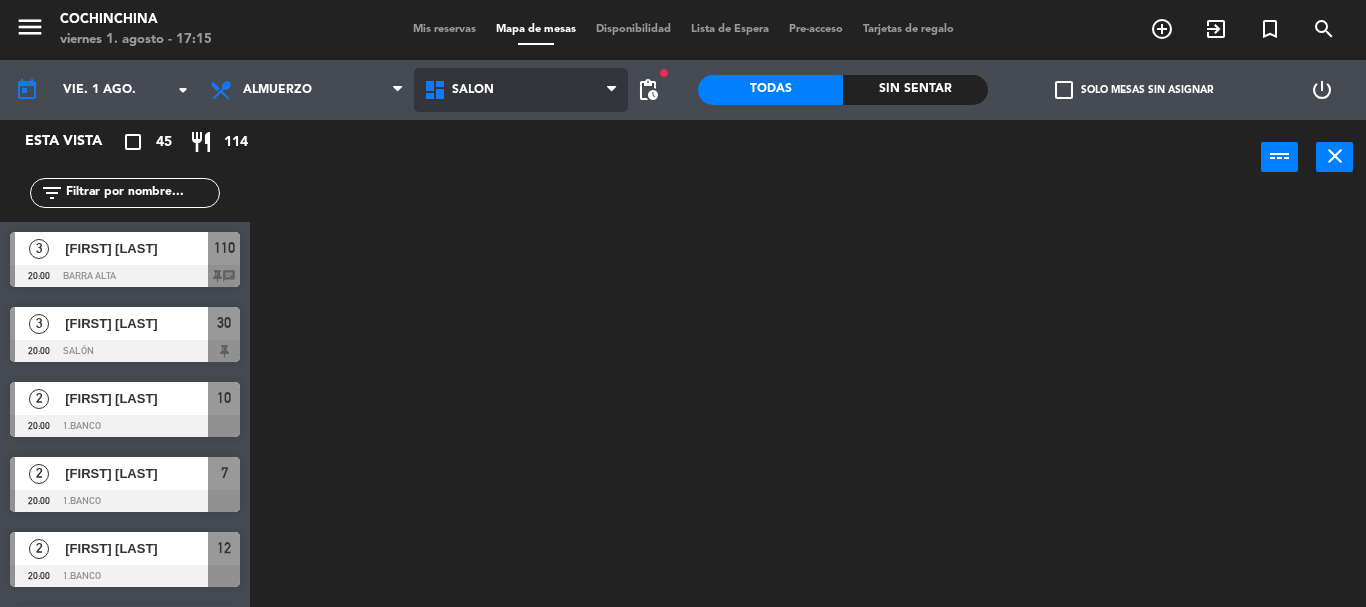 click on "menu  Cochinchina   viernes 1. [DATE] - 17:15   Mis reservas   Mapa de mesas   Disponibilidad   Lista de Espera   Pre-acceso   Tarjetas de regalo  add_circle_outline exit_to_app turned_in_not search today    vie. 1 [DATE]. arrow_drop_down  Desayuno  Brunch  Almuerzo  Cena  Almuerzo  Desayuno  Brunch  Almuerzo  Cena  Cochinchina   Primer Piso   Privado   Salón   Salón   Cochinchina   Primer Piso   Privado   Salón  fiber_manual_record pending_actions  Todas  Sin sentar  check_box_outline_blank   Solo mesas sin asignar   power_settings_new   Esta vista   crop_square  45  restaurant  114 filter_list  3   [FIRST] [LAST]   20:00   Barra Alta  110 chat  3   [FIRST] [LAST]   20:00   Salón  30  2   [FIRST] [LAST]   20:00   1.Banco  10  2   [FIRST] [LAST]   20:00   1.Banco  7  2   [FIRST] [LAST]   20:00   1.Banco  12  2   [FIRST] [LAST]   20:00   1.Banco  6  4   [FIRST] [LAST]   20:00   2.Boutique  27  2   [FIRST] [LAST]   20:00   1.Banco  11  3   [FIRST] [LAST]   20:00   Salón  34  2  4" 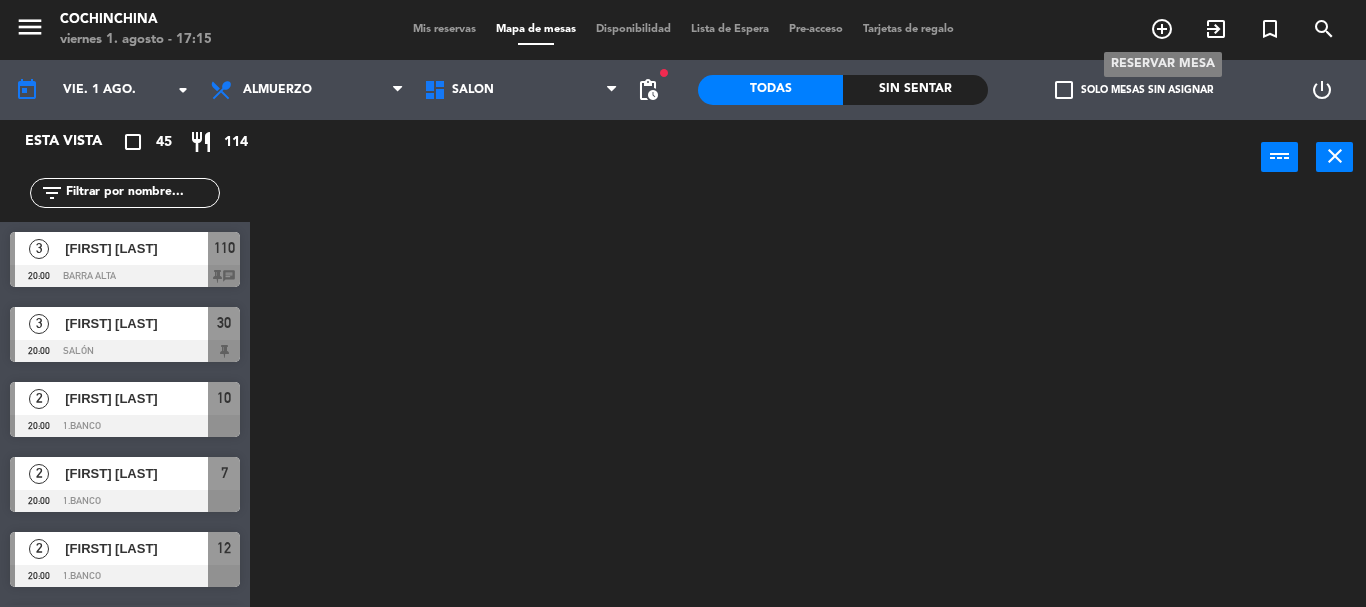 click on "add_circle_outline" at bounding box center (1162, 29) 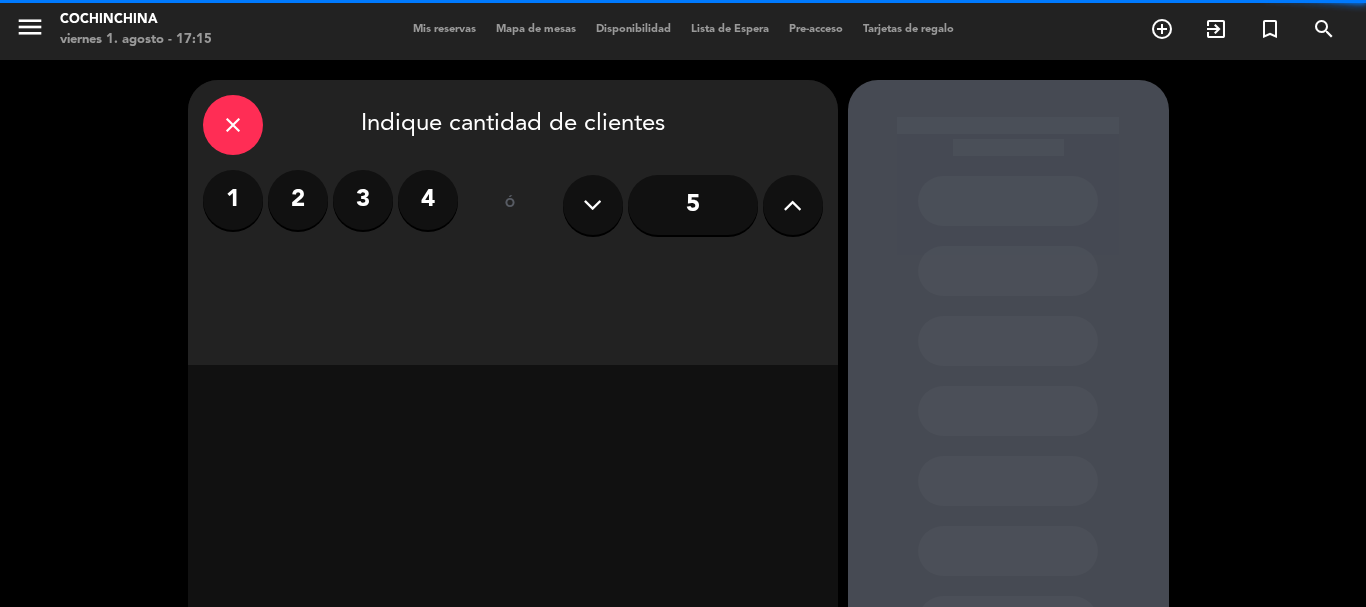 click on "5" at bounding box center (693, 205) 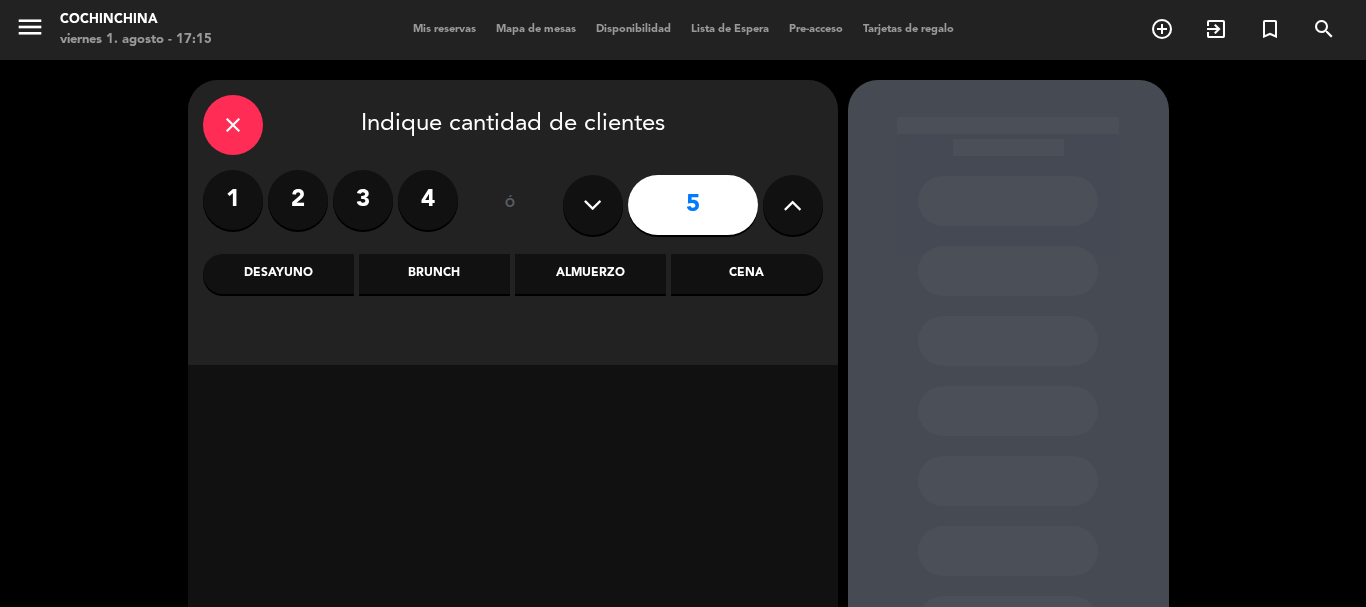 click on "Almuerzo" at bounding box center [590, 274] 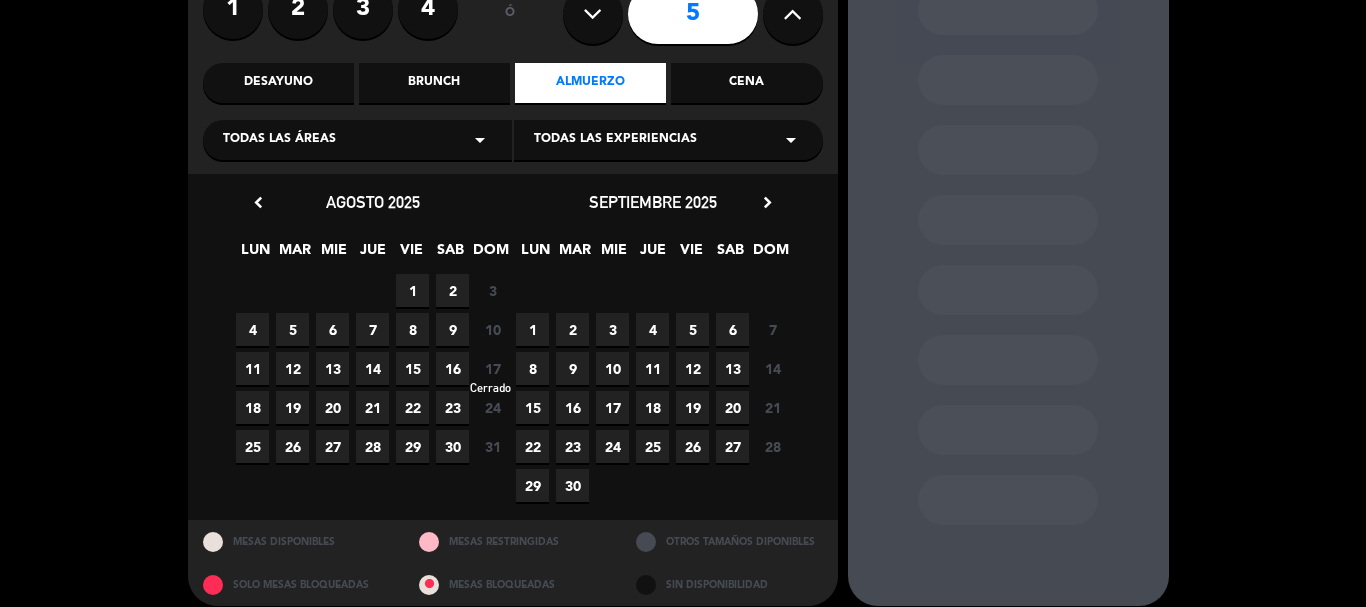 scroll, scrollTop: 209, scrollLeft: 0, axis: vertical 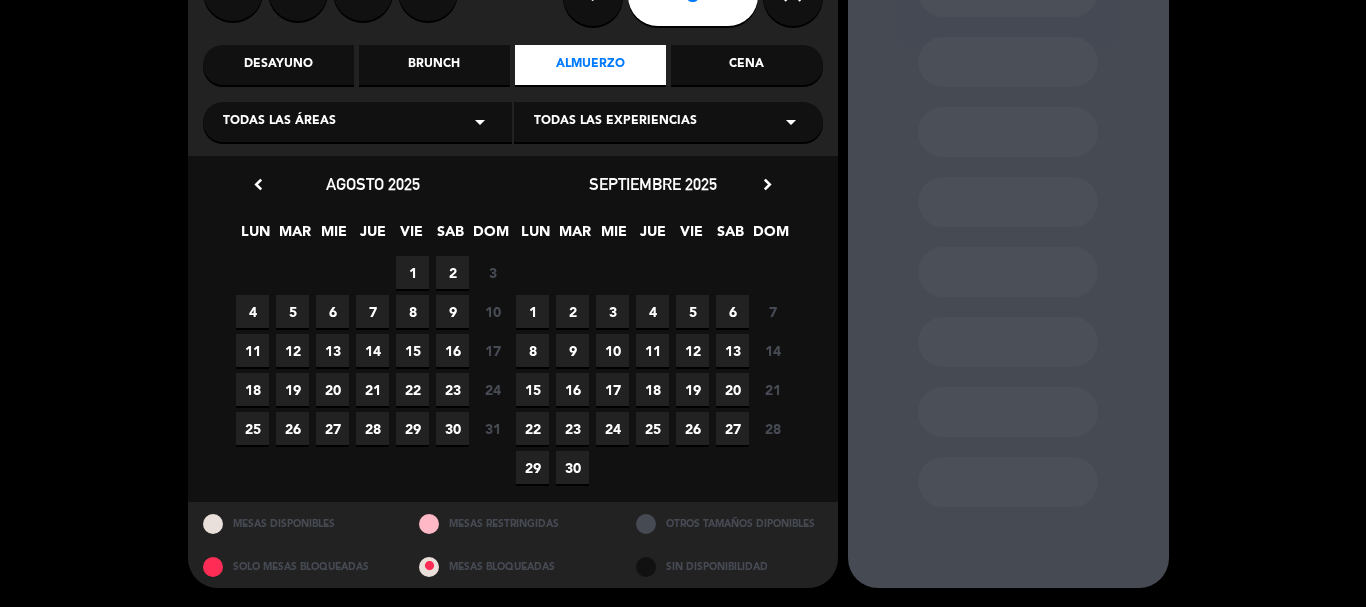 click on "1" at bounding box center (412, 272) 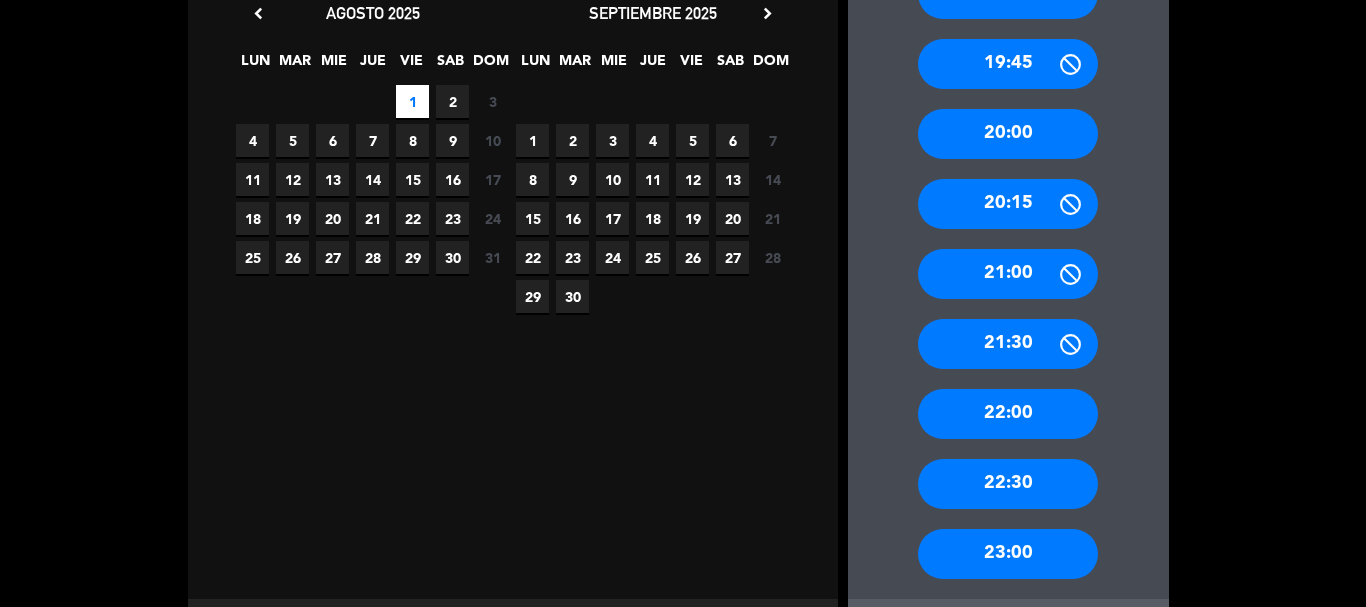 scroll, scrollTop: 478, scrollLeft: 0, axis: vertical 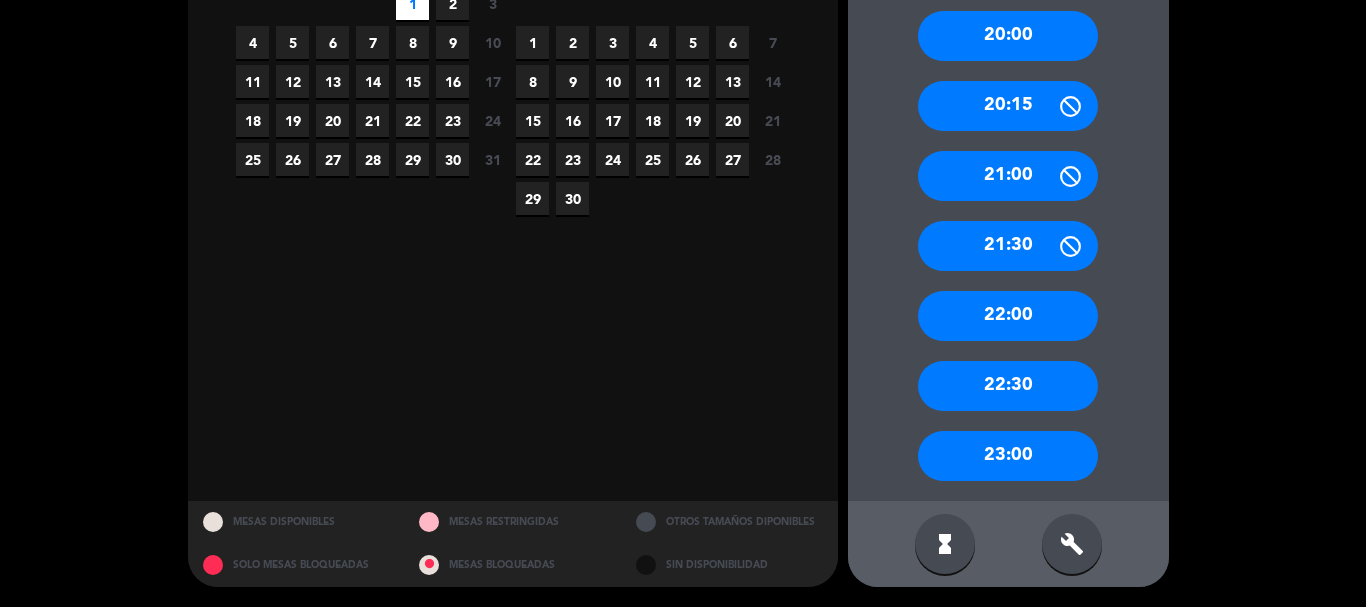click on "build" at bounding box center [1072, 544] 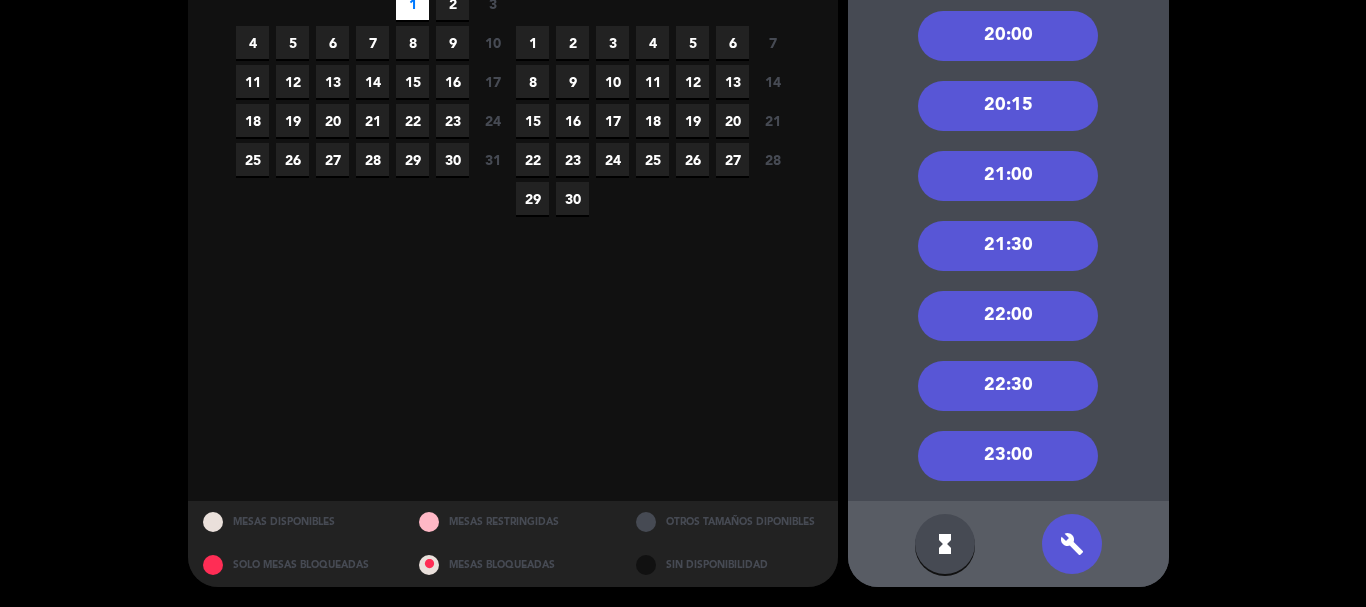 click on "22:00" at bounding box center [1008, 316] 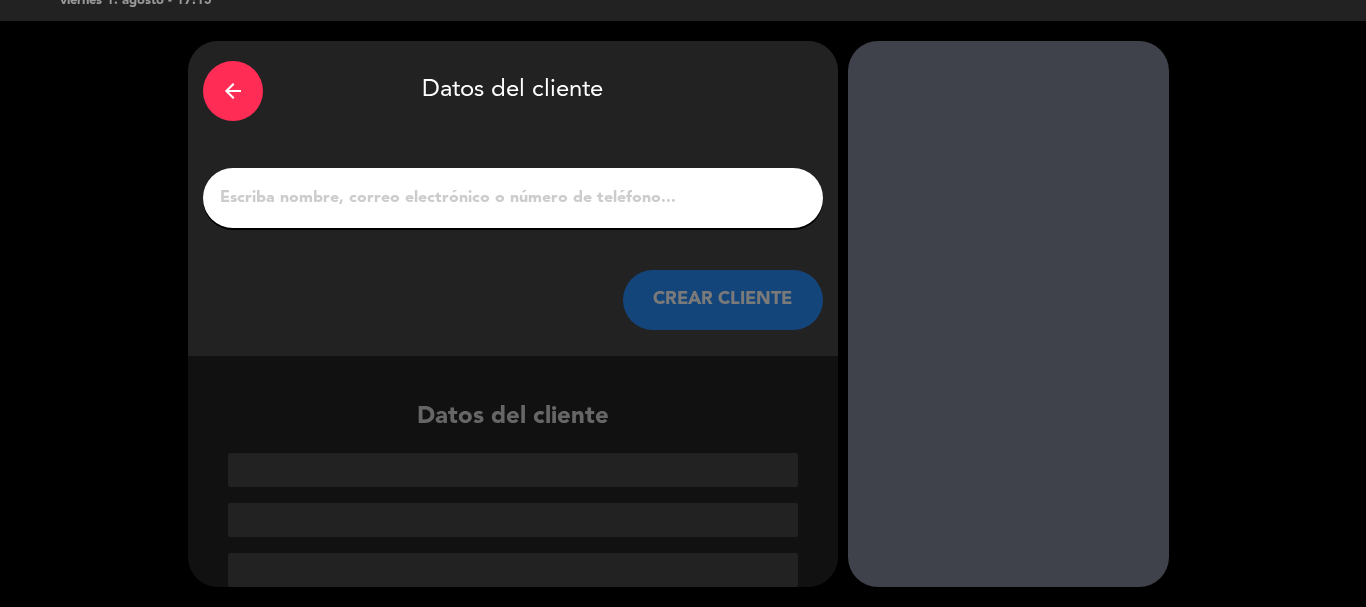 scroll, scrollTop: 39, scrollLeft: 0, axis: vertical 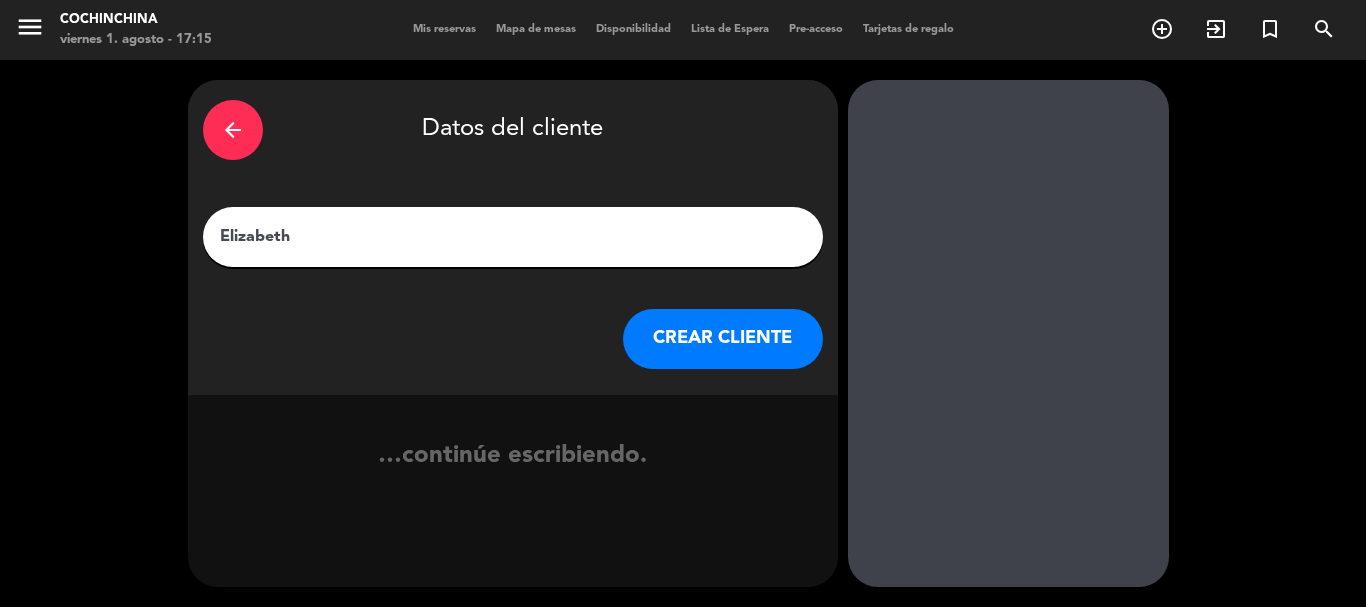 type on "Elizabeth" 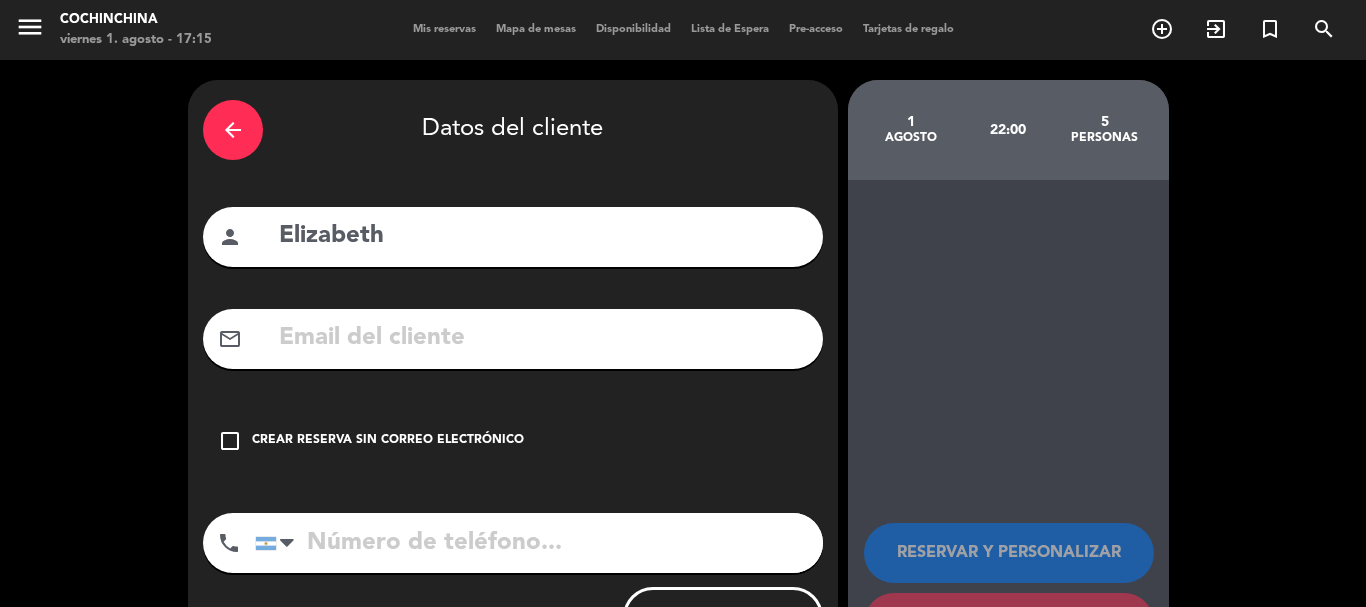 click on "check_box_outline_blank   Crear reserva sin correo electrónico" at bounding box center [513, 441] 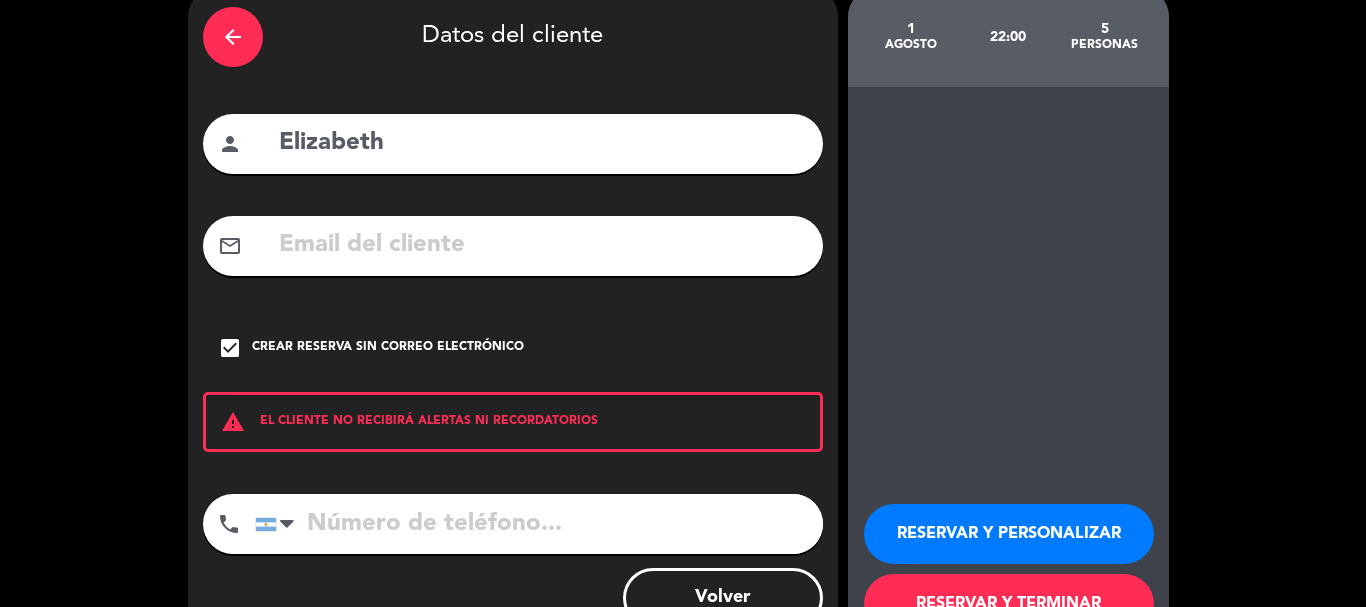 scroll, scrollTop: 164, scrollLeft: 0, axis: vertical 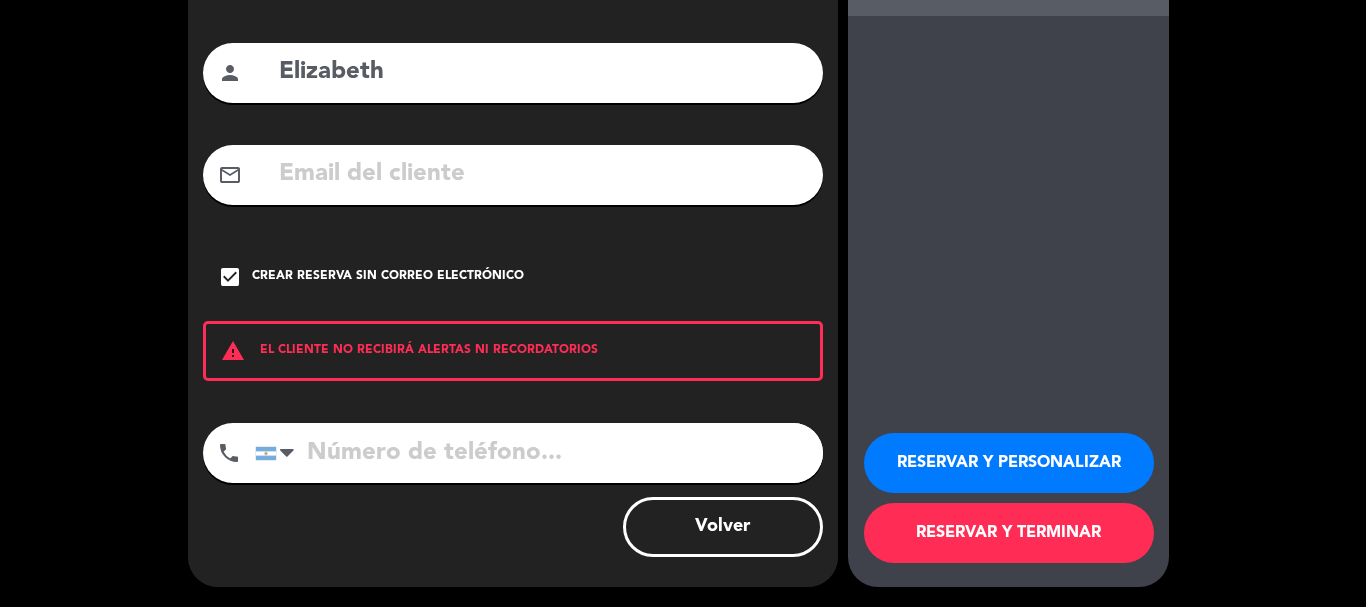 click on "RESERVAR Y PERSONALIZAR" at bounding box center [1009, 463] 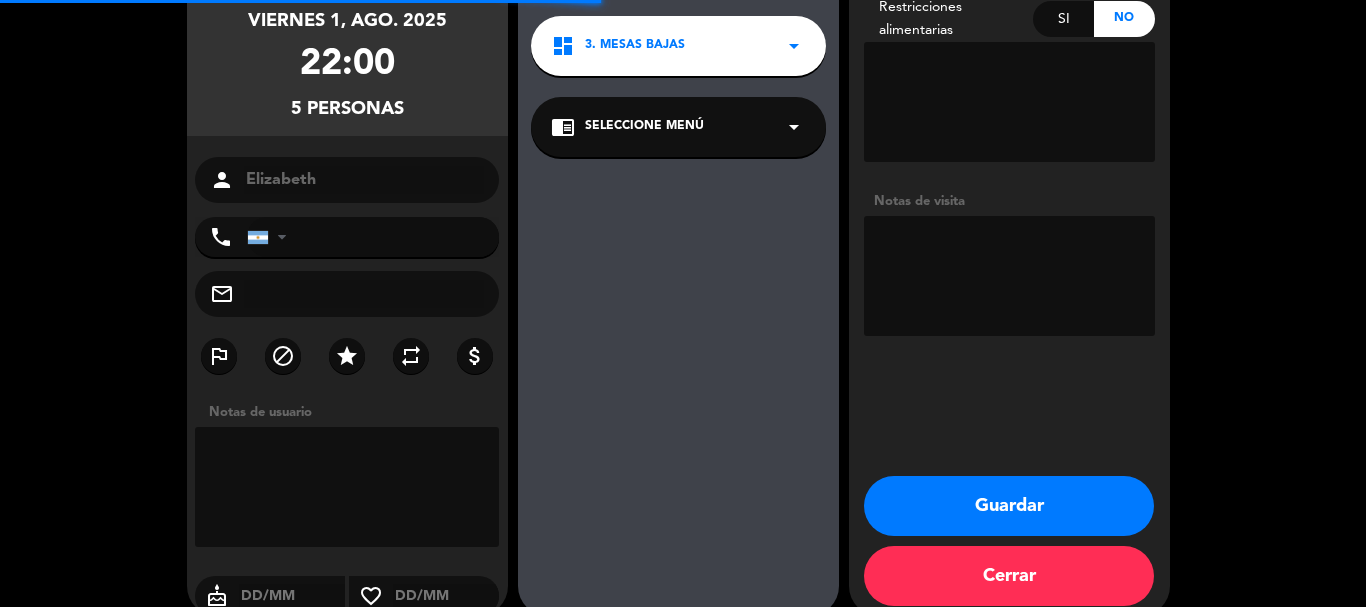 scroll, scrollTop: 80, scrollLeft: 0, axis: vertical 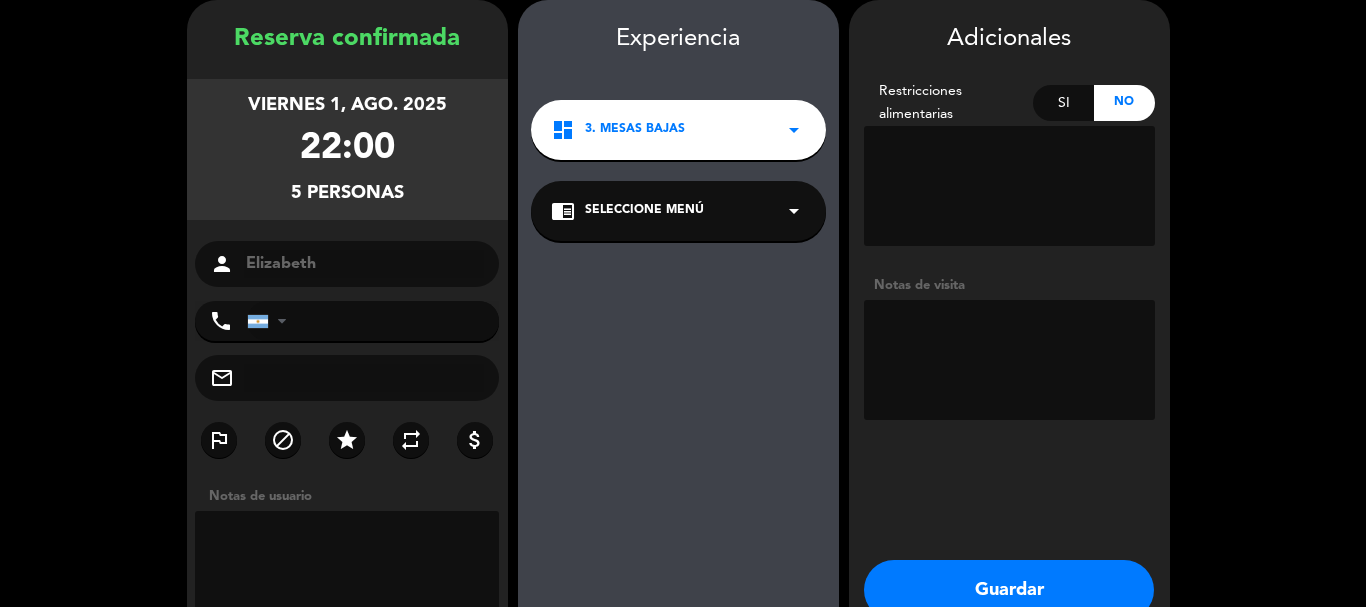 click on "Adicionales  Restricciones alimentarias   Si   No                Notas de visita                Guardar   Cerrar" at bounding box center [1009, 350] 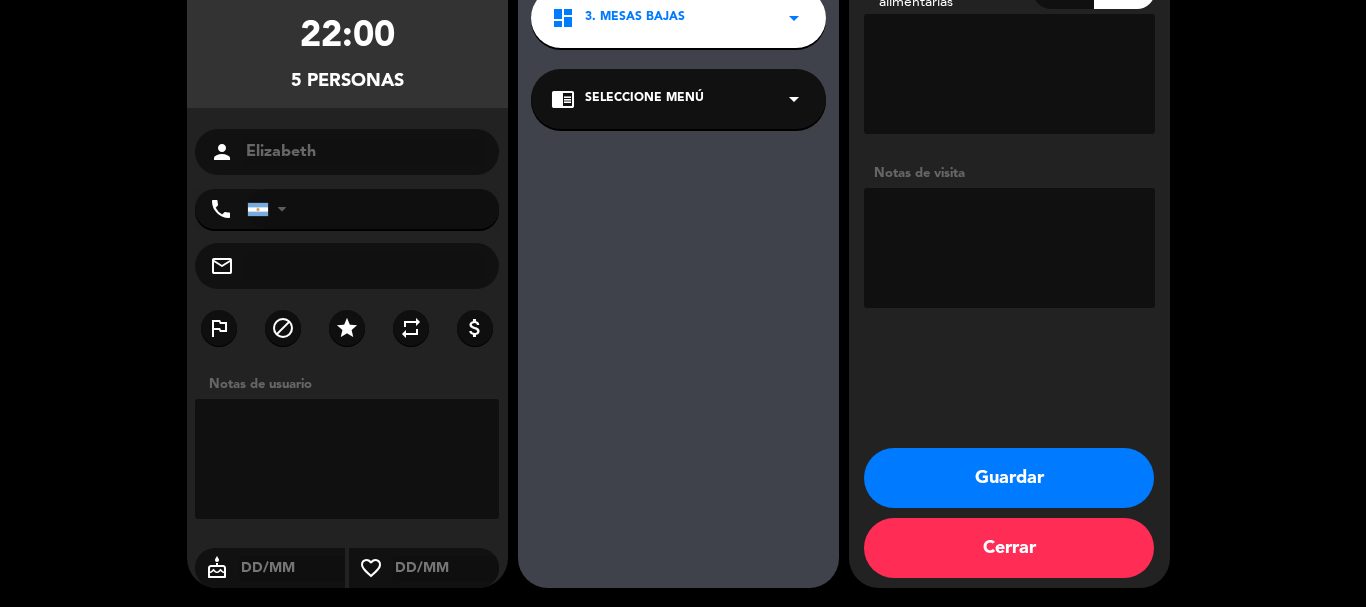 scroll, scrollTop: 193, scrollLeft: 0, axis: vertical 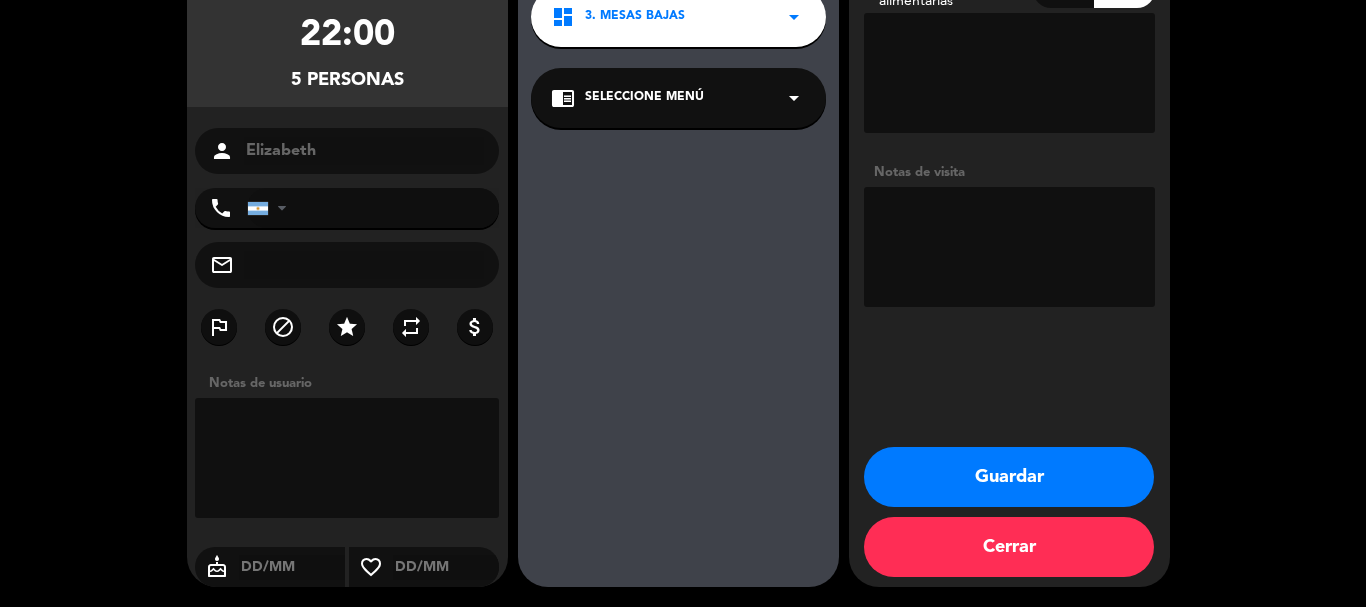 click on "Guardar" at bounding box center (1009, 477) 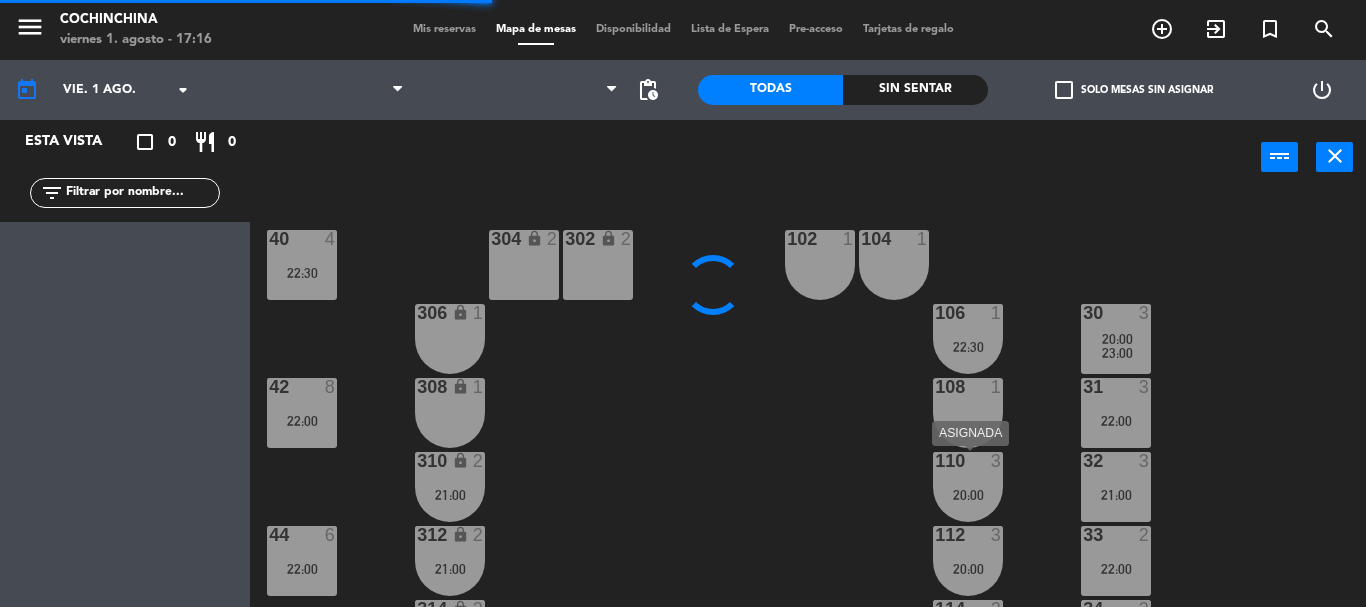 scroll, scrollTop: 0, scrollLeft: 0, axis: both 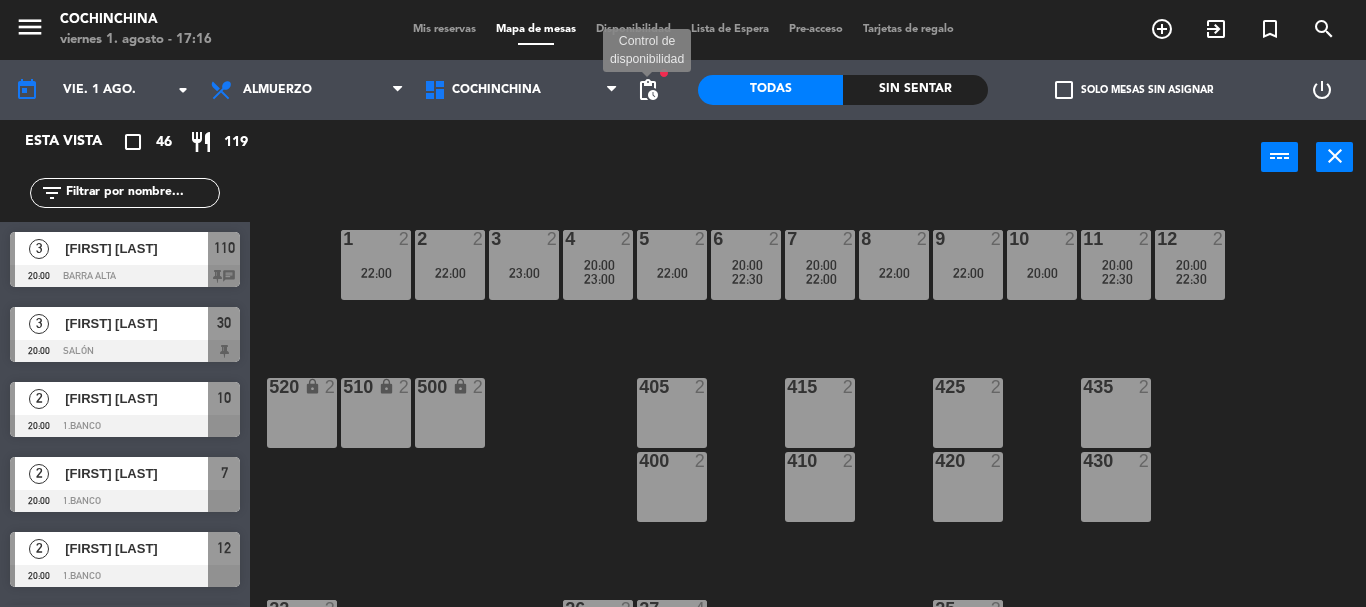 click on "pending_actions" 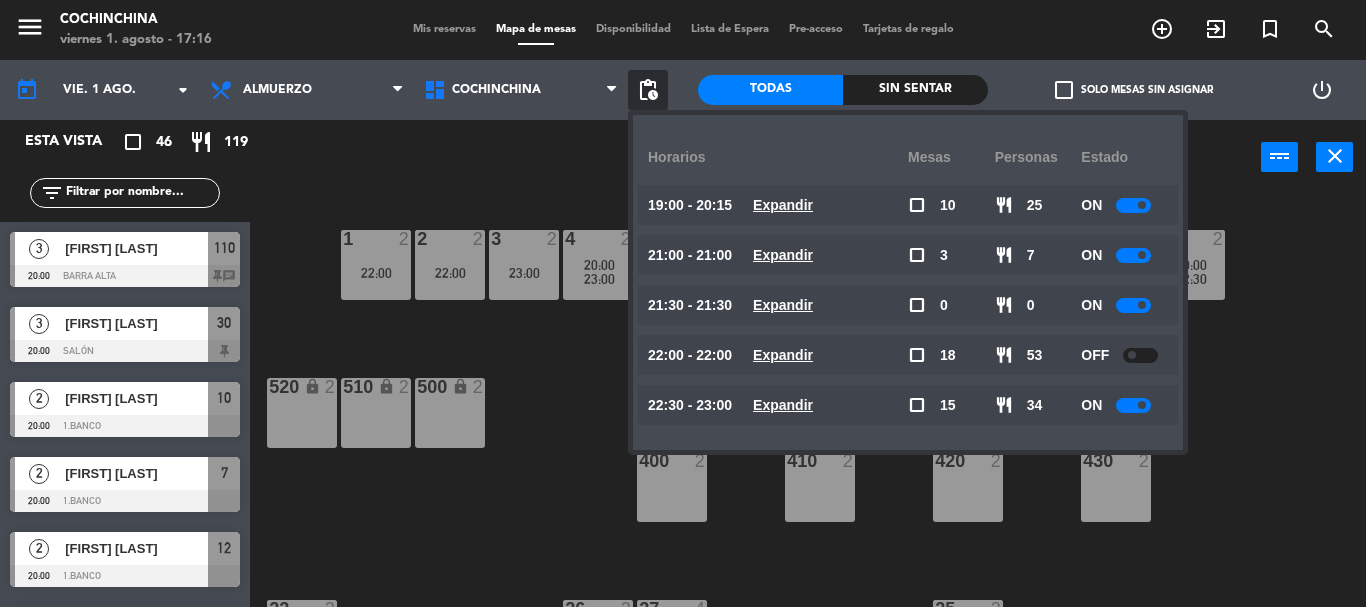 click on "power_input close" at bounding box center [755, 158] 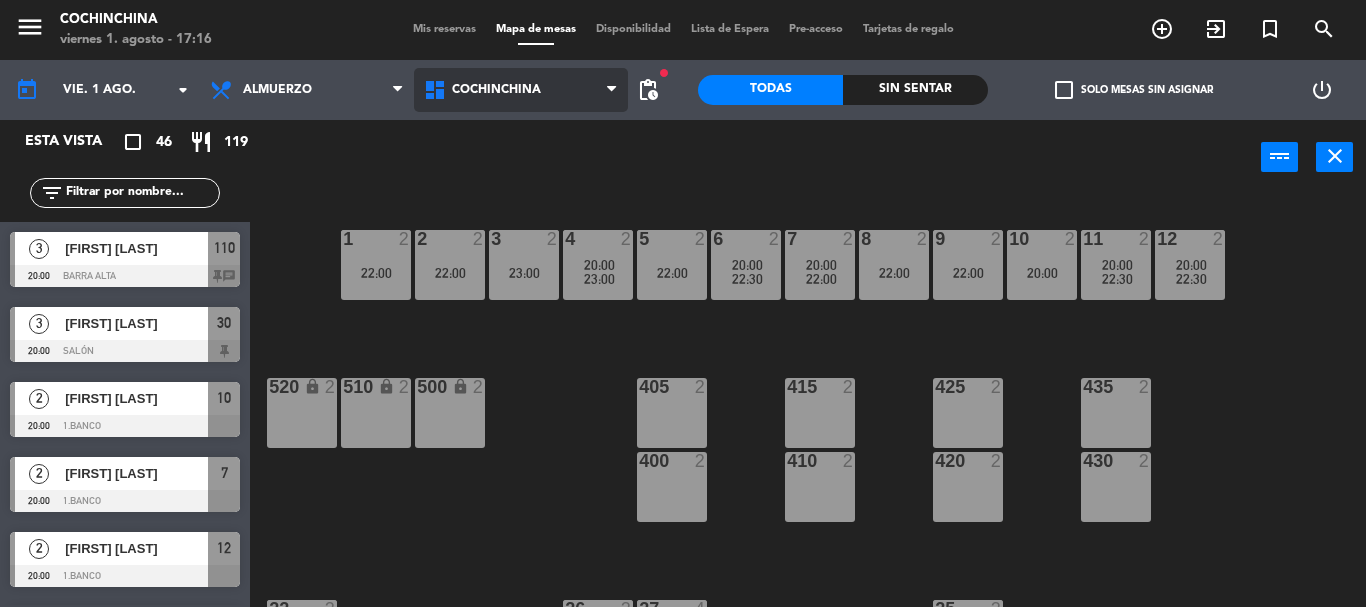 click on "Cochinchina" at bounding box center [496, 90] 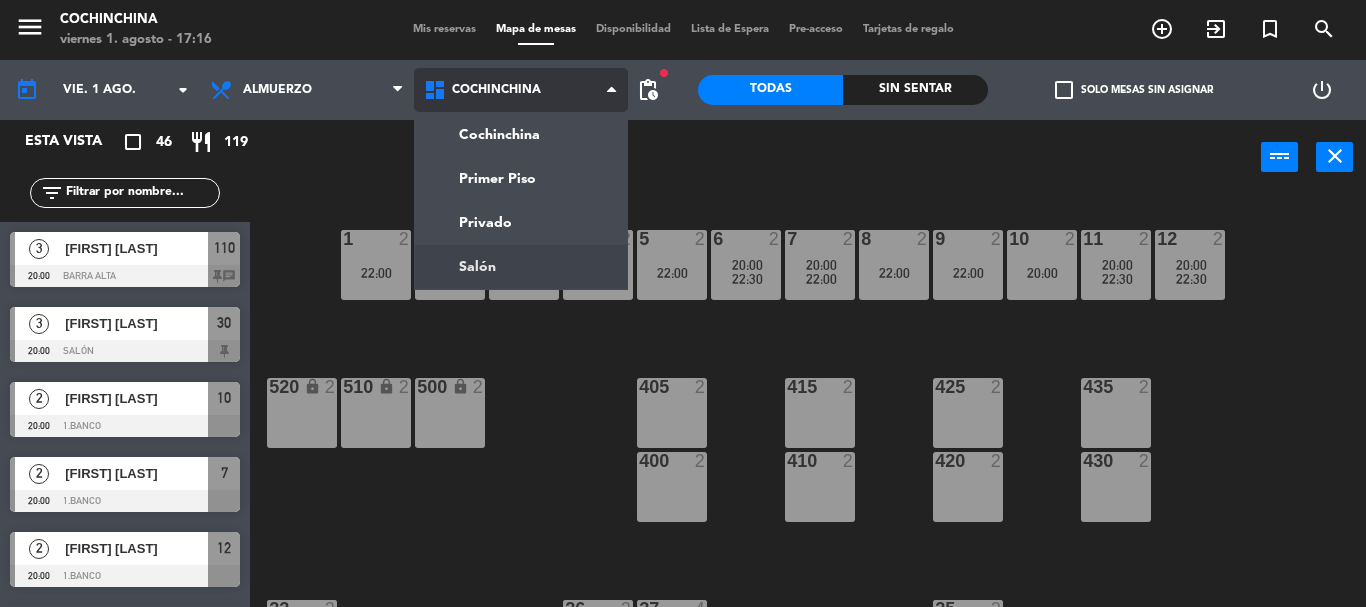 click on "menu  Cochinchina   viernes 1. [DATE] - 17:16   Mis reservas   Mapa de mesas   Disponibilidad   Lista de Espera   Pre-acceso   Tarjetas de regalo  add_circle_outline exit_to_app turned_in_not search today    vie. 1 [DATE]. arrow_drop_down  Desayuno  Brunch  Almuerzo  Cena  Almuerzo  Desayuno  Brunch  Almuerzo  Cena  Cochinchina   Primer Piso   Privado   Salón   Cochinchina   Cochinchina   Primer Piso   Privado   Salón  fiber_manual_record pending_actions  Todas  Sin sentar  check_box_outline_blank   Solo mesas sin asignar   power_settings_new   Esta vista   crop_square  46  restaurant  119 filter_list  3   [FIRST] [LAST]   20:00   Barra Alta  110 chat  3   [FIRST] [LAST]   20:00   Salón  30  2   [FIRST] [LAST]   20:00   1.Banco  10  2   [FIRST] [LAST]   20:00   1.Banco  7  2   [FIRST] [LAST]   20:00   1.Banco  12  2   [FIRST] [LAST]   20:00   1.Banco  6  4   [FIRST] [LAST]   20:00   2.Boutique  27  2   [FIRST] [LAST]   20:00   1.Banco  11  3   [FIRST] [LAST]   20:00   Salón  34  2  4" 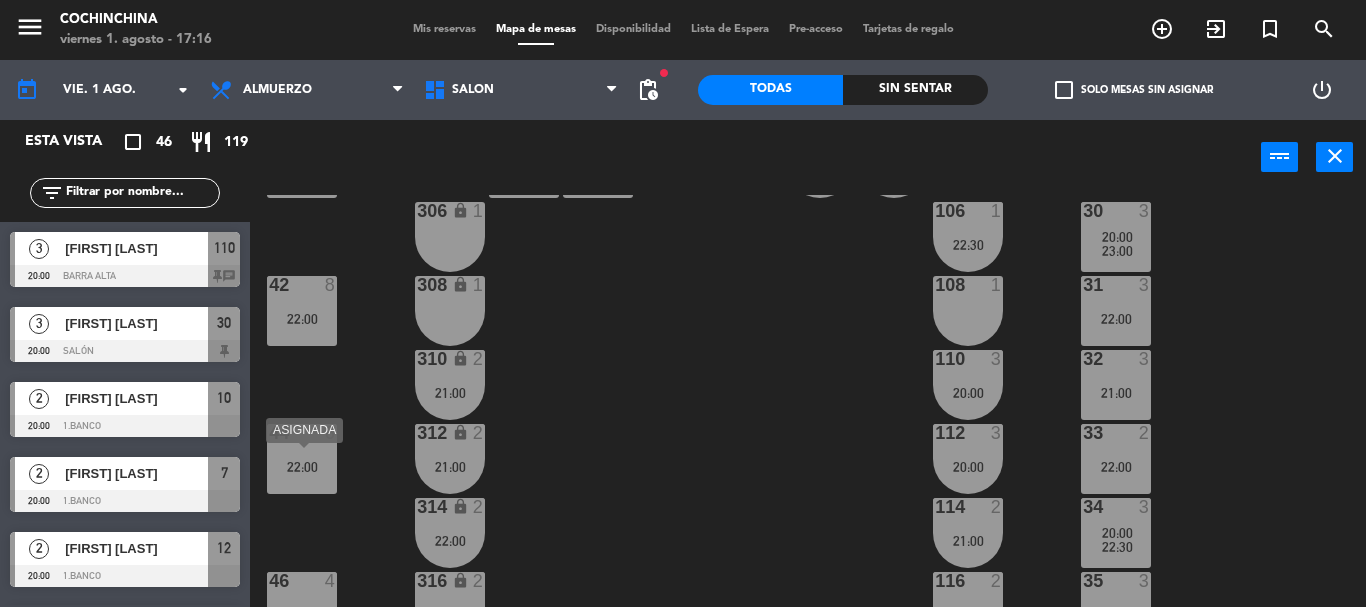 scroll, scrollTop: 0, scrollLeft: 0, axis: both 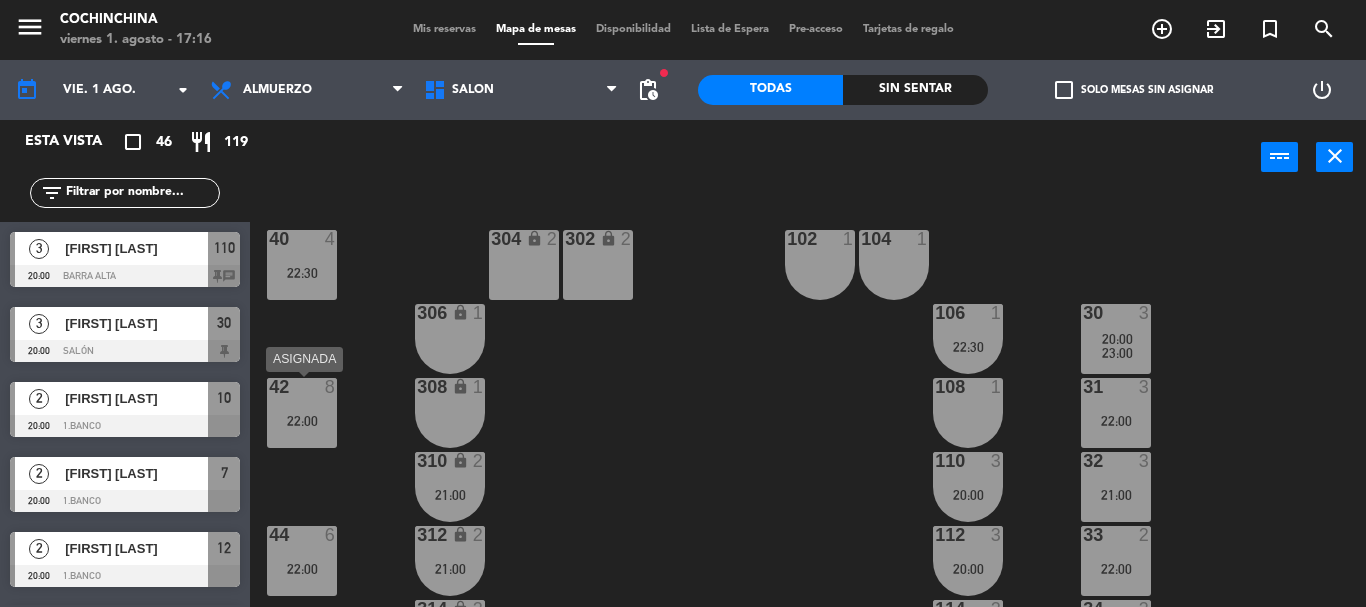 click on "22:00" at bounding box center [302, 421] 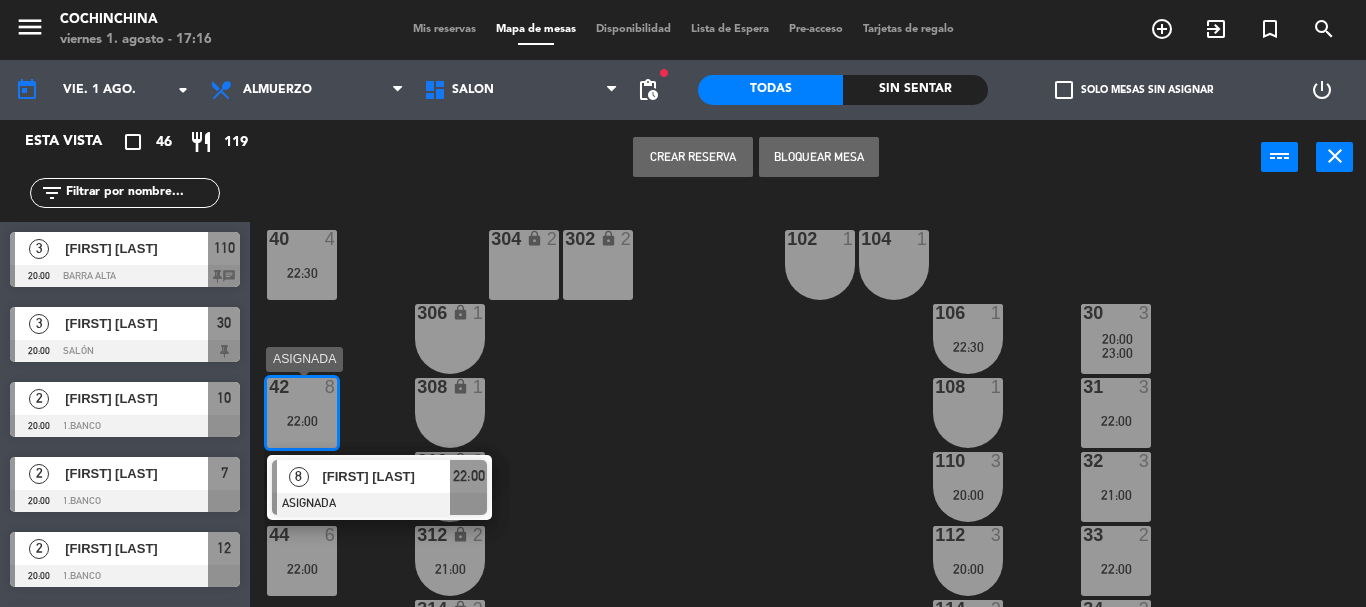 click on "[FIRST] [LAST]" at bounding box center (386, 476) 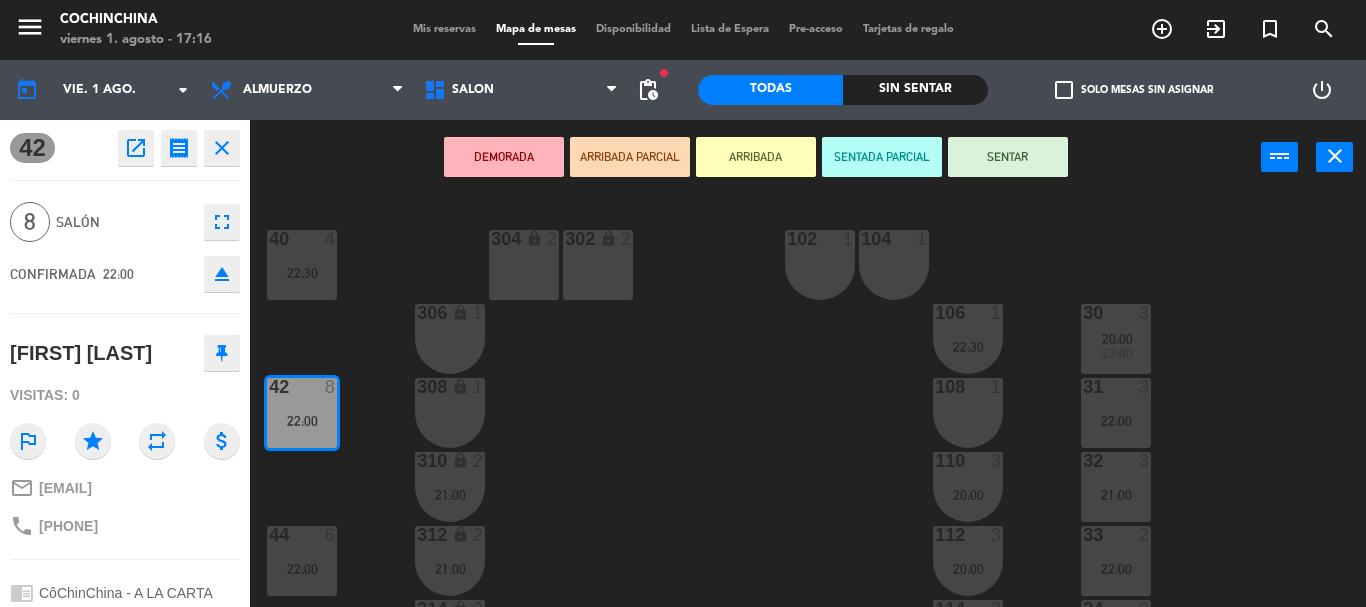 click on "eject" 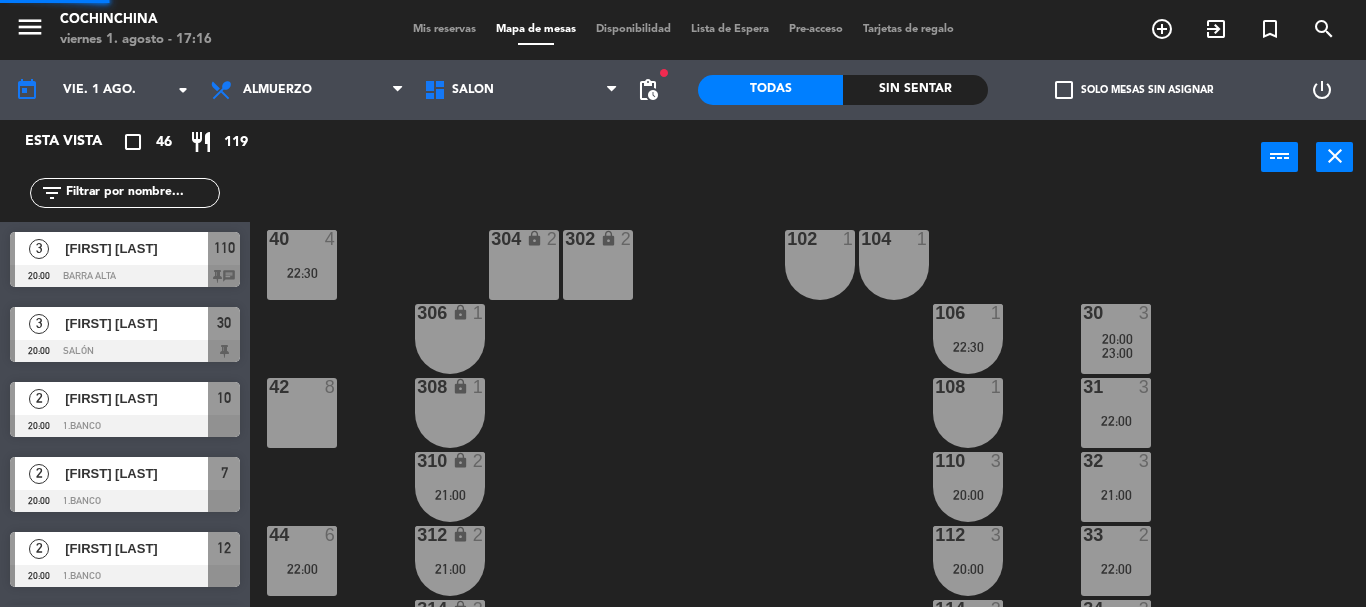 scroll, scrollTop: 0, scrollLeft: 0, axis: both 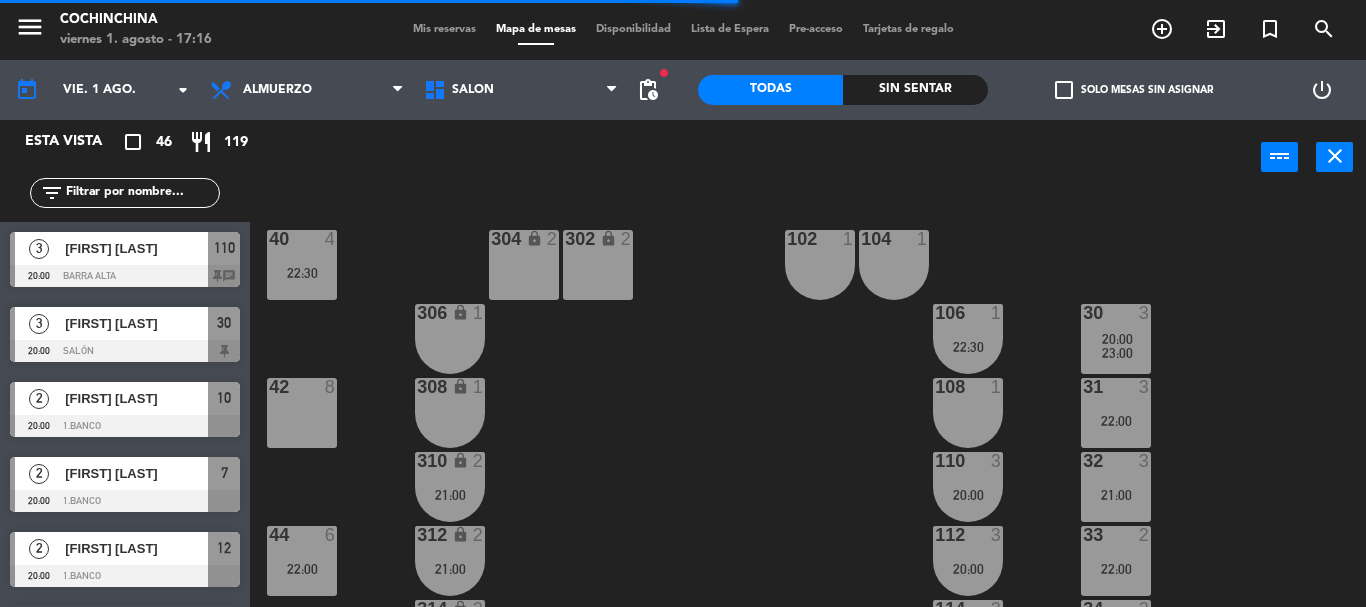 click on "check_box_outline_blank   Solo mesas sin asignar" 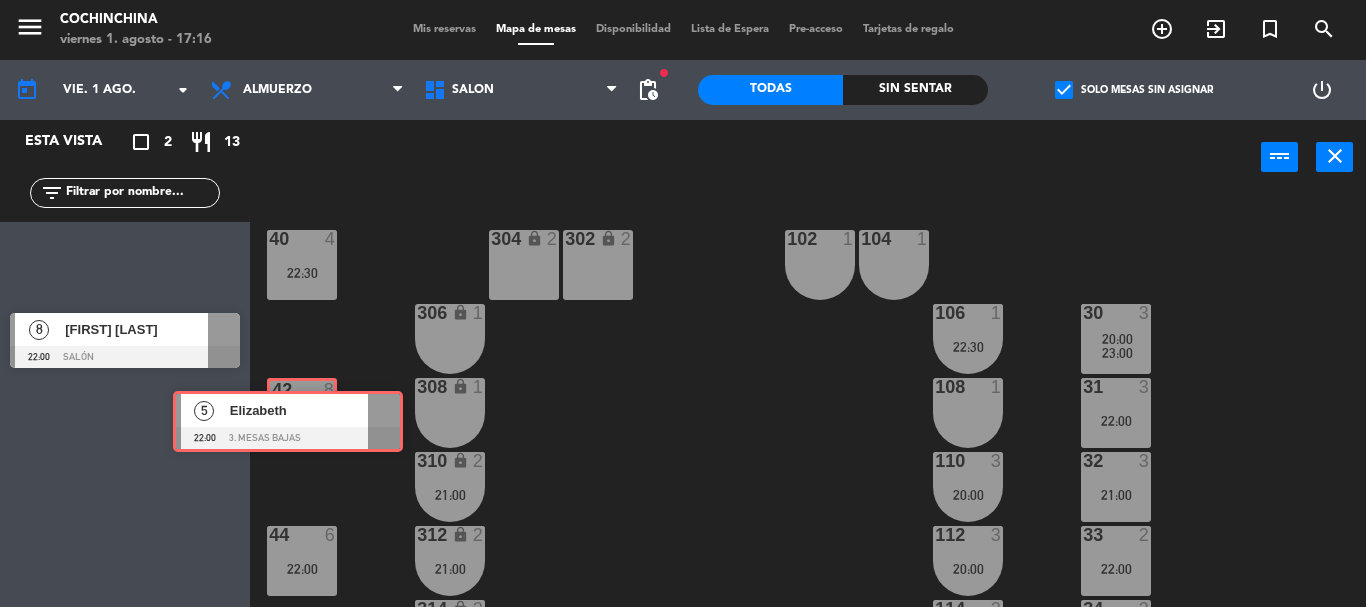 drag, startPoint x: 119, startPoint y: 250, endPoint x: 282, endPoint y: 409, distance: 227.70595 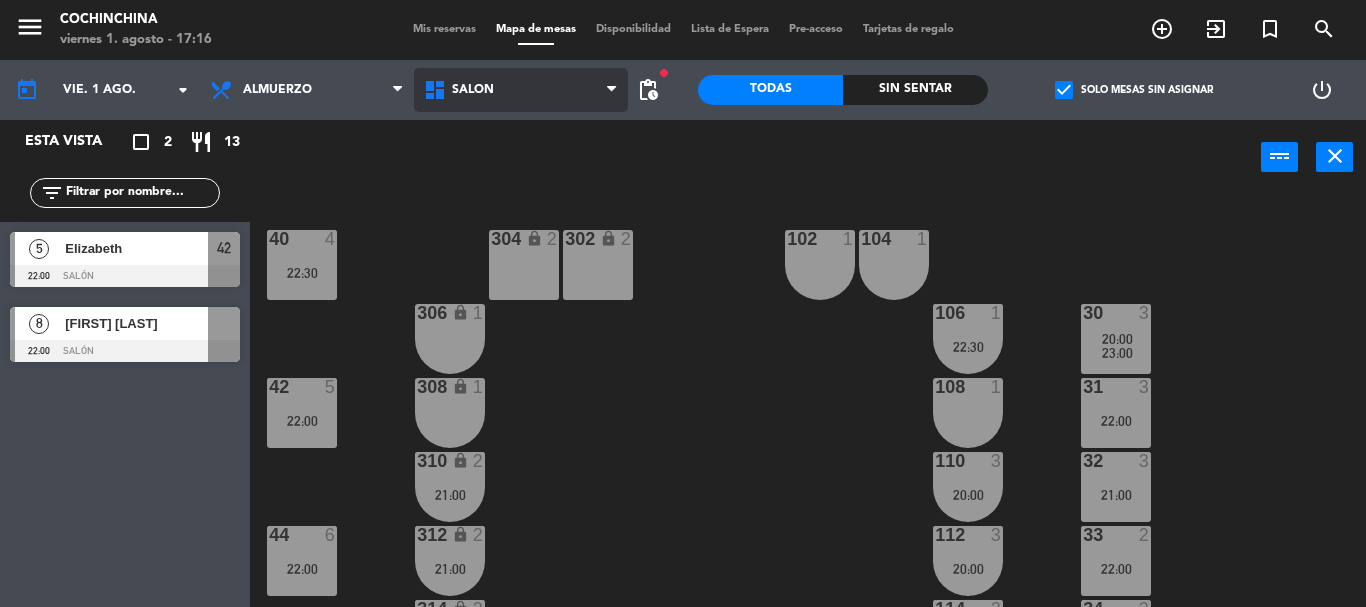 click on "Salón" at bounding box center [521, 90] 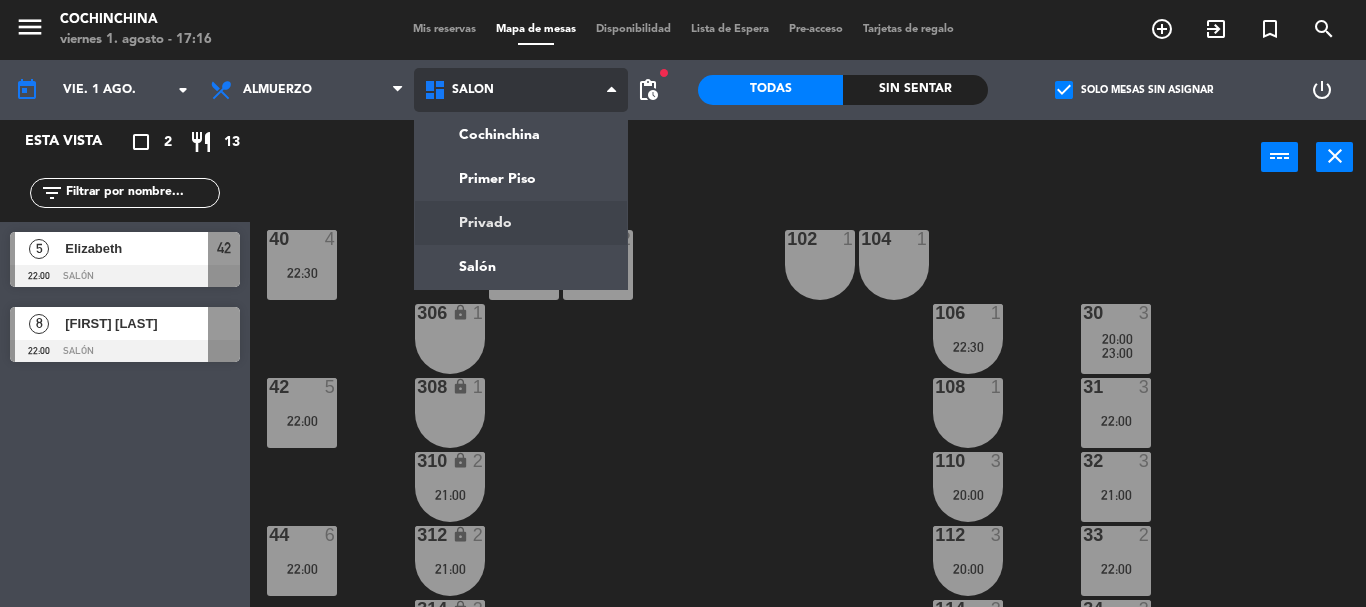 click on "menu  Cochinchina   viernes 1. [DATE] - 17:16   Mis reservas   Mapa de mesas   Disponibilidad   Lista de Espera   Pre-acceso   Tarjetas de regalo  add_circle_outline exit_to_app turned_in_not search today    vie. 1 [DATE]. arrow_drop_down  Desayuno  Brunch  Almuerzo  Cena  Almuerzo  Desayuno  Brunch  Almuerzo  Cena  Cochinchina   Primer Piso   Privado   Salón   Salón   Cochinchina   Primer Piso   Privado   Salón  fiber_manual_record pending_actions  Todas  Sin sentar  check_box   Solo mesas sin asignar   power_settings_new   Esta vista   crop_square  2  restaurant  13 filter_list  5   [FIRST]   22:00   Salón  42  8   [FIRST] [LAST]   22:00   Salón  power_input close 40  4   22:30  304 lock  2  102  1  302 lock  2  104  1  306 lock  1  30  3   20:00      23:00     106  1   22:30  42  5   22:00  308 lock  1  31  3   22:00  108  1  310 lock  2   21:00  32  3   21:00  110  3   20:00  44  6   22:00  312 lock  2   21:00  33  2   22:00  112  3   20:00  34  3   20:00      22:30     314 lock  2   22:00  114  2" 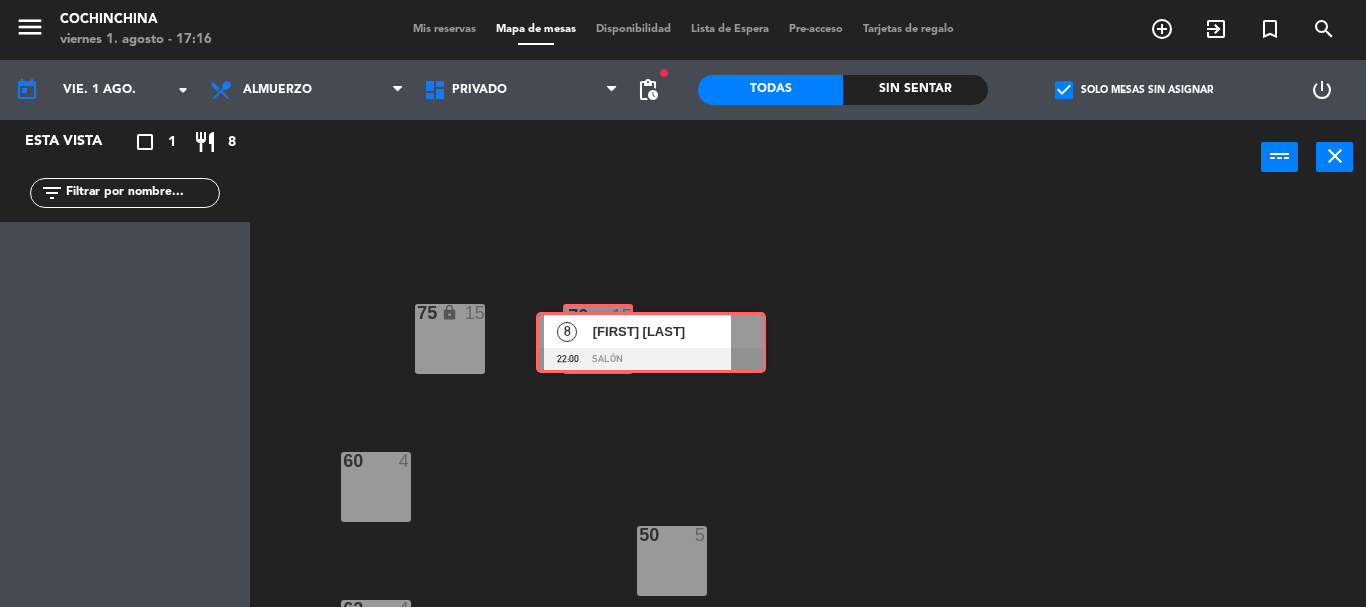 drag, startPoint x: 71, startPoint y: 260, endPoint x: 597, endPoint y: 340, distance: 532.0489 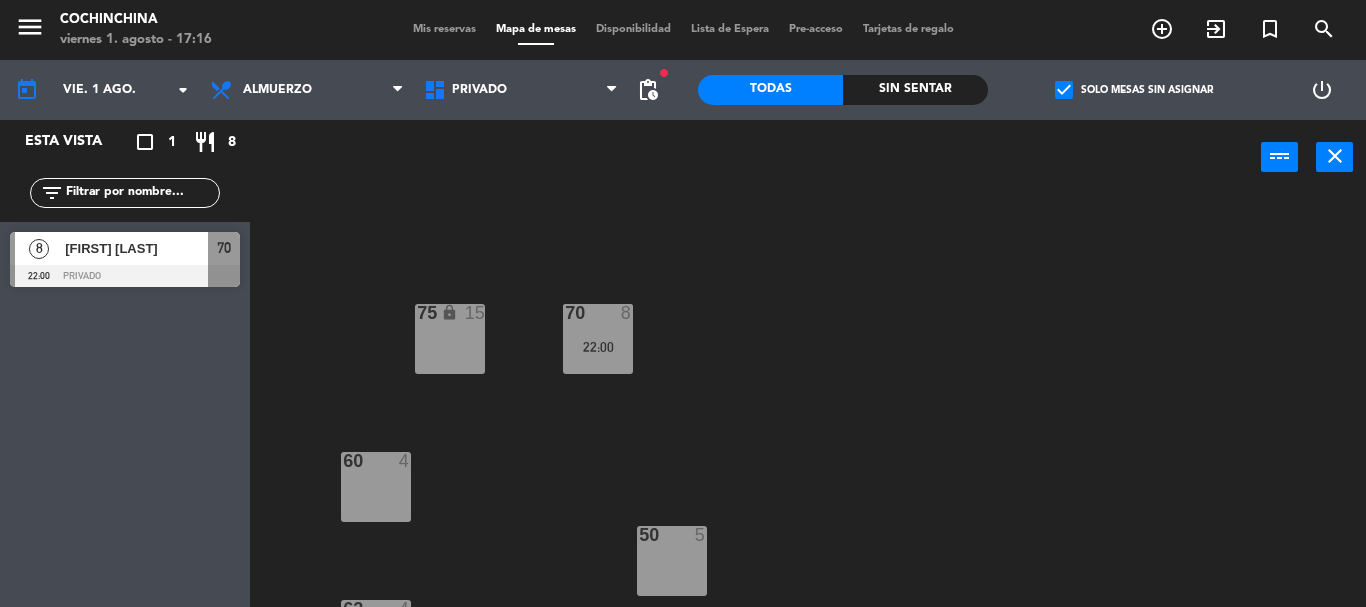 click on "75 lock  15  70  8   22:00  60  4  50  5  62  4  55  5  64 lock  4  66 lock  2" 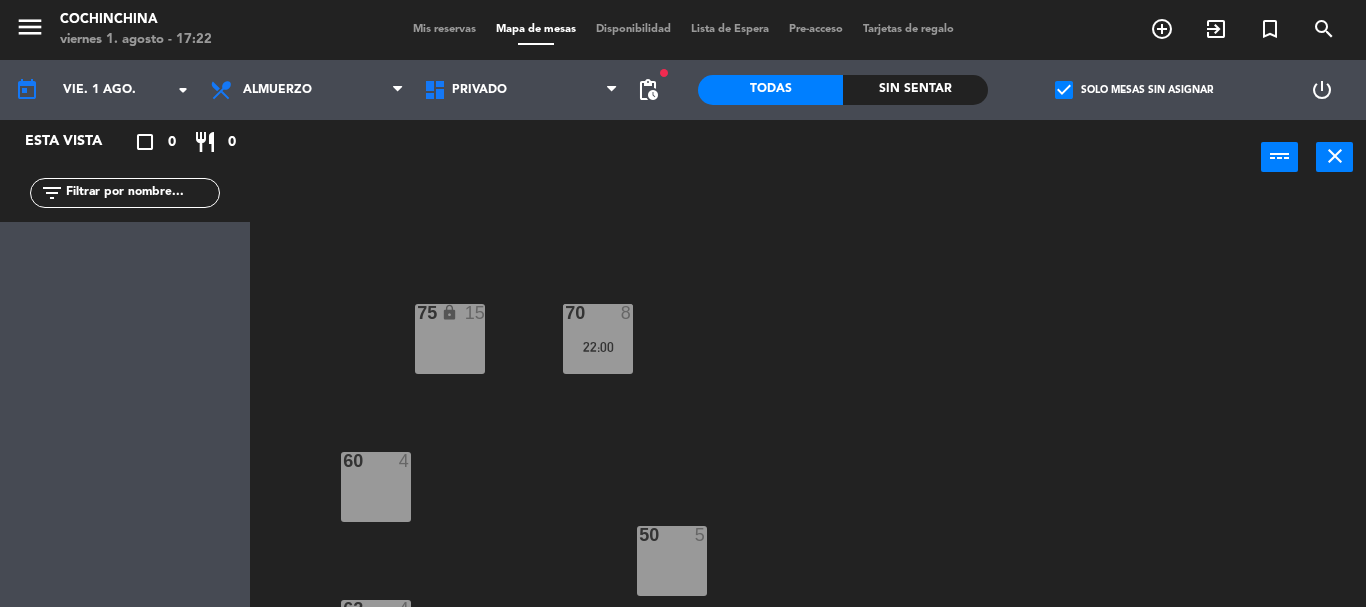 click on "75 lock  15  70  8   22:00  60  4  50  5  62  4  55  5  64 lock  4  66 lock  2" 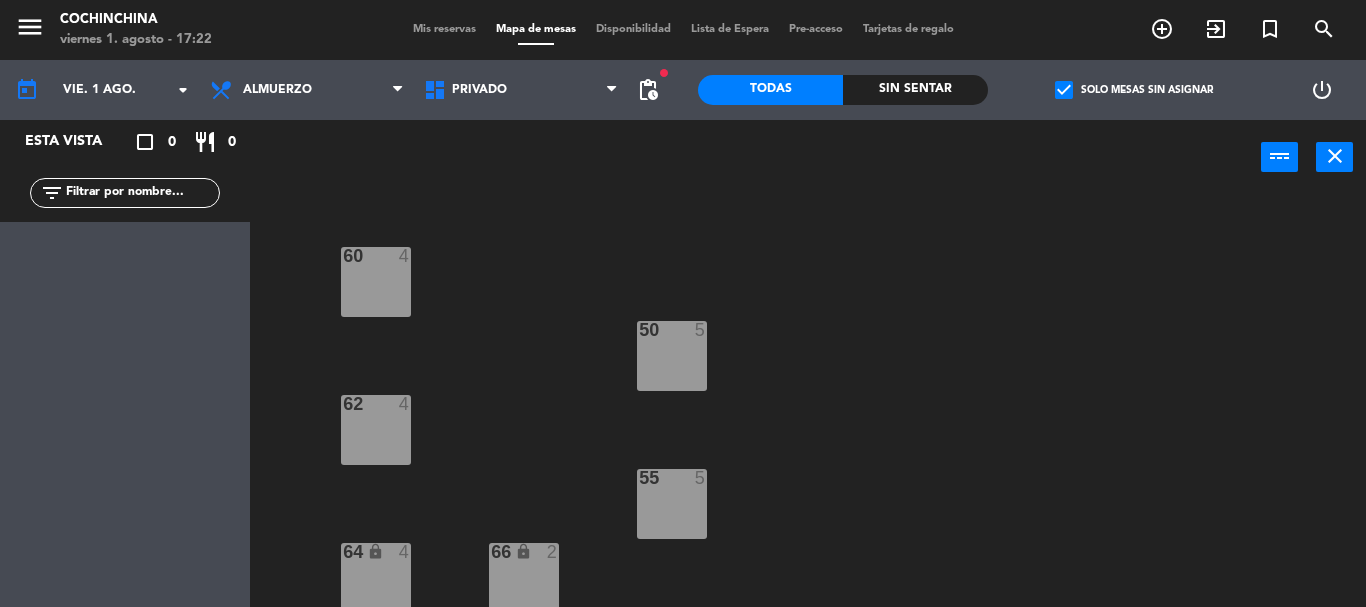 scroll, scrollTop: 212, scrollLeft: 0, axis: vertical 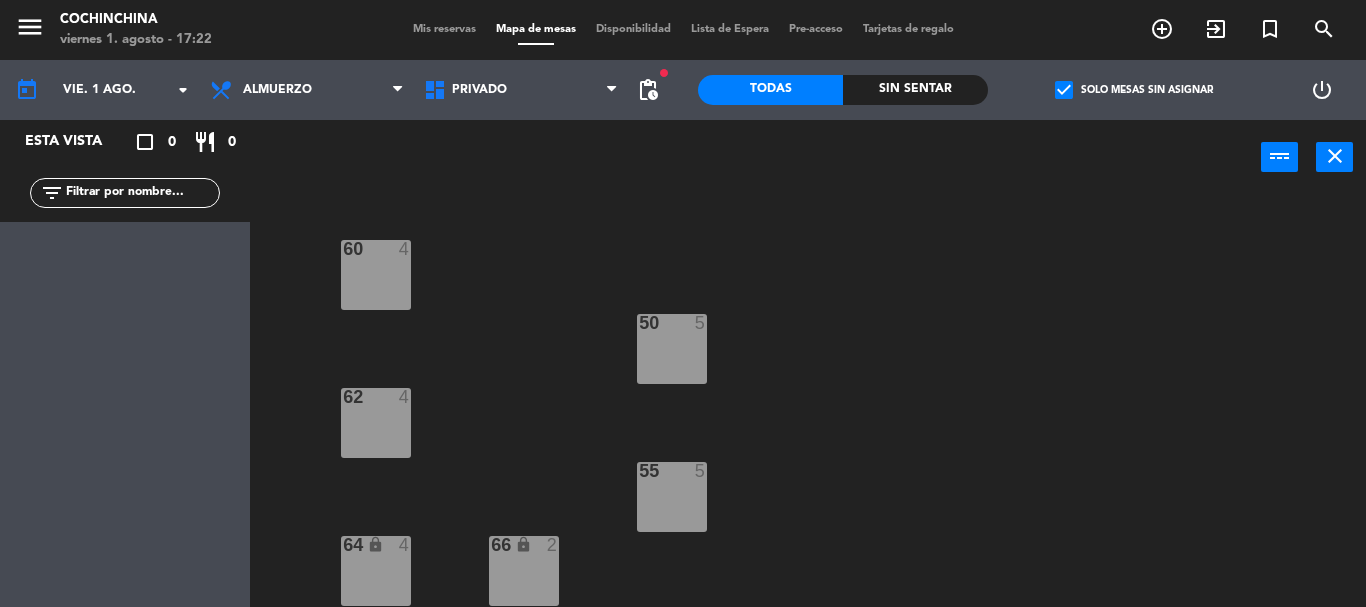 click on "75 lock  15  70  8   22:00  60  4  50  5  62  4  55  5  64 lock  4  66 lock  2" 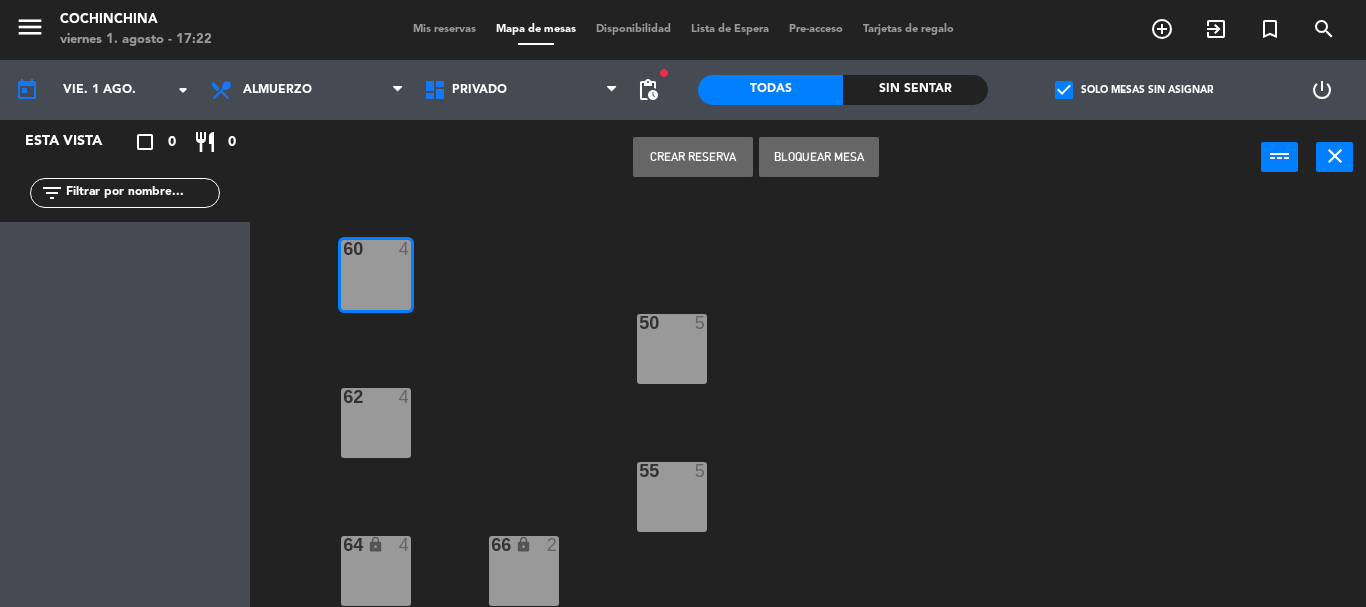 click on "Crear Reserva" at bounding box center [693, 157] 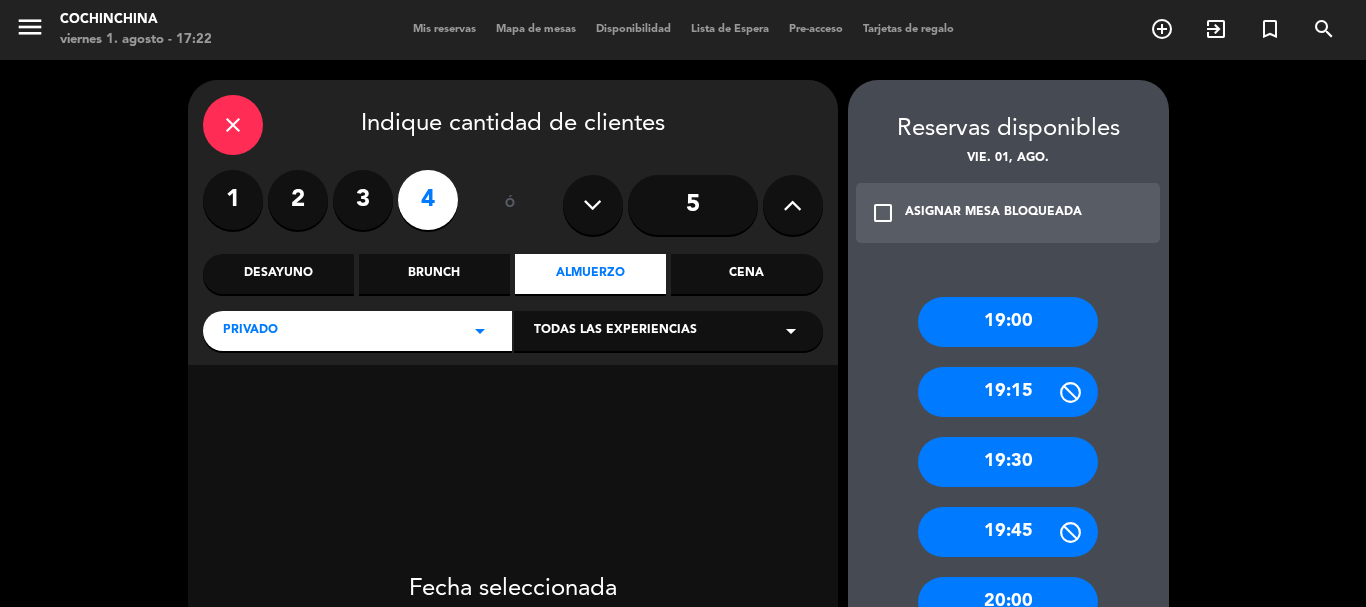 click at bounding box center [793, 205] 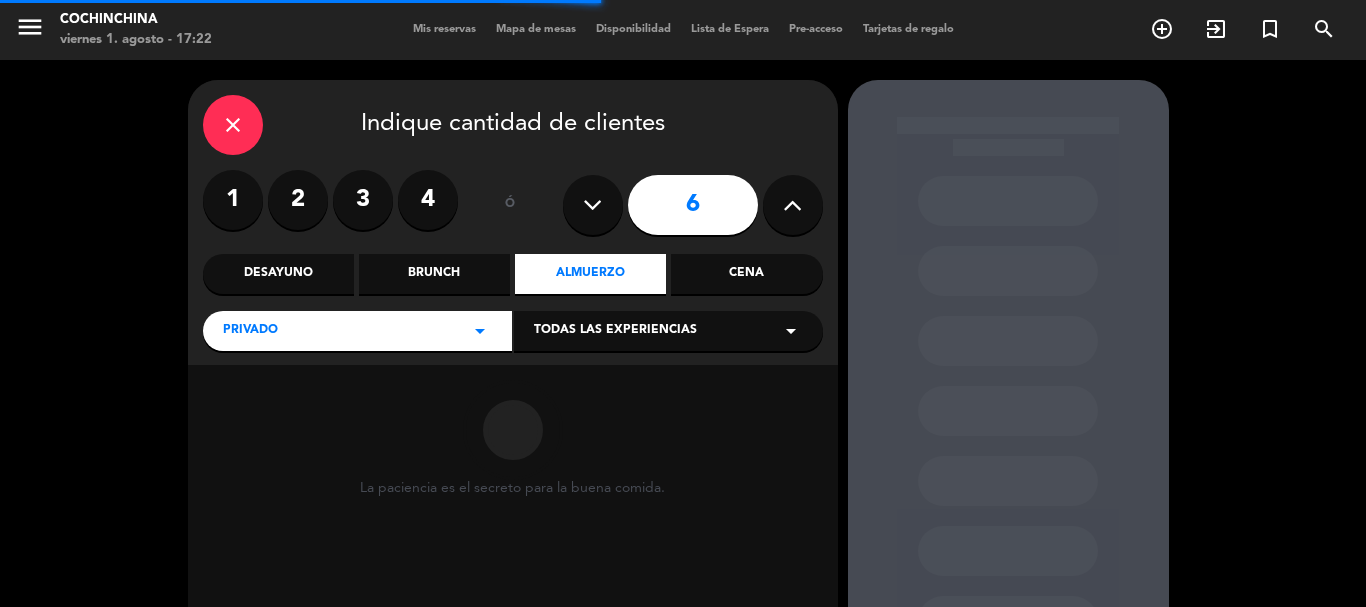 click at bounding box center (1008, 433) 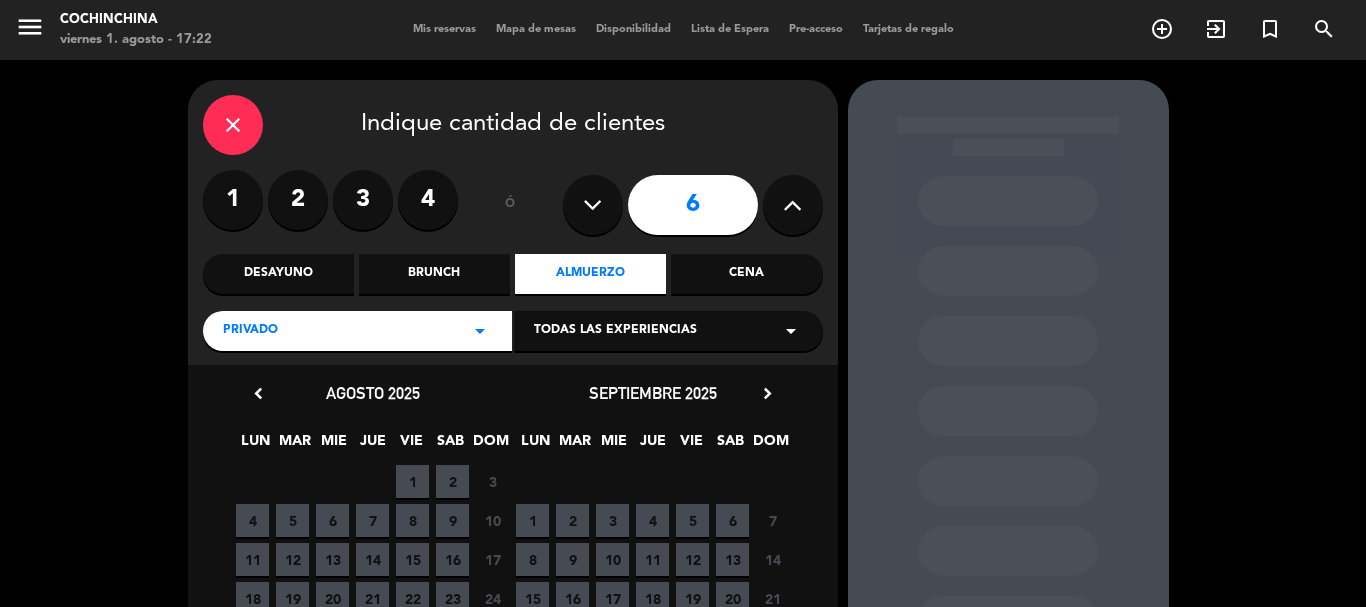 click on "1" at bounding box center (412, 481) 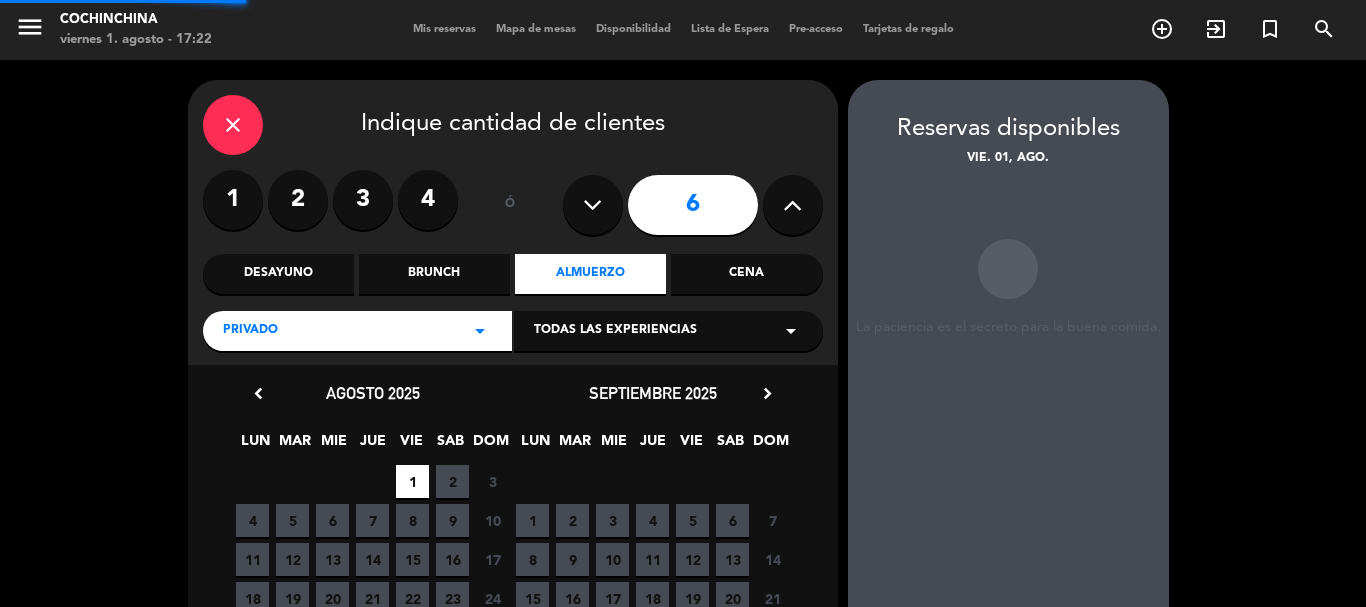scroll, scrollTop: 80, scrollLeft: 0, axis: vertical 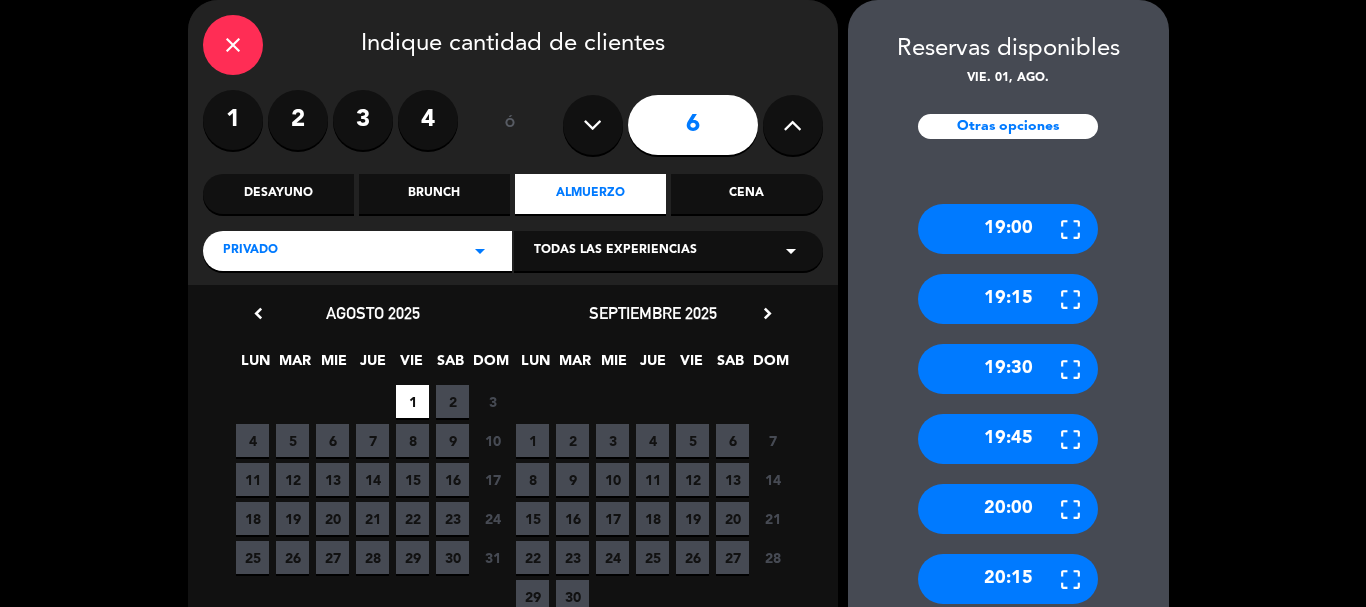 click on "19:00   19:15   19:30   19:45   20:00   20:15   21:00   21:30   22:00   22:30   23:00" at bounding box center [1008, 569] 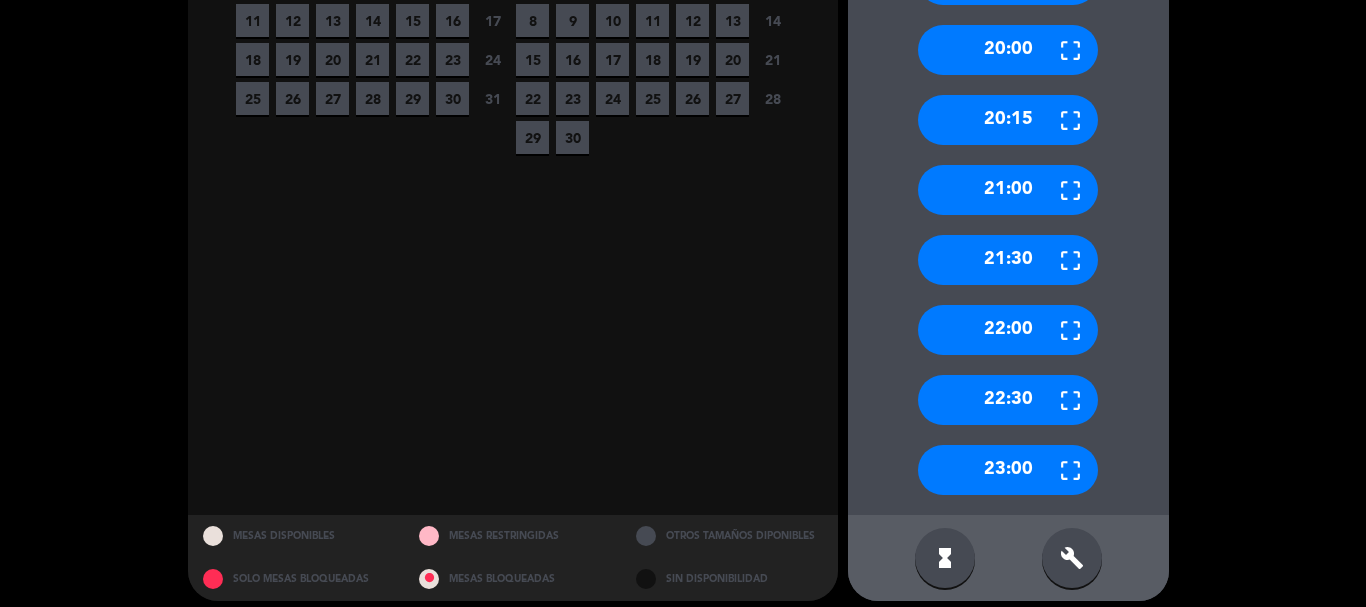 scroll, scrollTop: 553, scrollLeft: 0, axis: vertical 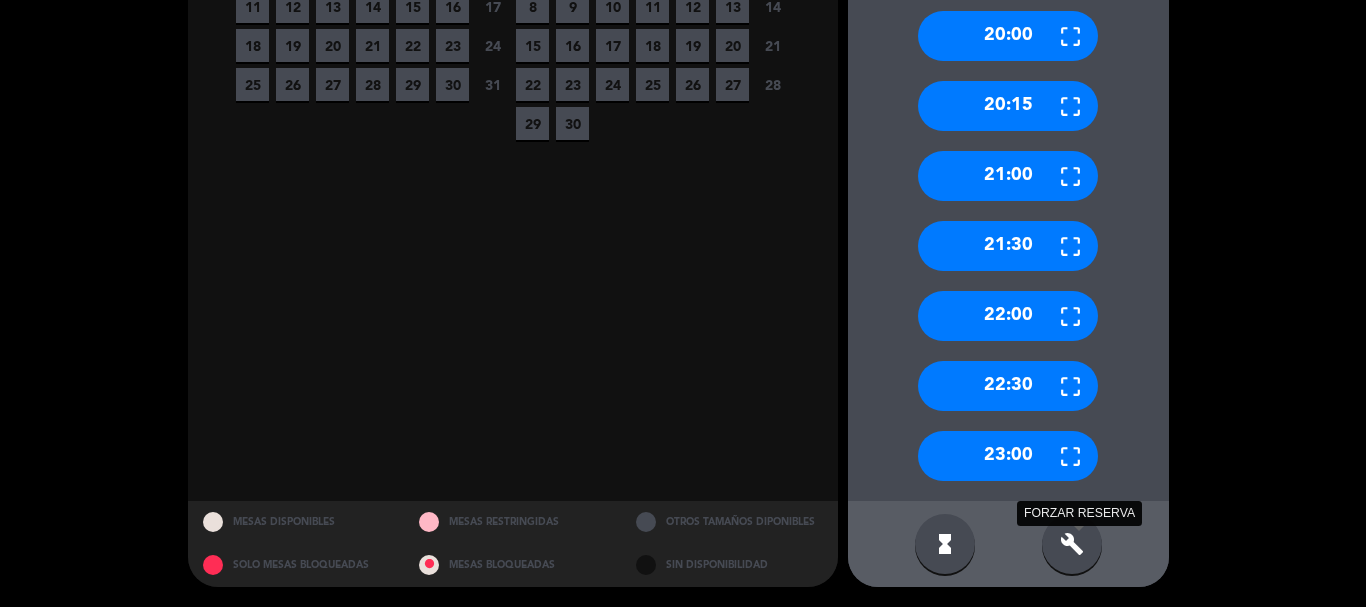 click on "build" at bounding box center [1072, 544] 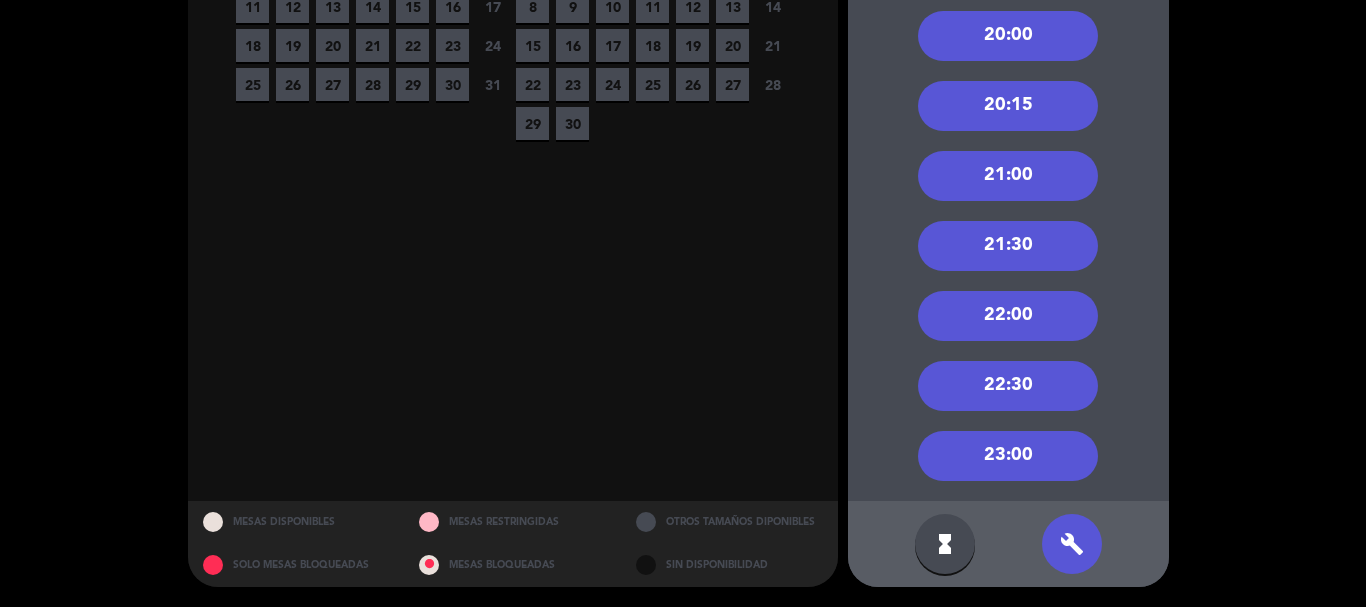 click on "21:00" at bounding box center [1008, 176] 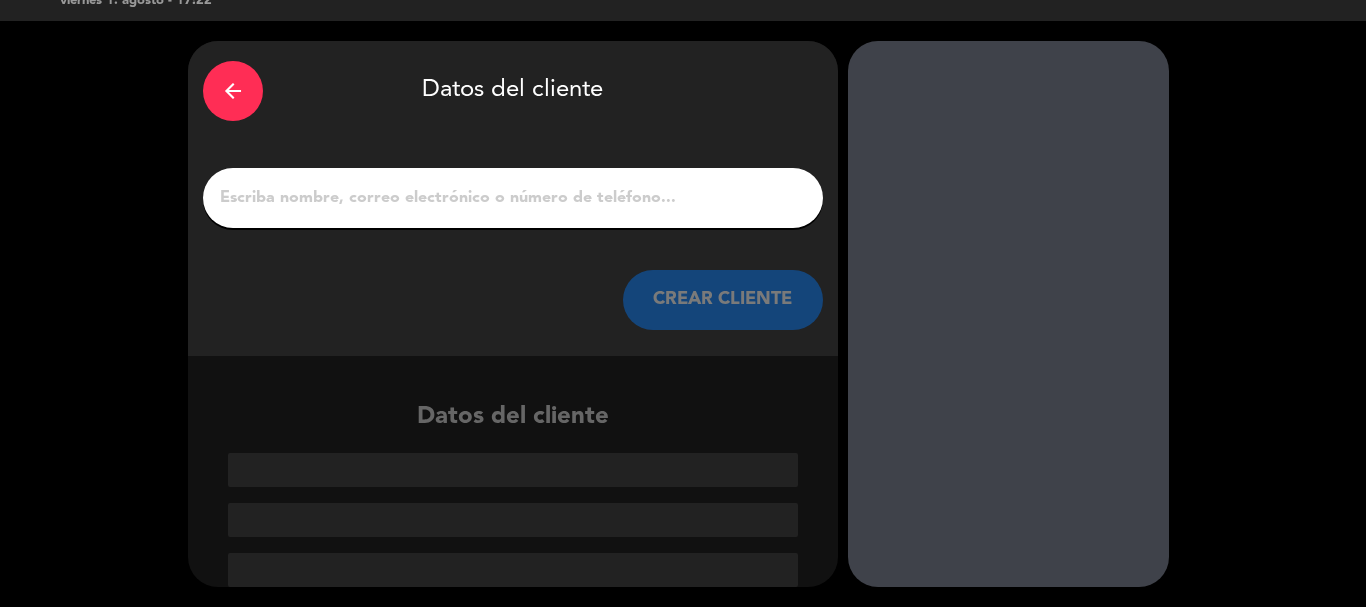 scroll, scrollTop: 39, scrollLeft: 0, axis: vertical 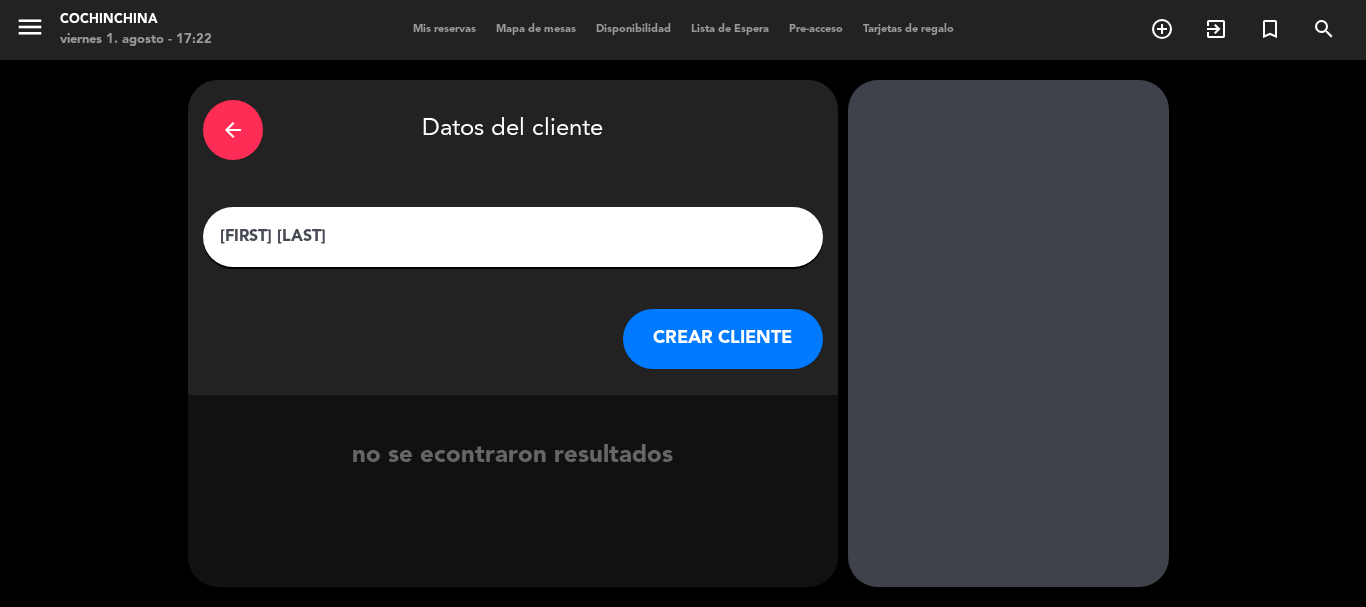 type on "[FIRST] [LAST]" 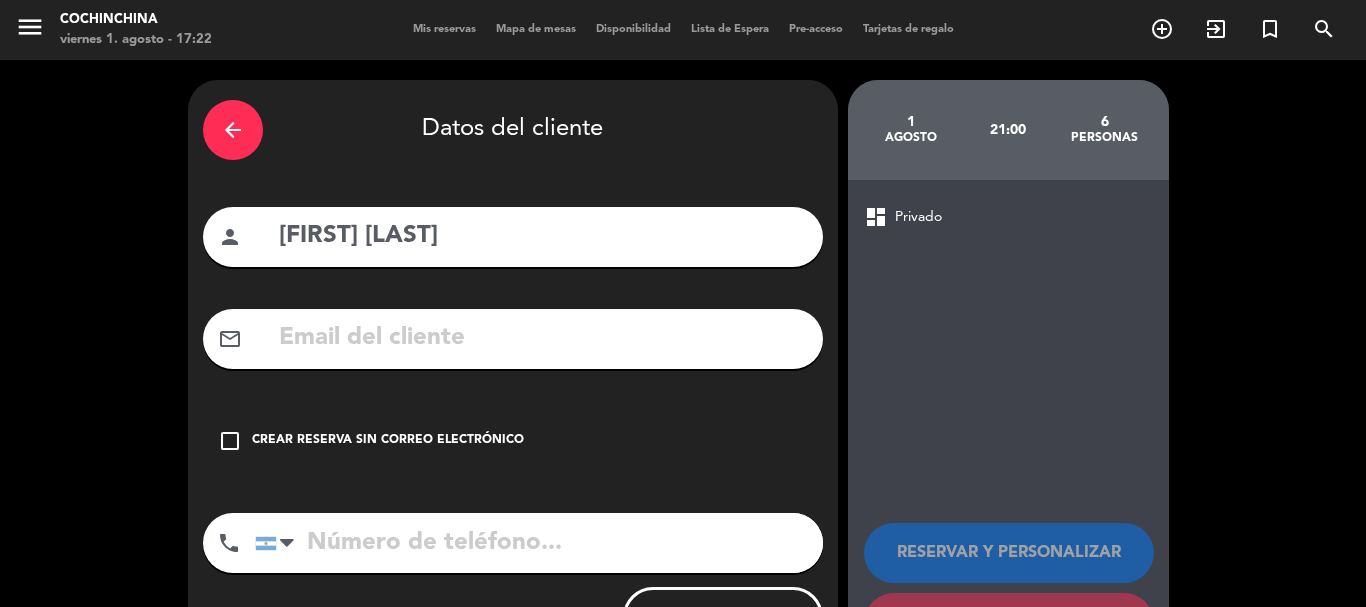 click at bounding box center (542, 338) 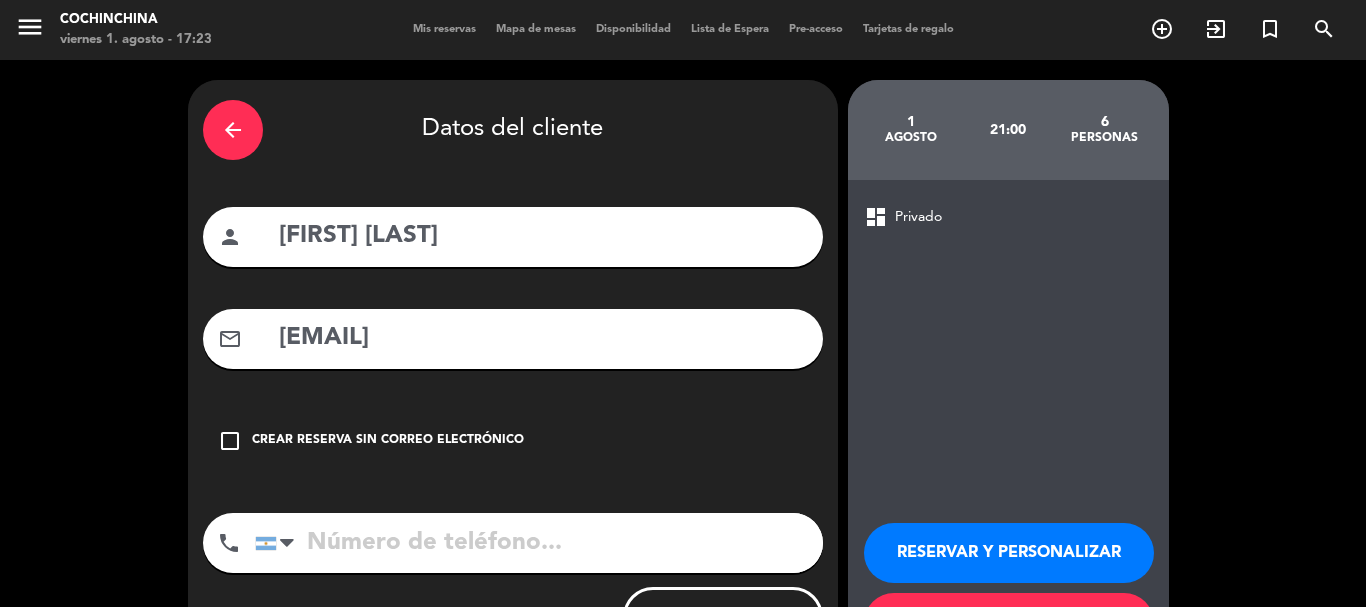 type on "[EMAIL]" 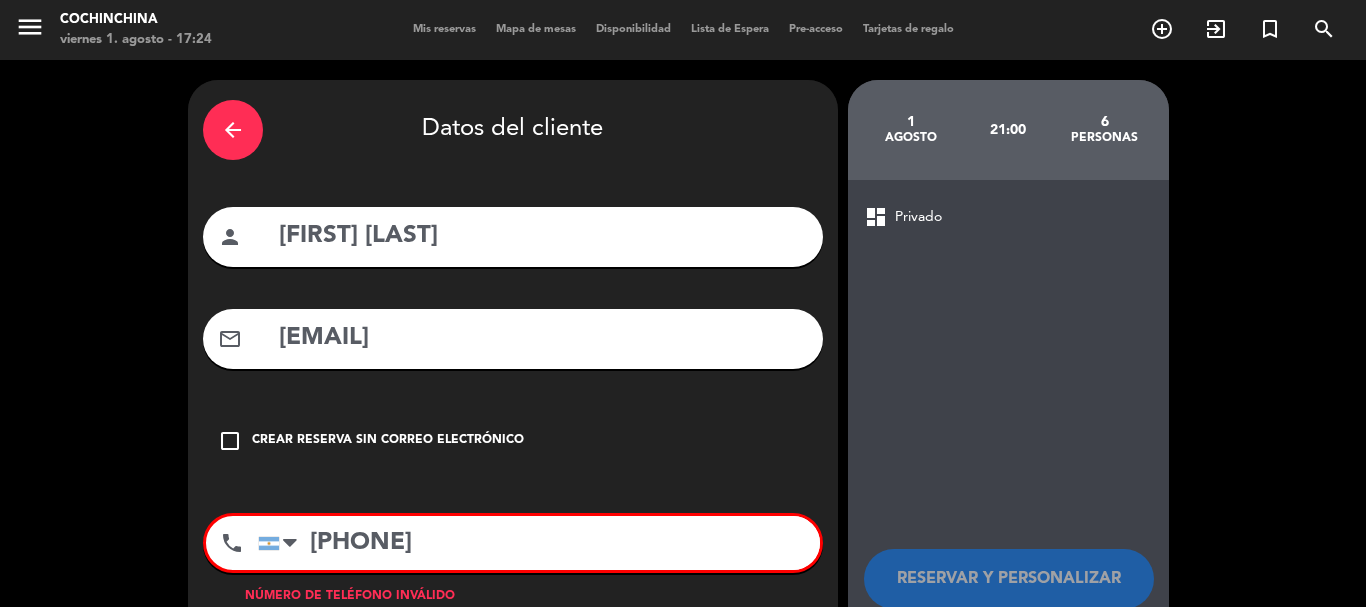 click on "[PHONE]" at bounding box center (539, 543) 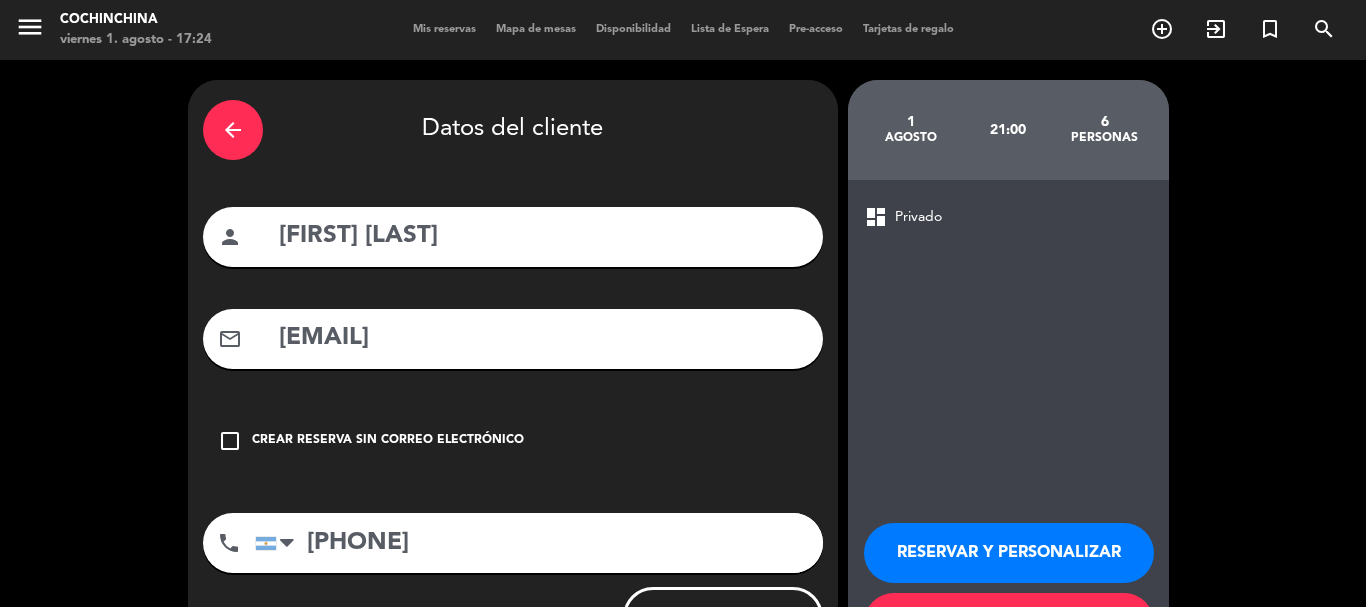 click on "[PHONE]" at bounding box center [539, 543] 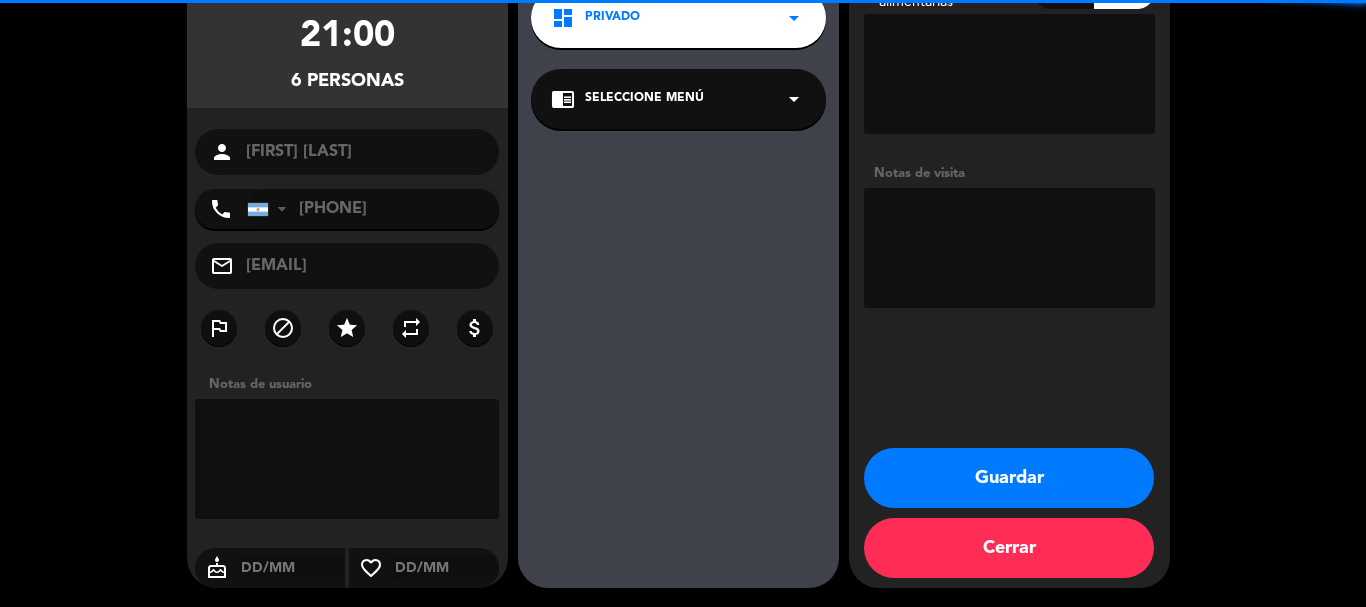 scroll, scrollTop: 193, scrollLeft: 0, axis: vertical 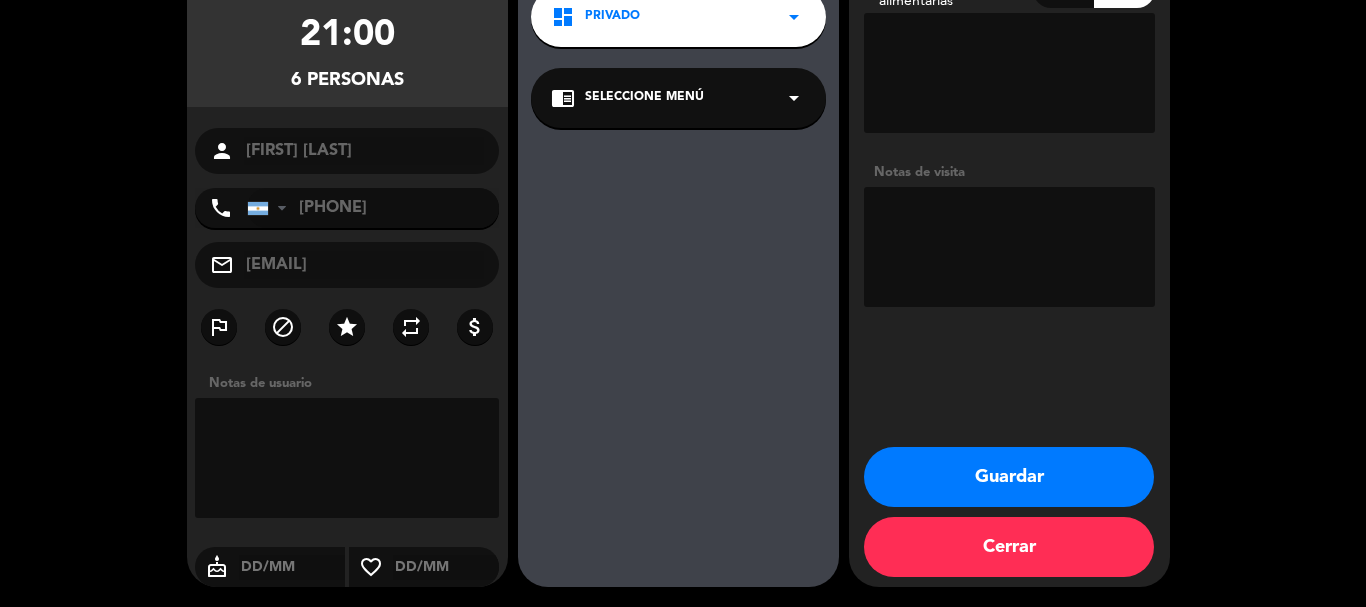 click at bounding box center [1009, 247] 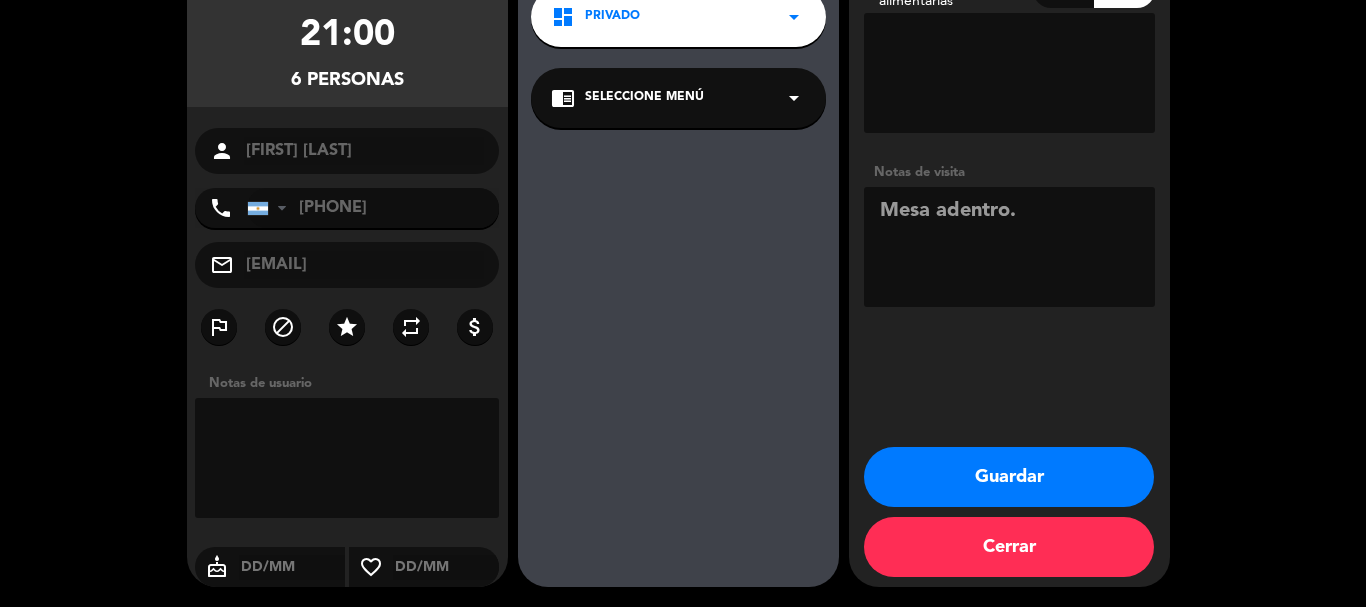 type on "Mesa adentro." 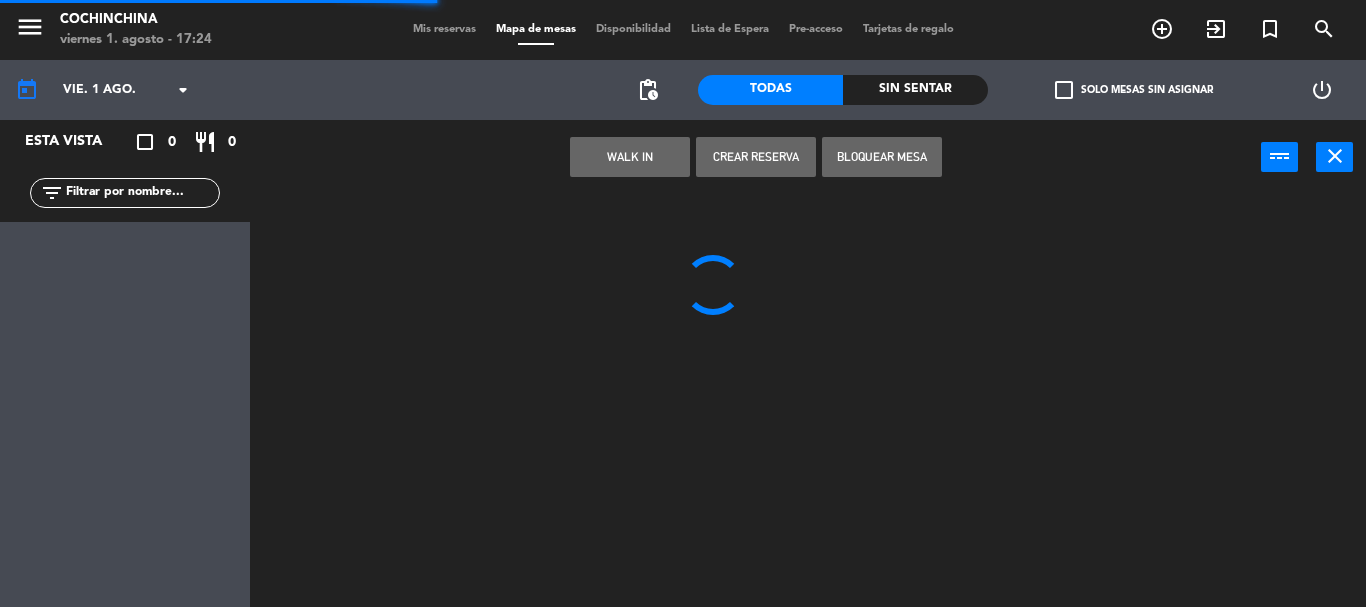 scroll, scrollTop: 0, scrollLeft: 0, axis: both 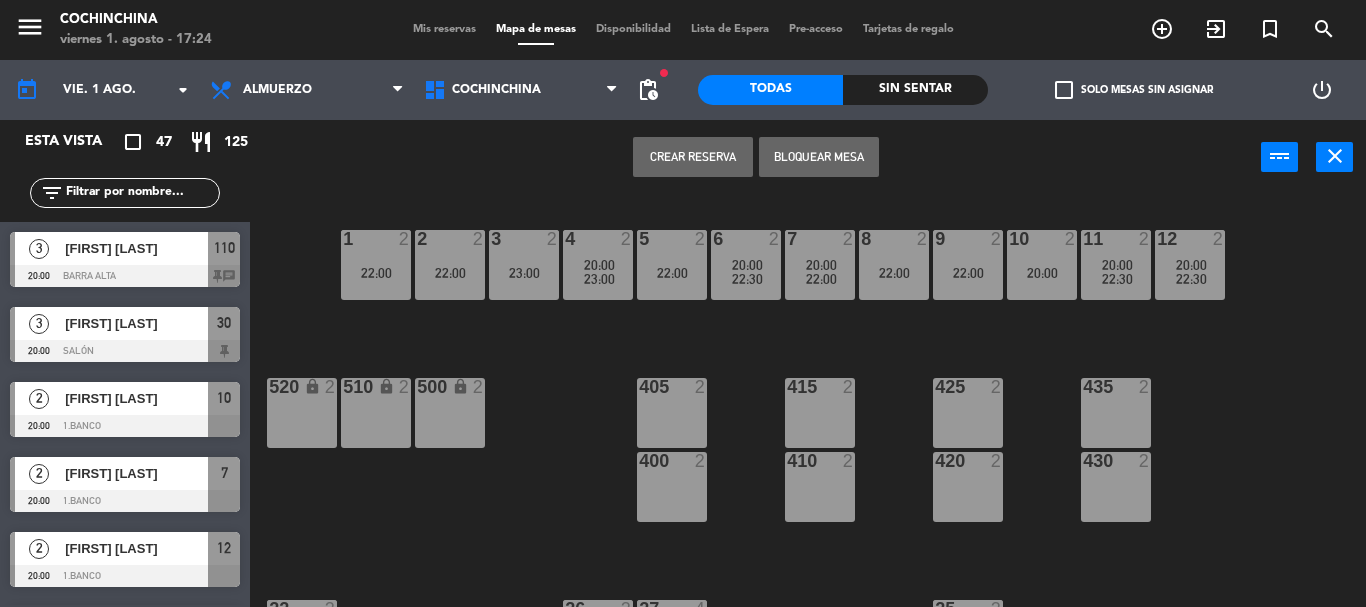 click on "Crear Reserva   Bloquear Mesa  power_input close" at bounding box center (755, 158) 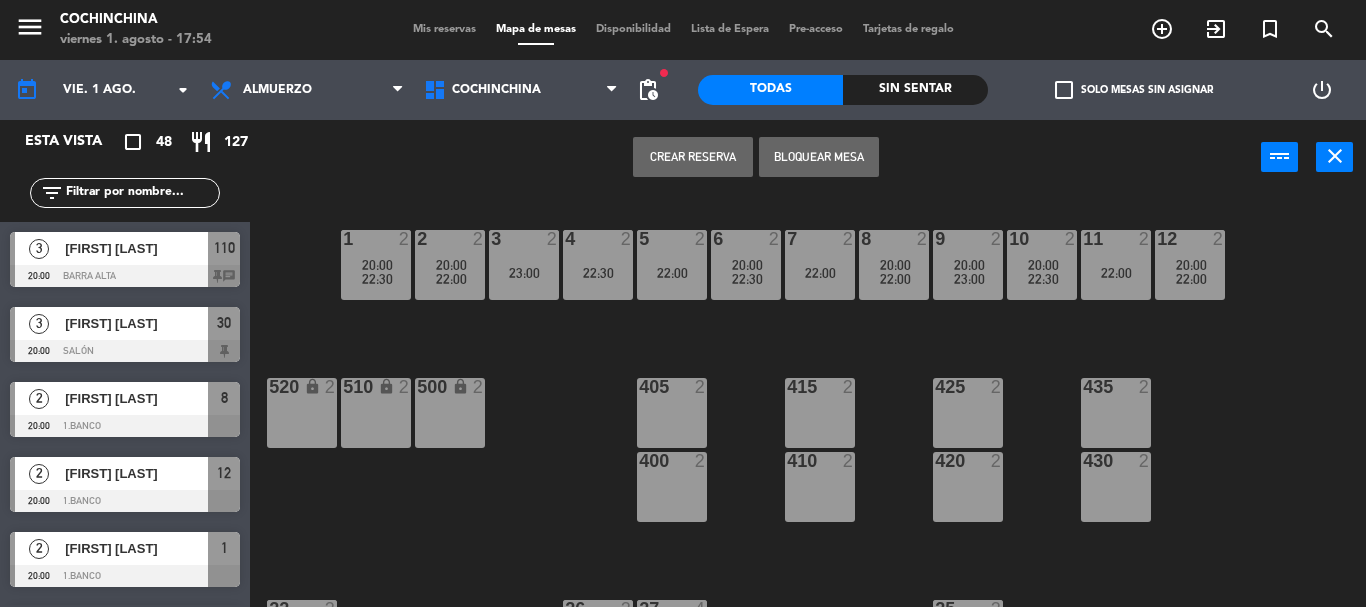 click on "Mis reservas" at bounding box center (444, 29) 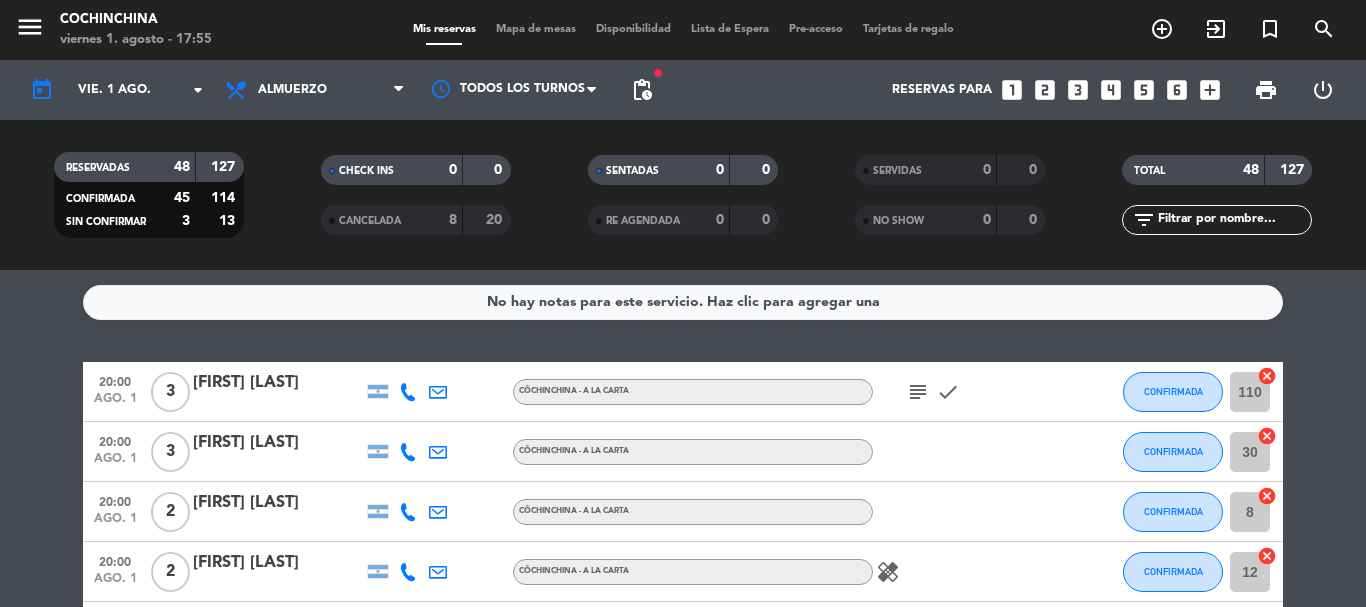 click on "CANCELADA   8   20" 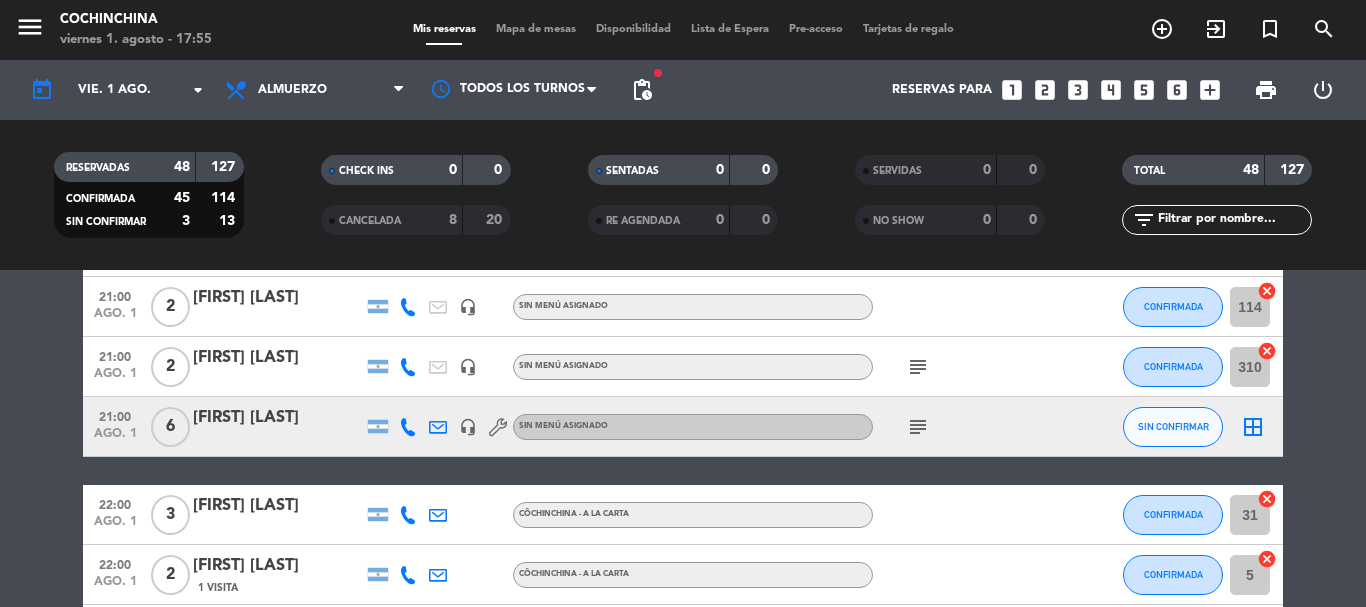 scroll, scrollTop: 800, scrollLeft: 0, axis: vertical 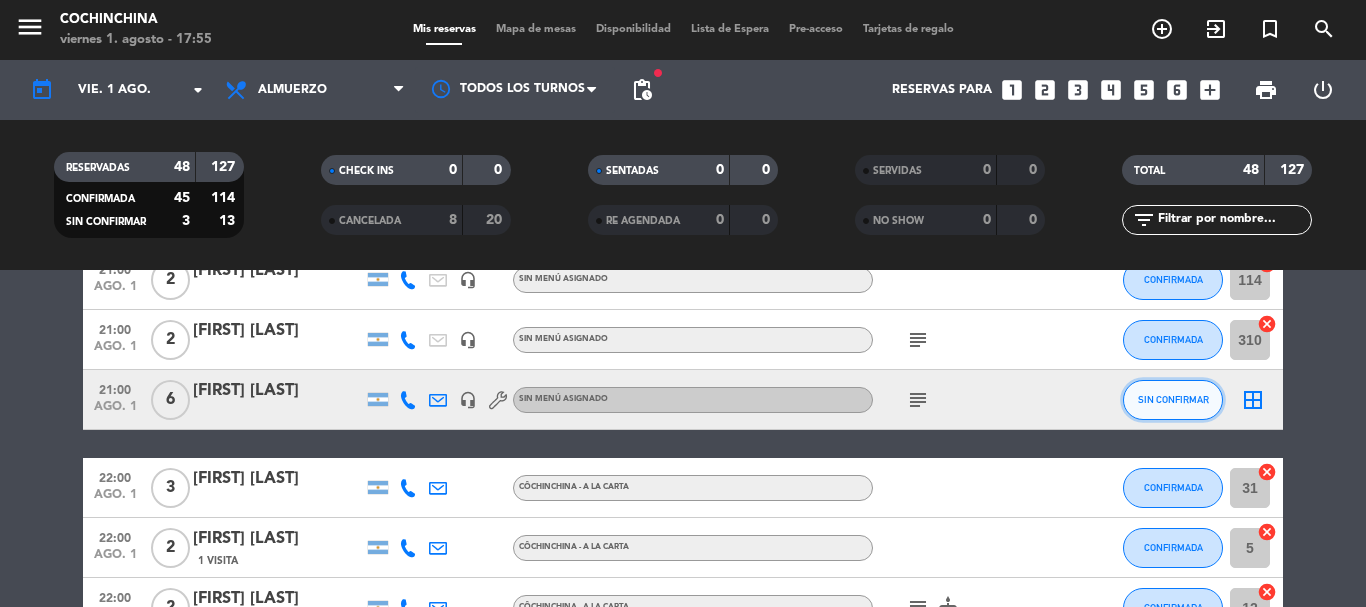 click on "SIN CONFIRMAR" 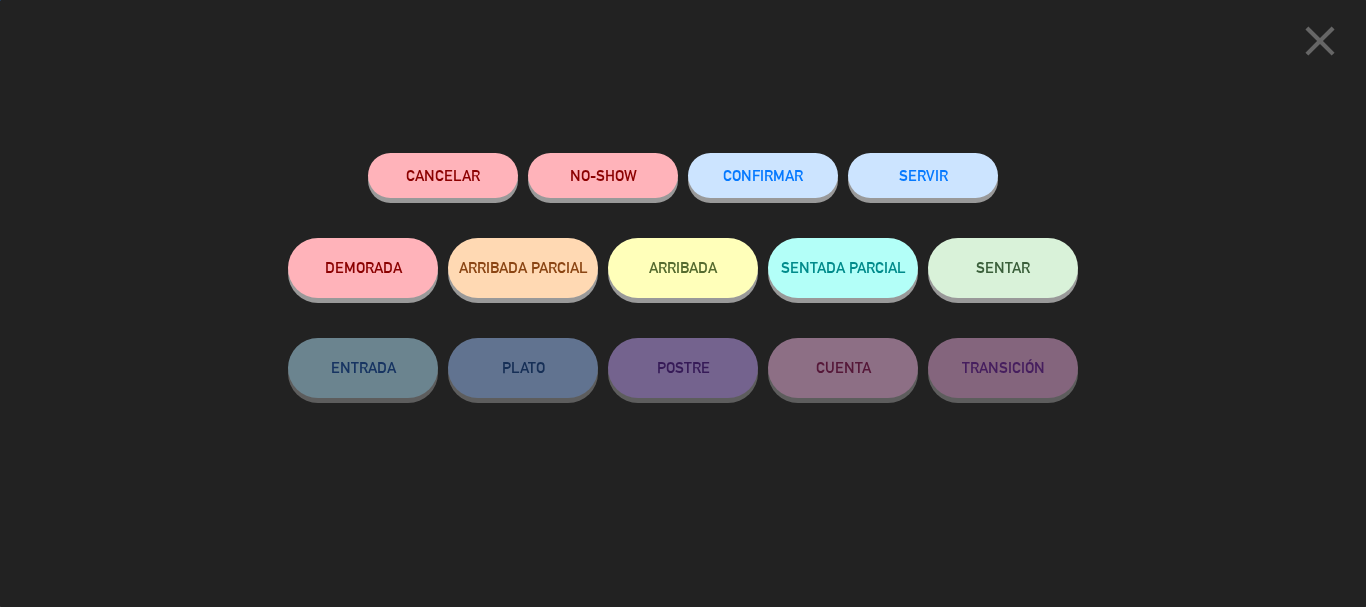 click on "CONFIRMAR" 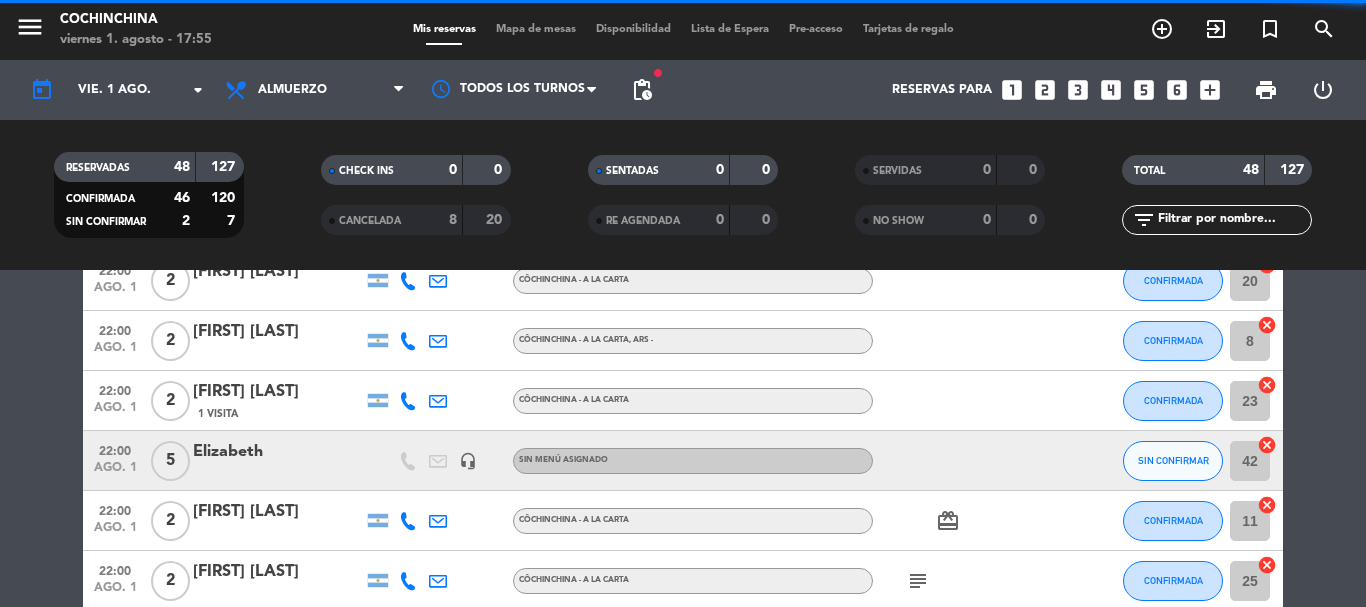 scroll, scrollTop: 1200, scrollLeft: 0, axis: vertical 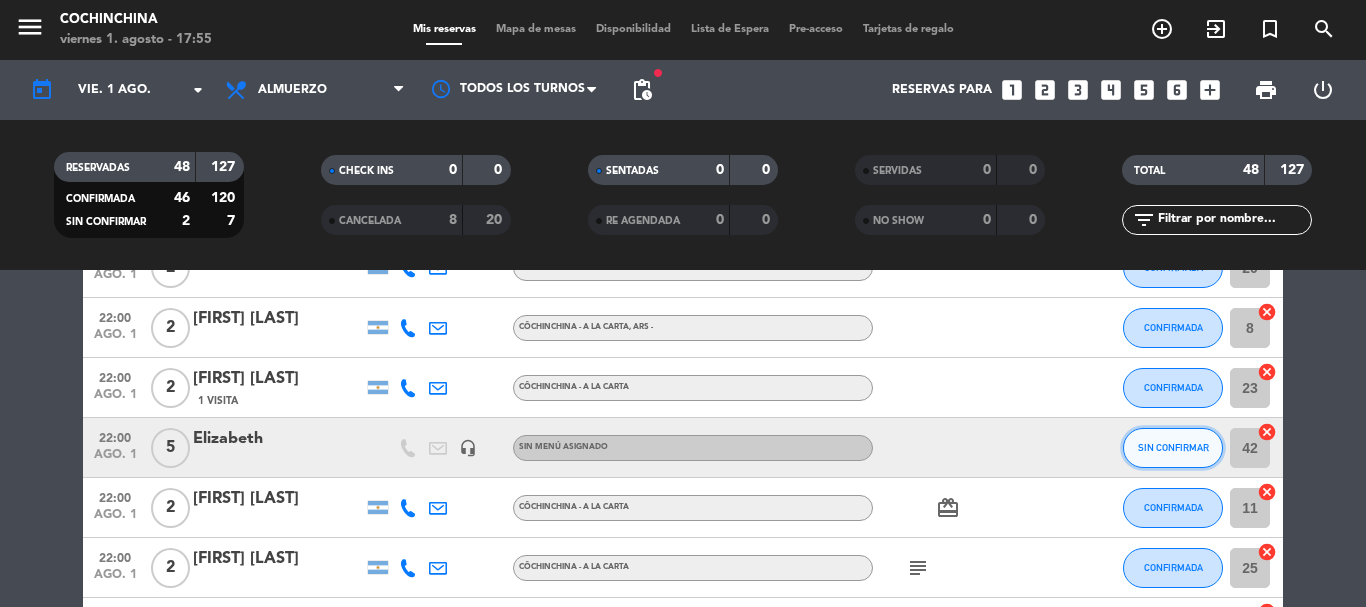 click on "SIN CONFIRMAR" 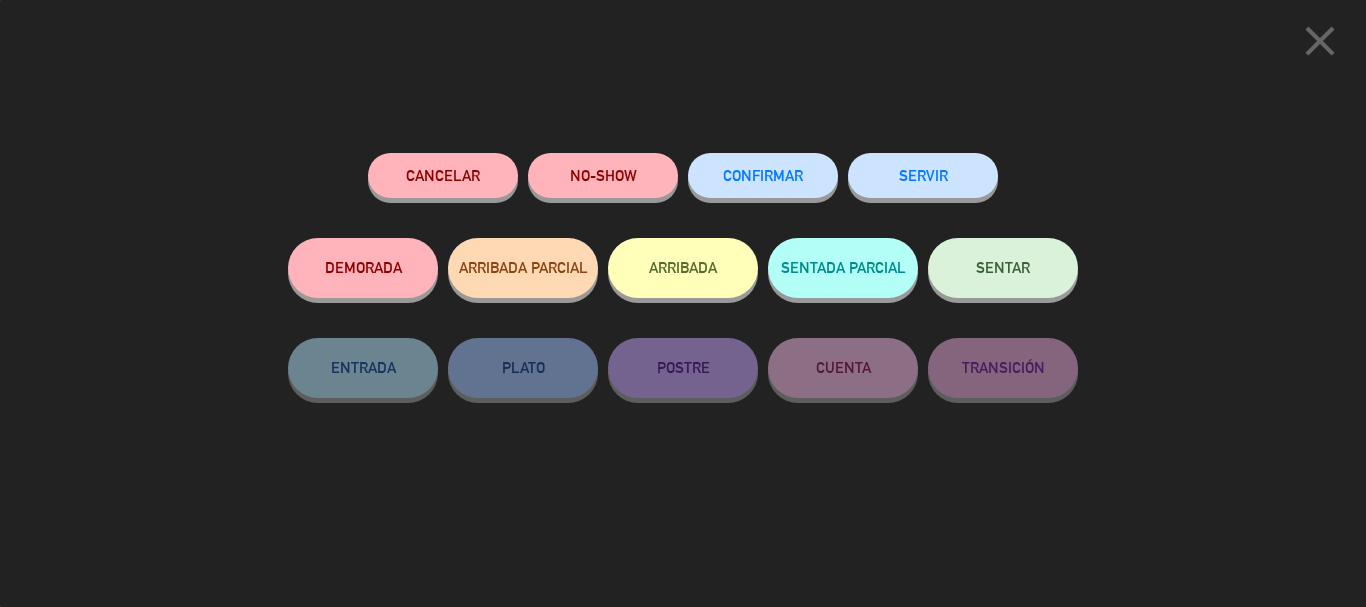click on "CONFIRMAR" 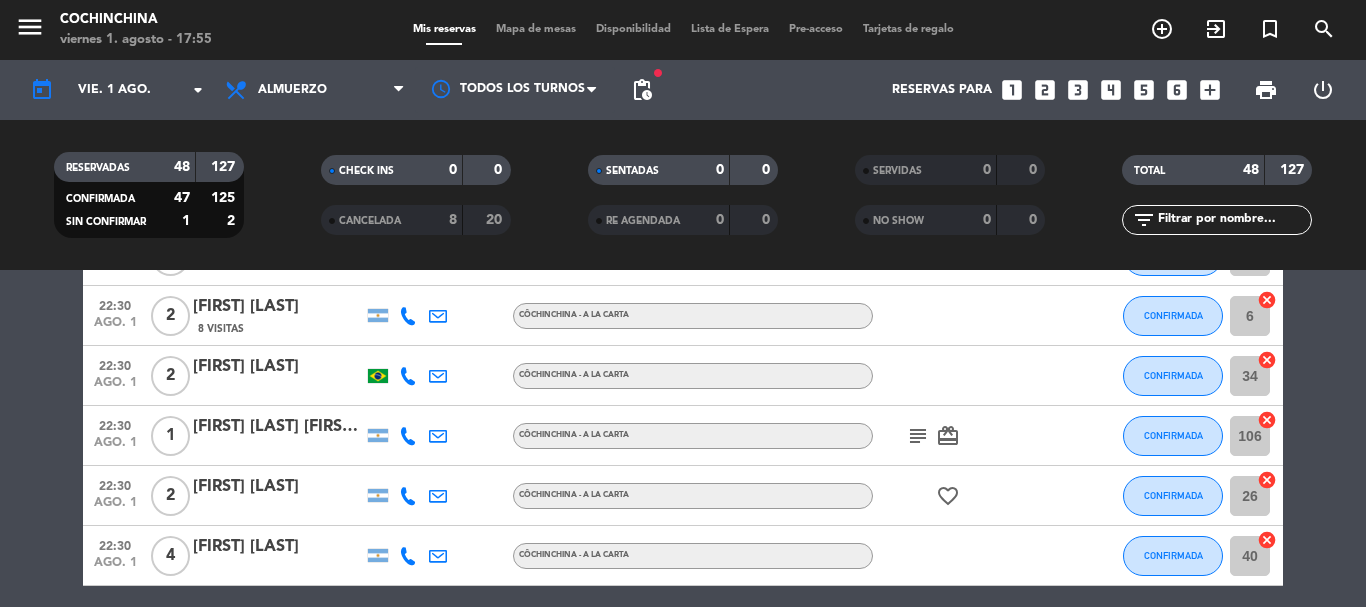 scroll, scrollTop: 2300, scrollLeft: 0, axis: vertical 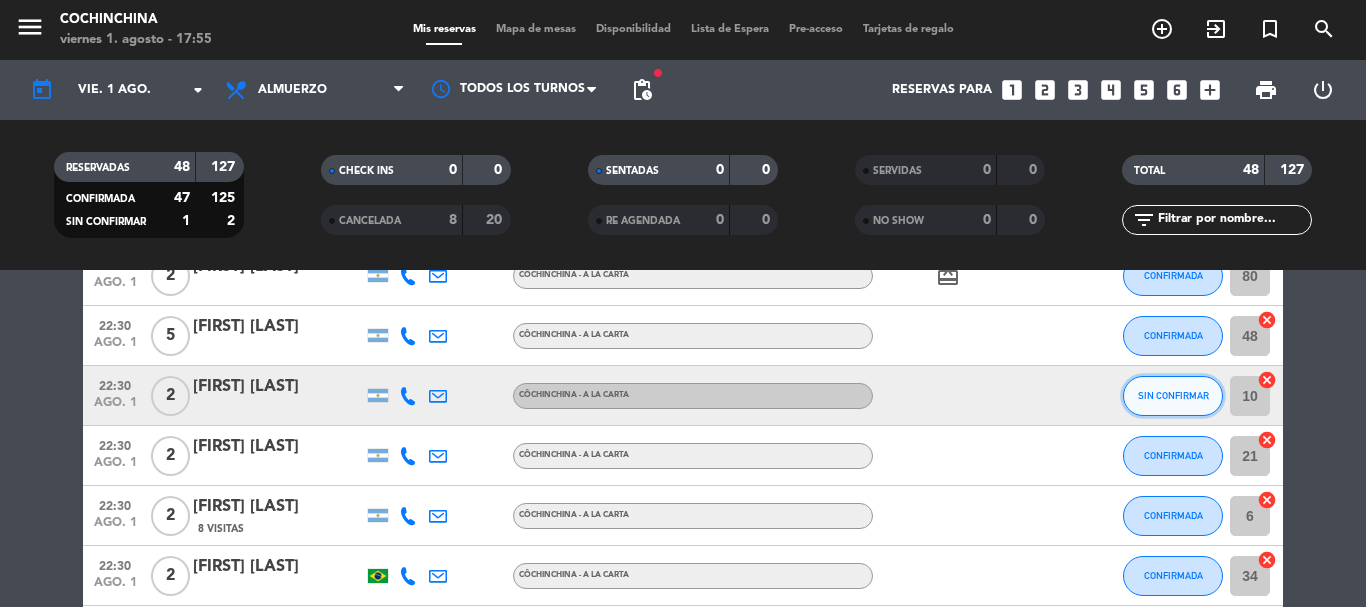 click on "SIN CONFIRMAR" 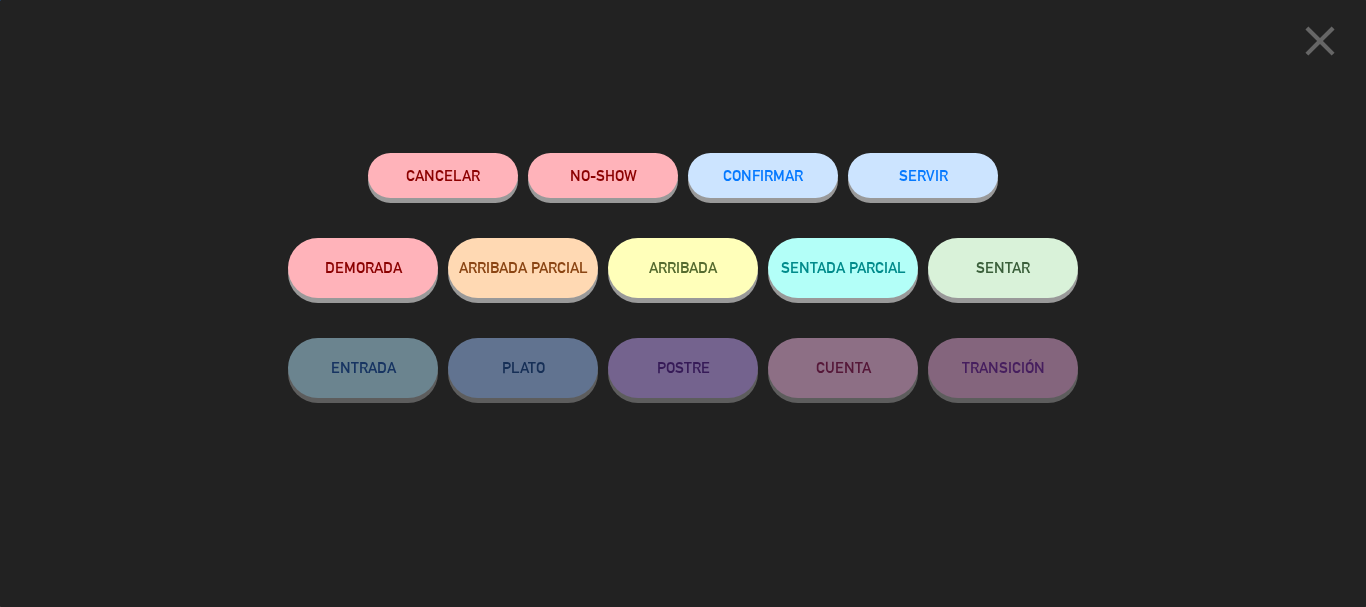 click on "CONFIRMAR" 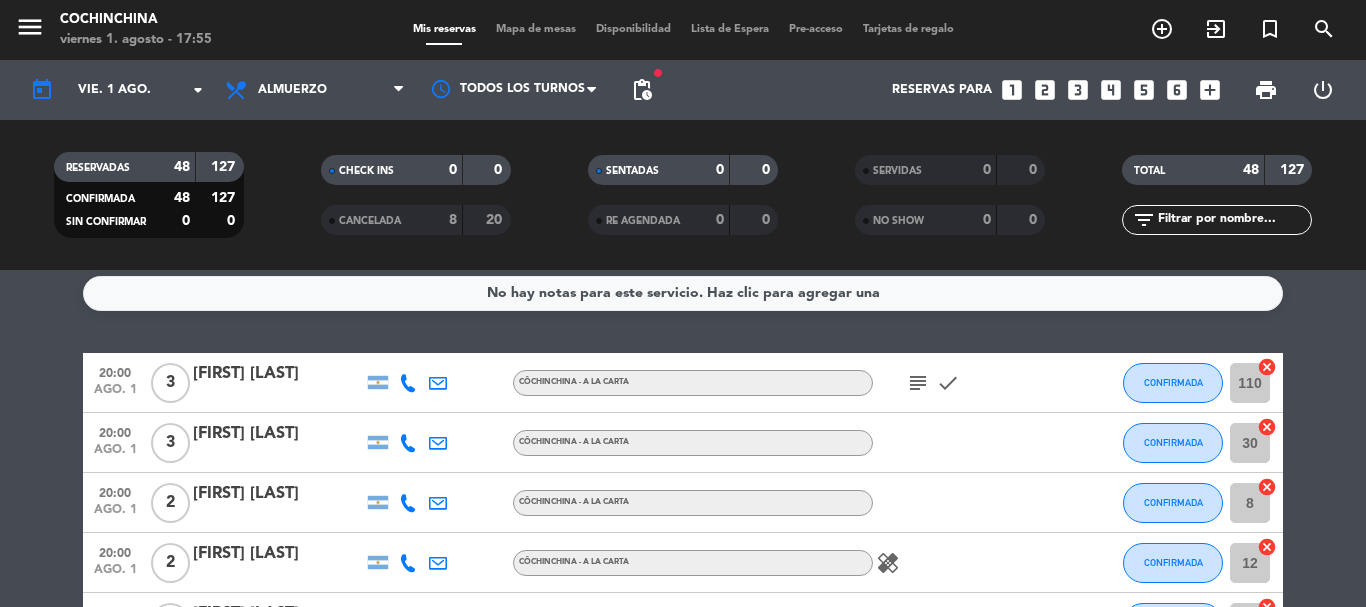 scroll, scrollTop: 0, scrollLeft: 0, axis: both 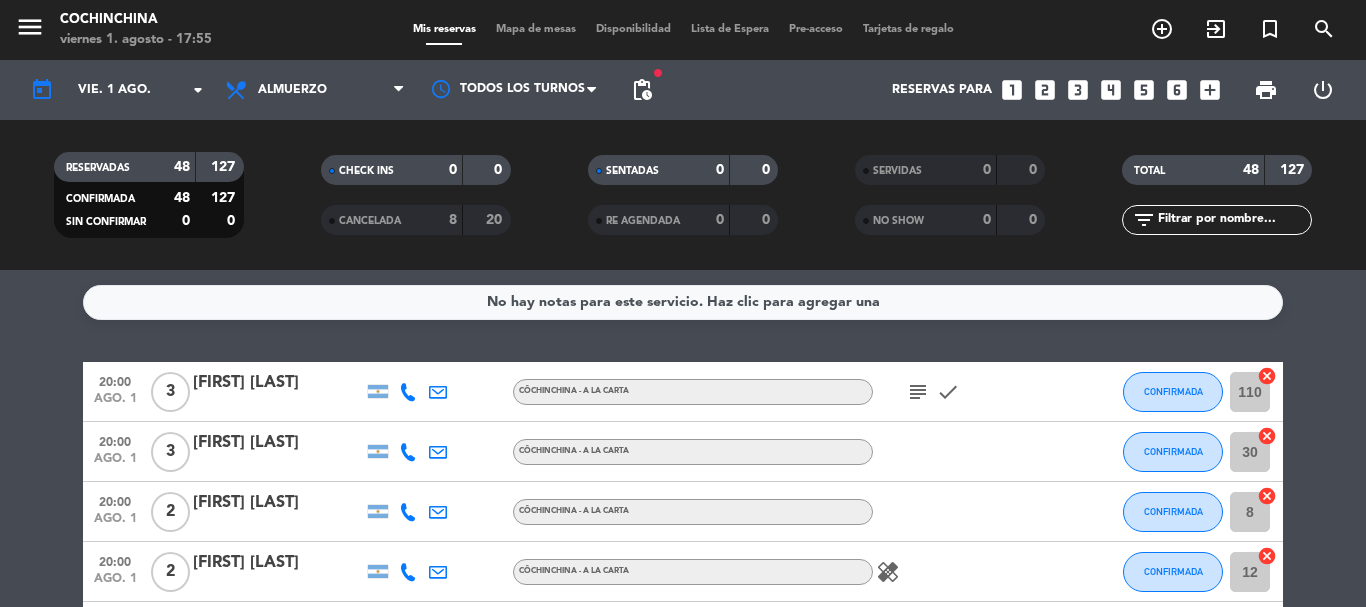 click on "RESERVADAS   48   127   CONFIRMADA   48   127   SIN CONFIRMAR   0   0" 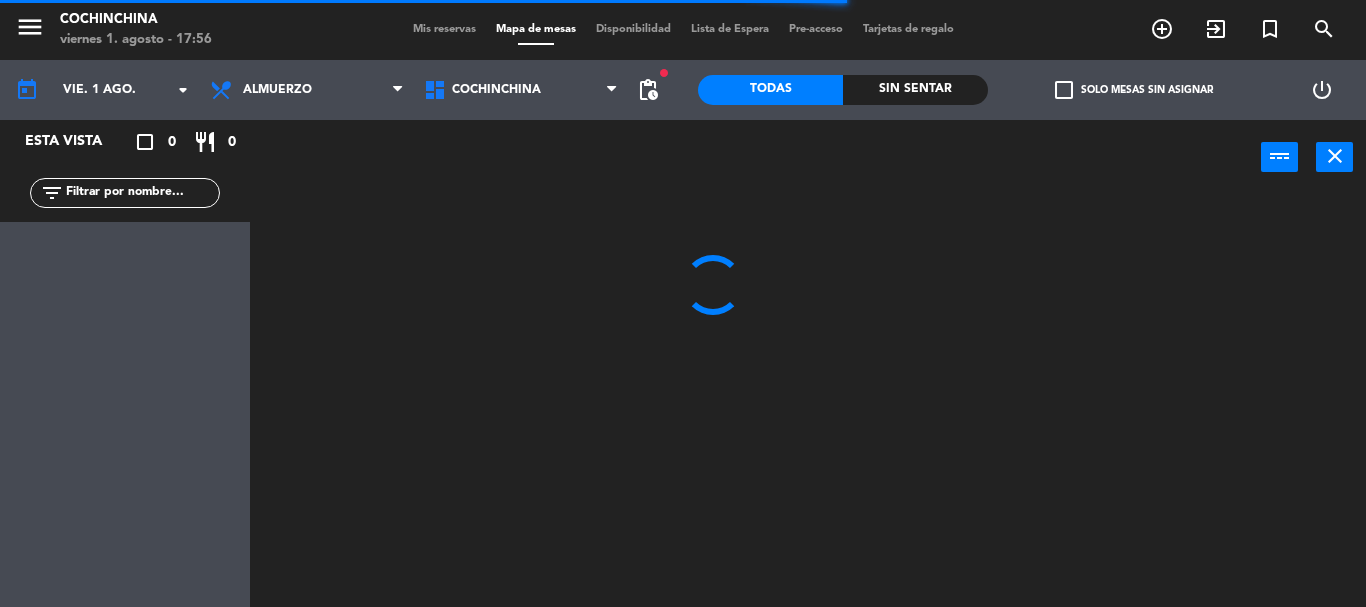 click on "check_box_outline_blank   Solo mesas sin asignar" 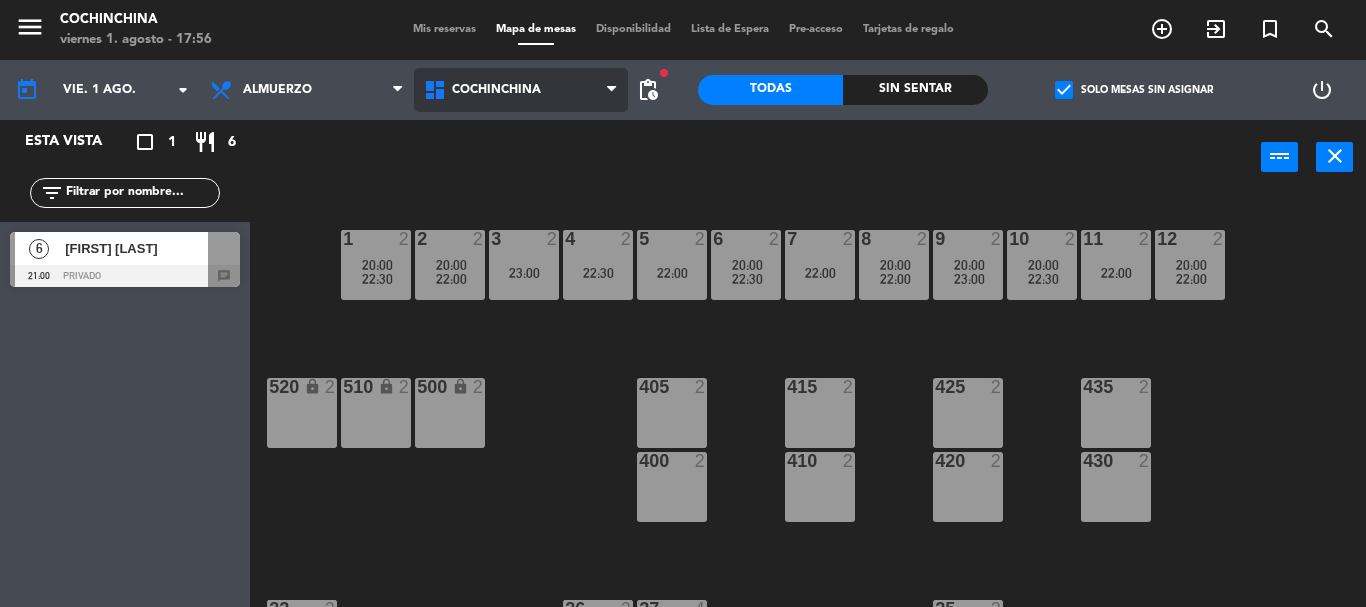 click on "Cochinchina" at bounding box center (496, 90) 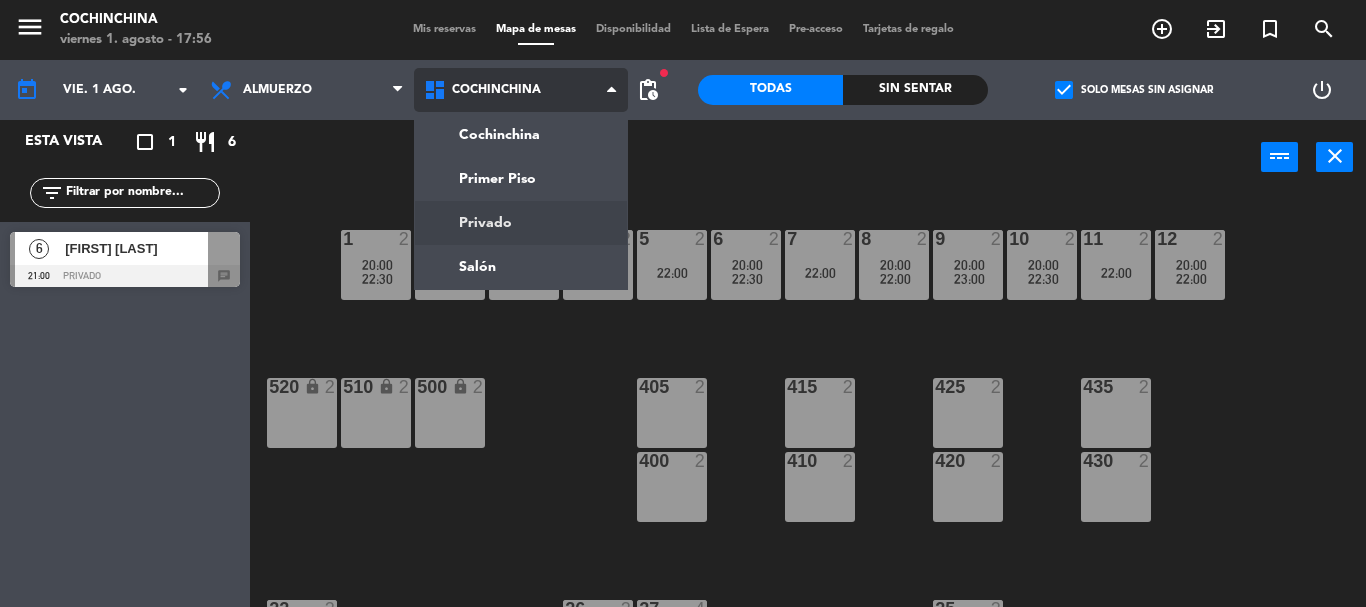 click on "menu  Cochinchina   viernes 1. [DATE] - 17:56   Mis reservas   Mapa de mesas   Disponibilidad   Lista de Espera   Pre-acceso   Tarjetas de regalo  add_circle_outline exit_to_app turned_in_not search today    vie. 1 [DATE]. arrow_drop_down  Desayuno  Brunch  Almuerzo  Cena  Almuerzo  Desayuno  Brunch  Almuerzo  Cena  Cochinchina   Primer Piso   Privado   Salón   Cochinchina   Cochinchina   Primer Piso   Privado   Salón  fiber_manual_record pending_actions  Todas  Sin sentar  check_box   Solo mesas sin asignar   power_settings_new   Esta vista   crop_square  1  restaurant  6 filter_list  6   [FIRST] [LAST]   21:00   Privado  chat power_input close 1  2   20:00      22:30     2  2   20:00      22:00     3  2   23:00  4  2   22:30  5  2   22:00  6  2   20:00      22:30     7  2   22:00  8  2   20:00      22:00     9  2   20:00      23:00     10  2   20:00      22:30     11  2   22:00  12  2   20:00      22:00     520 lock  2  510 lock  2  500 lock  2  405  2  415  2  425  2  435  2  400  2  410  2  420  2  430  2" 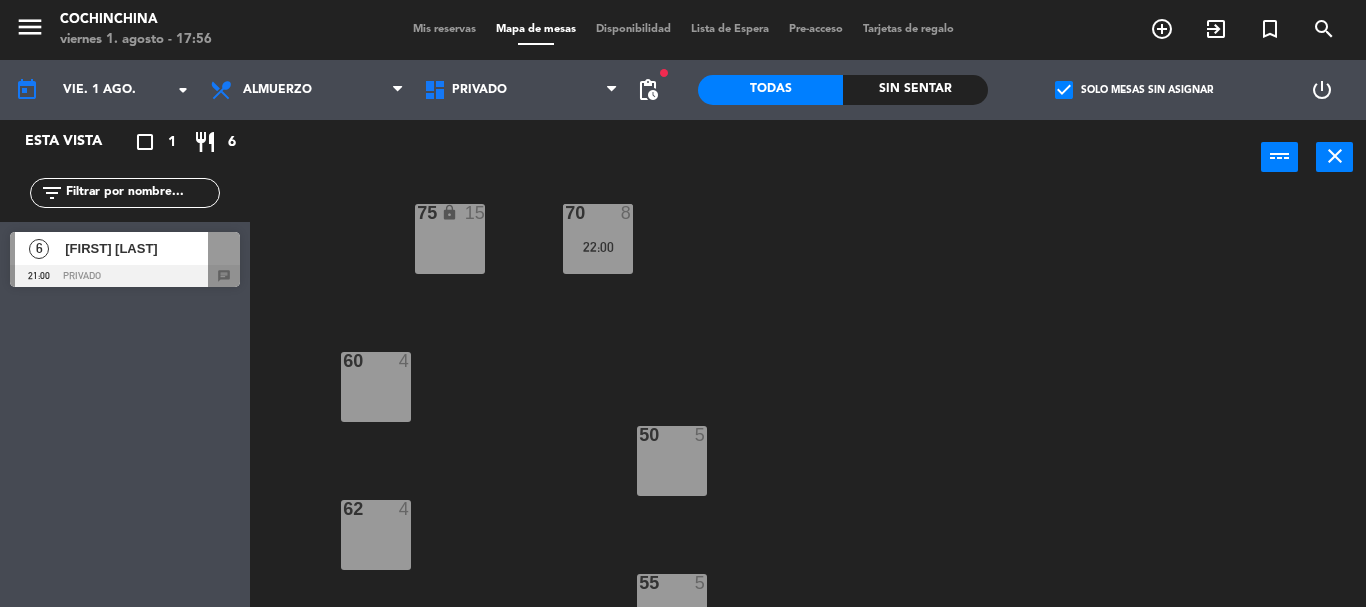 scroll, scrollTop: 211, scrollLeft: 0, axis: vertical 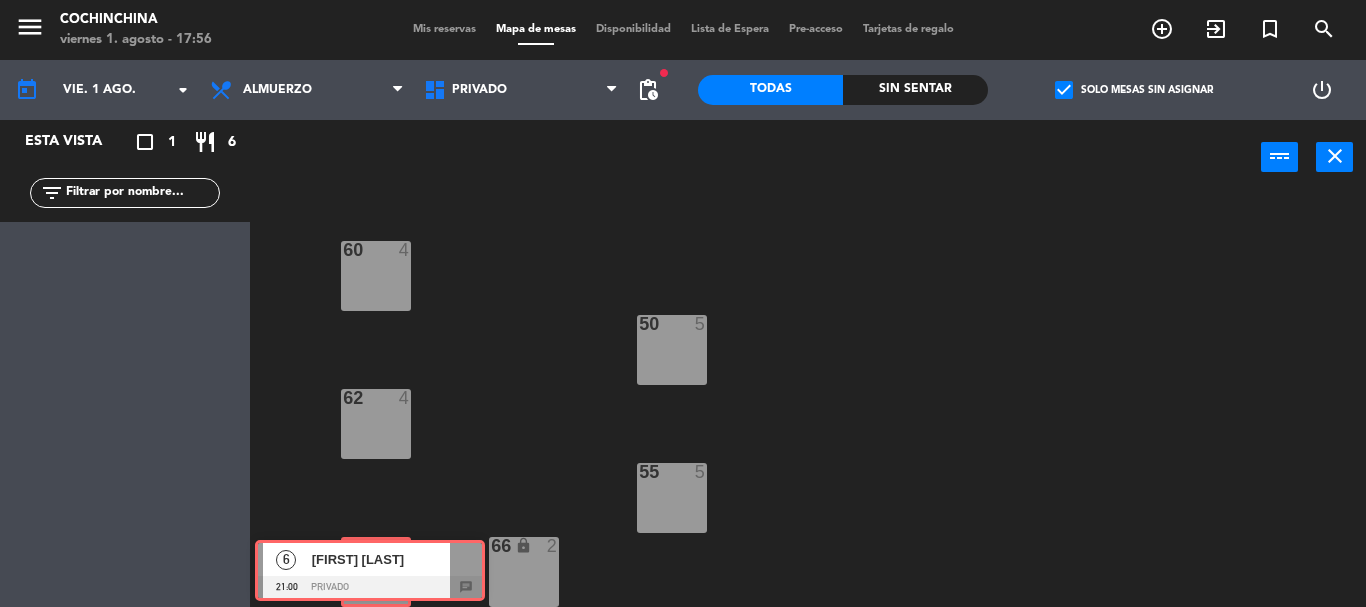 drag, startPoint x: 136, startPoint y: 268, endPoint x: 381, endPoint y: 576, distance: 393.5594 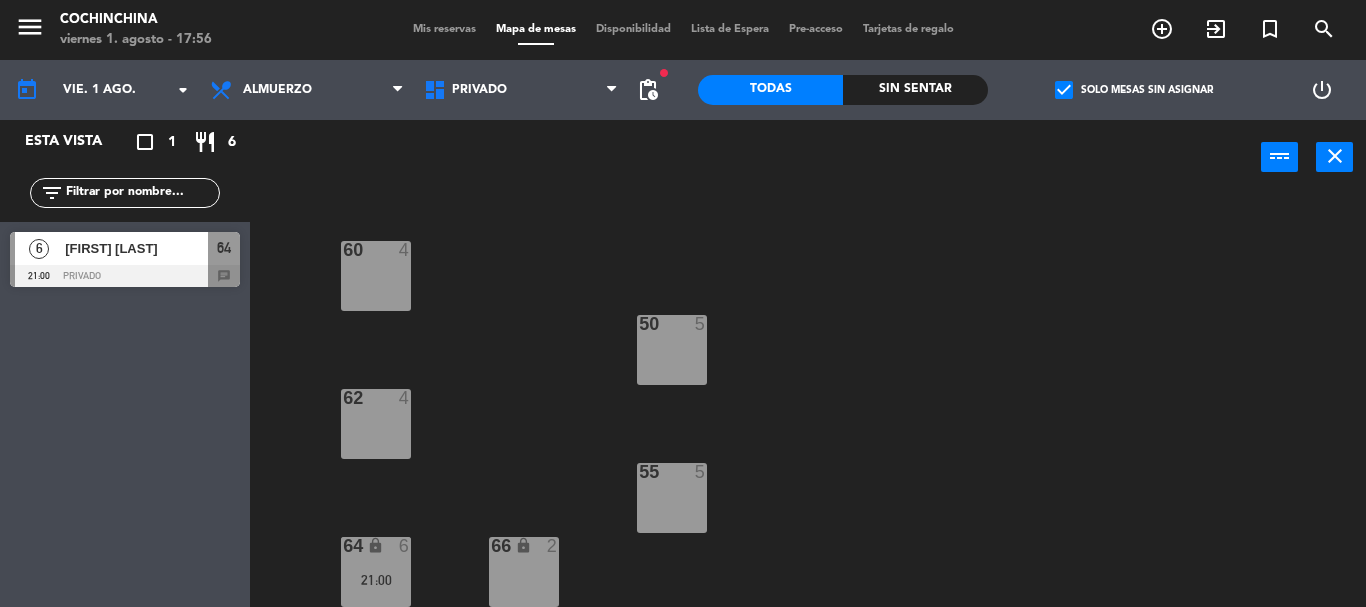 click on "75 lock  15  70  8   22:00  60  4  50  5  62  4  55  5  64 lock  6   21:00  66 lock  2" 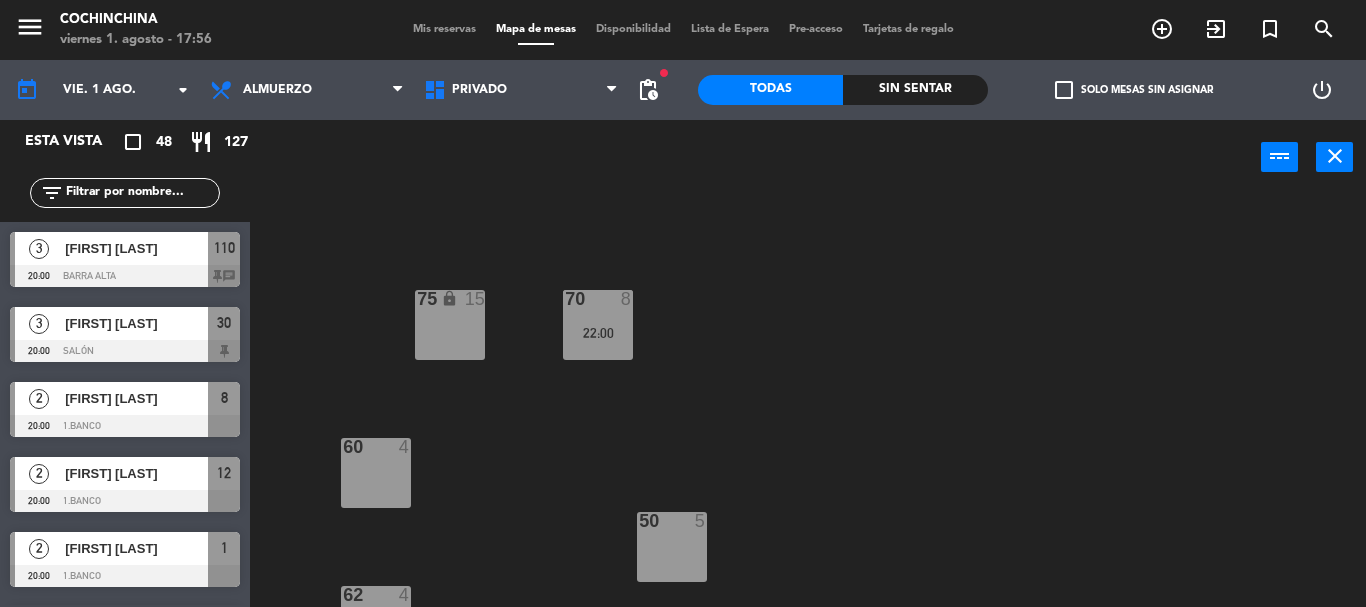 scroll, scrollTop: 0, scrollLeft: 0, axis: both 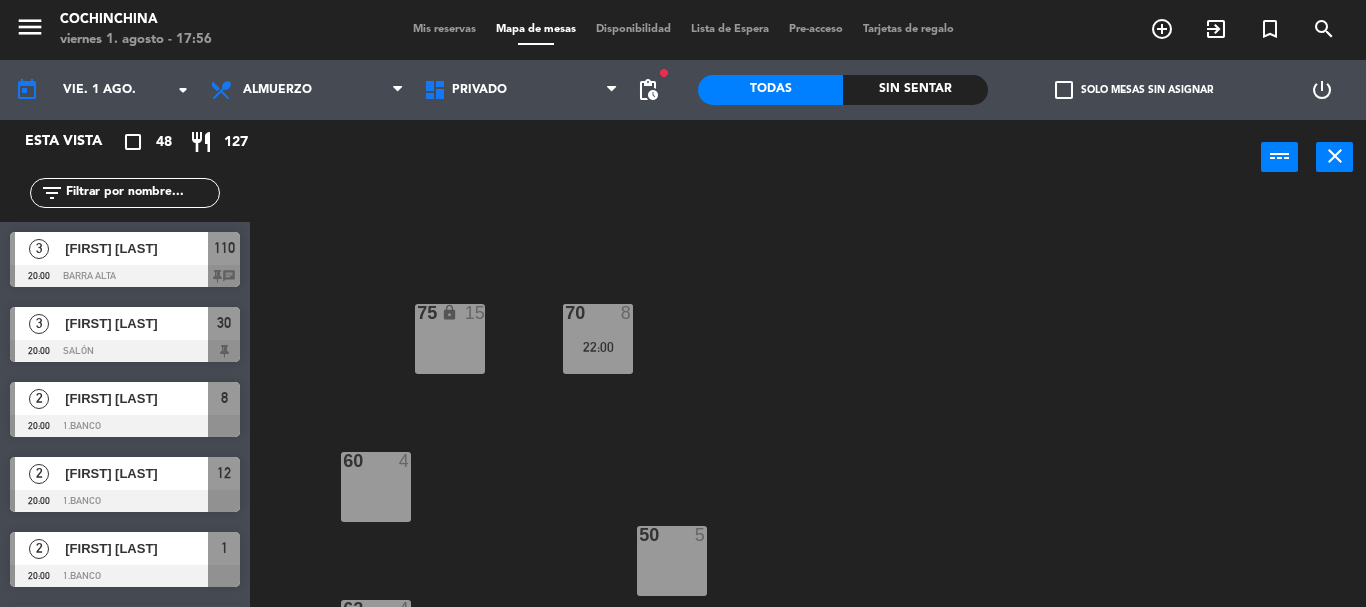 click on "check_box_outline_blank   Solo mesas sin asignar" 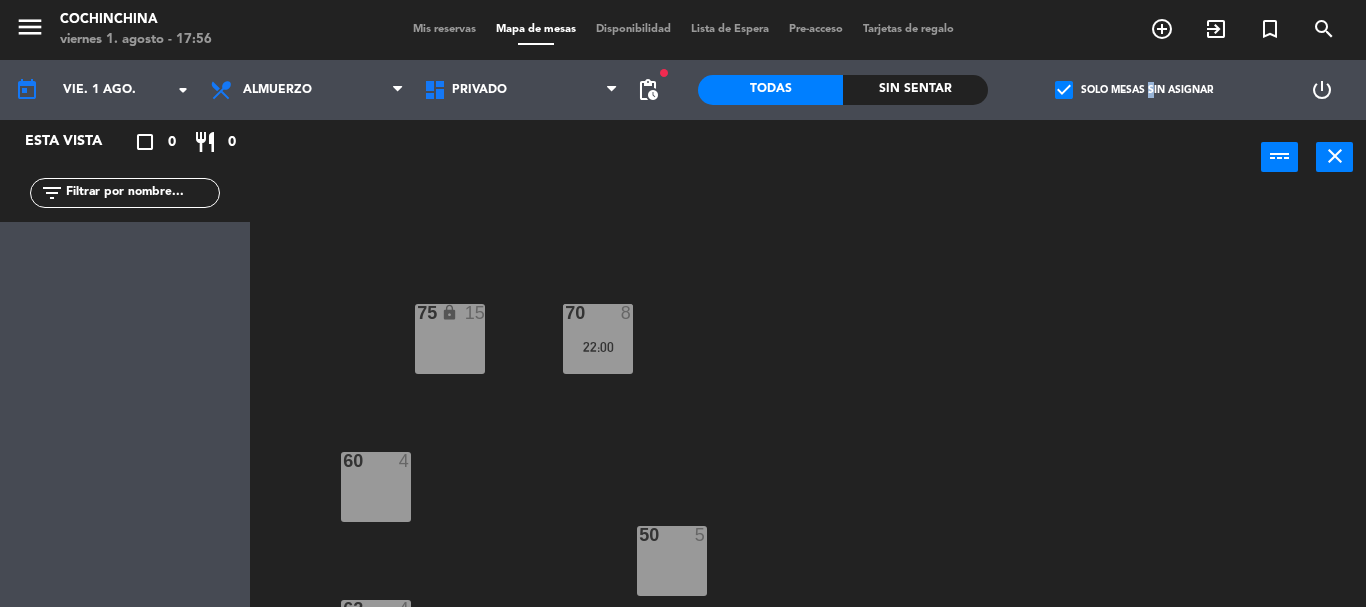 click on "check_box   Solo mesas sin asignar" 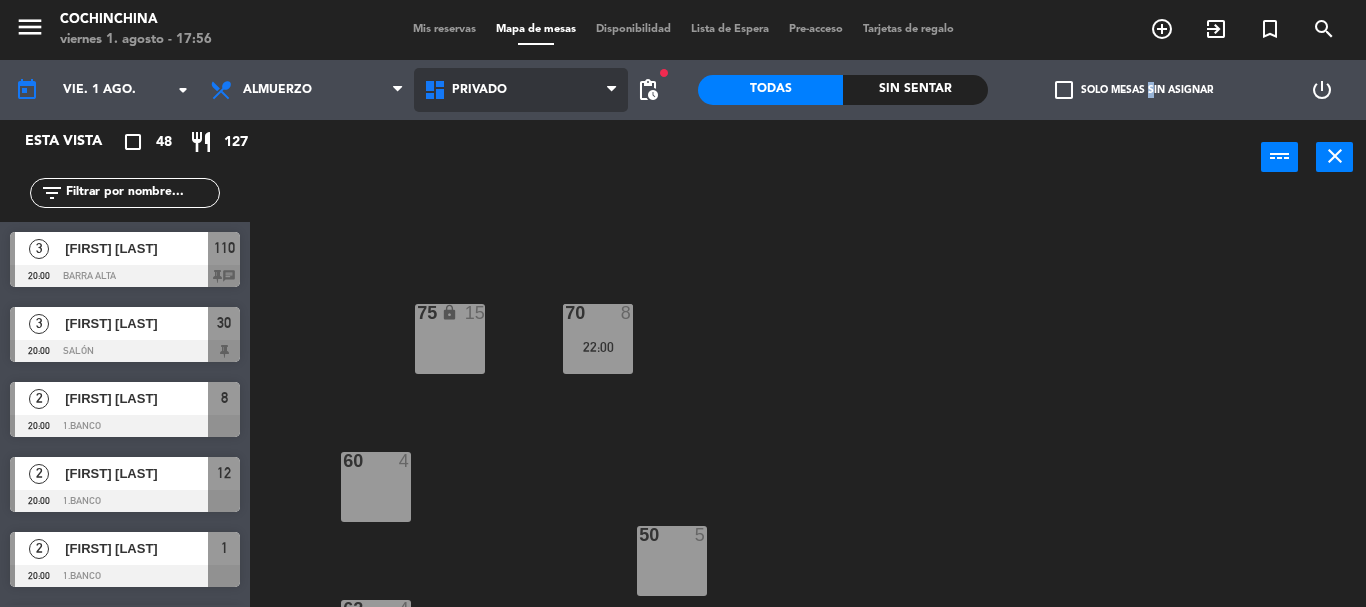 click on "Privado" at bounding box center (479, 90) 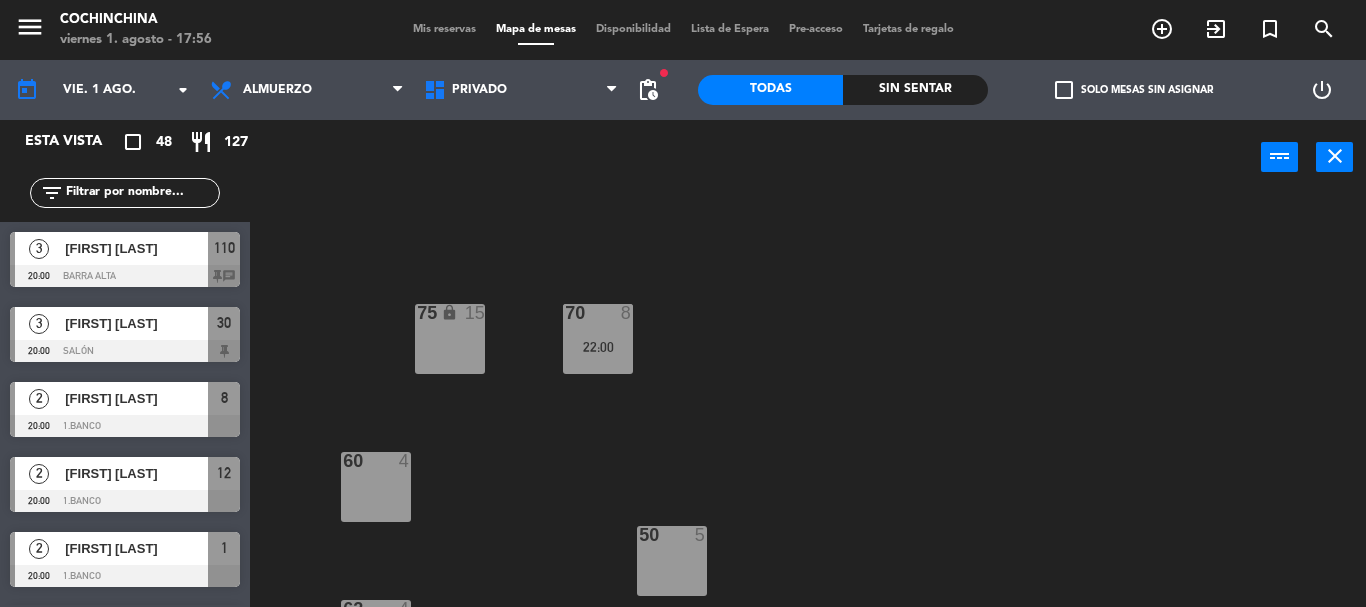 click on "75 lock  15  70  8   22:00  60  4  50  5  62  4  55  5  64 lock  6   21:00  66 lock  2" 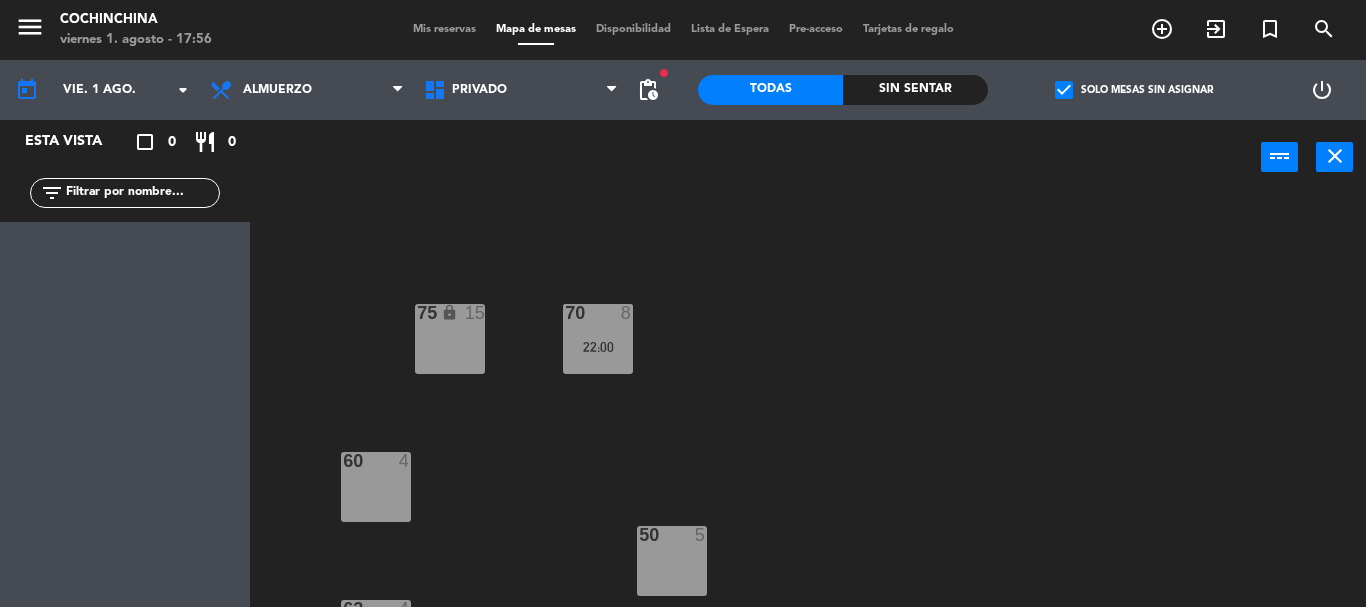 click on "check_box" 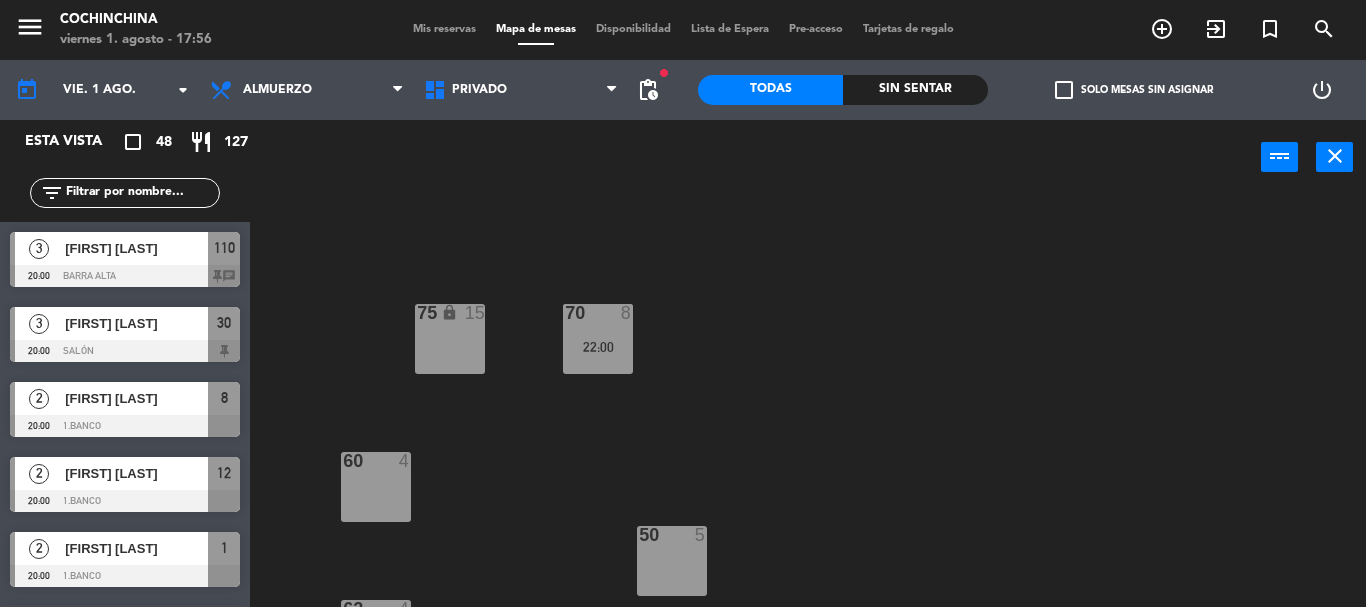 click on "75 lock  15  70  8   22:00  60  4  50  5  62  4  55  5  64 lock  6   21:00  66 lock  2" 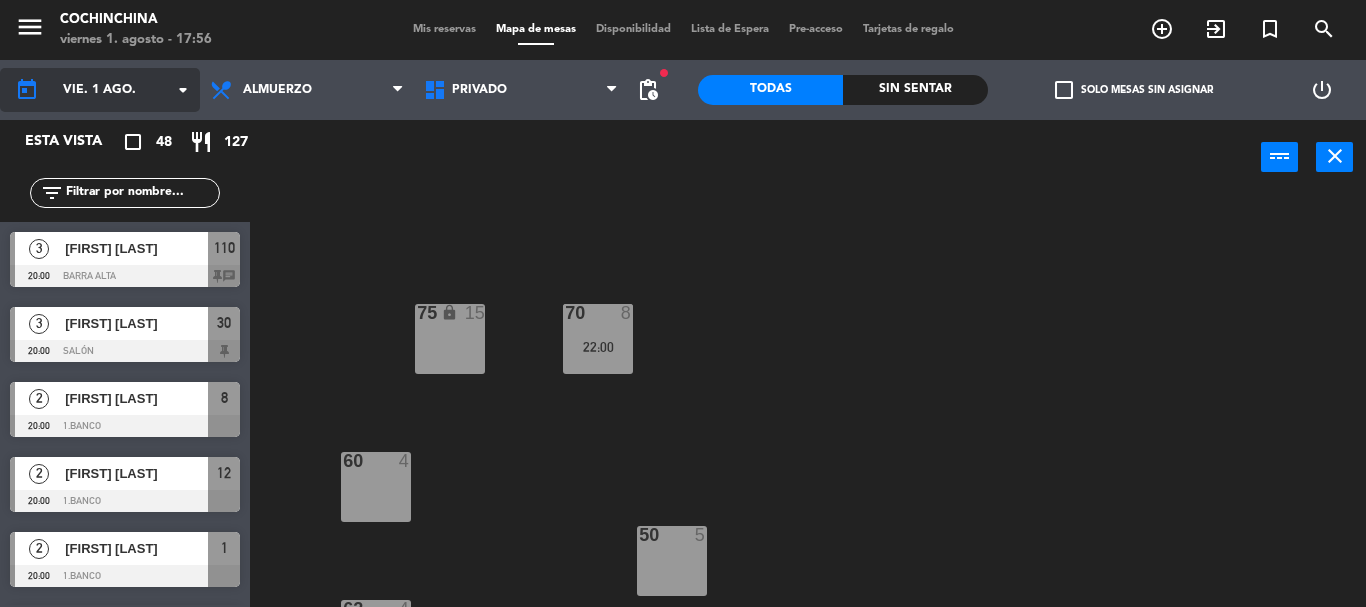 click on "arrow_drop_down" 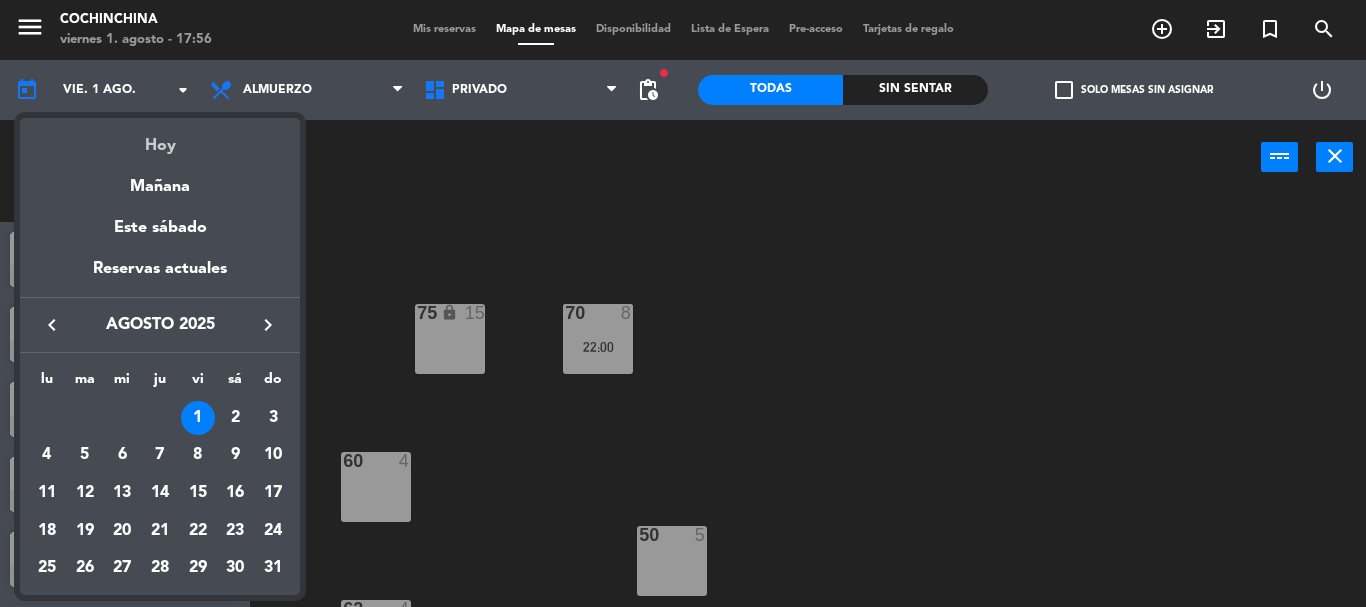 click on "Hoy" at bounding box center (160, 138) 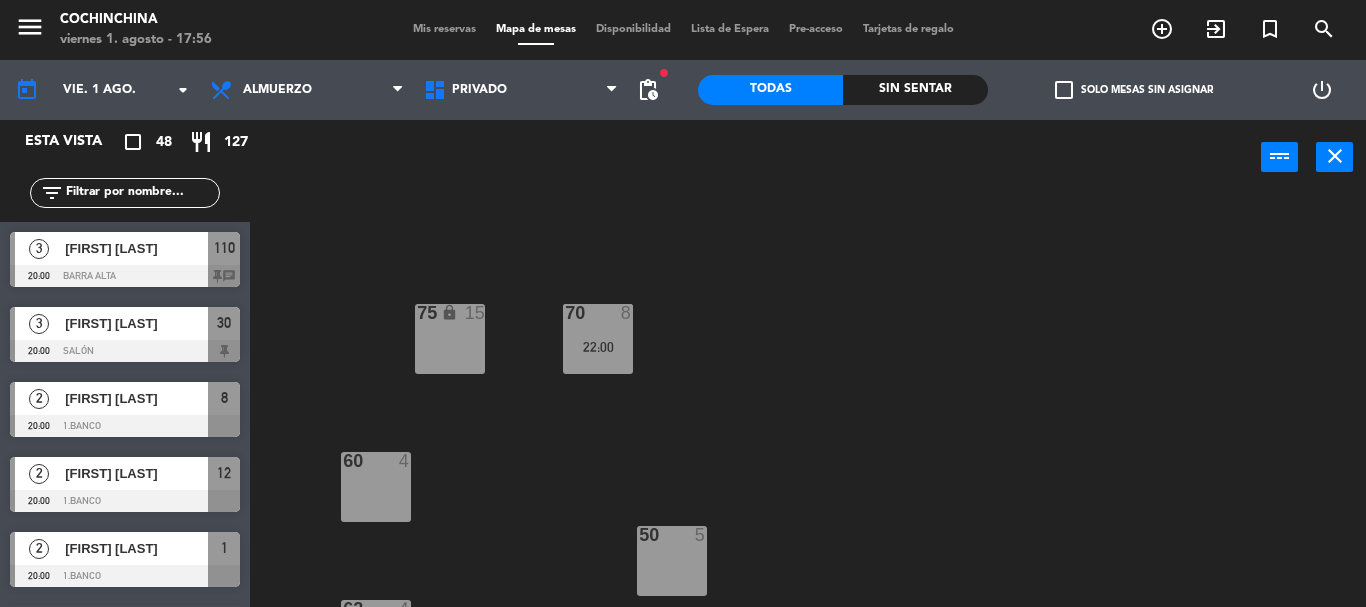 click on "power_input close" at bounding box center [755, 158] 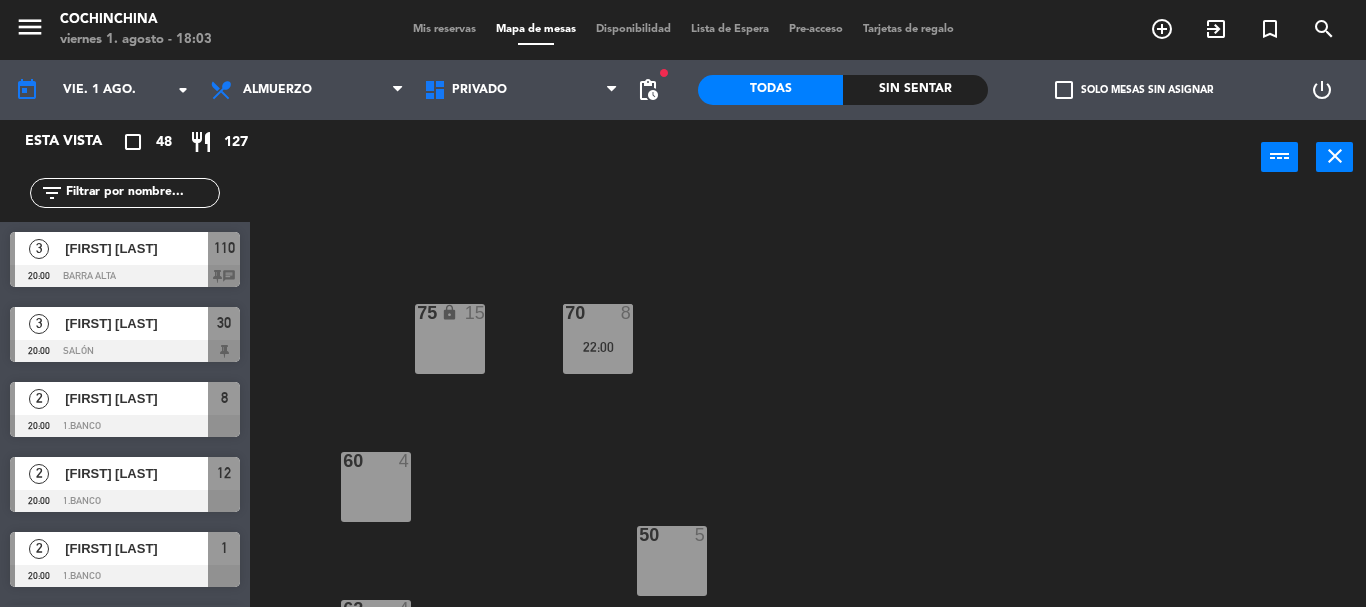 click on "75 lock  15  70  8   22:00  60  4  50  5  62  4  55  5  64 lock  6   21:00  66 lock  2" 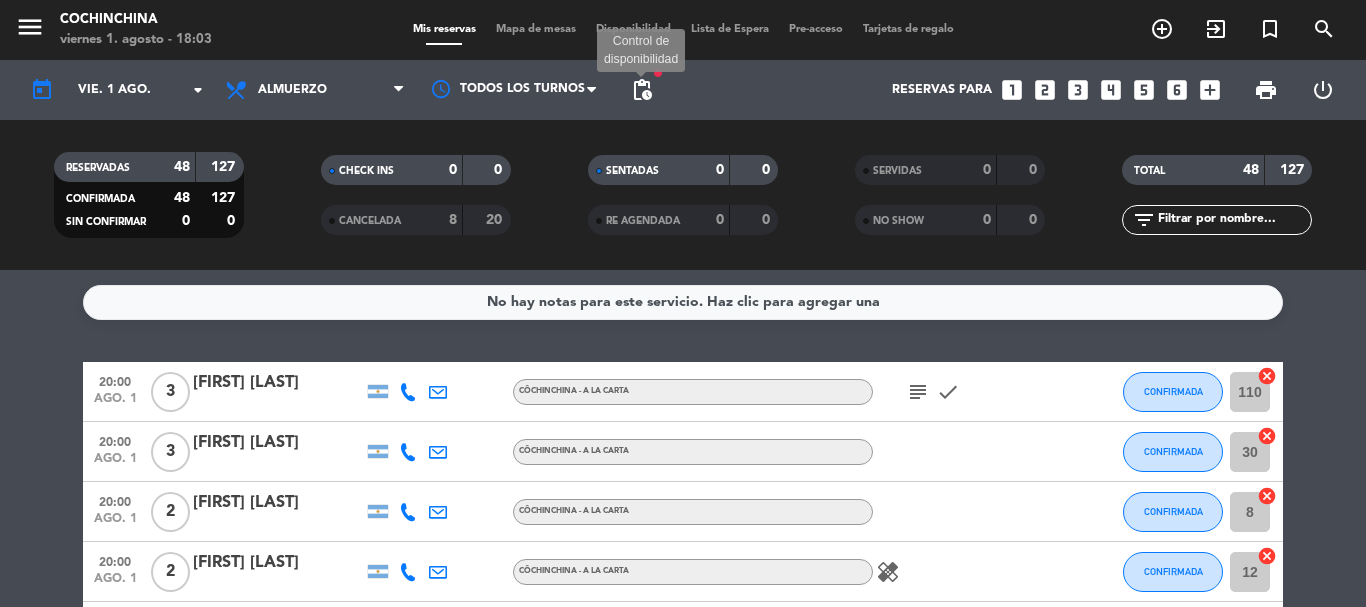 click on "pending_actions" 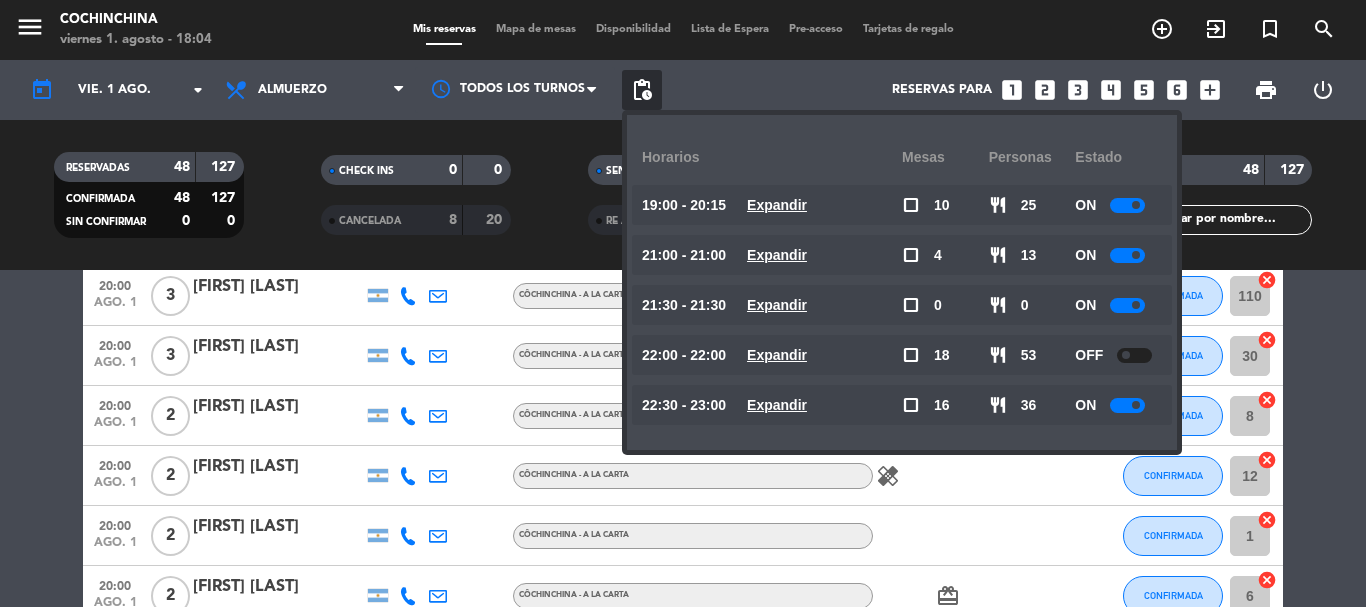 scroll, scrollTop: 100, scrollLeft: 0, axis: vertical 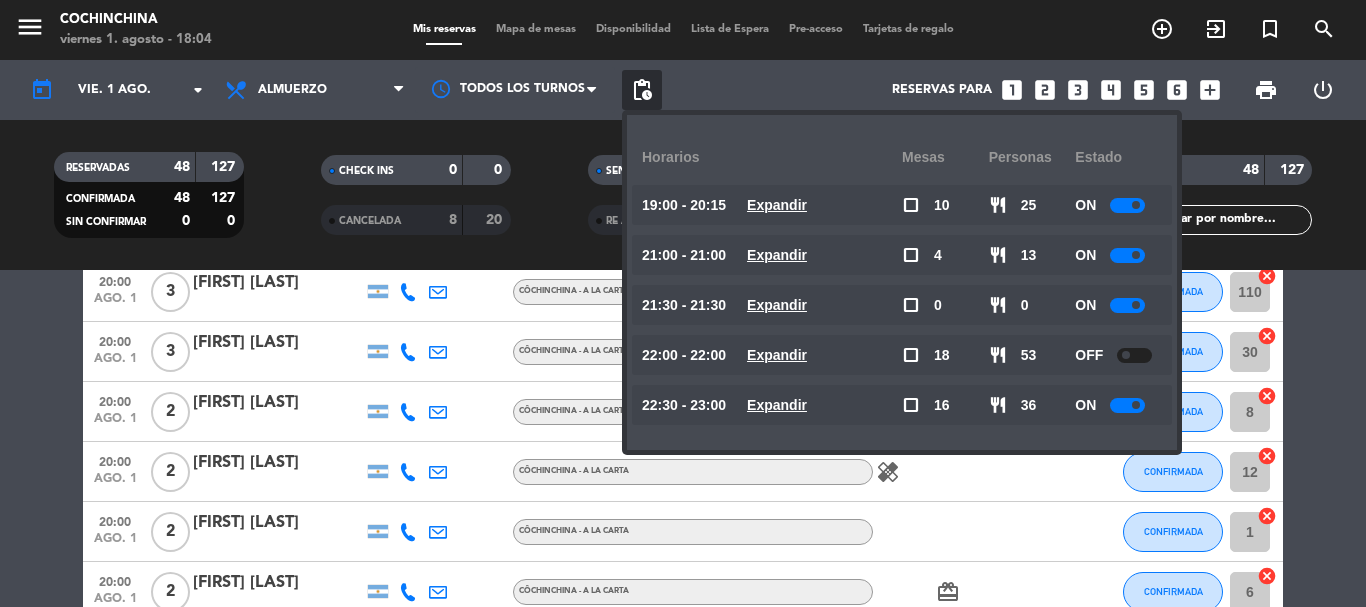 click on "RESERVADAS   48   127   CONFIRMADA   48   127   SIN CONFIRMAR   0   0" 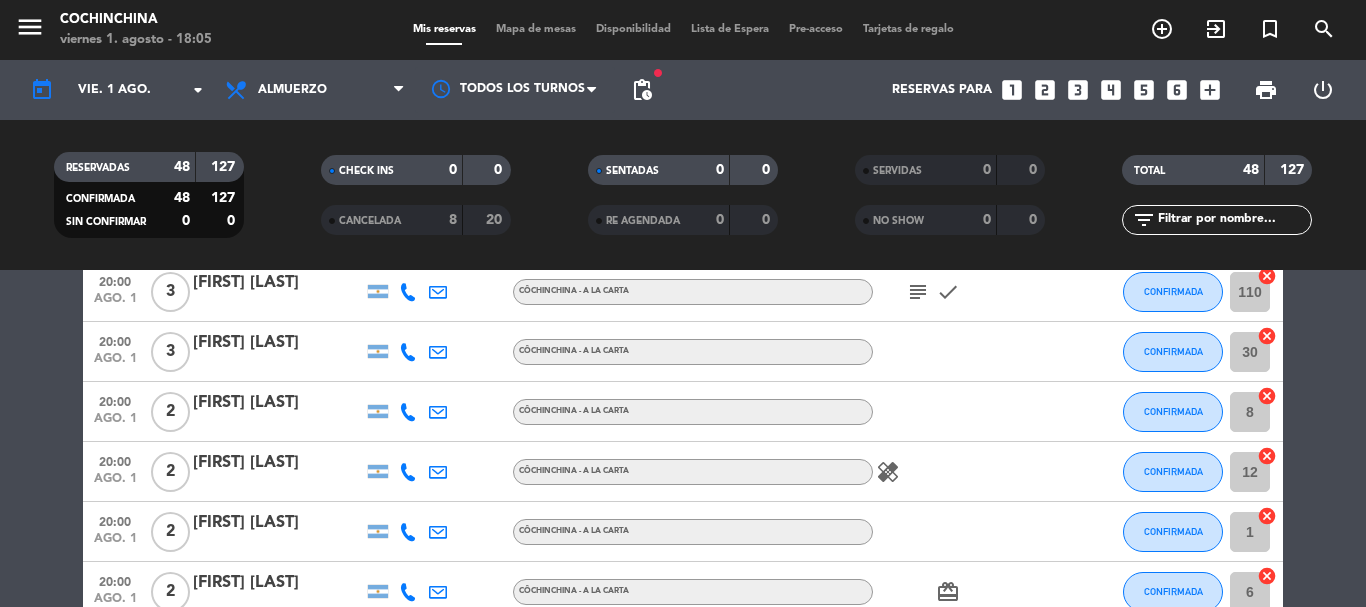 scroll, scrollTop: 0, scrollLeft: 0, axis: both 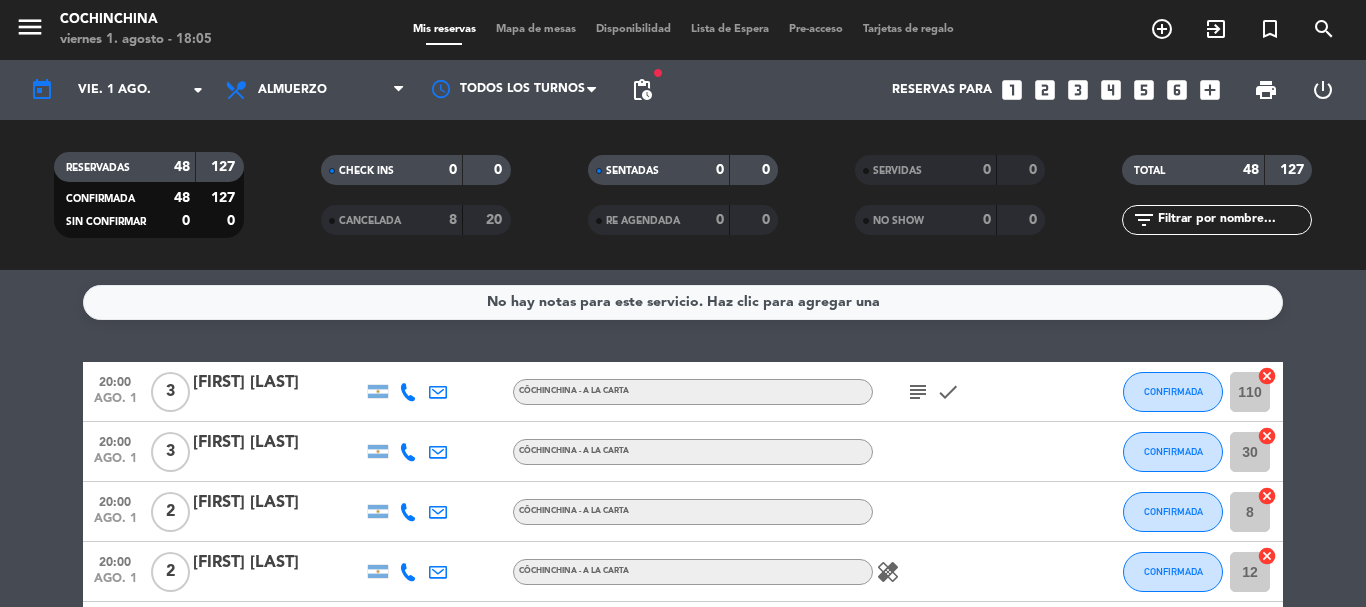 click on "RESERVADAS   48   127   CONFIRMADA   48   127   SIN CONFIRMAR   0   0" 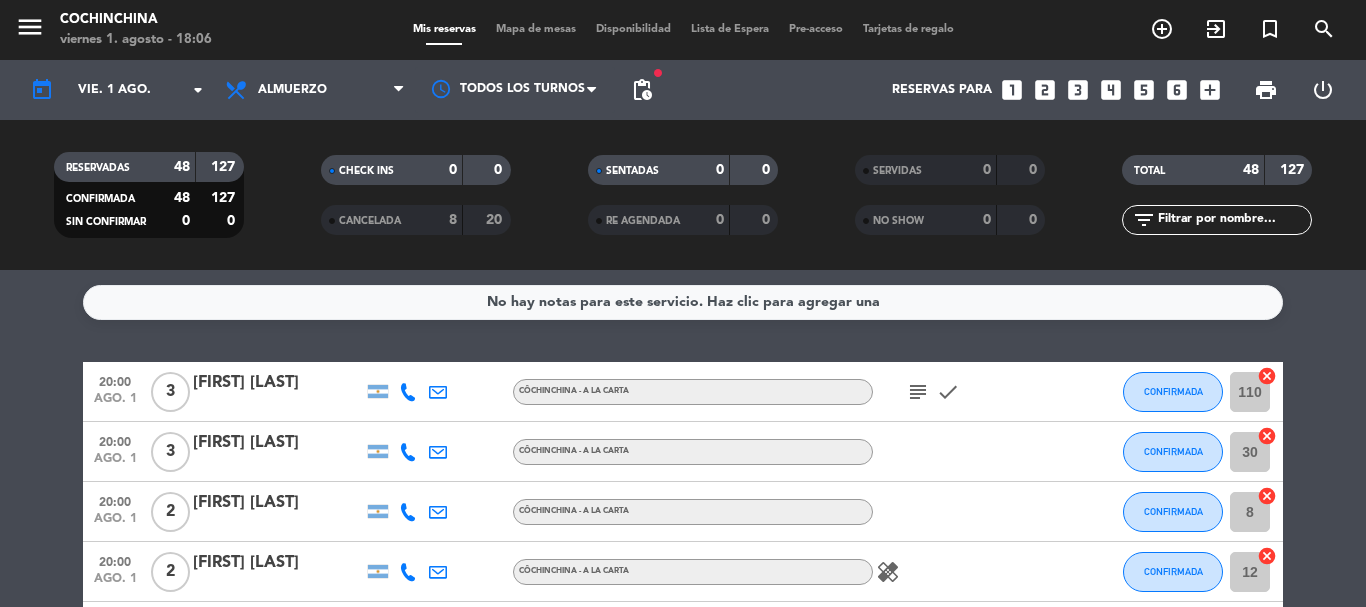 click on "menu  Cochinchina   viernes 1. [DATE] - 18:06" 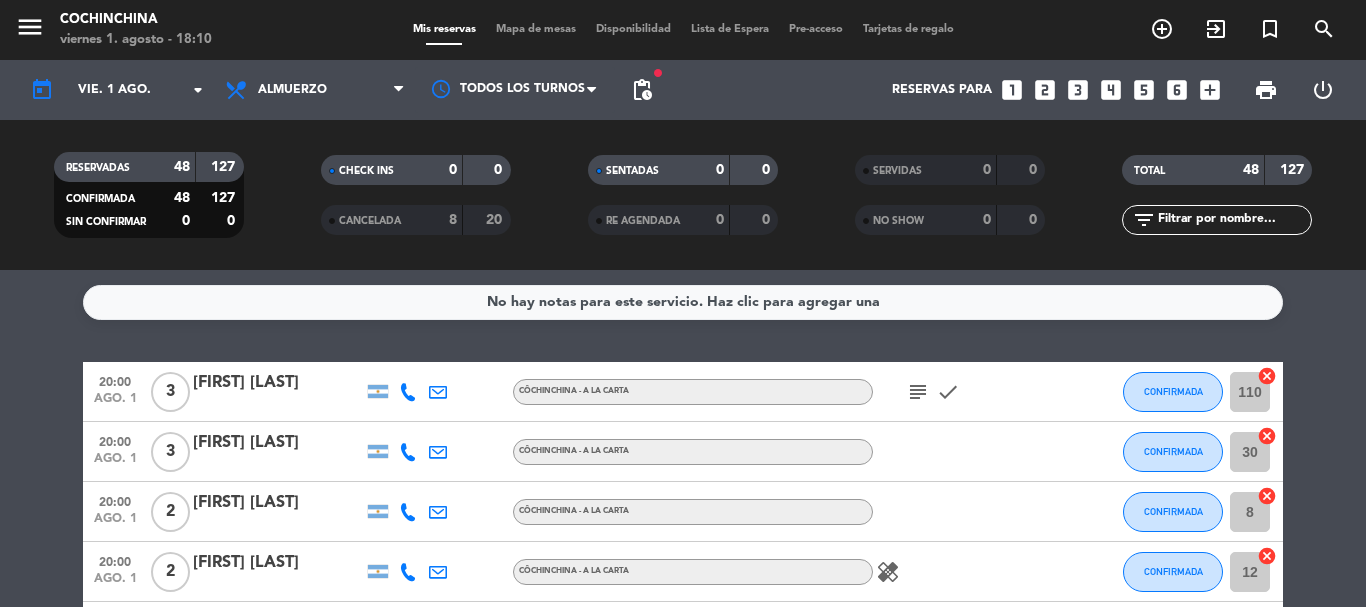 click on "SENTADAS   0   0" 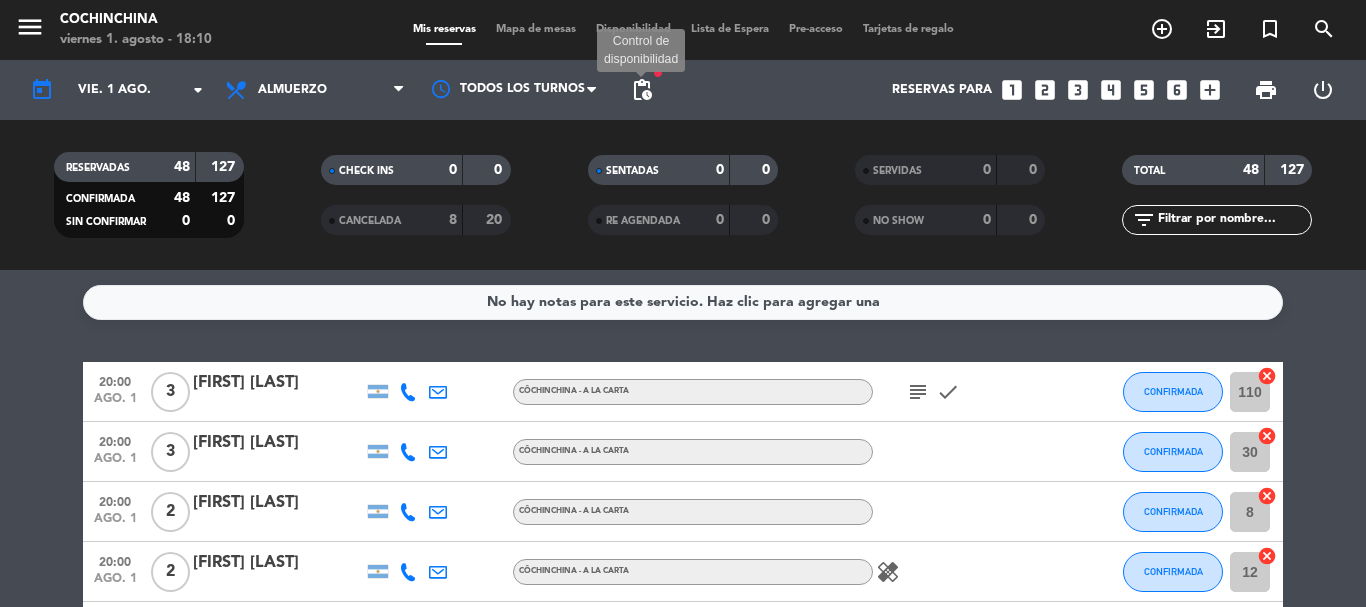 click on "pending_actions" 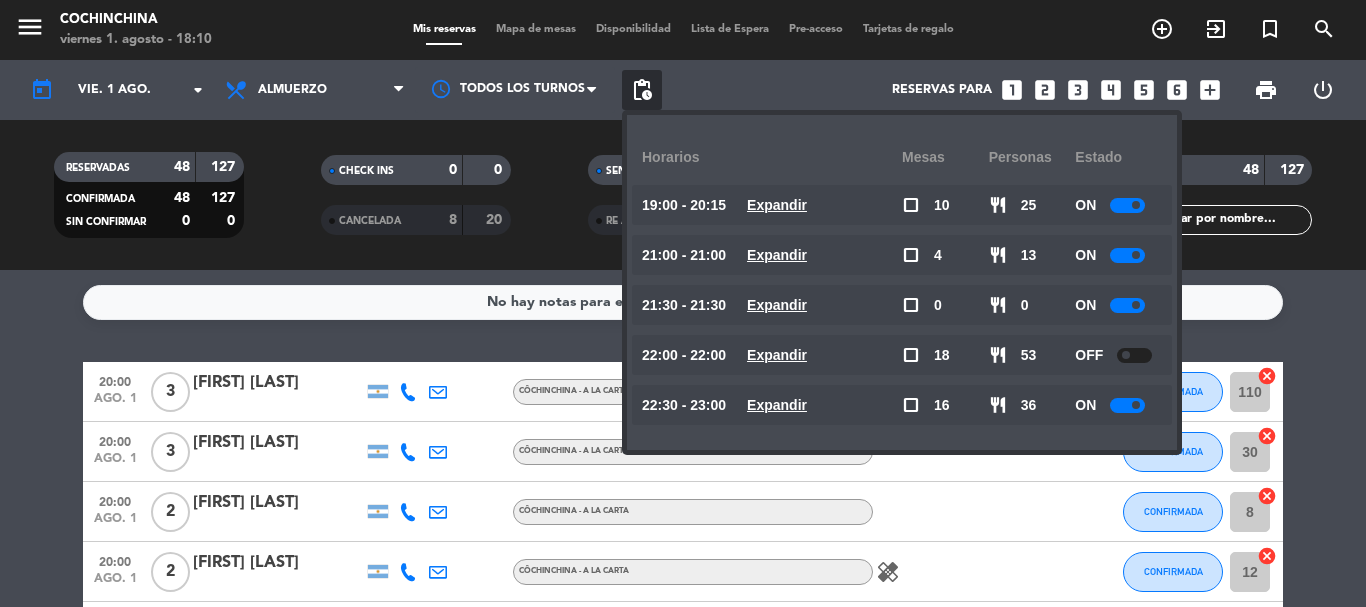click on "SENTADAS   0   0   RE AGENDADA   0   0" 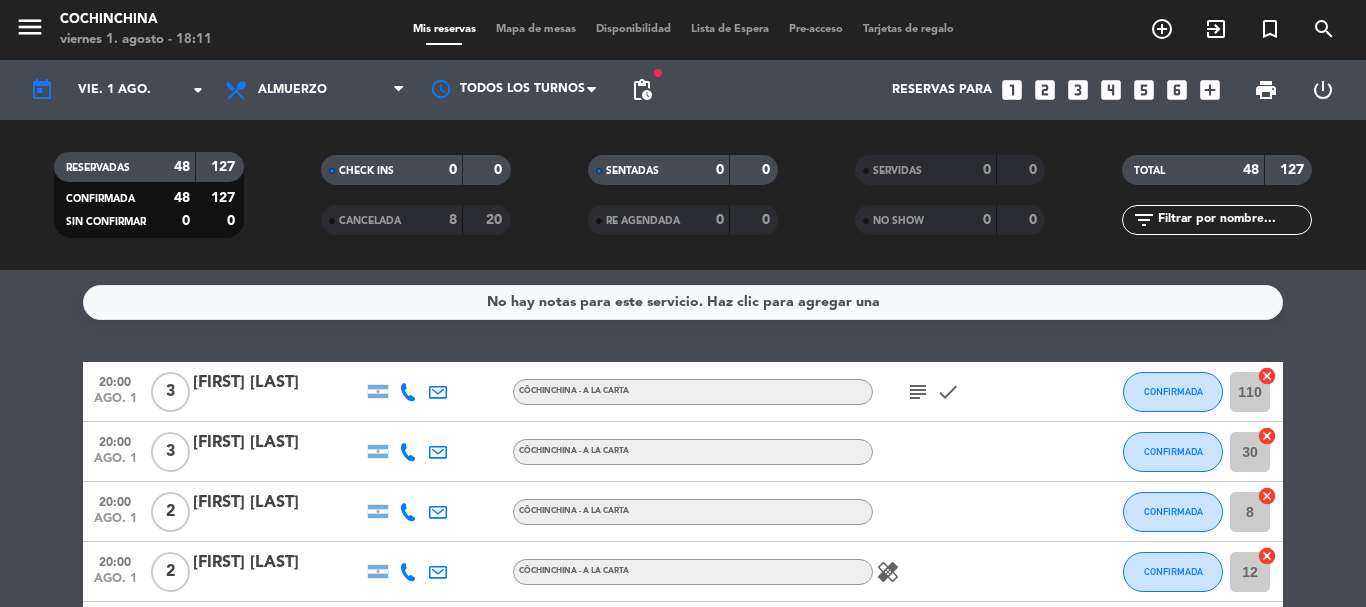 click on "RESERVADAS   48   127   CONFIRMADA   48   127   SIN CONFIRMAR   0   0" 